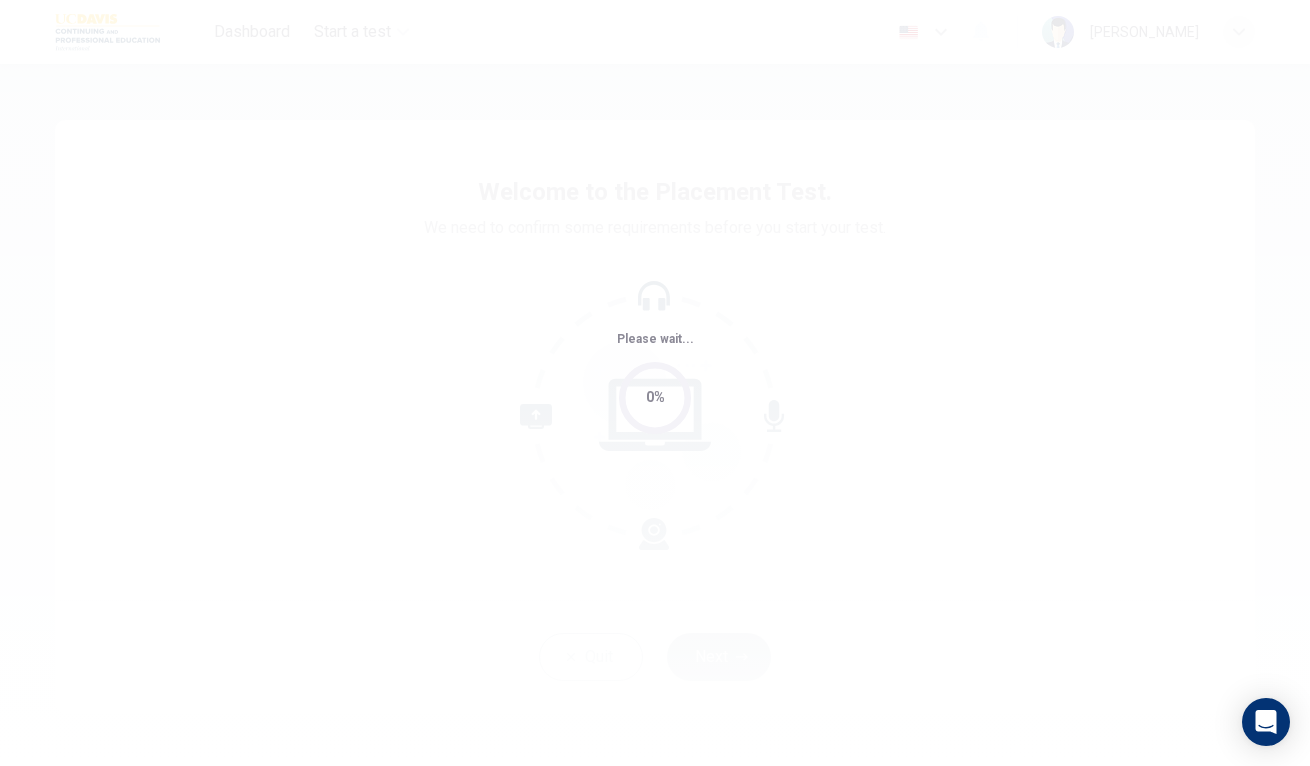 scroll, scrollTop: 0, scrollLeft: 0, axis: both 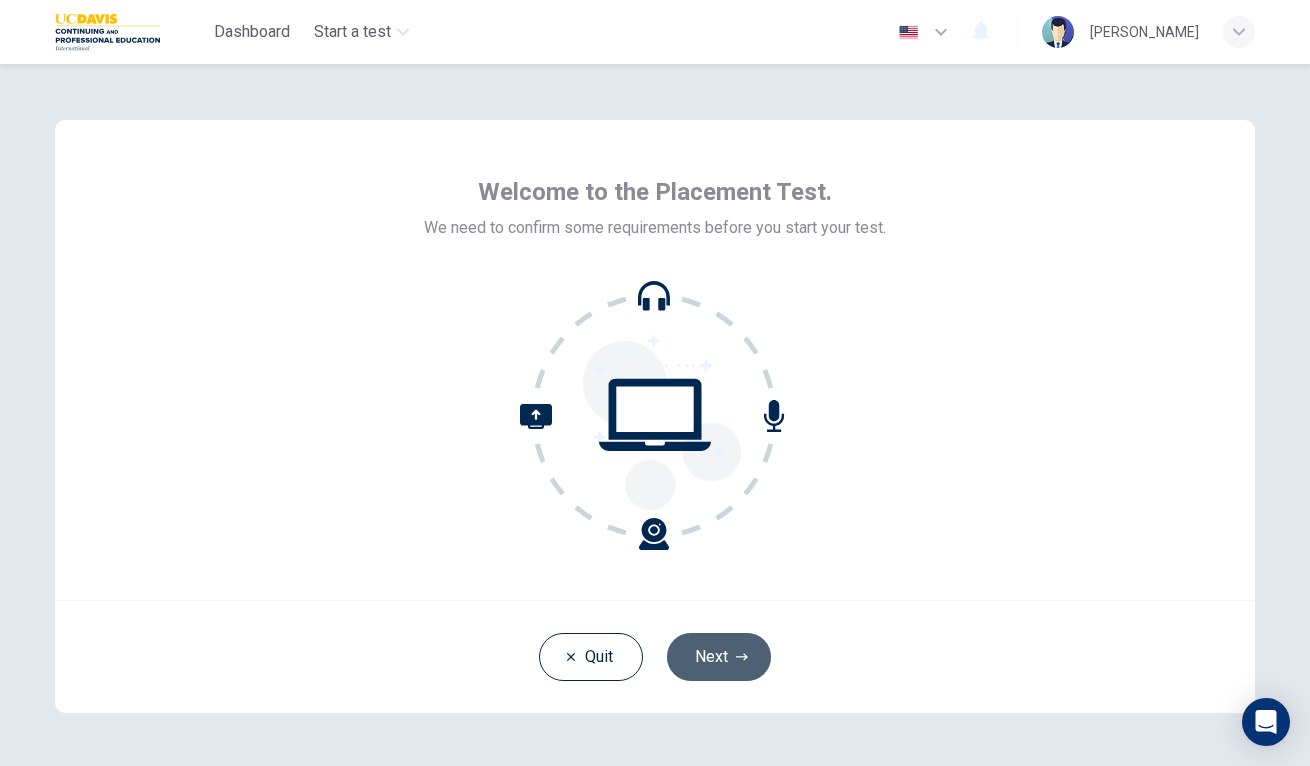 click on "Next" at bounding box center (719, 657) 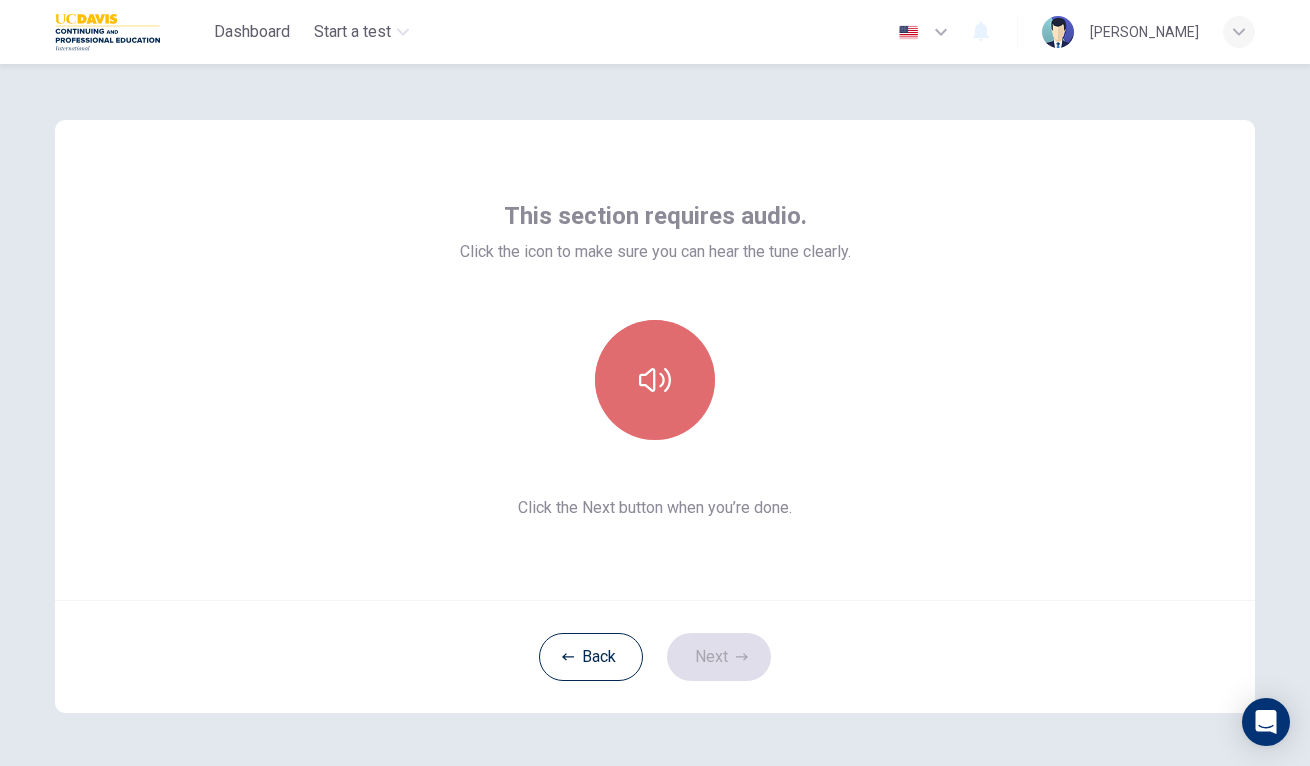 click at bounding box center [655, 380] 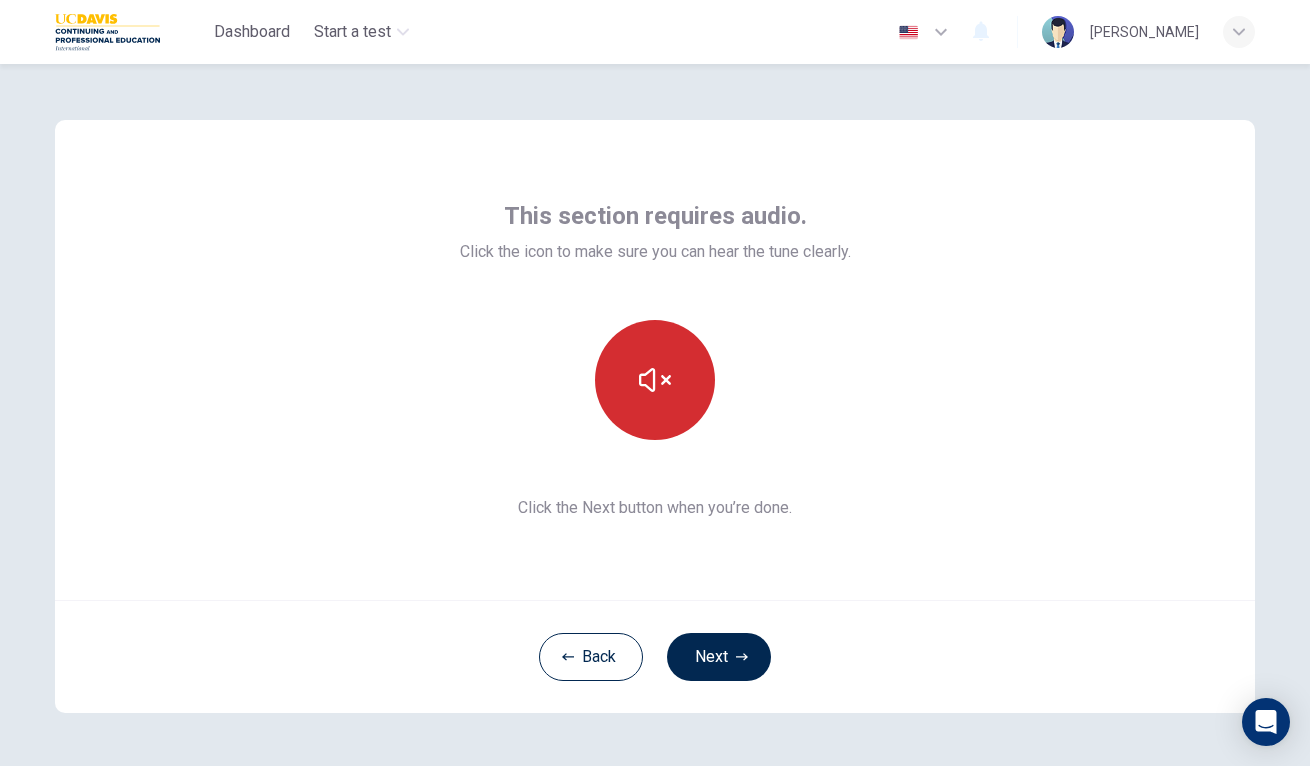 click at bounding box center (655, 380) 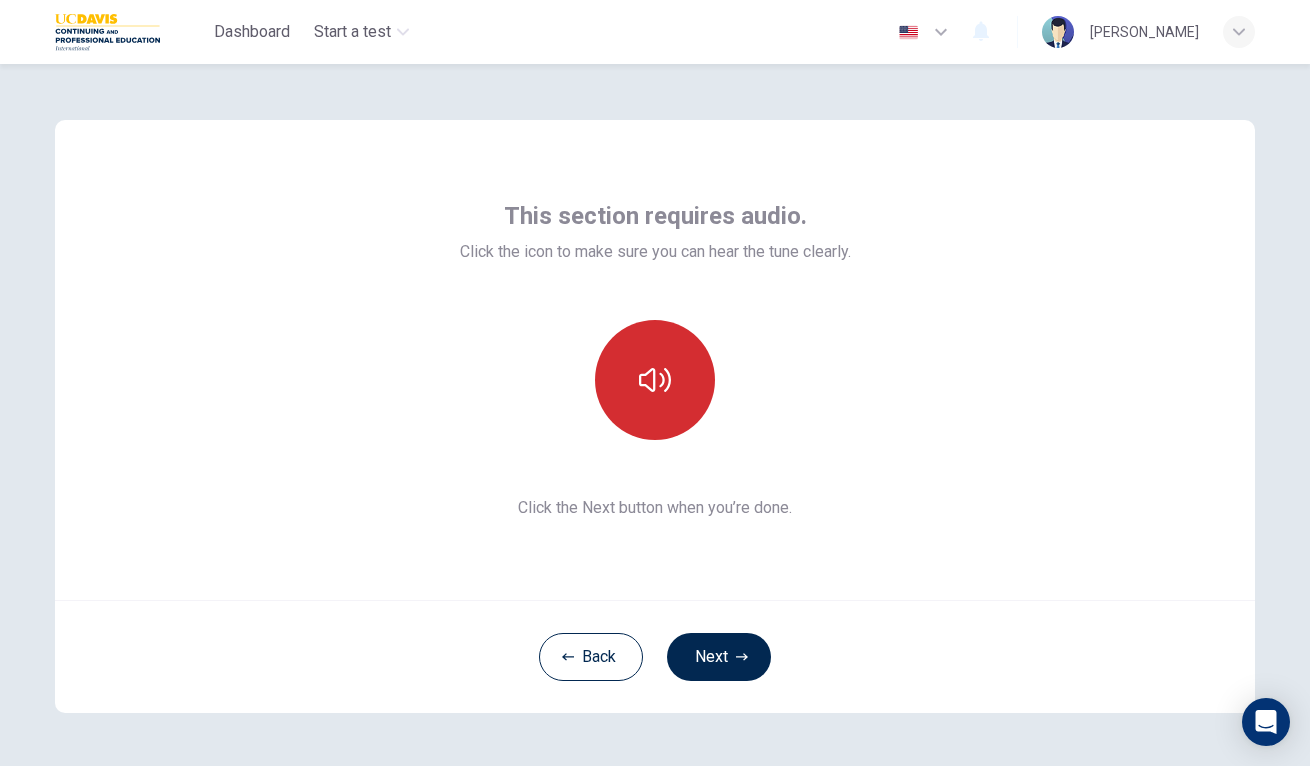 click at bounding box center (655, 380) 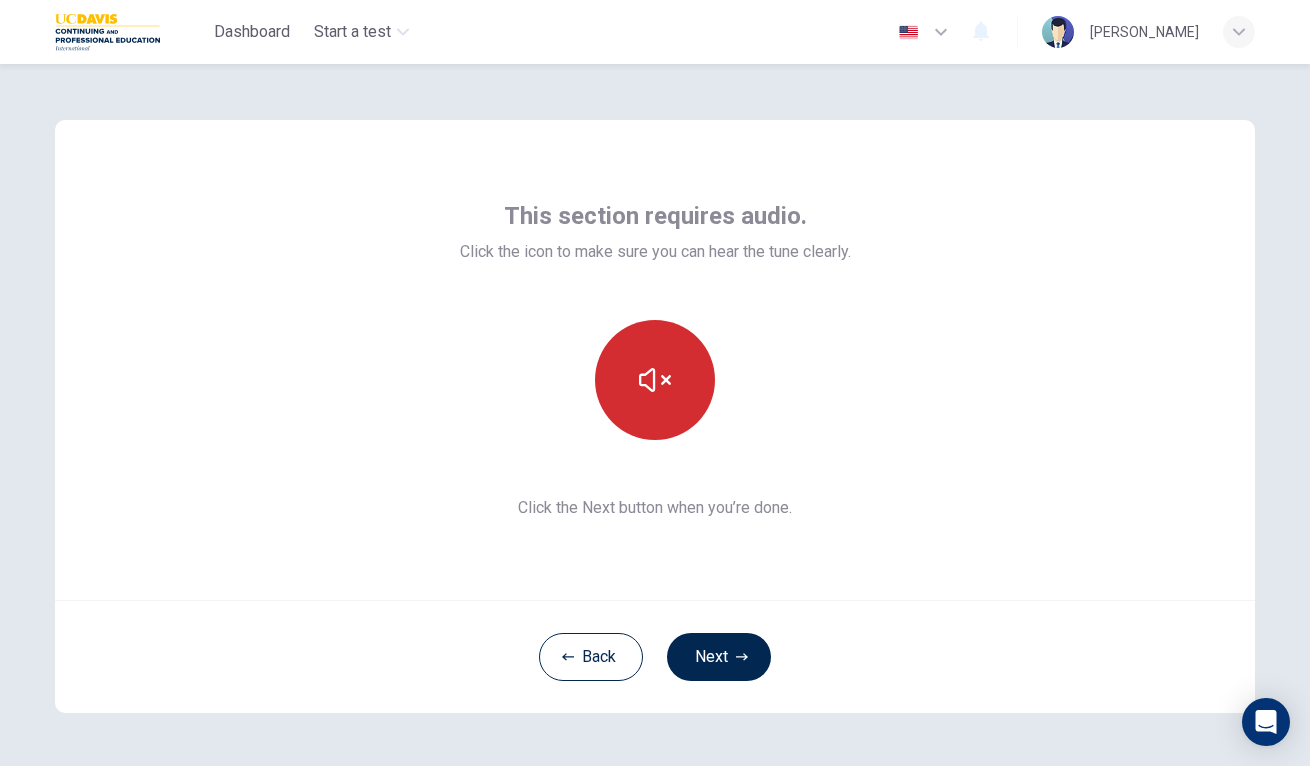 click at bounding box center (655, 380) 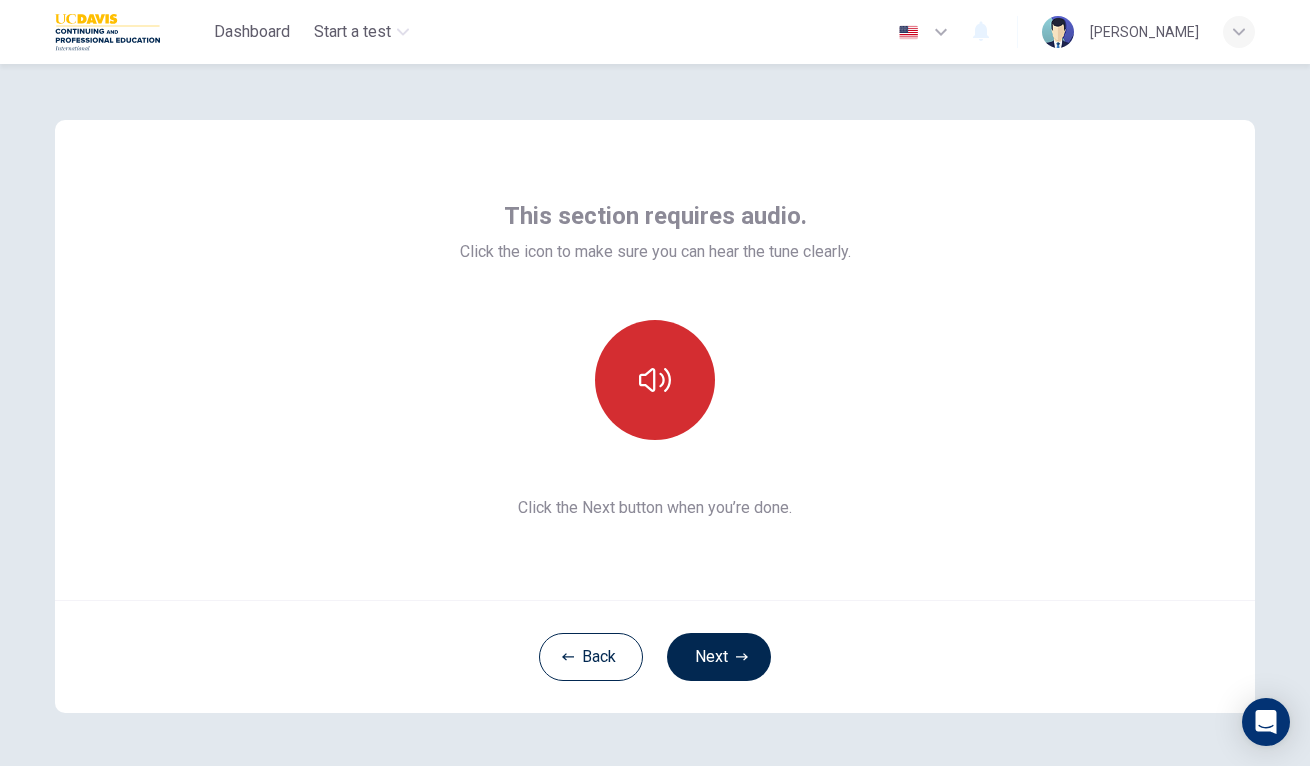 click at bounding box center [655, 380] 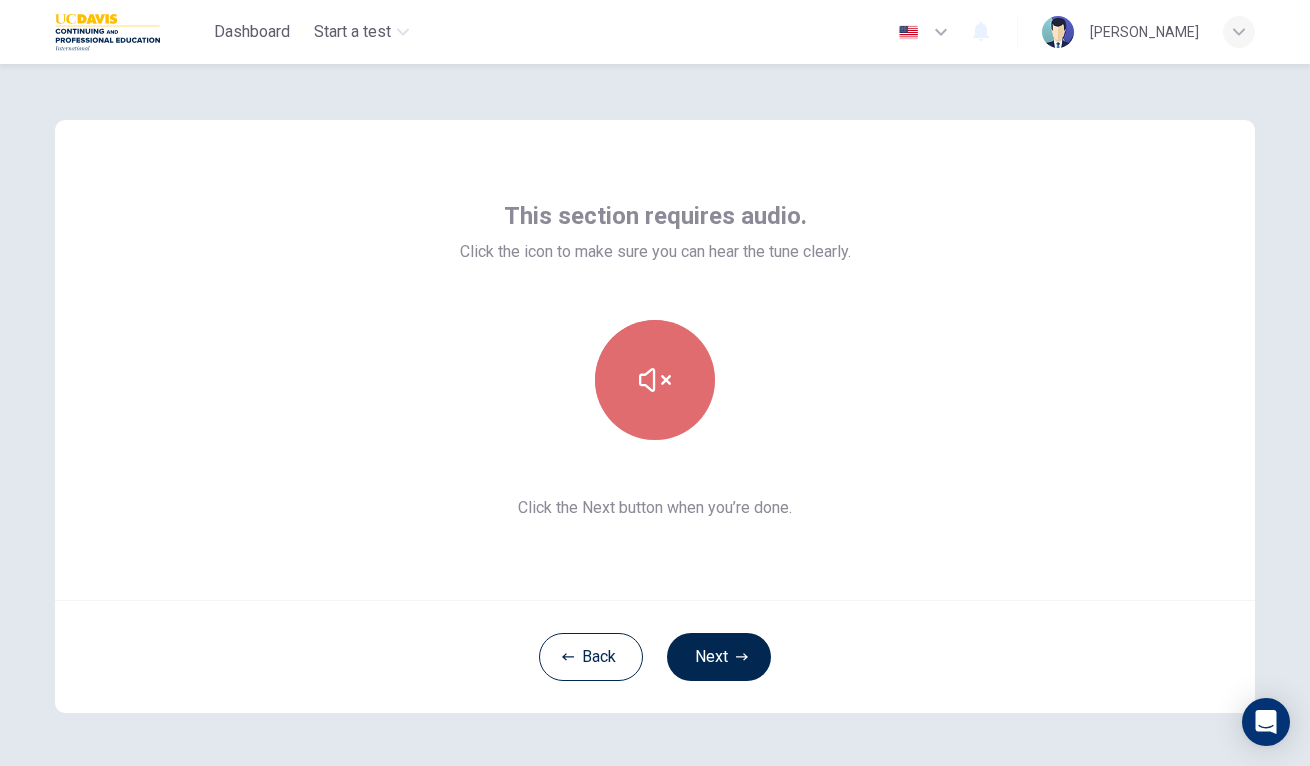 click at bounding box center [655, 380] 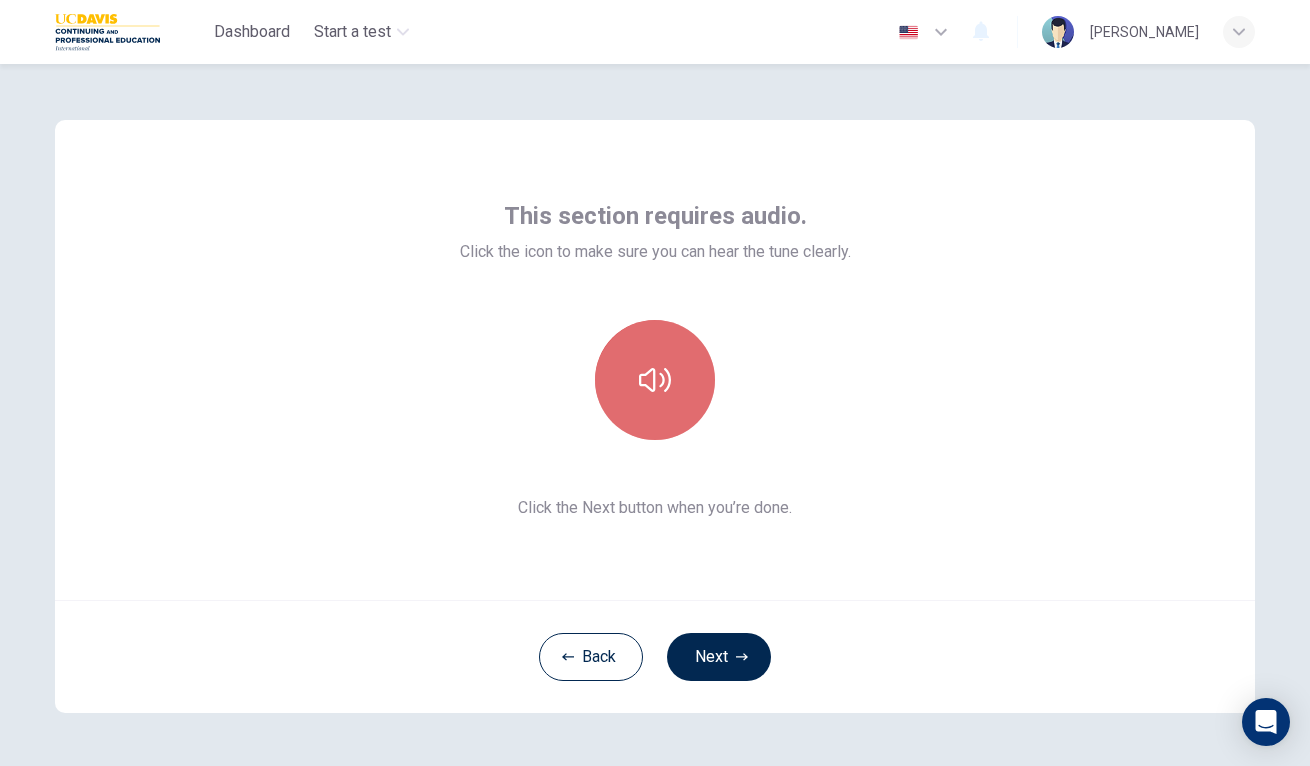 click at bounding box center (655, 380) 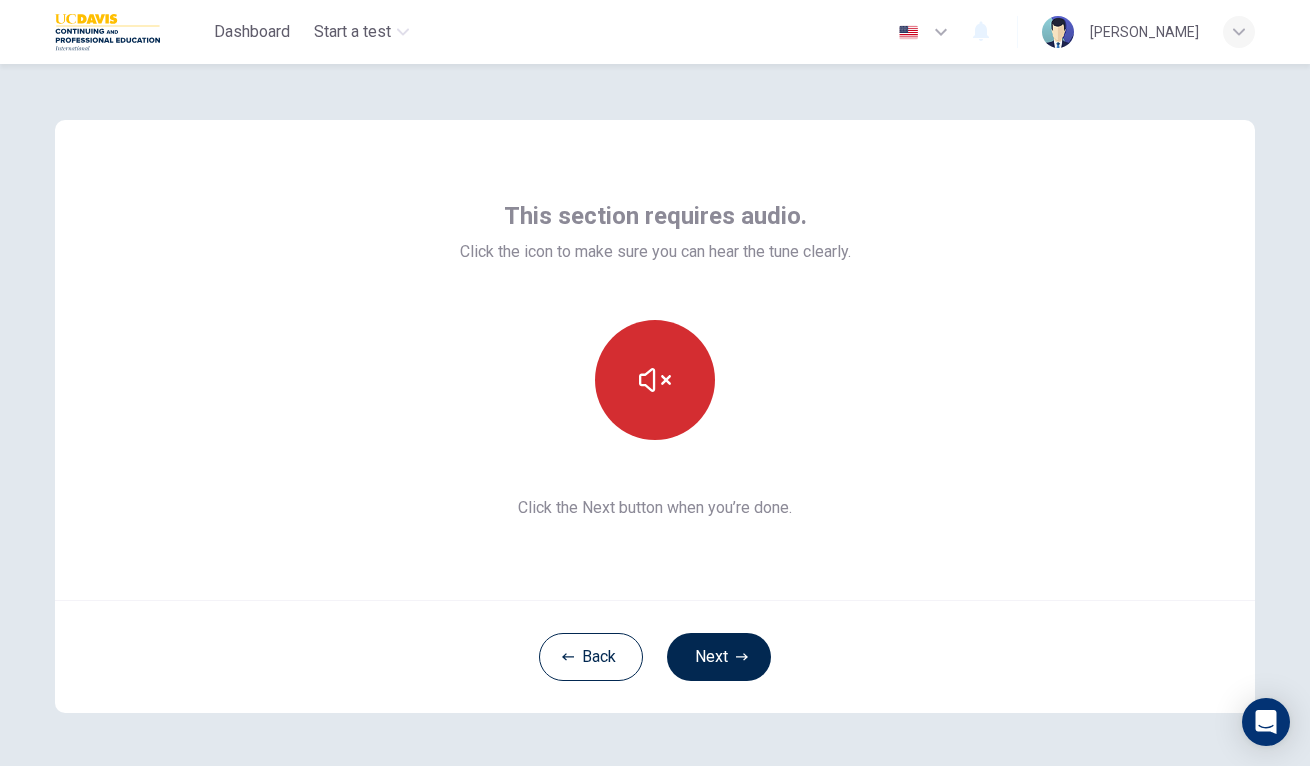 click at bounding box center (655, 380) 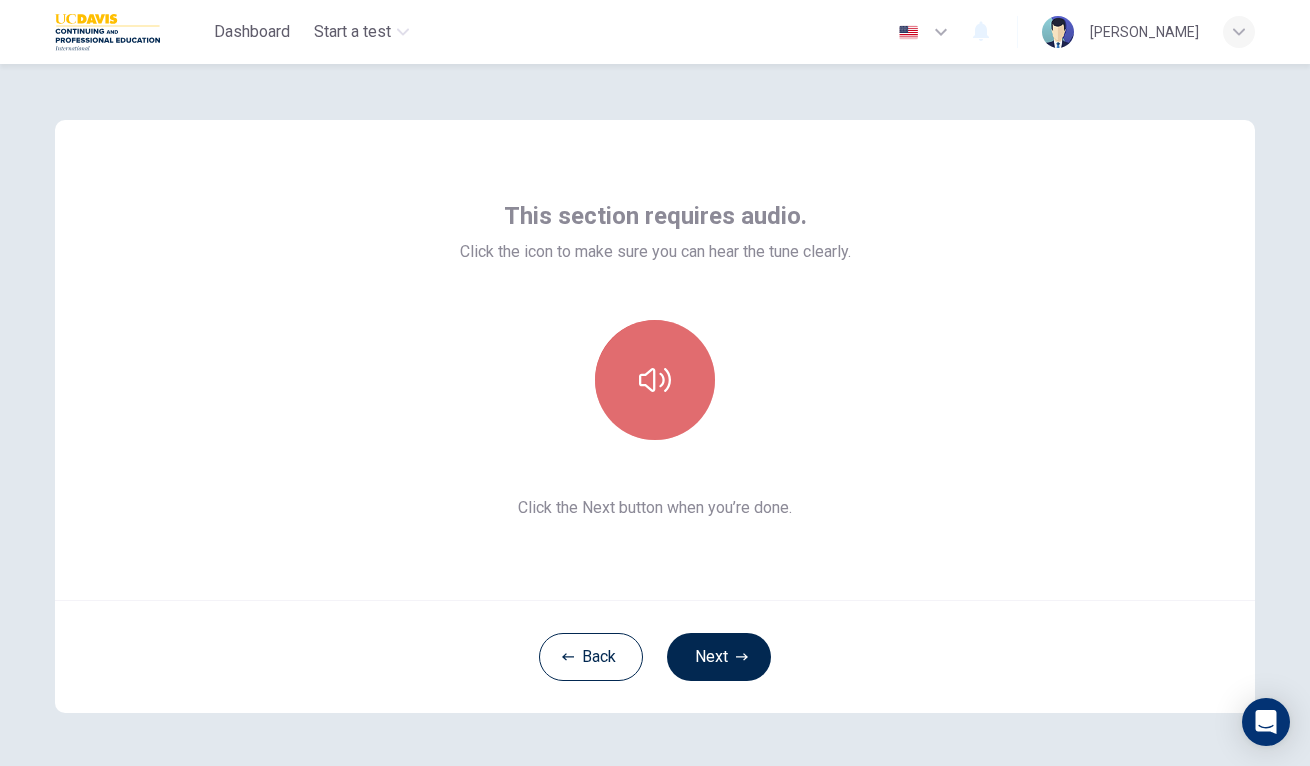 click at bounding box center [655, 380] 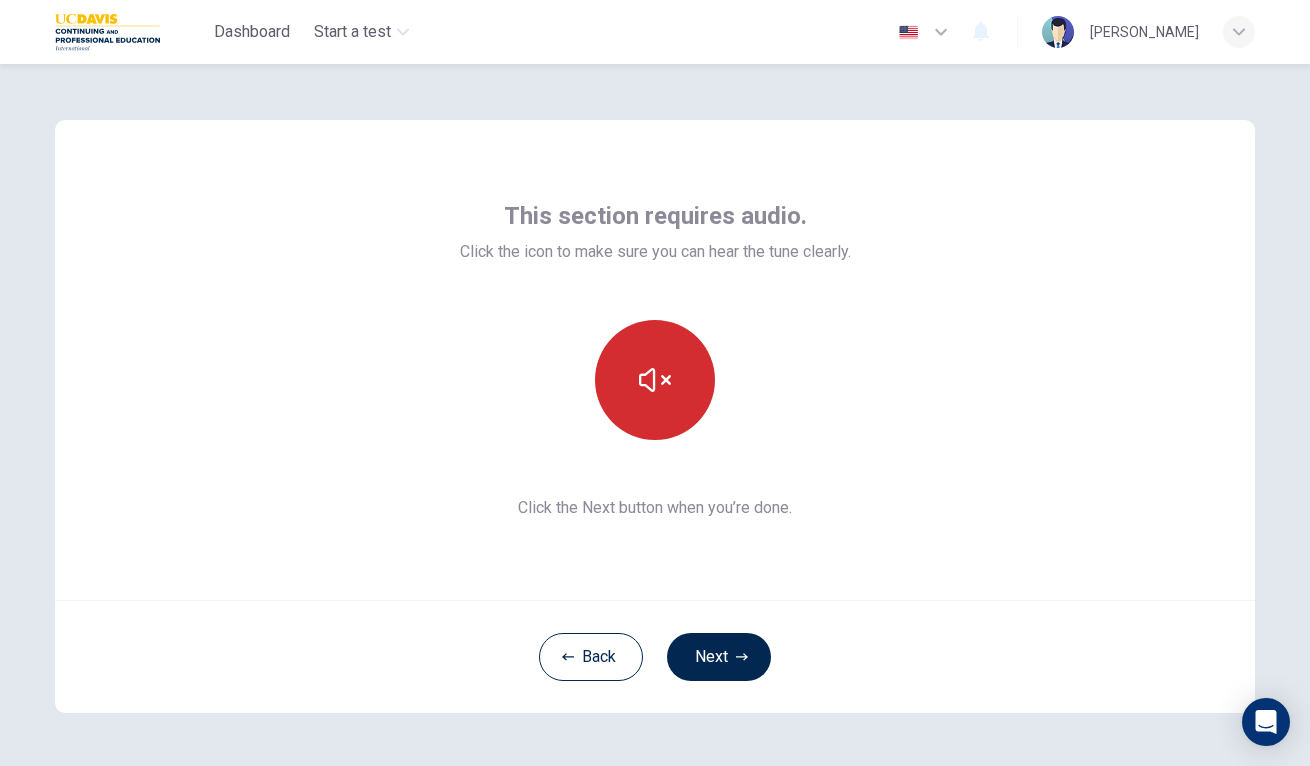 click at bounding box center (655, 380) 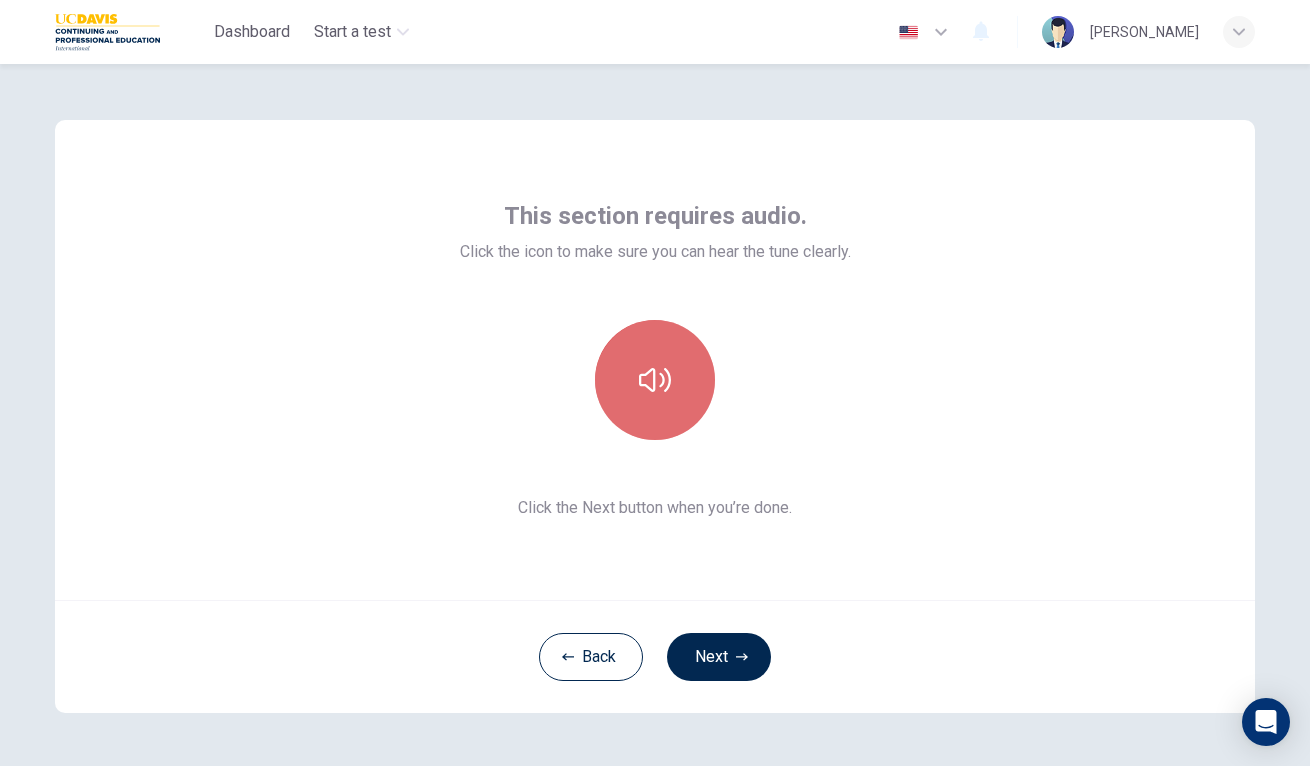 click at bounding box center (655, 380) 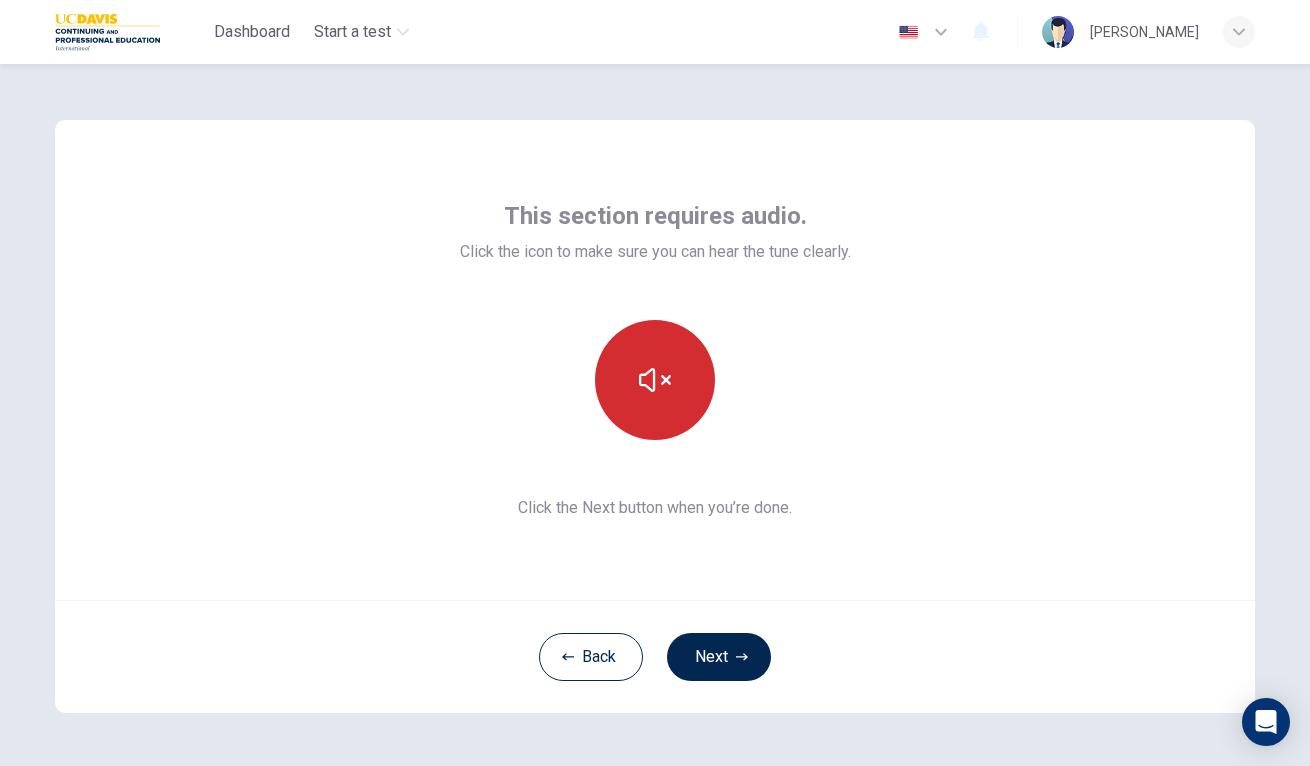click at bounding box center (655, 380) 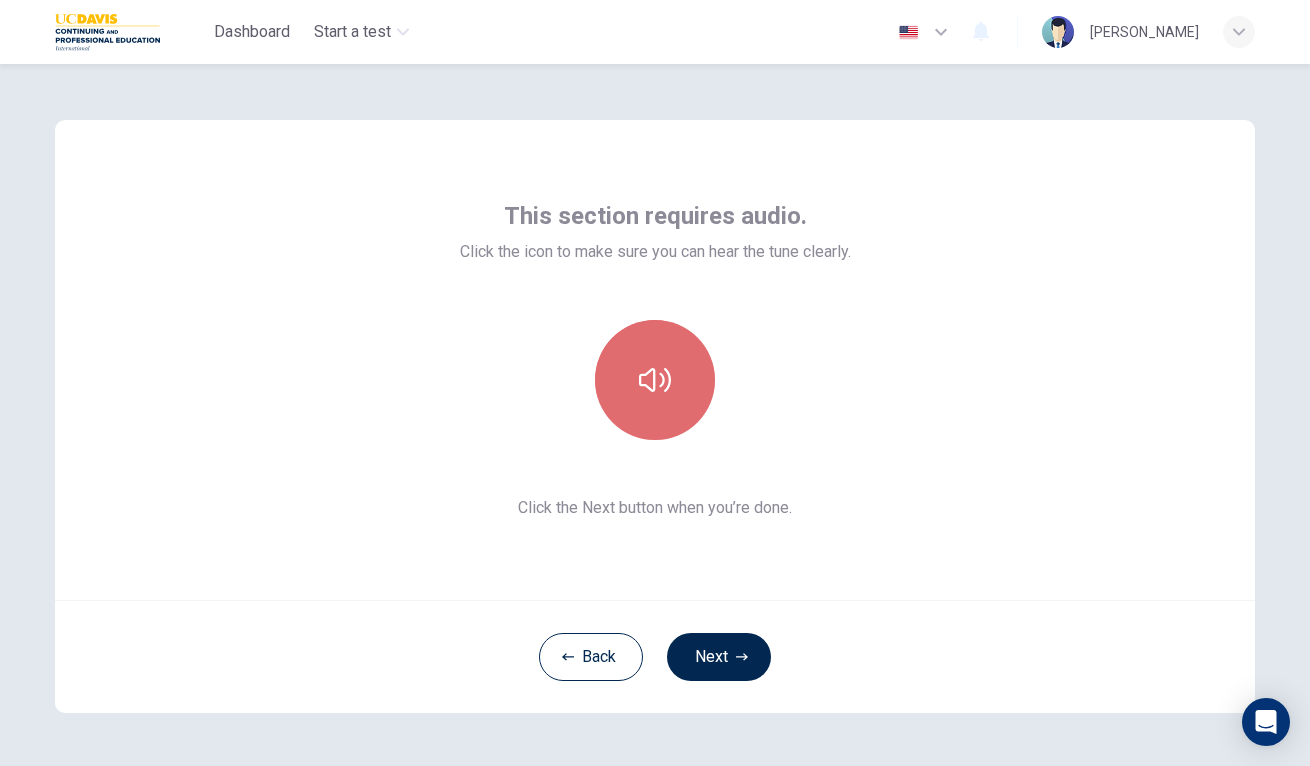click at bounding box center (655, 380) 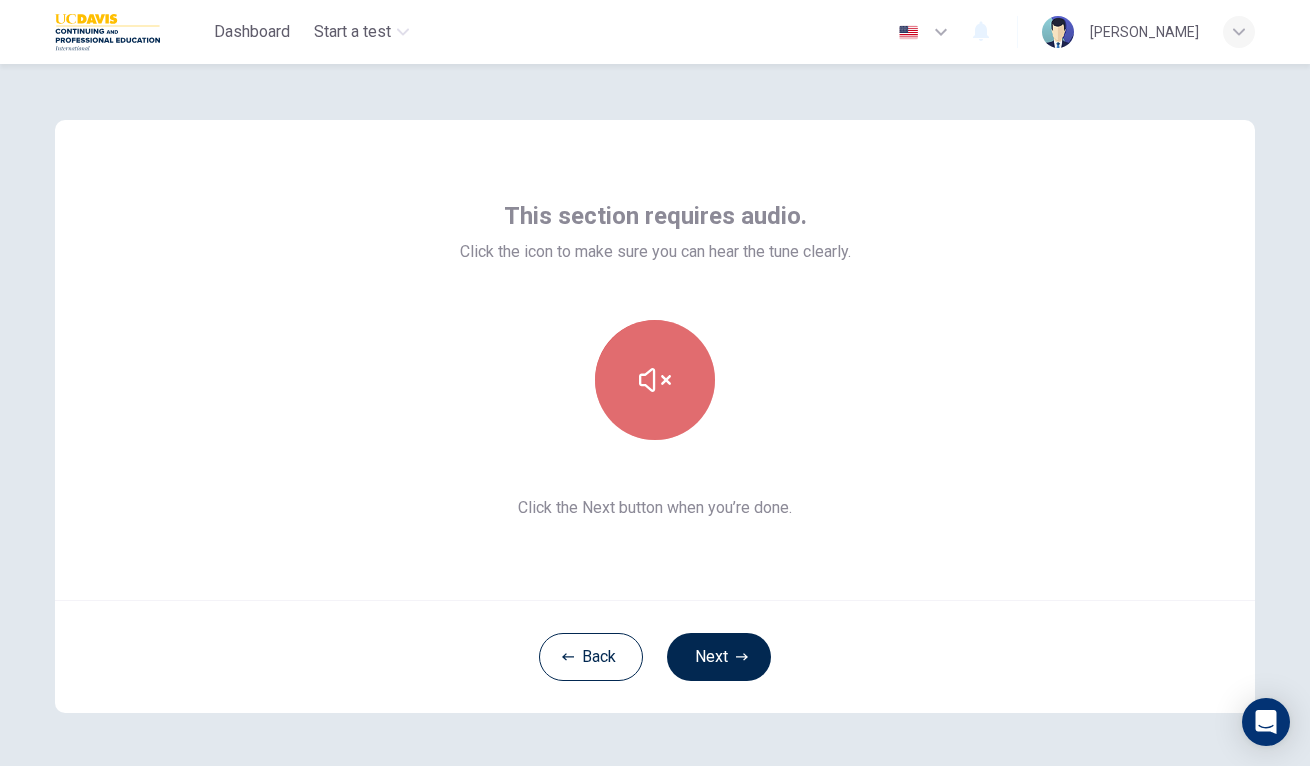 click at bounding box center [655, 380] 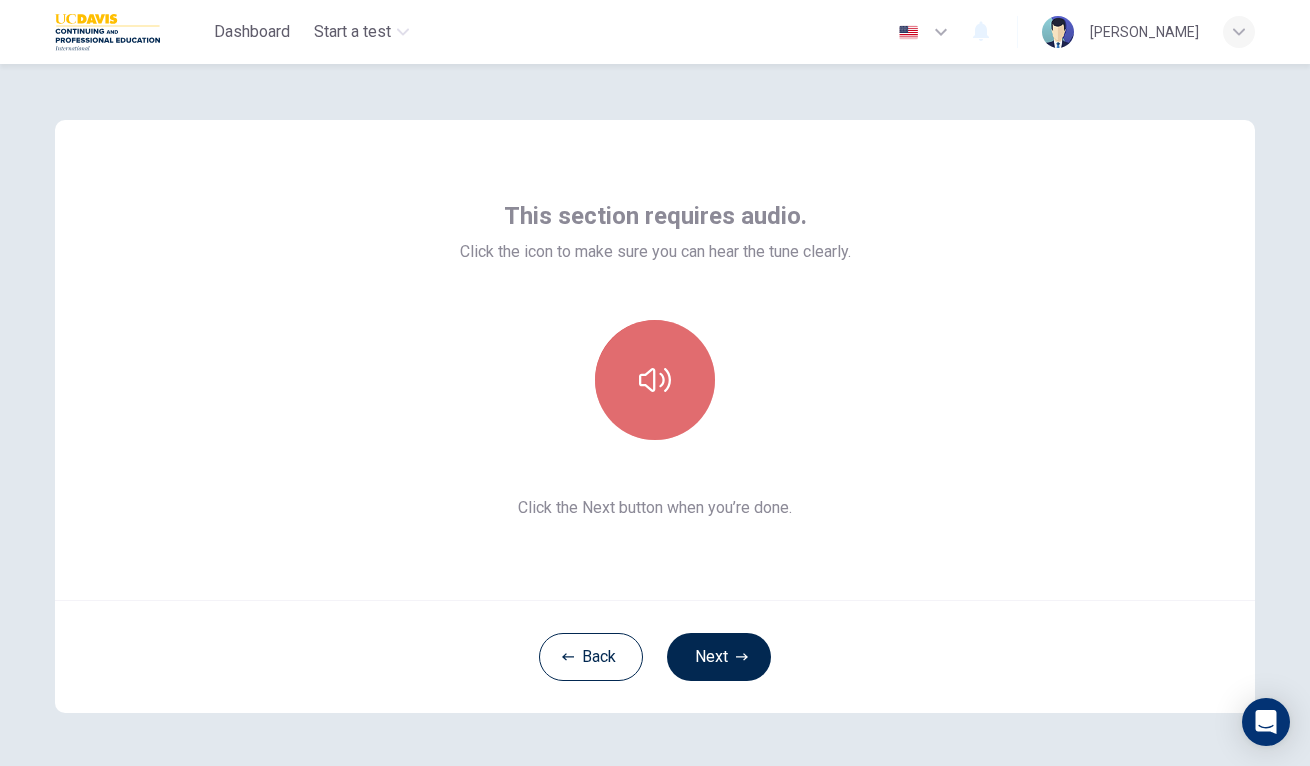 click at bounding box center [655, 380] 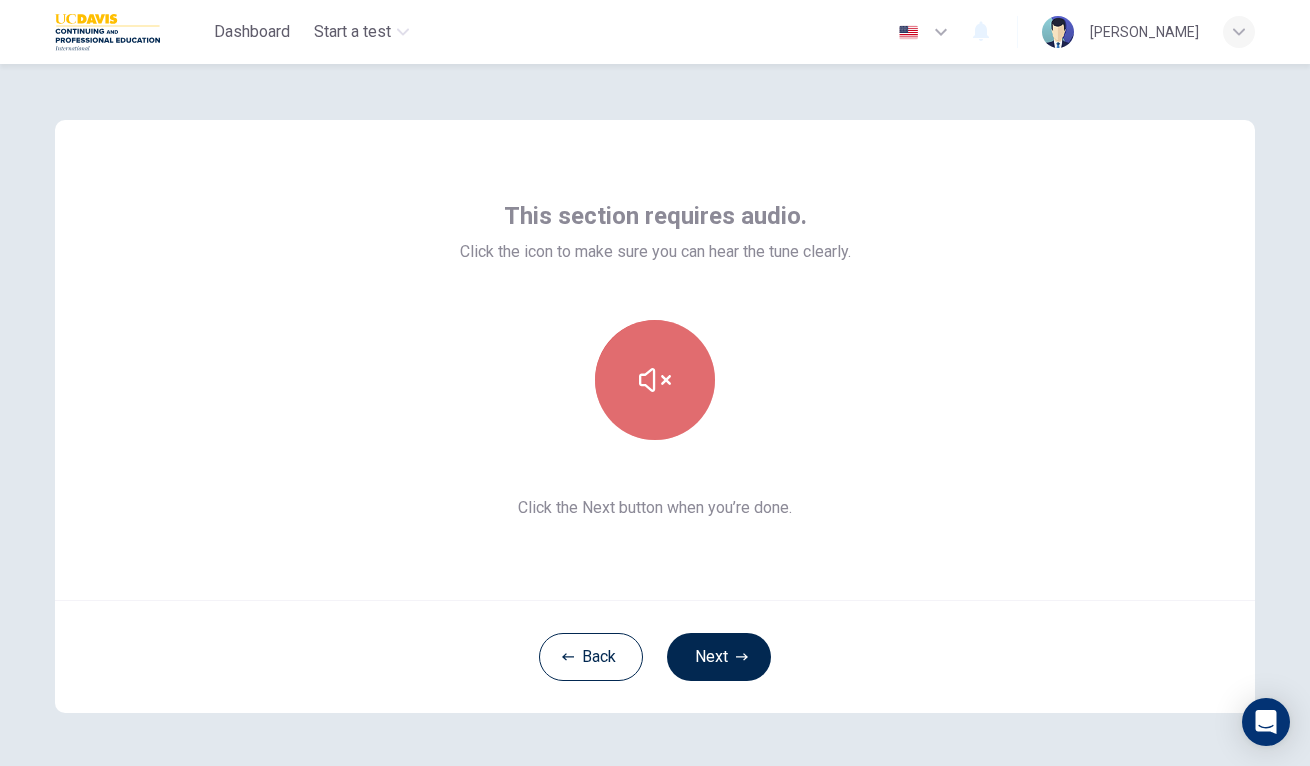 click at bounding box center [655, 380] 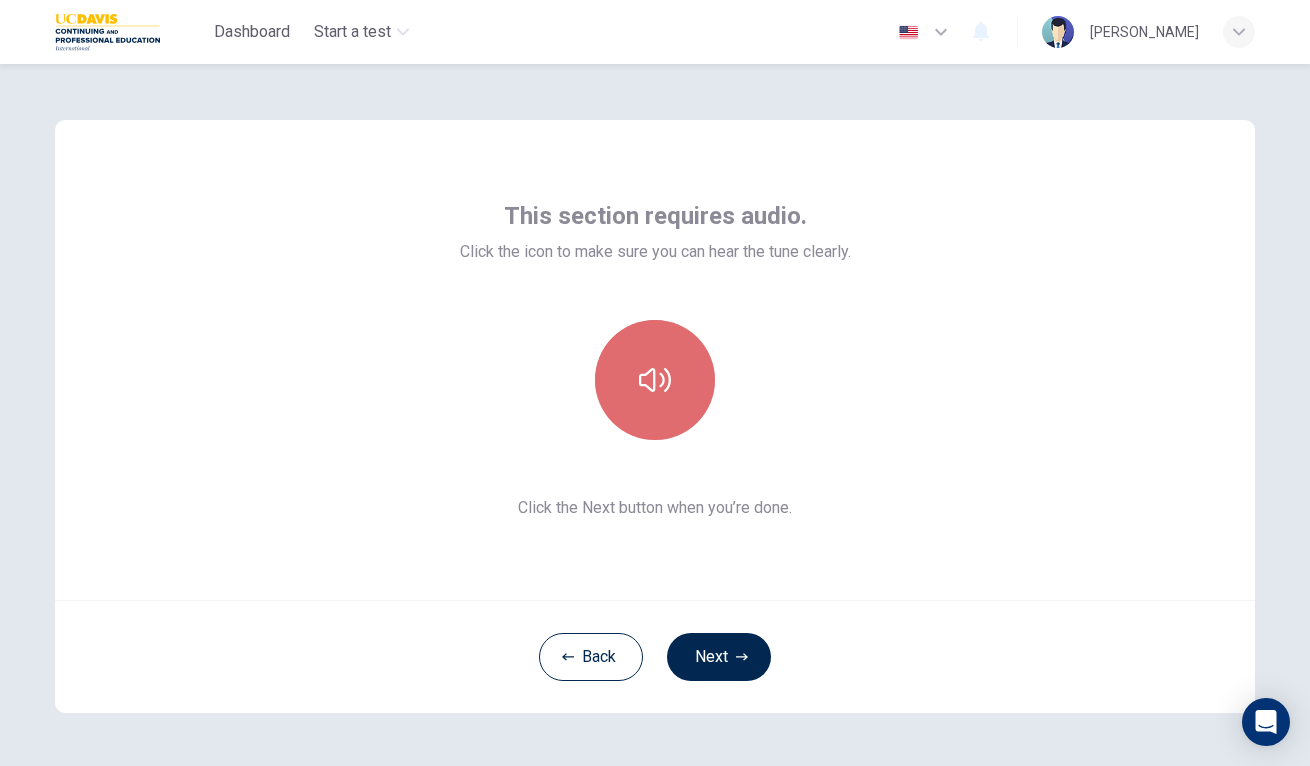 click at bounding box center (655, 380) 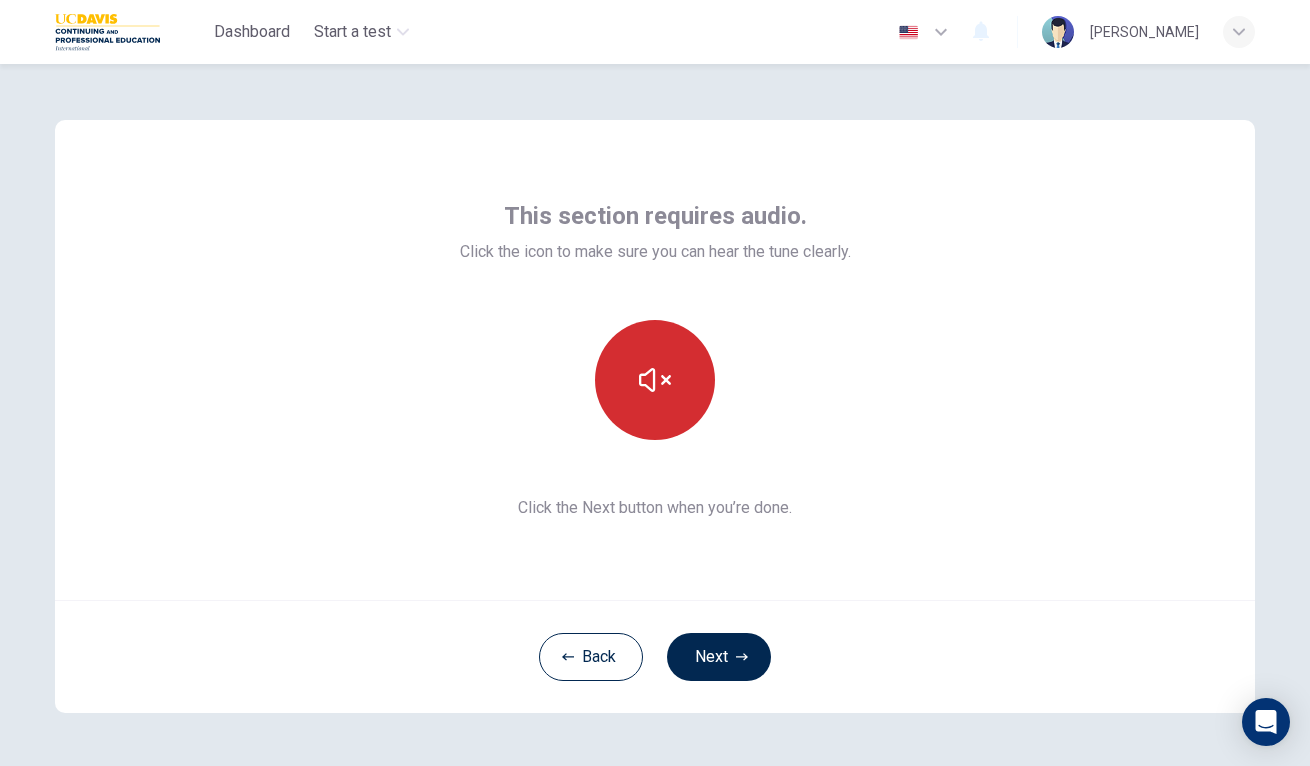 click at bounding box center (655, 380) 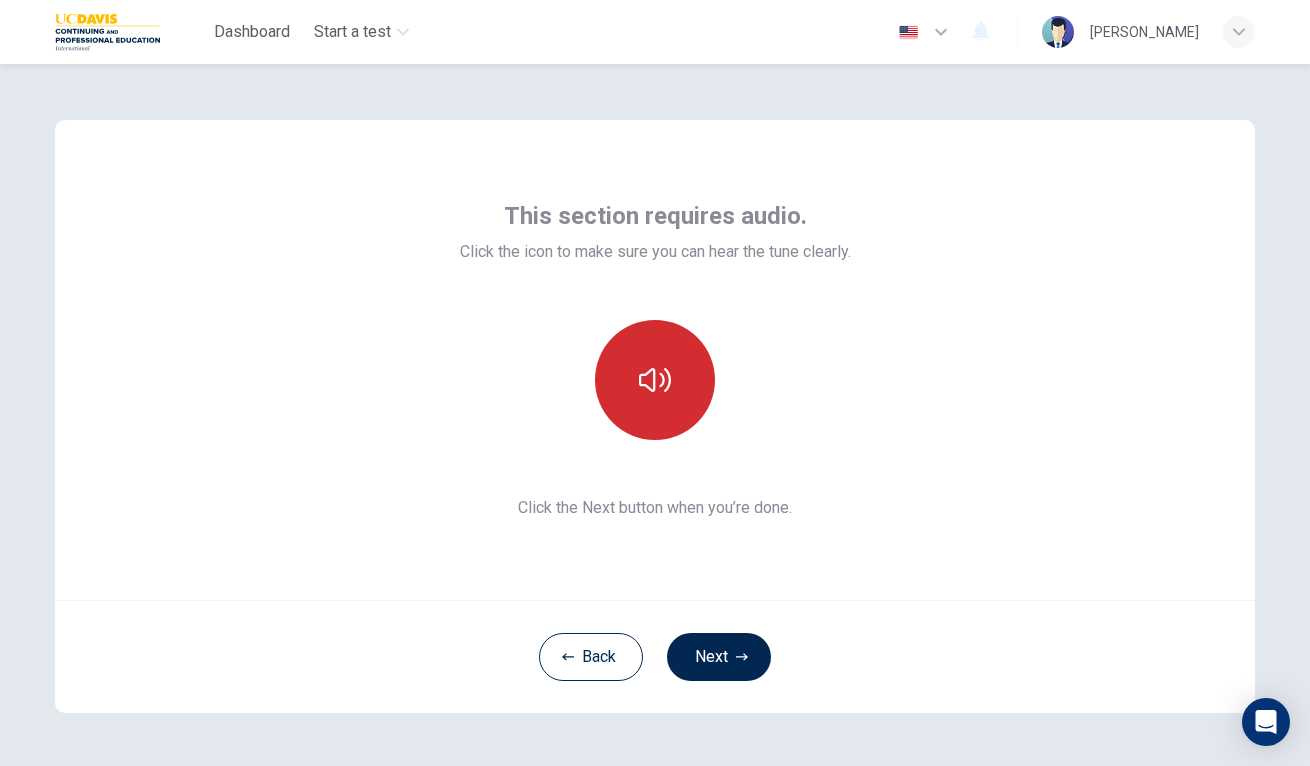 click at bounding box center [655, 380] 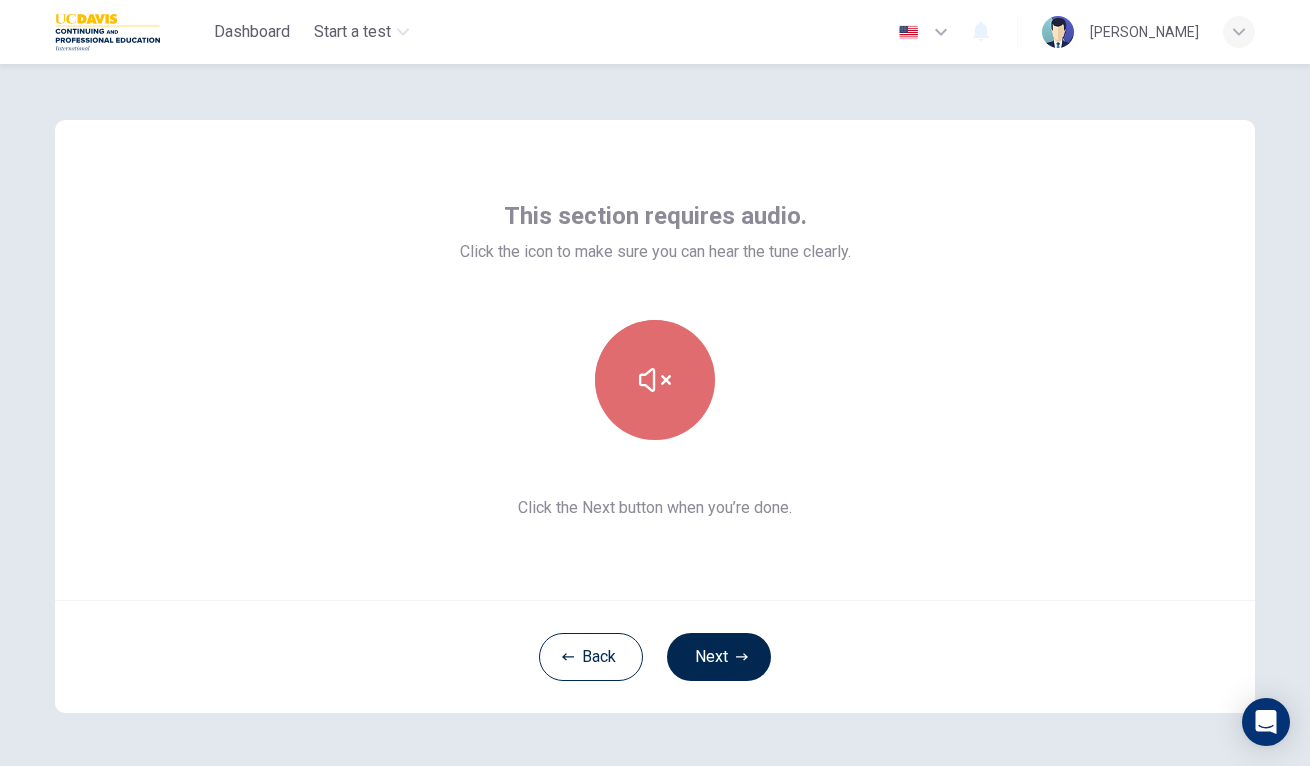click at bounding box center (655, 380) 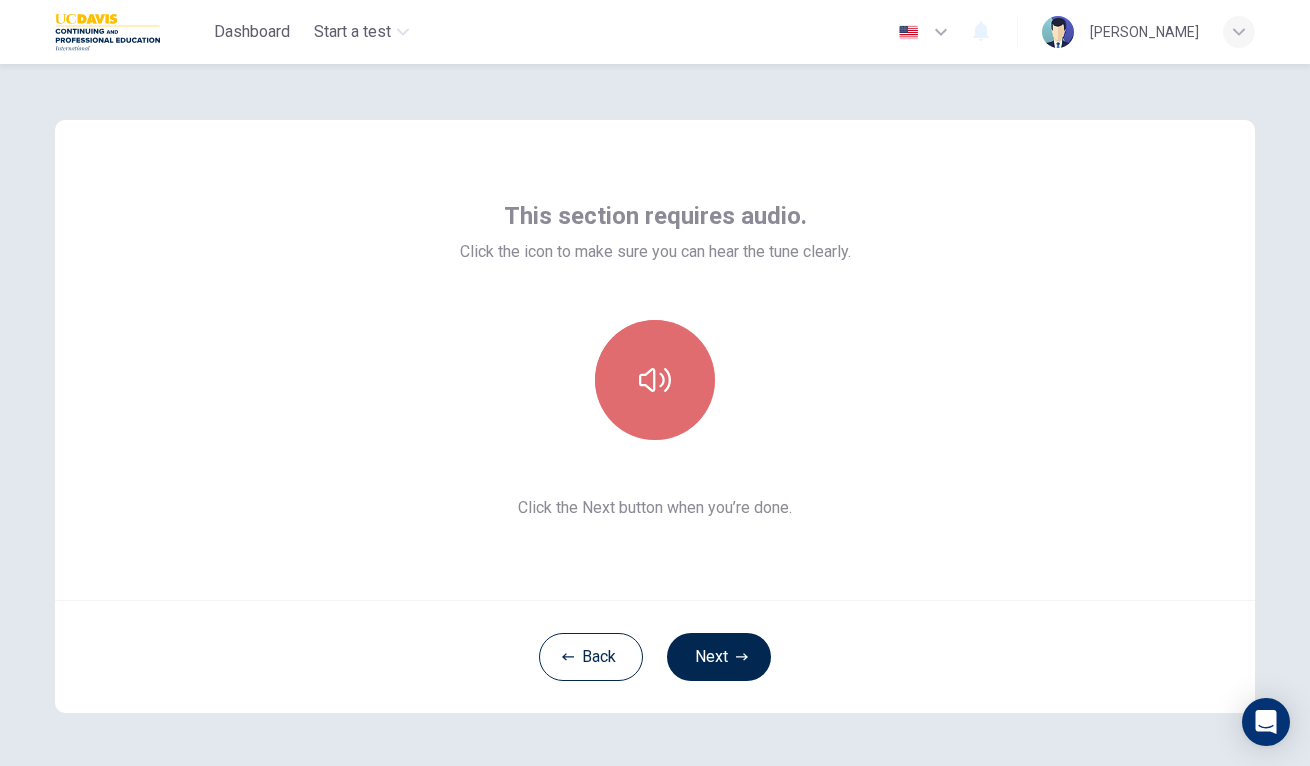click at bounding box center (655, 380) 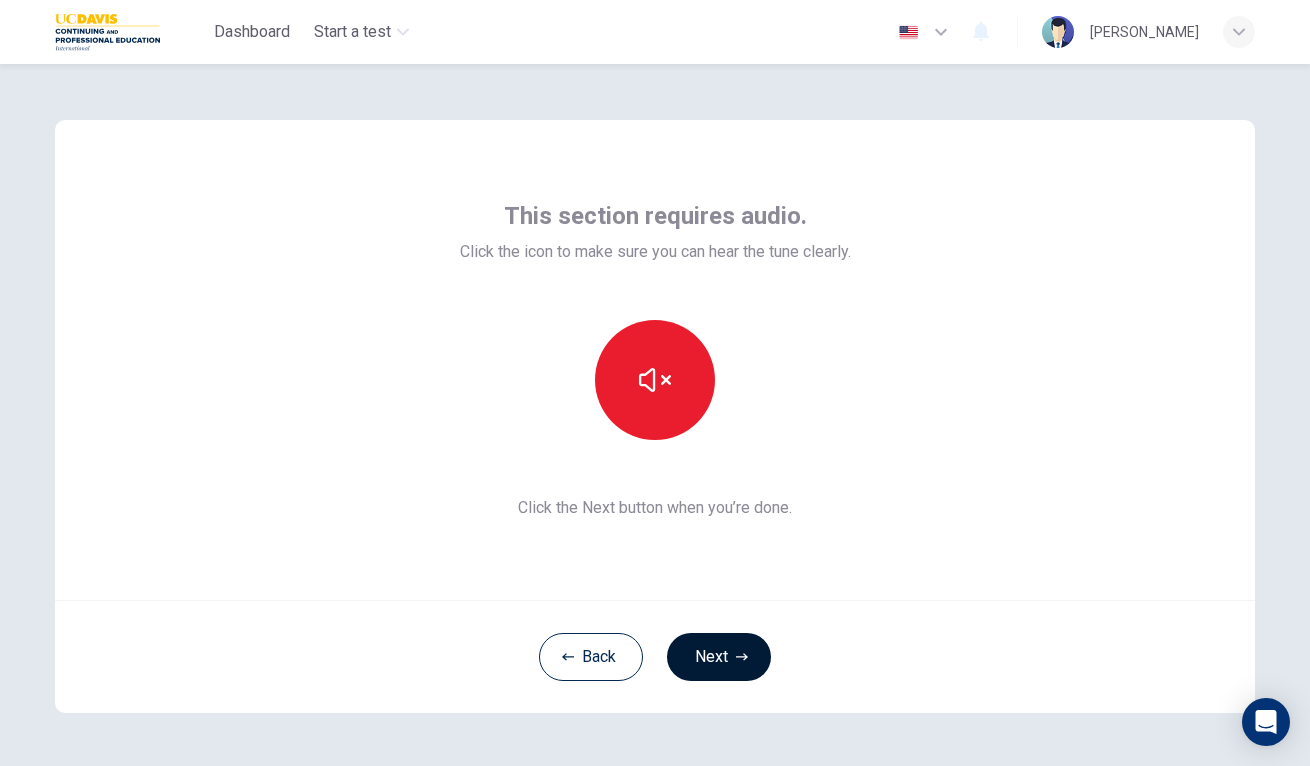 click on "Next" at bounding box center (719, 657) 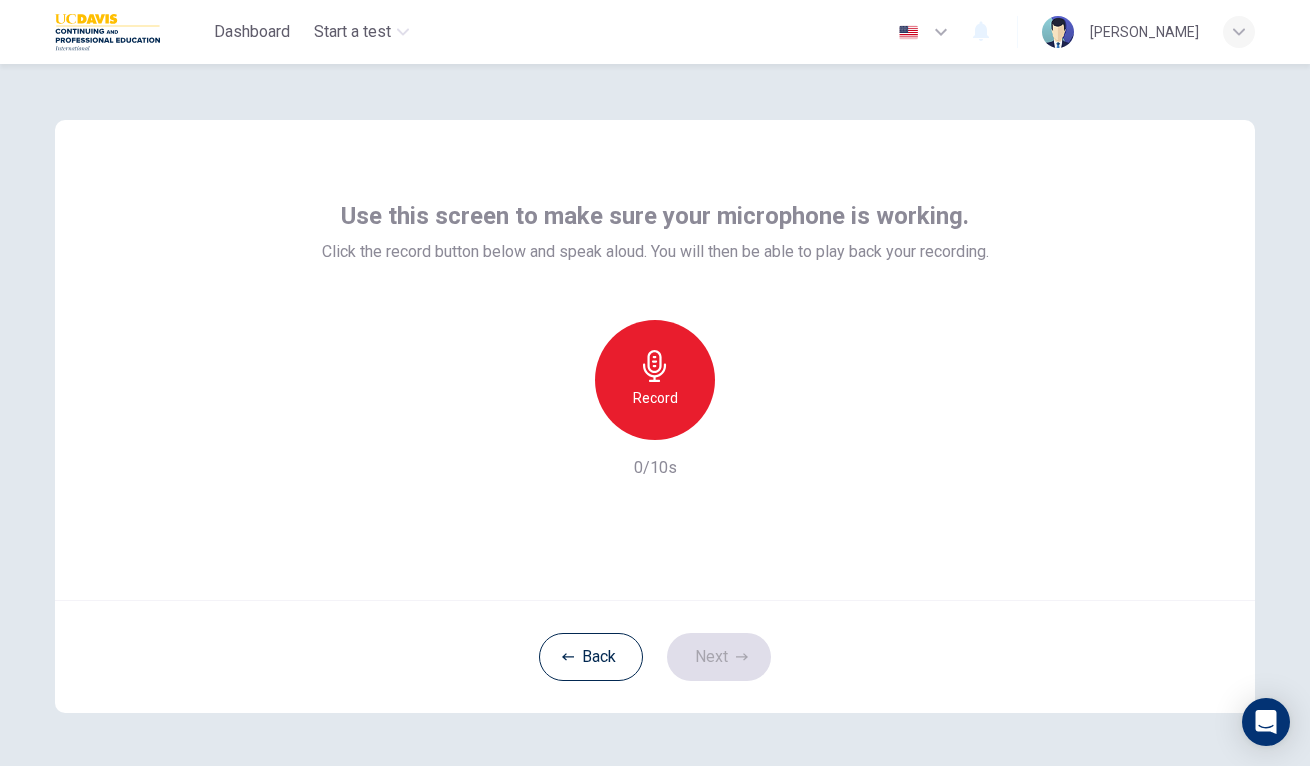 click on "Record" at bounding box center (655, 380) 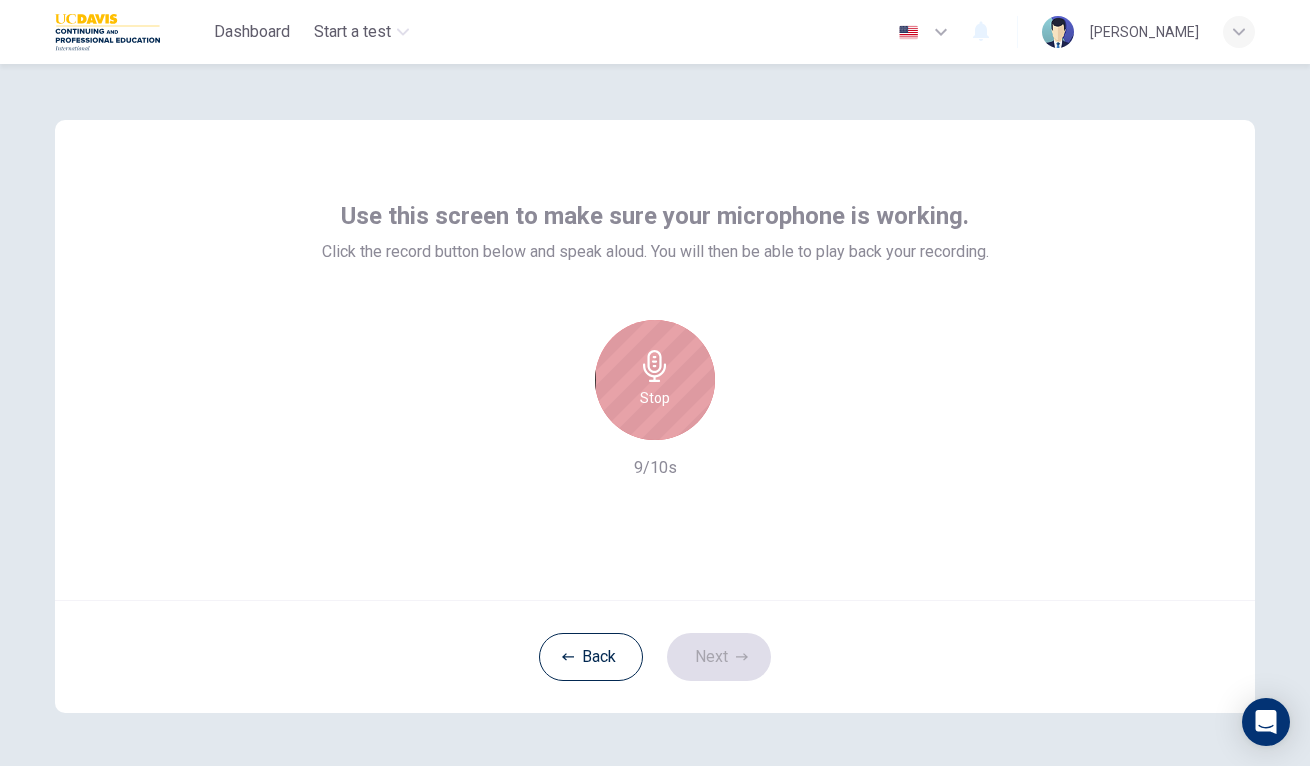click on "Stop" at bounding box center [655, 398] 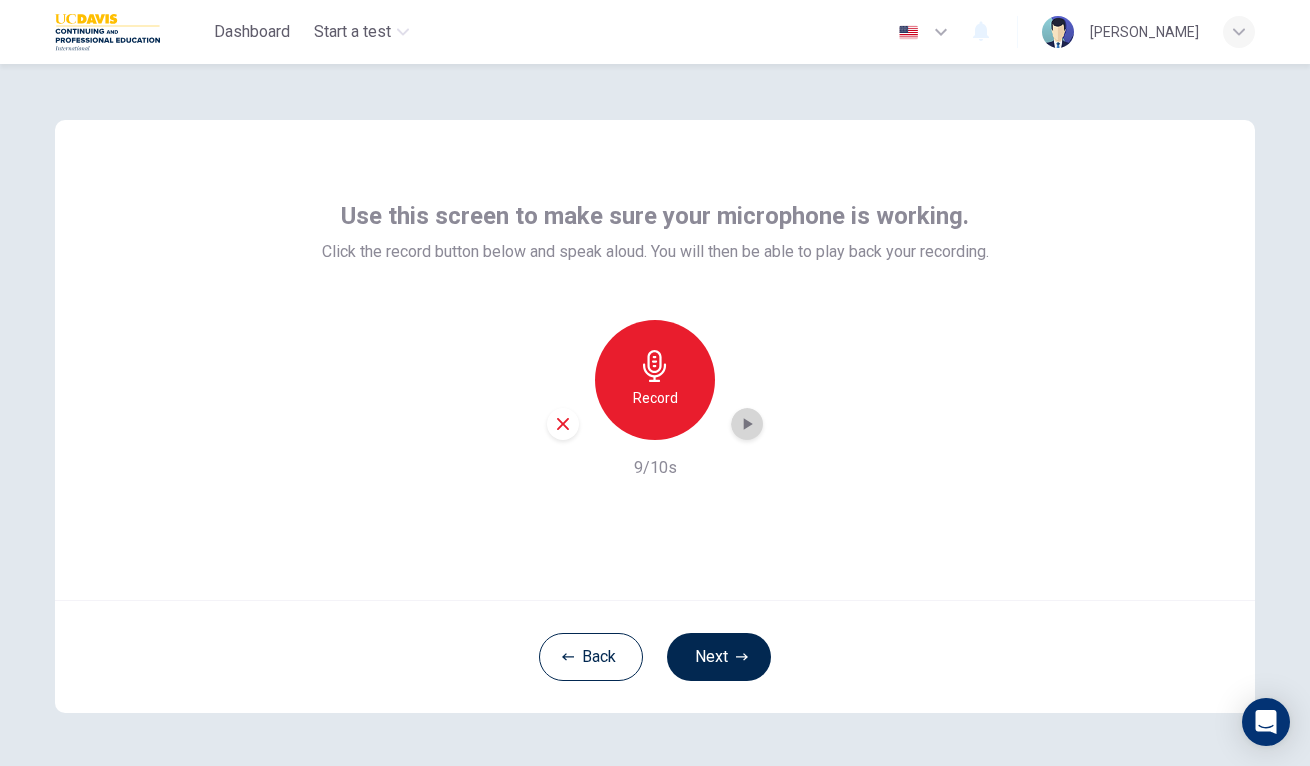 click 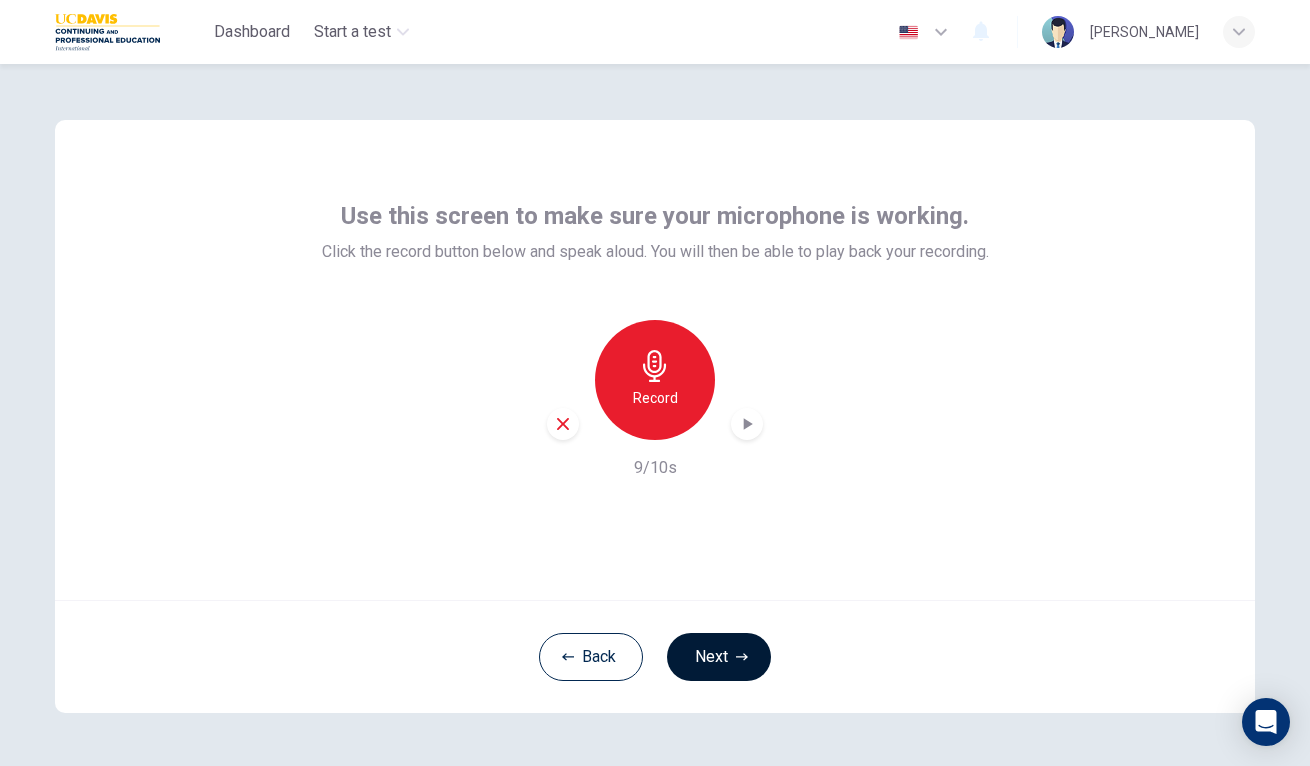 click on "Next" at bounding box center (719, 657) 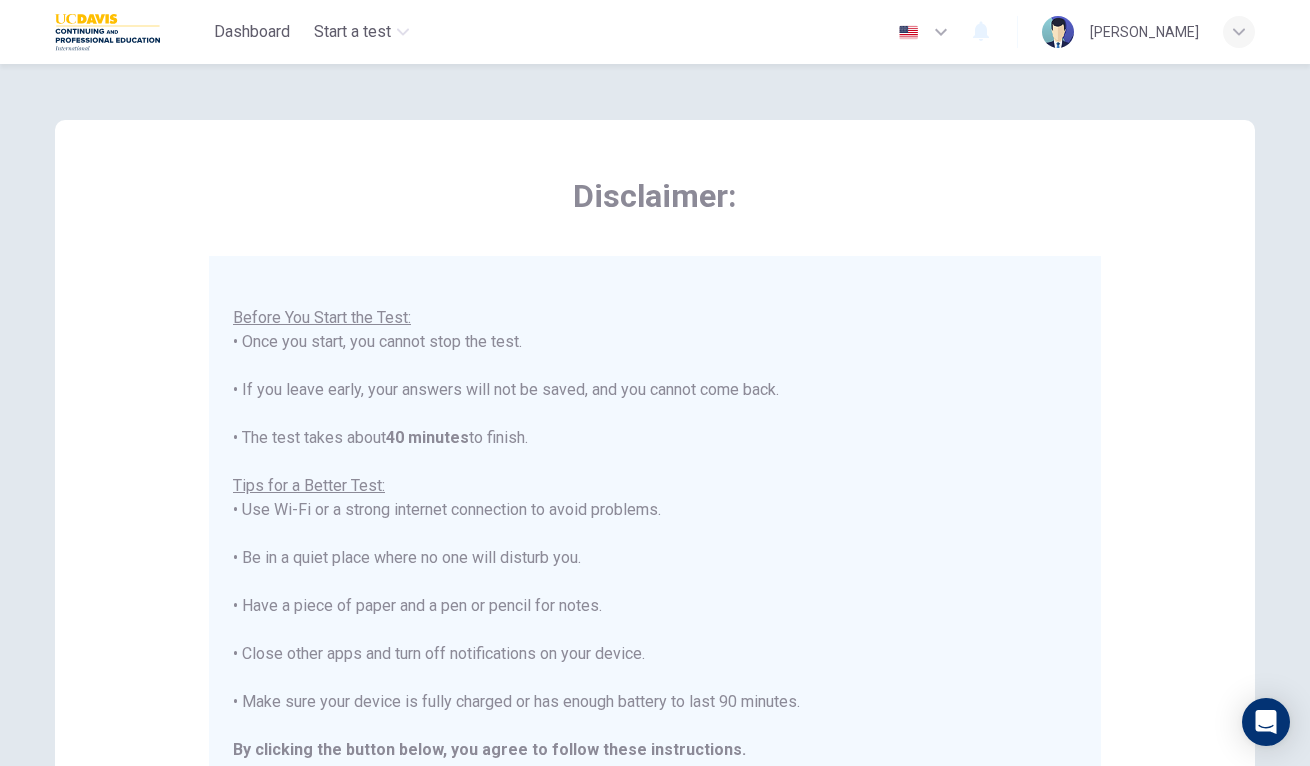 scroll, scrollTop: 21, scrollLeft: 0, axis: vertical 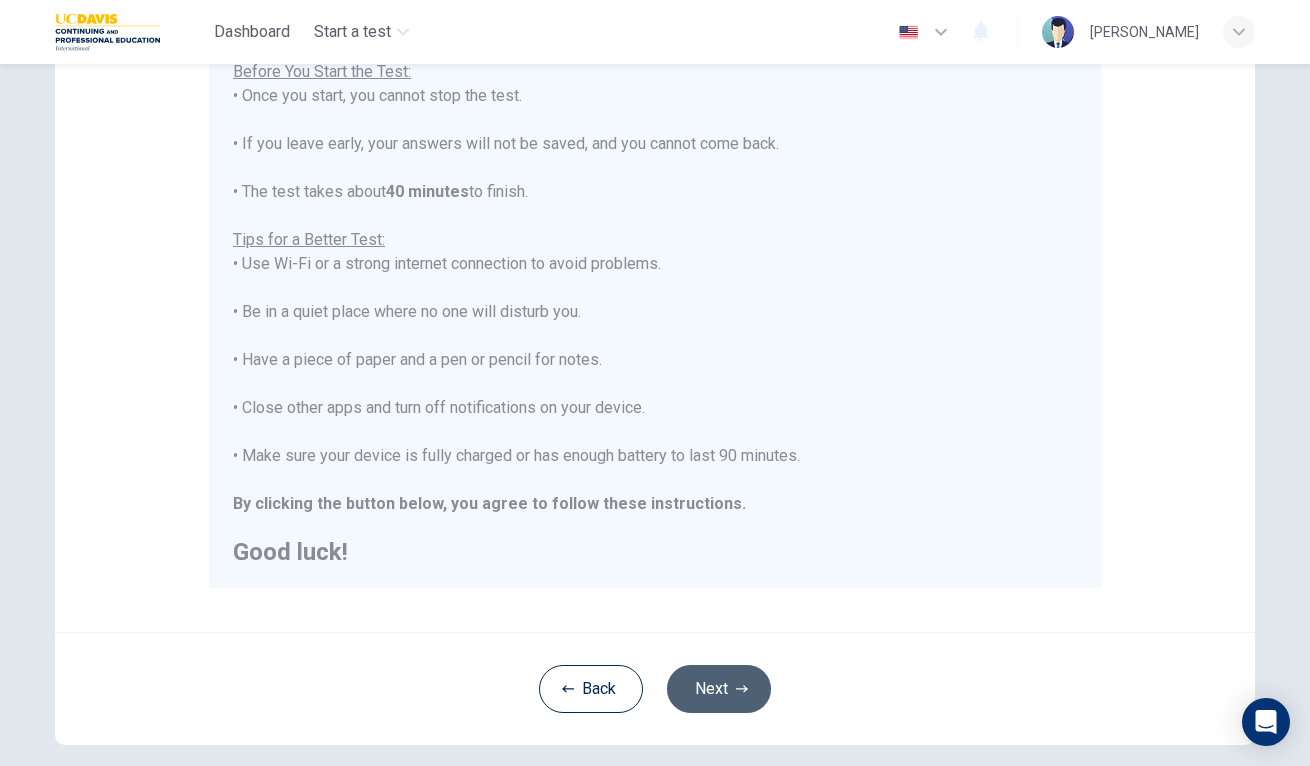 click on "Next" at bounding box center [719, 689] 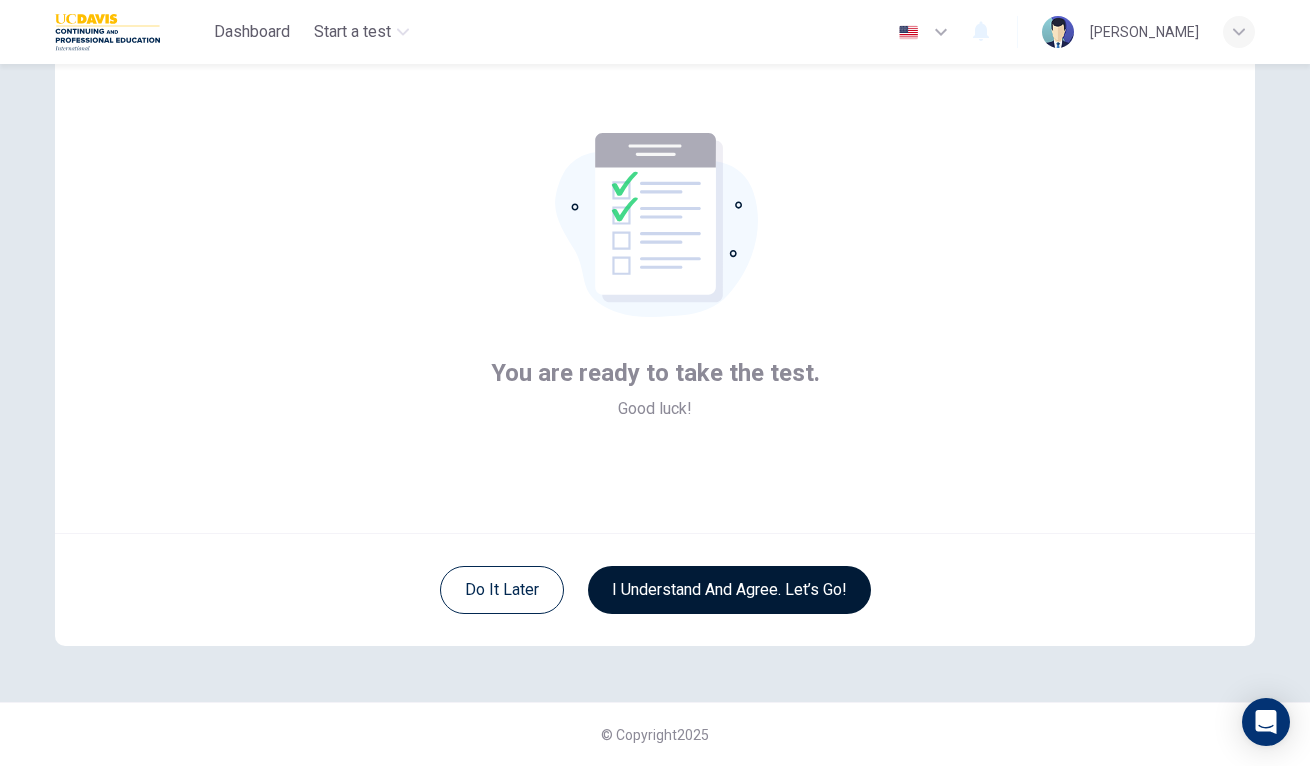 click on "I understand and agree. Let’s go!" at bounding box center (729, 590) 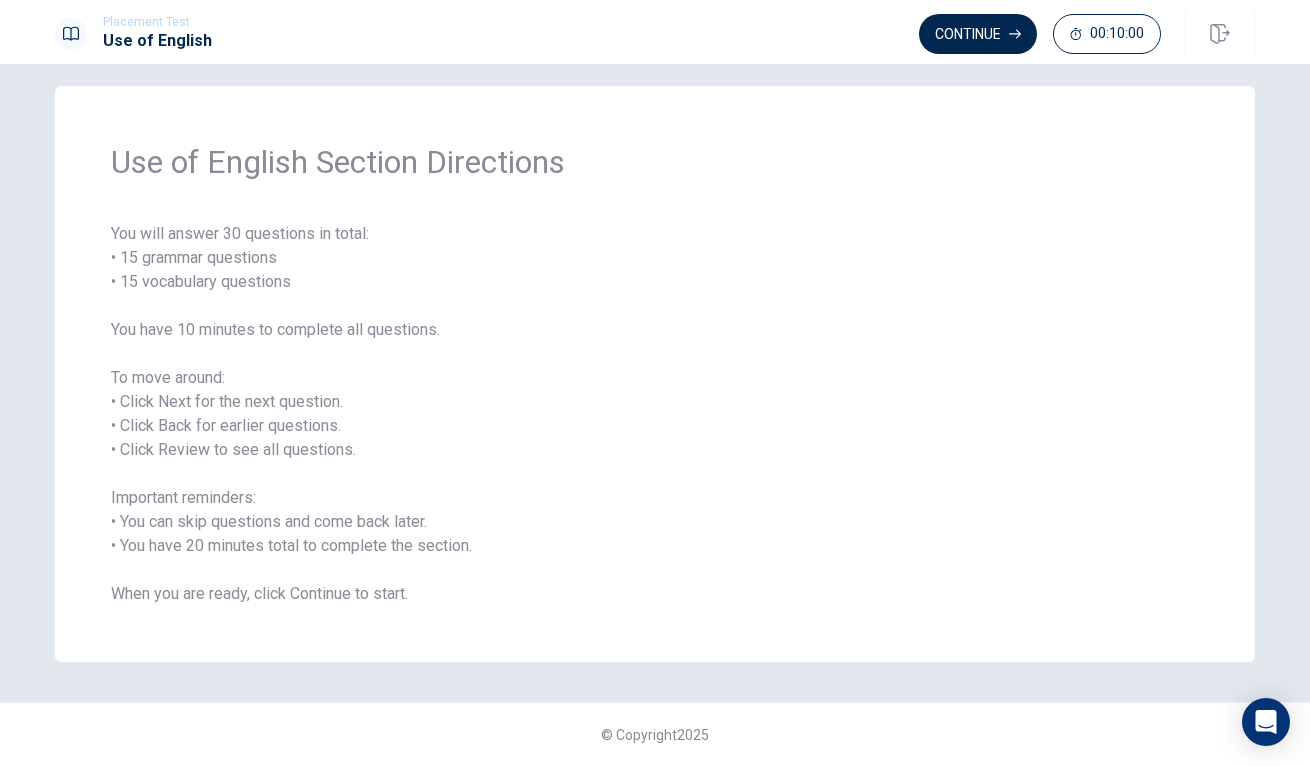 scroll, scrollTop: 18, scrollLeft: 0, axis: vertical 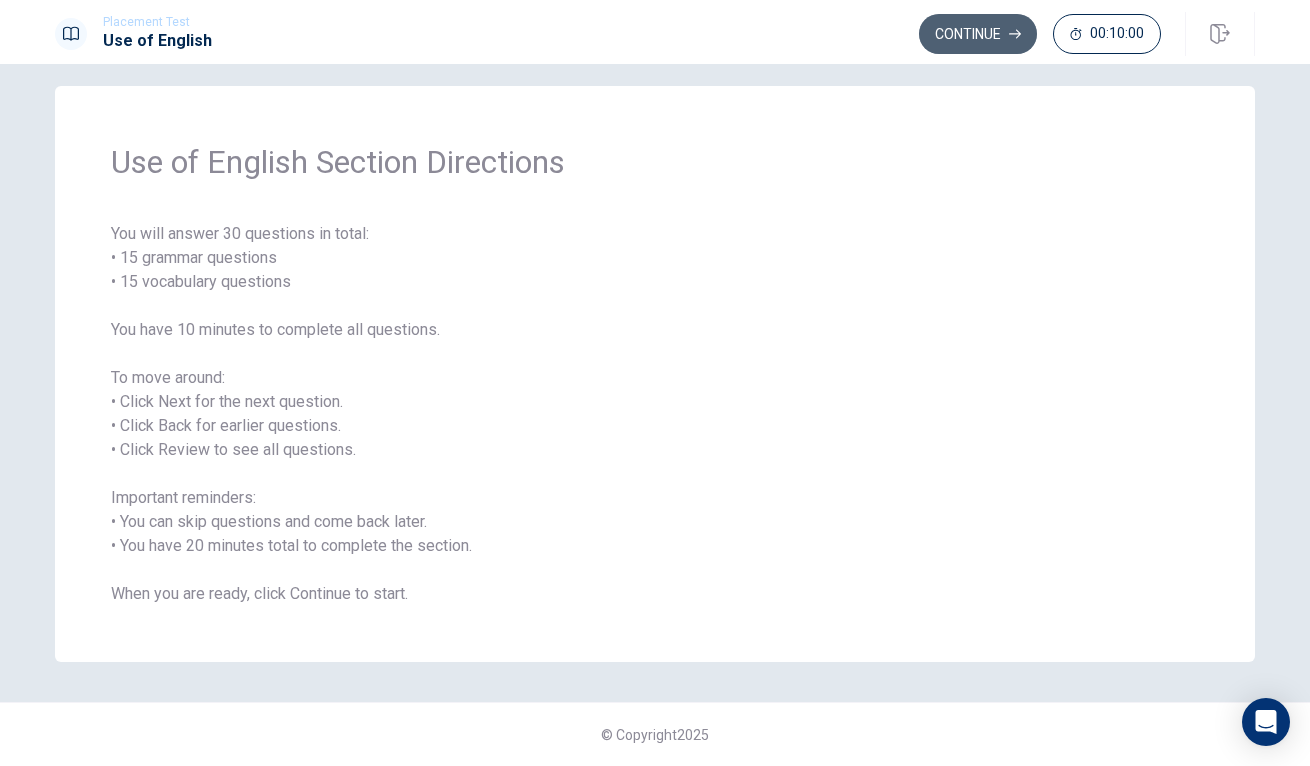 click on "Continue" at bounding box center (978, 34) 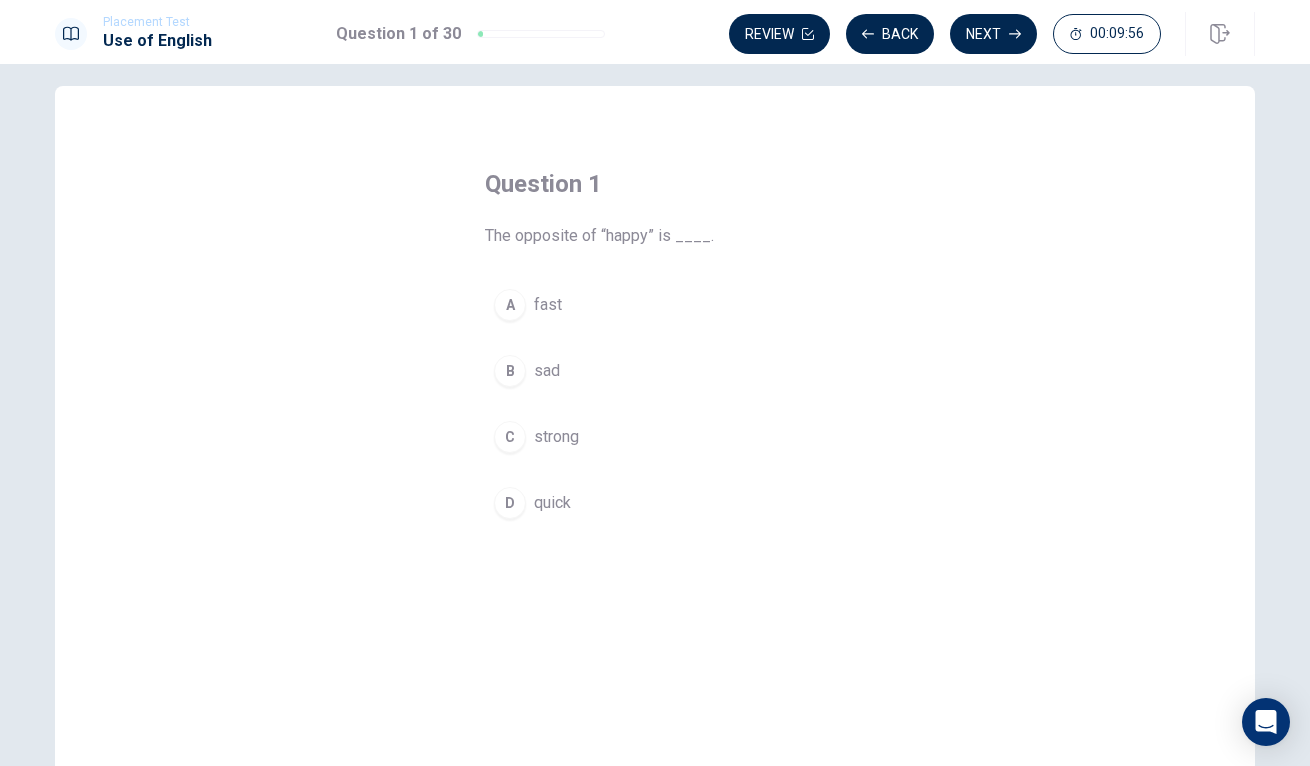 click on "B" at bounding box center (510, 371) 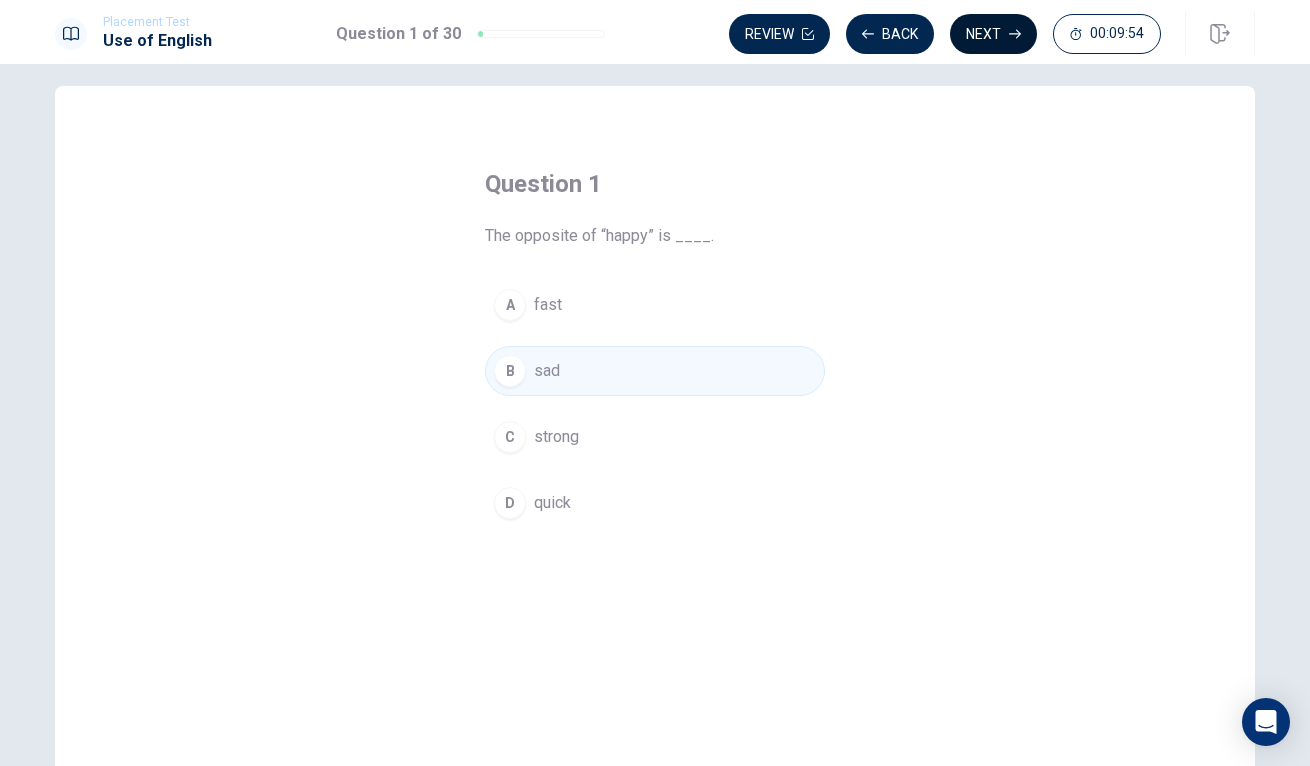 click on "Next" at bounding box center (993, 34) 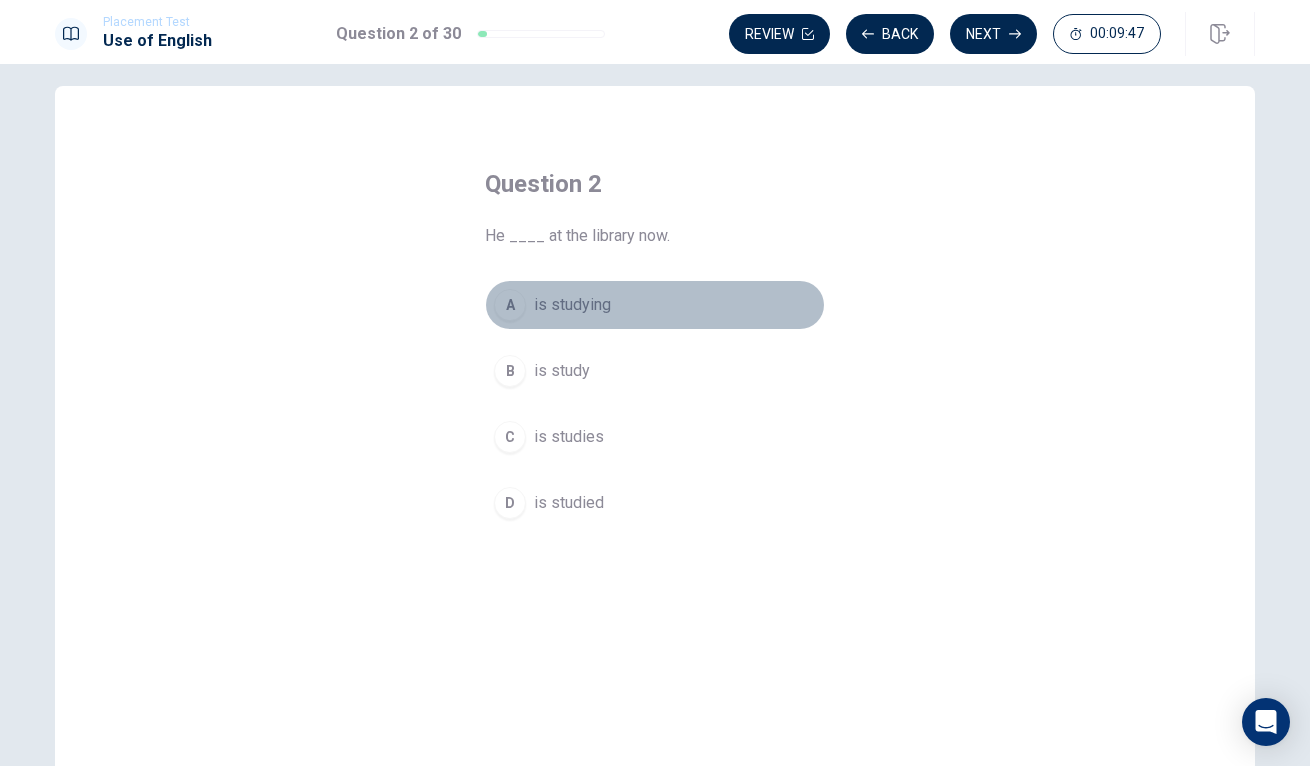 click on "is studying" at bounding box center [572, 305] 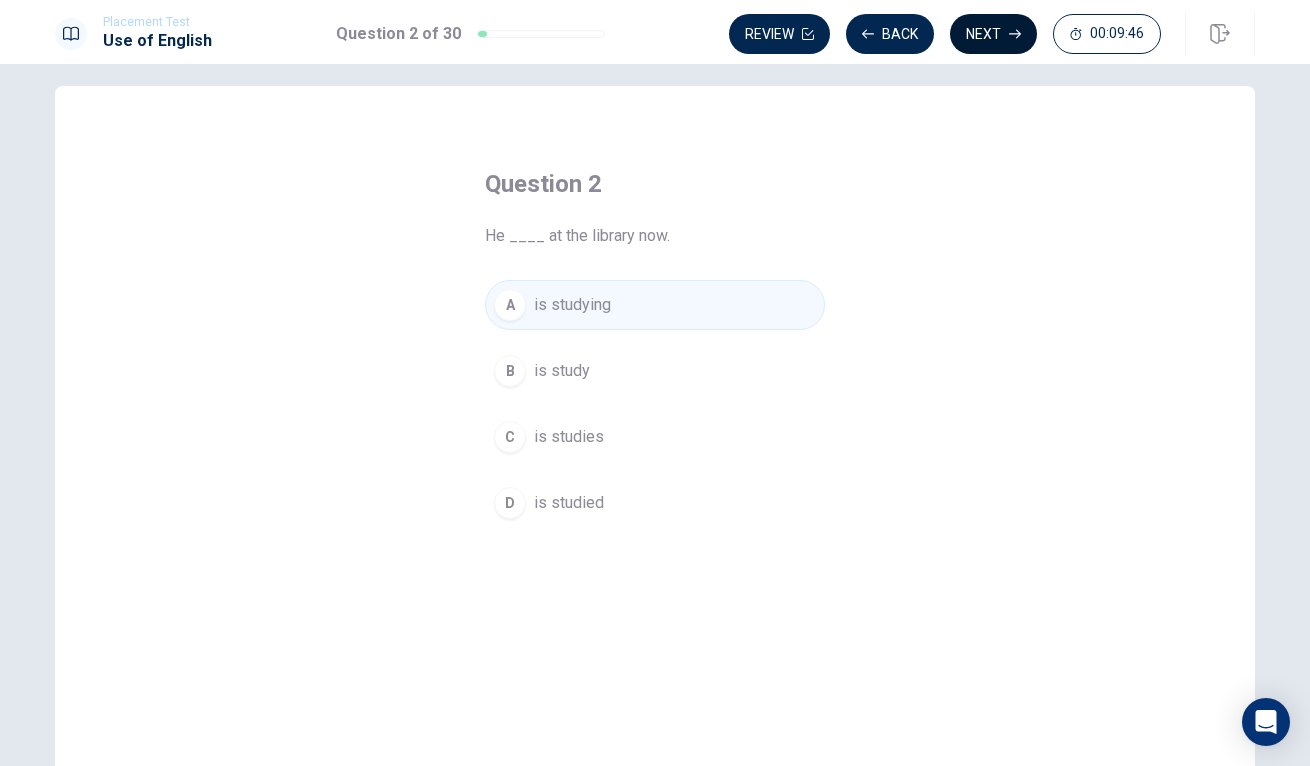 click on "Next" at bounding box center [993, 34] 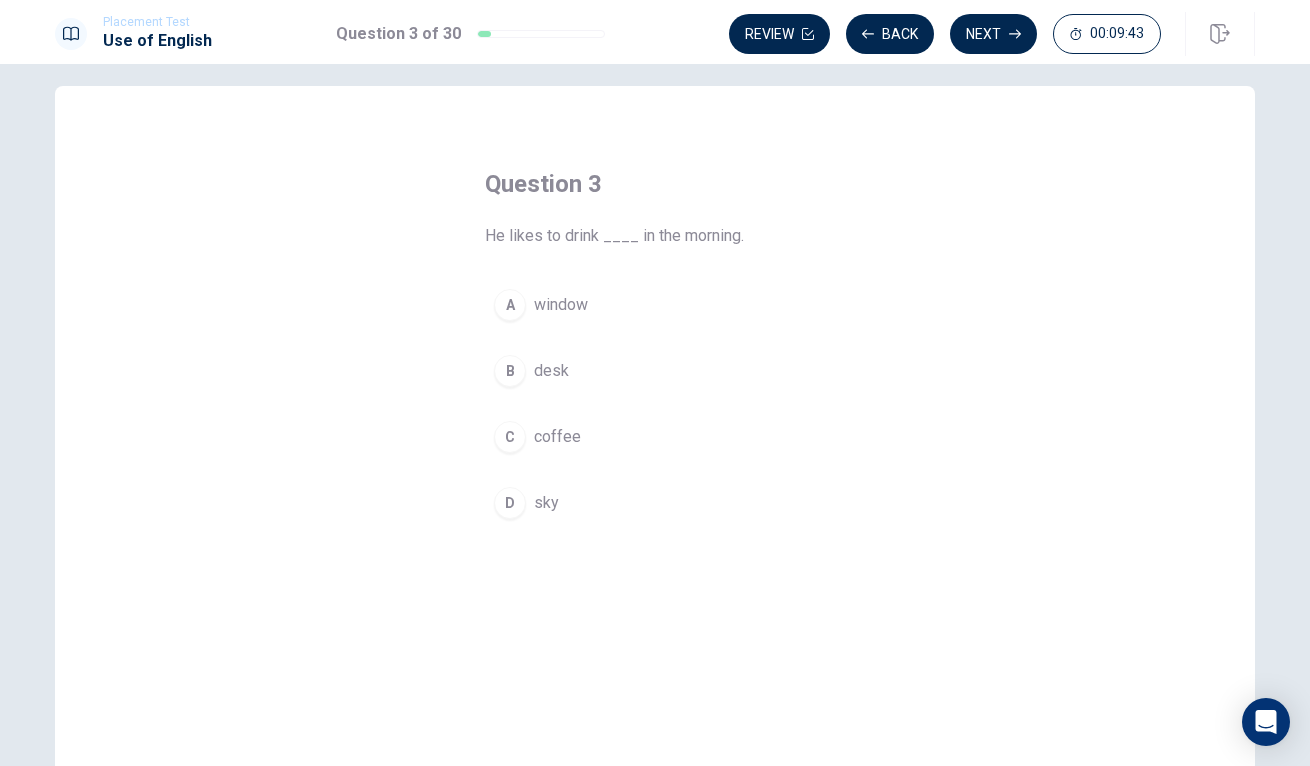 click on "coffee" at bounding box center [557, 437] 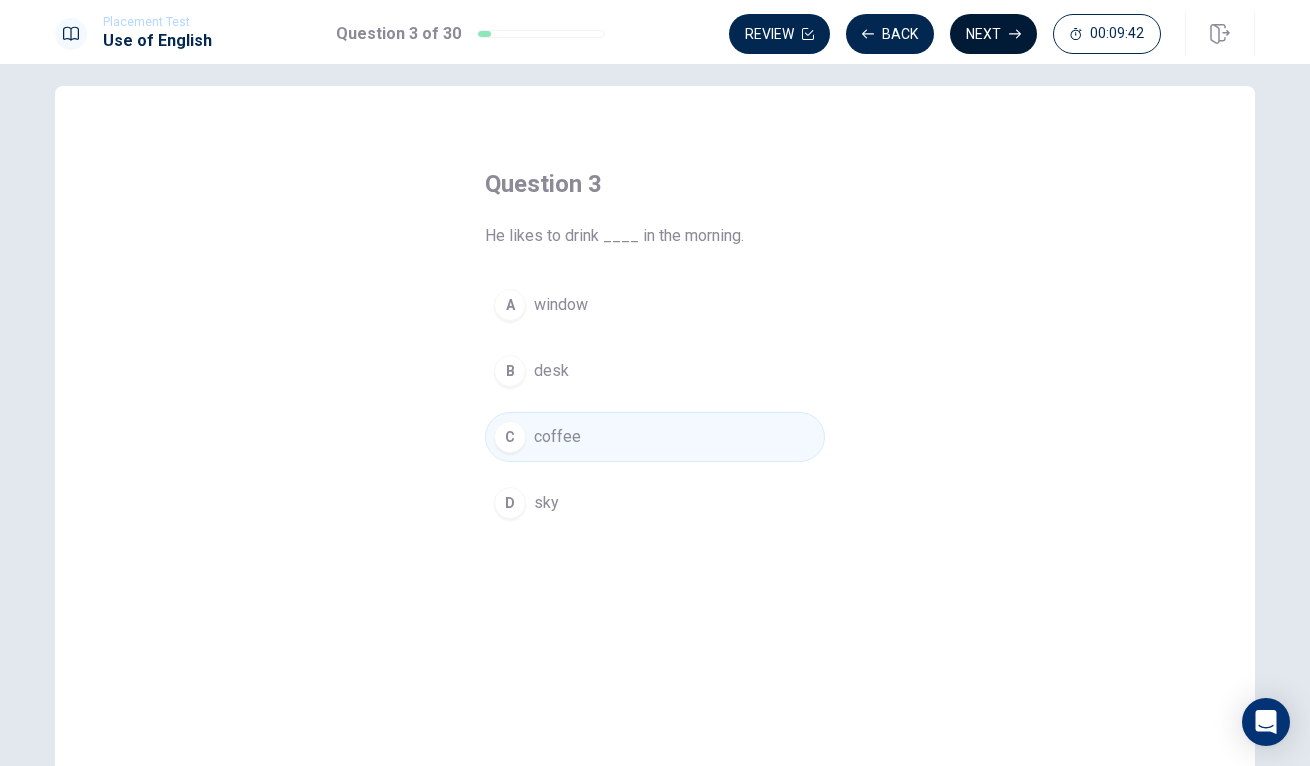 click on "Next" at bounding box center (993, 34) 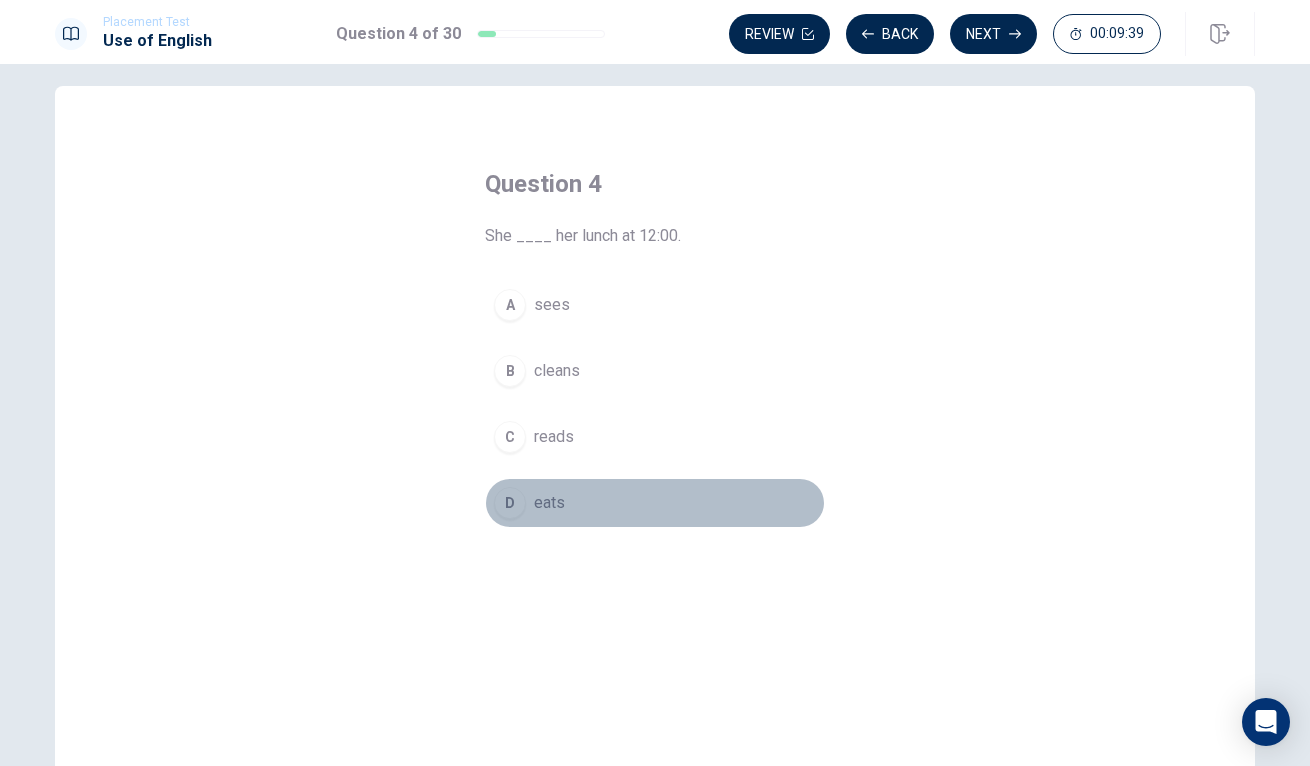 click on "eats" at bounding box center [549, 503] 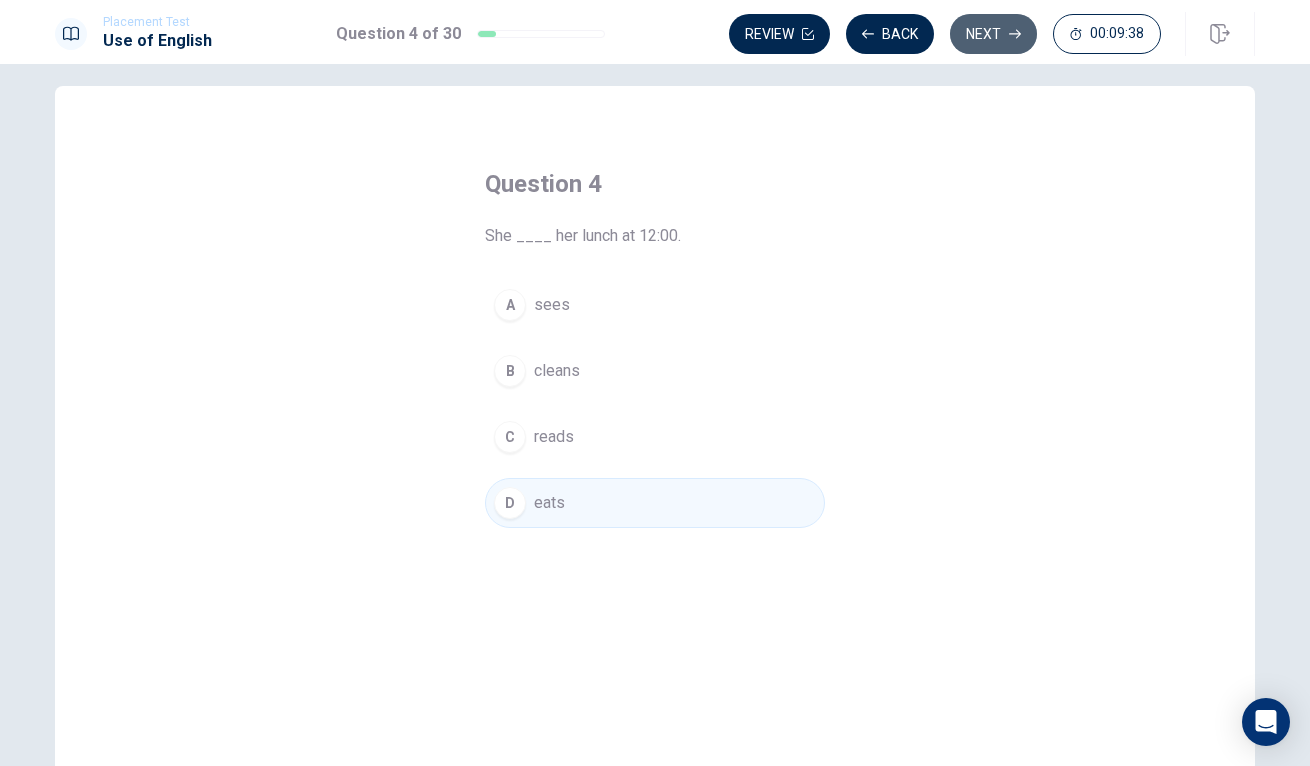 click on "Next" at bounding box center (993, 34) 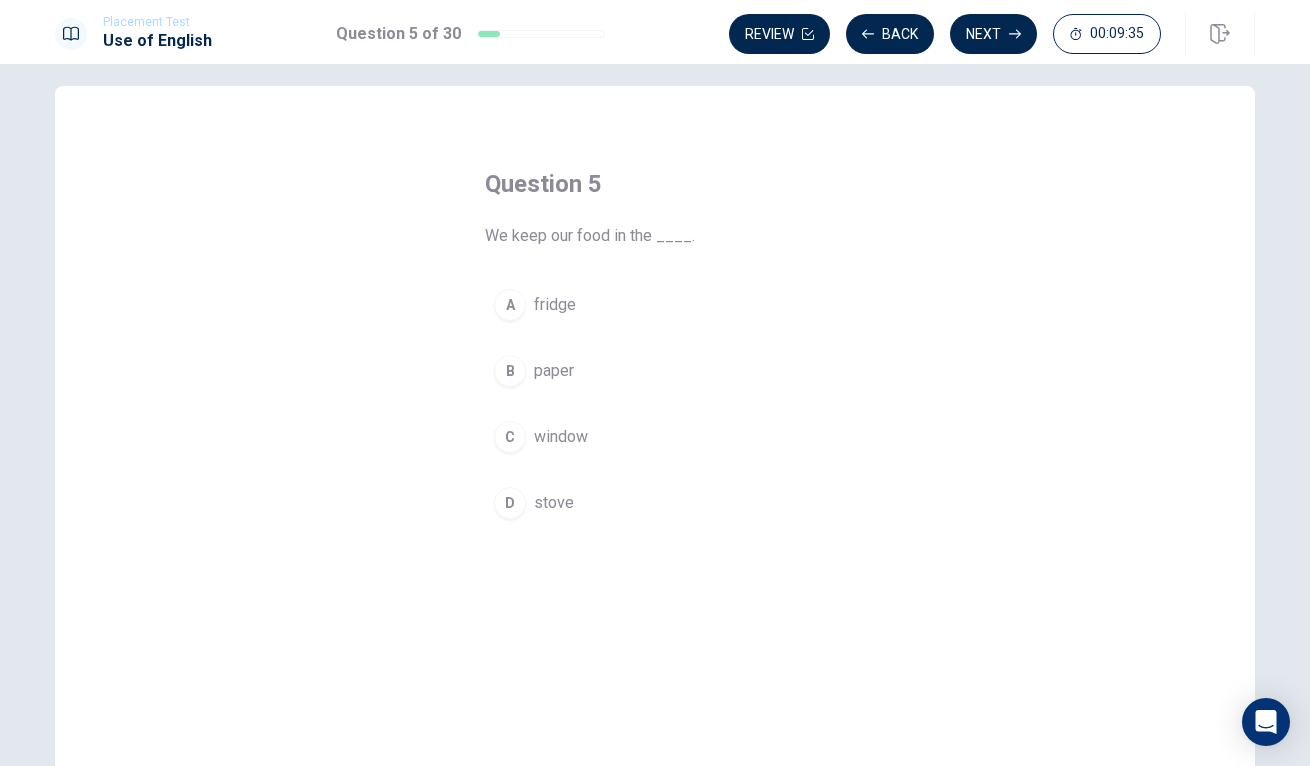 click on "fridge" at bounding box center [555, 305] 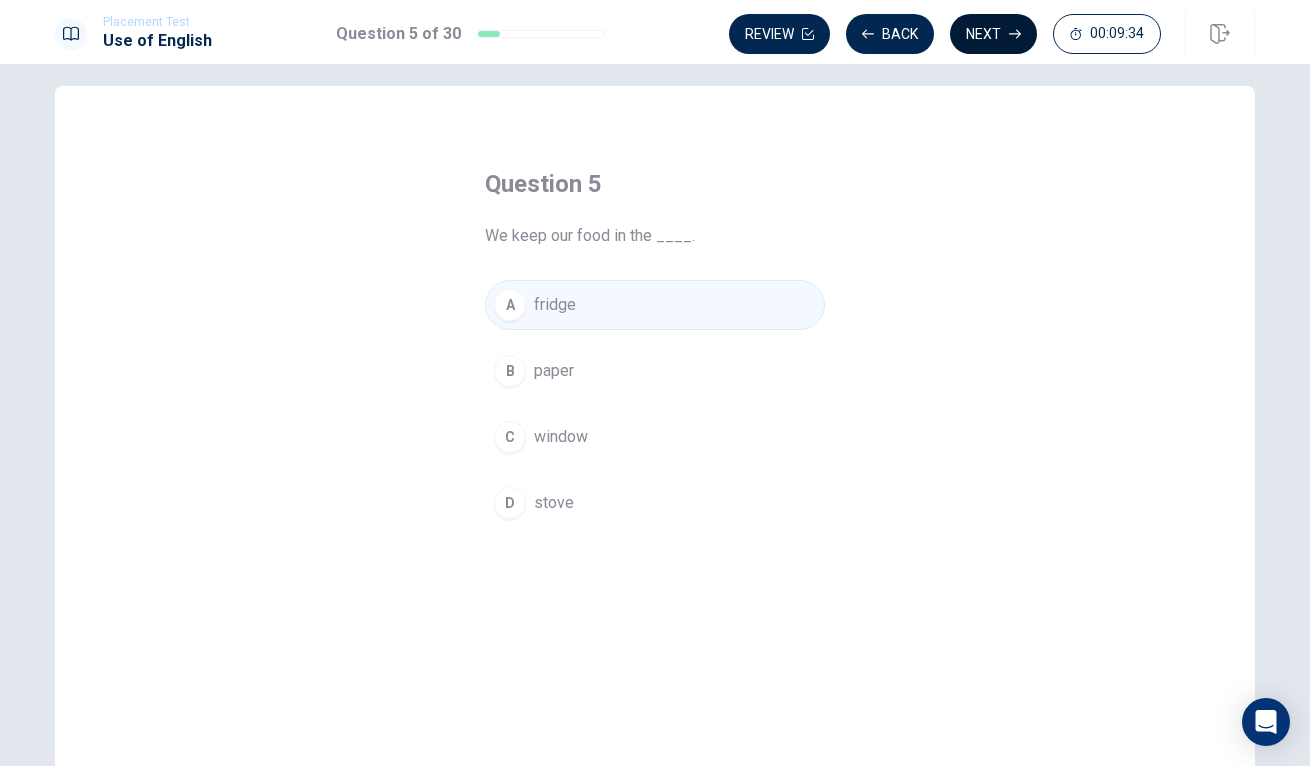 click on "Next" at bounding box center [993, 34] 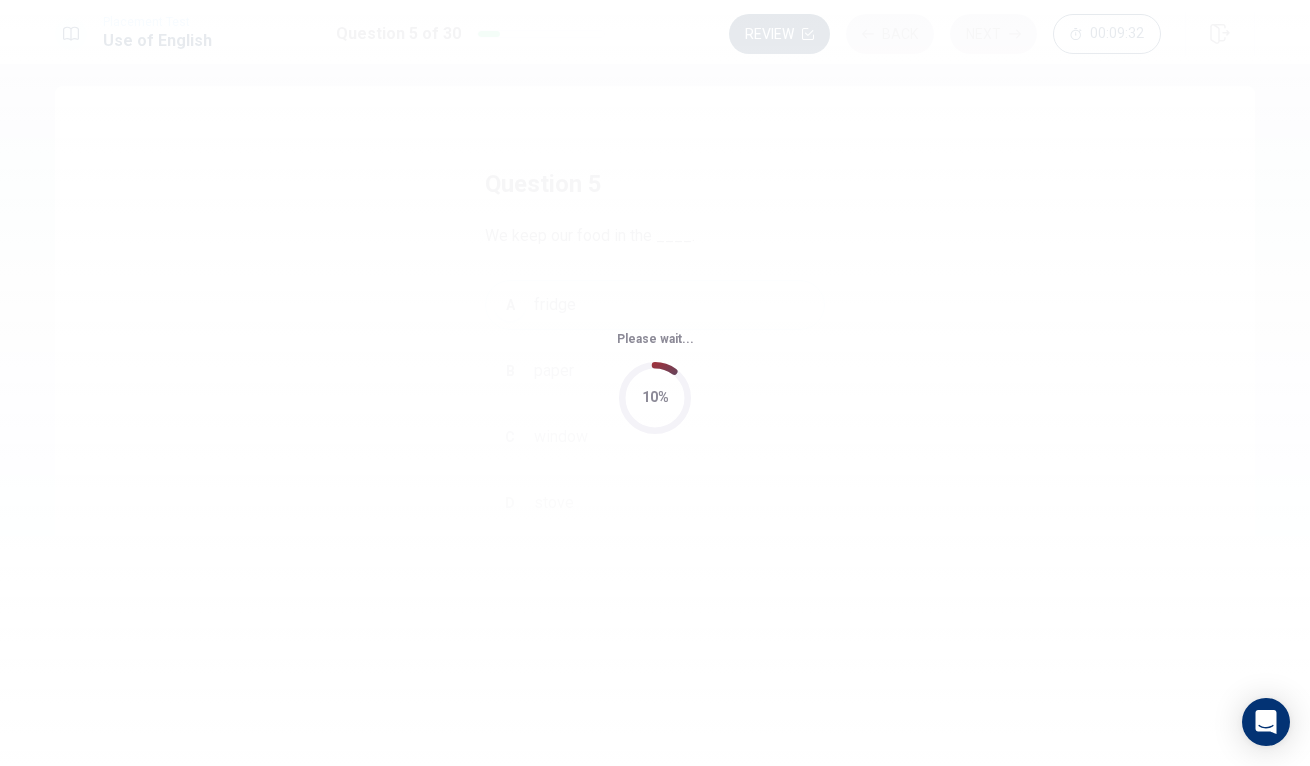 scroll, scrollTop: 0, scrollLeft: 0, axis: both 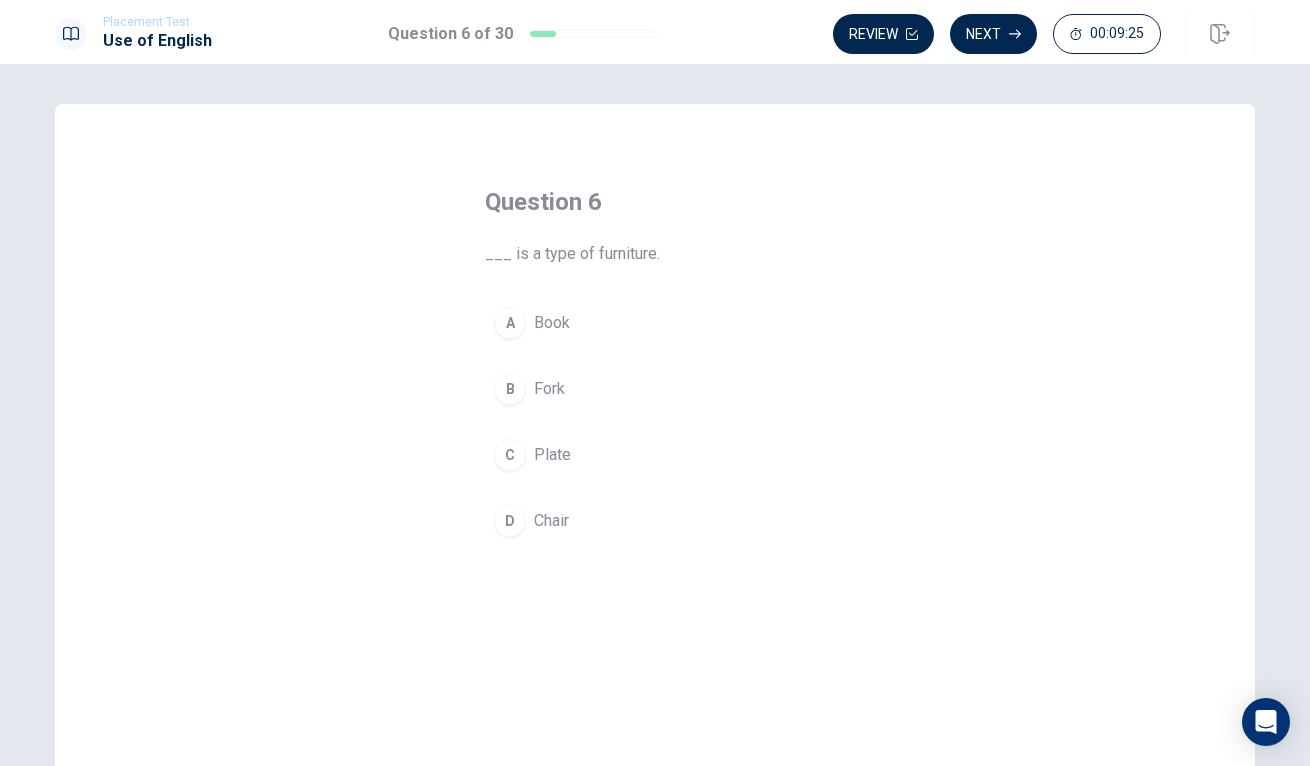click on "Chair" at bounding box center [551, 521] 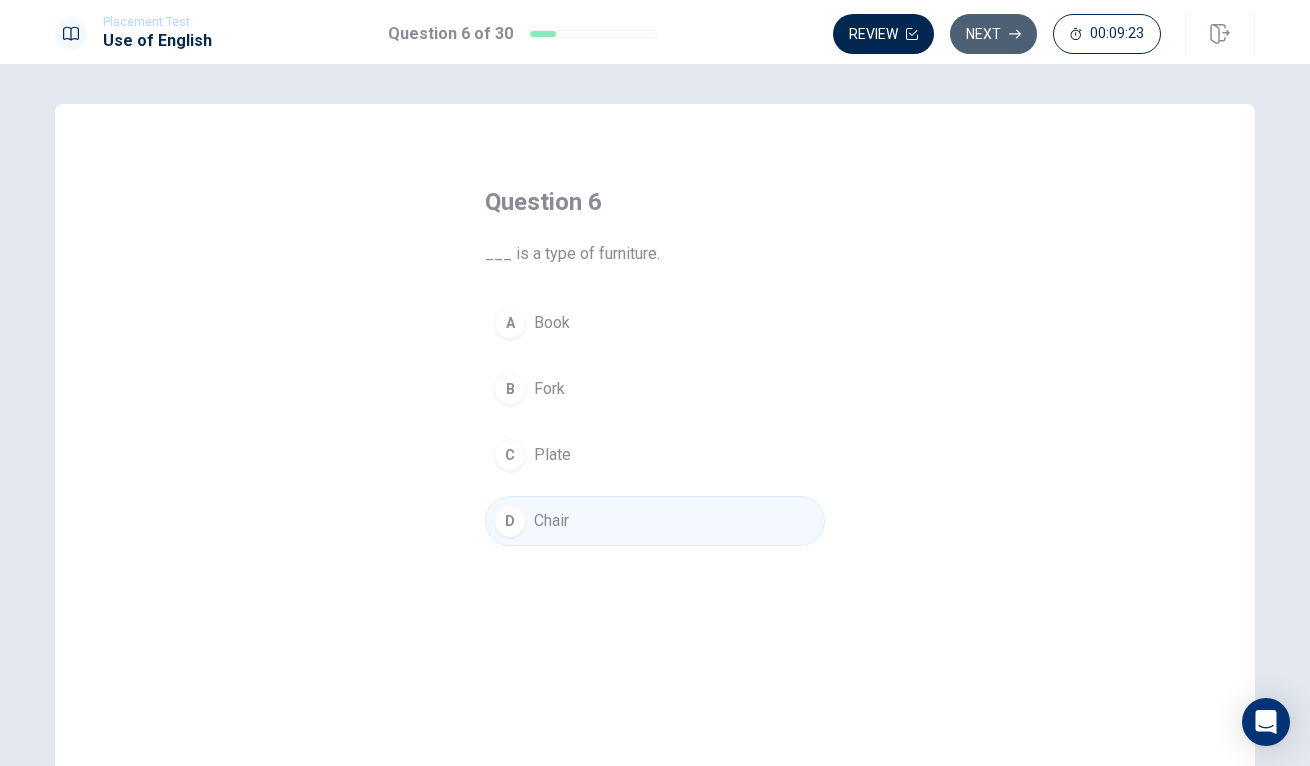 click on "Next" at bounding box center (993, 34) 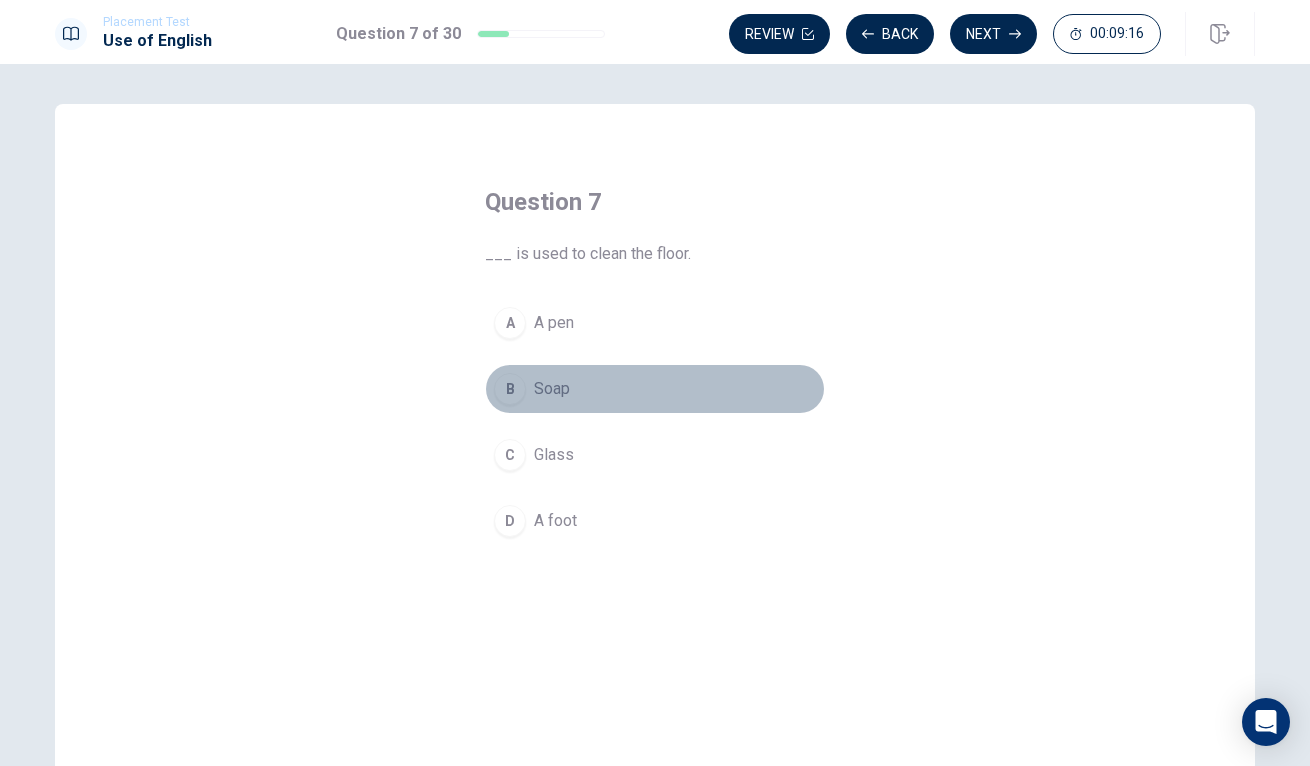 click on "Soap" at bounding box center (552, 389) 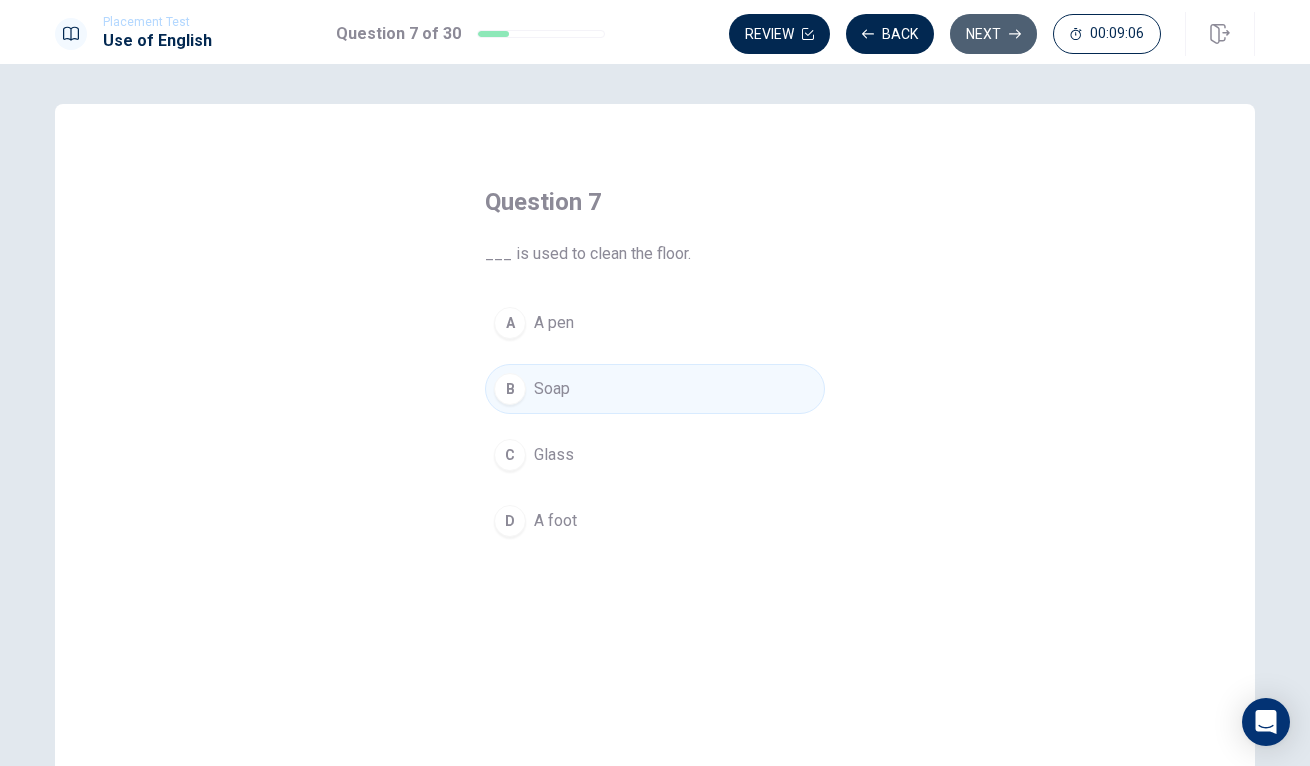 click on "Next" at bounding box center [993, 34] 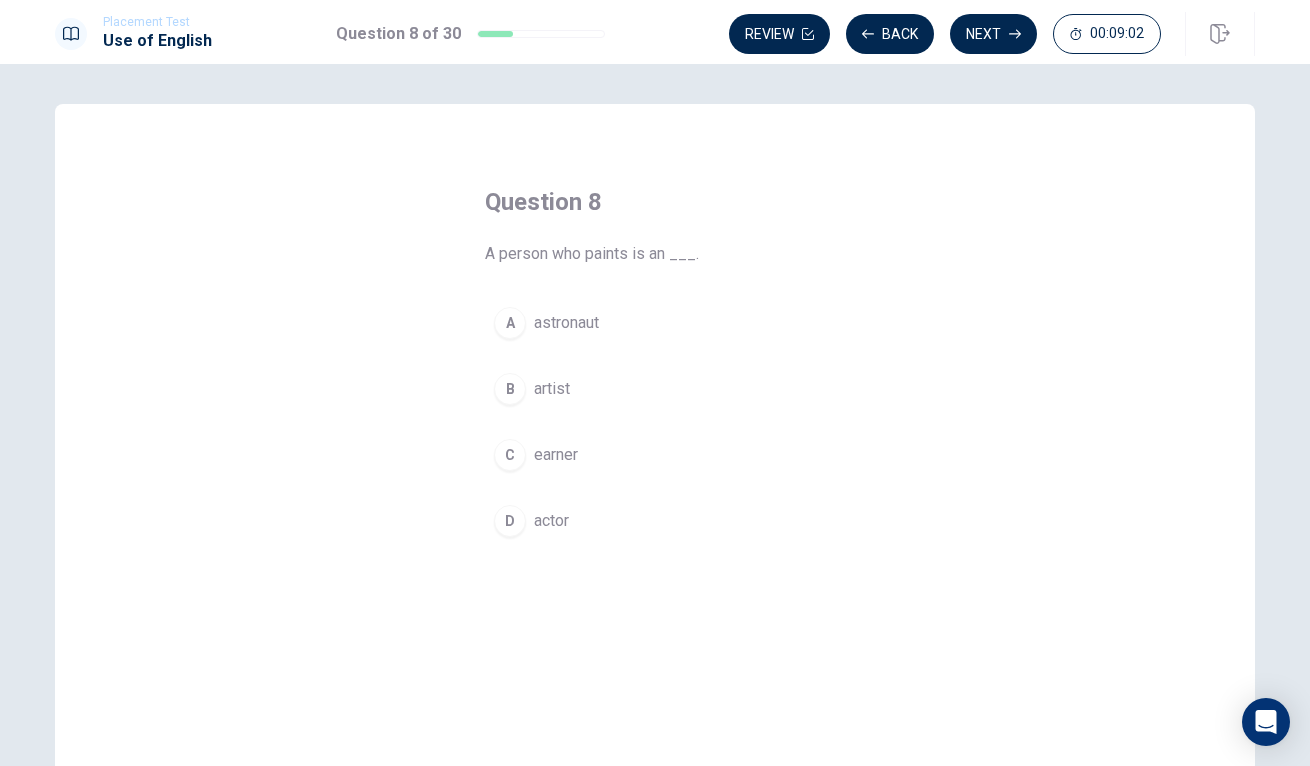 click on "artist" at bounding box center (552, 389) 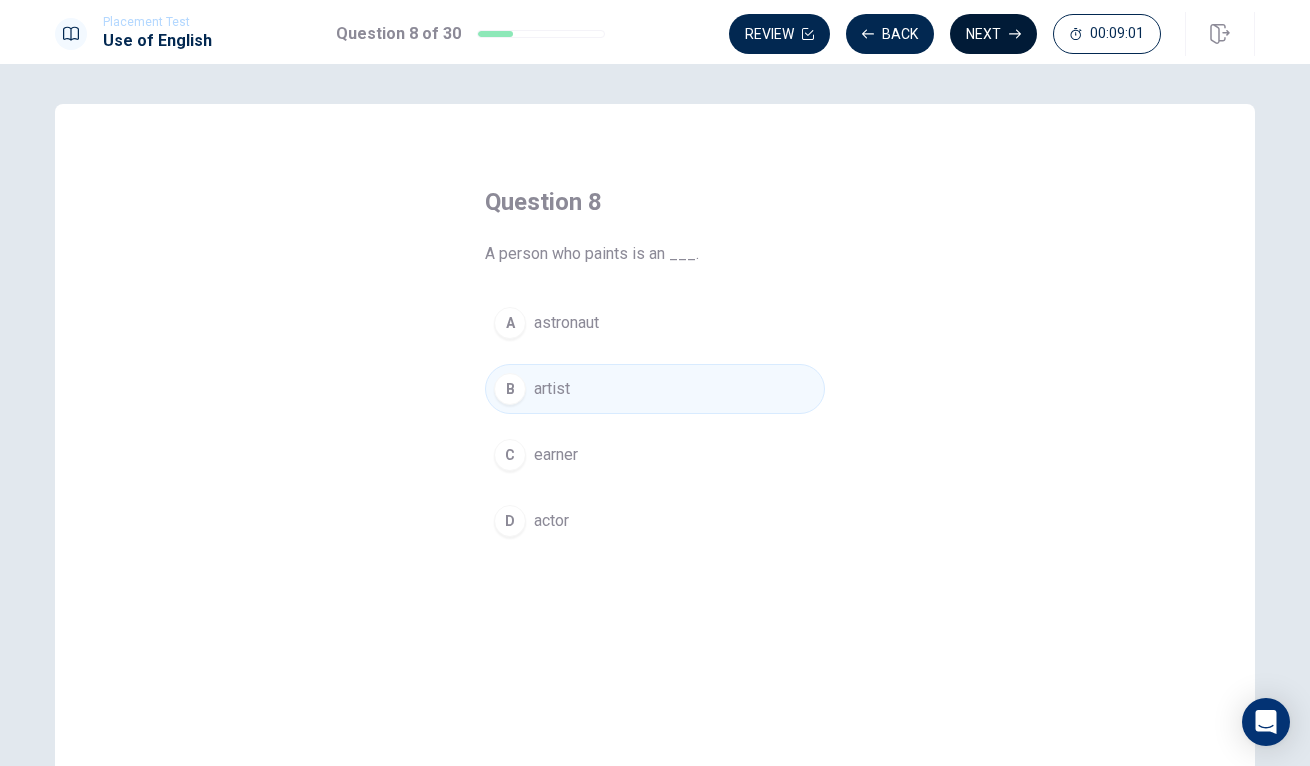 click on "Next" at bounding box center [993, 34] 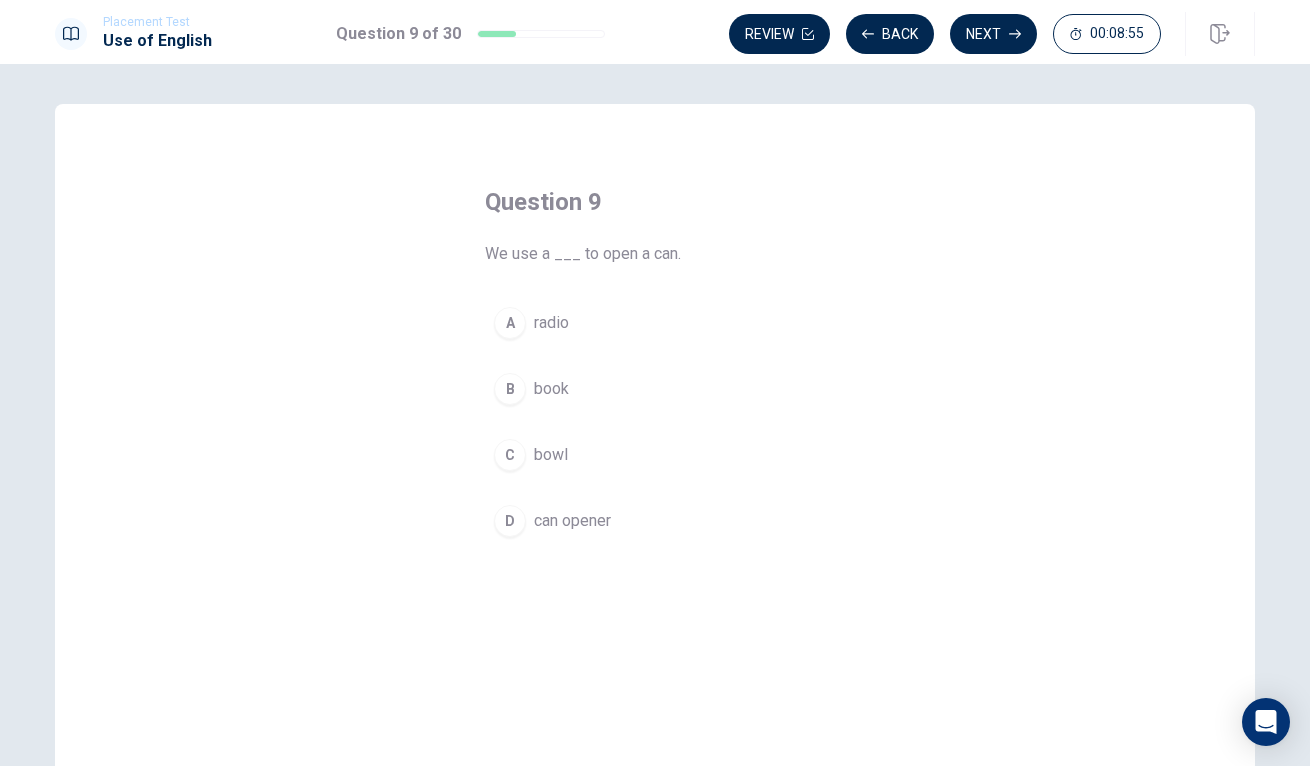 click on "D can opener" at bounding box center [655, 521] 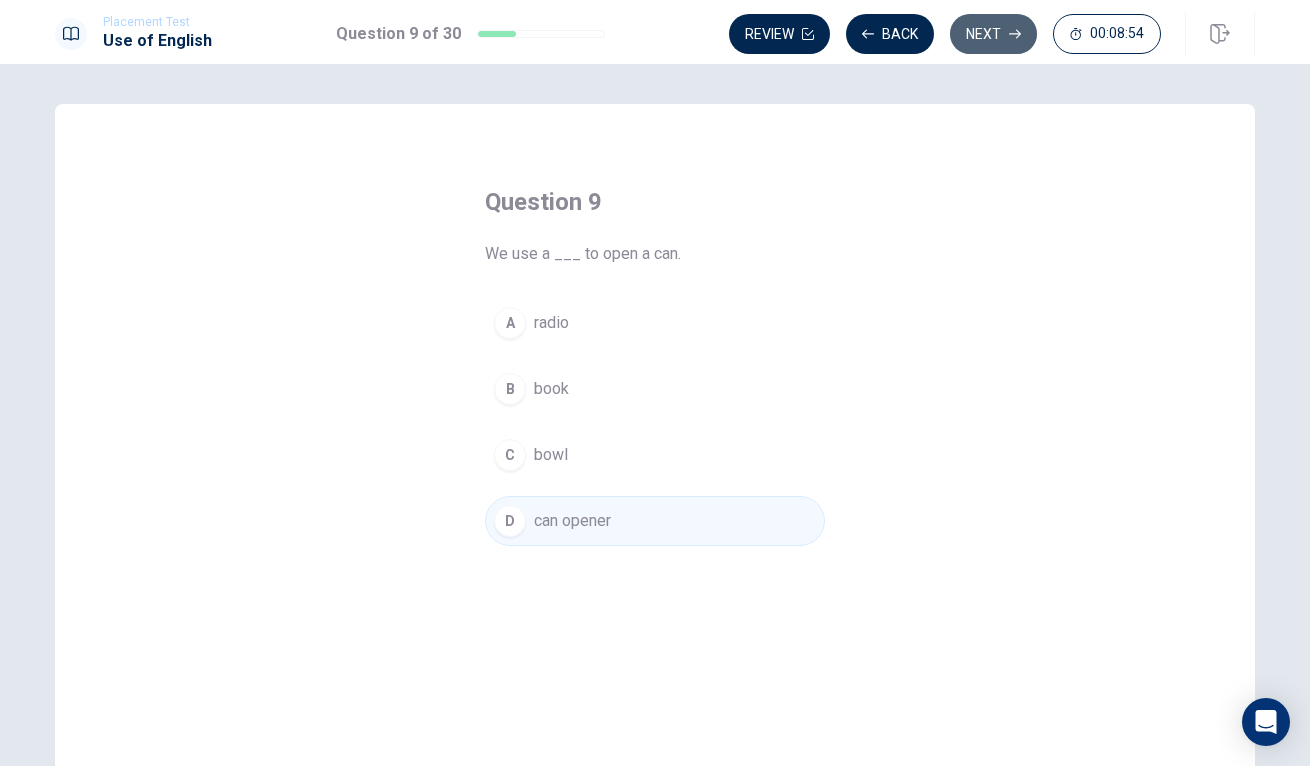 click on "Next" at bounding box center (993, 34) 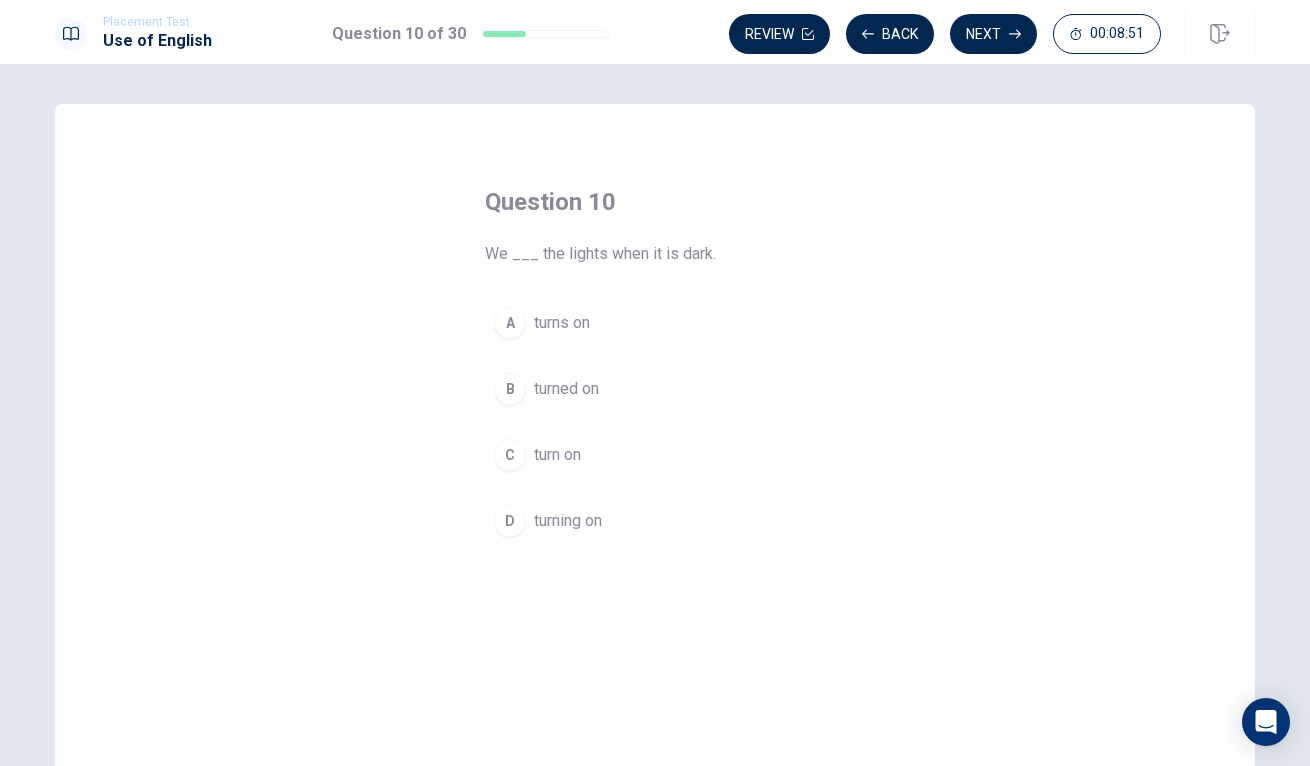 click on "turn on" at bounding box center (557, 455) 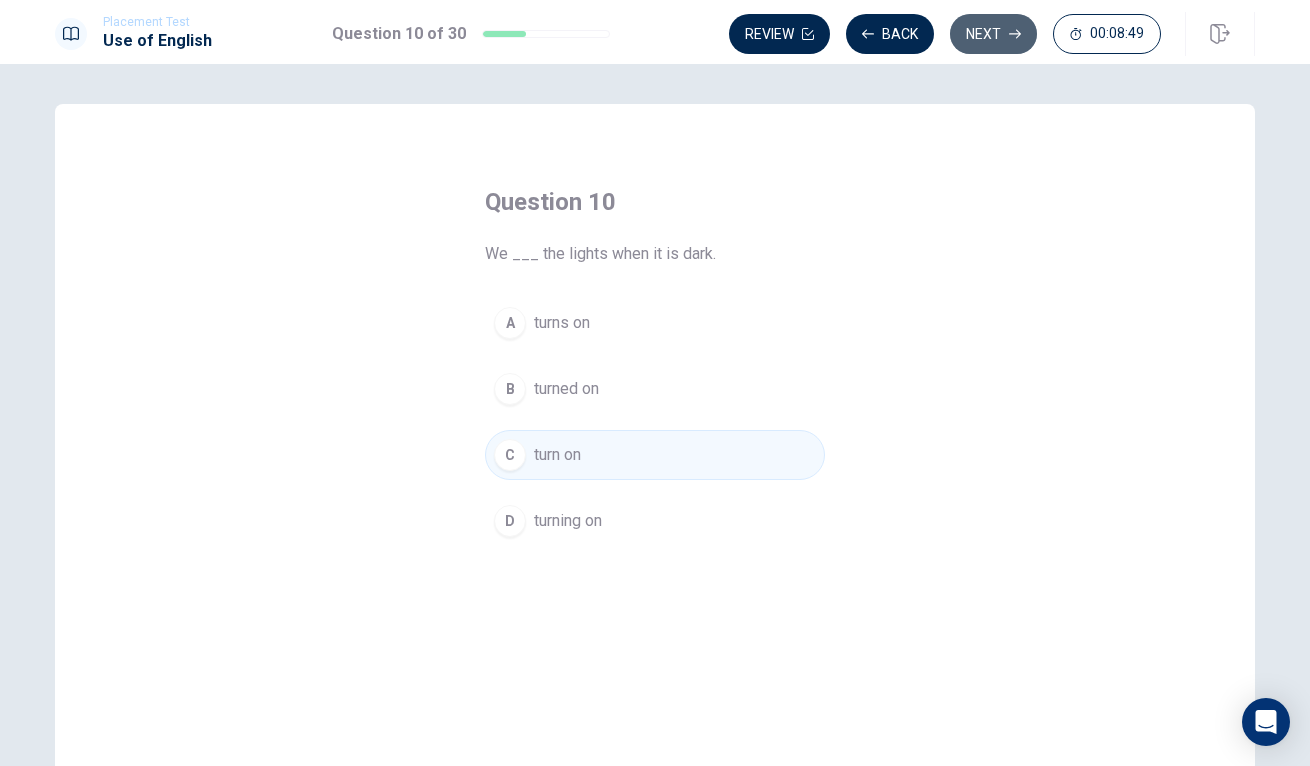 click on "Next" at bounding box center (993, 34) 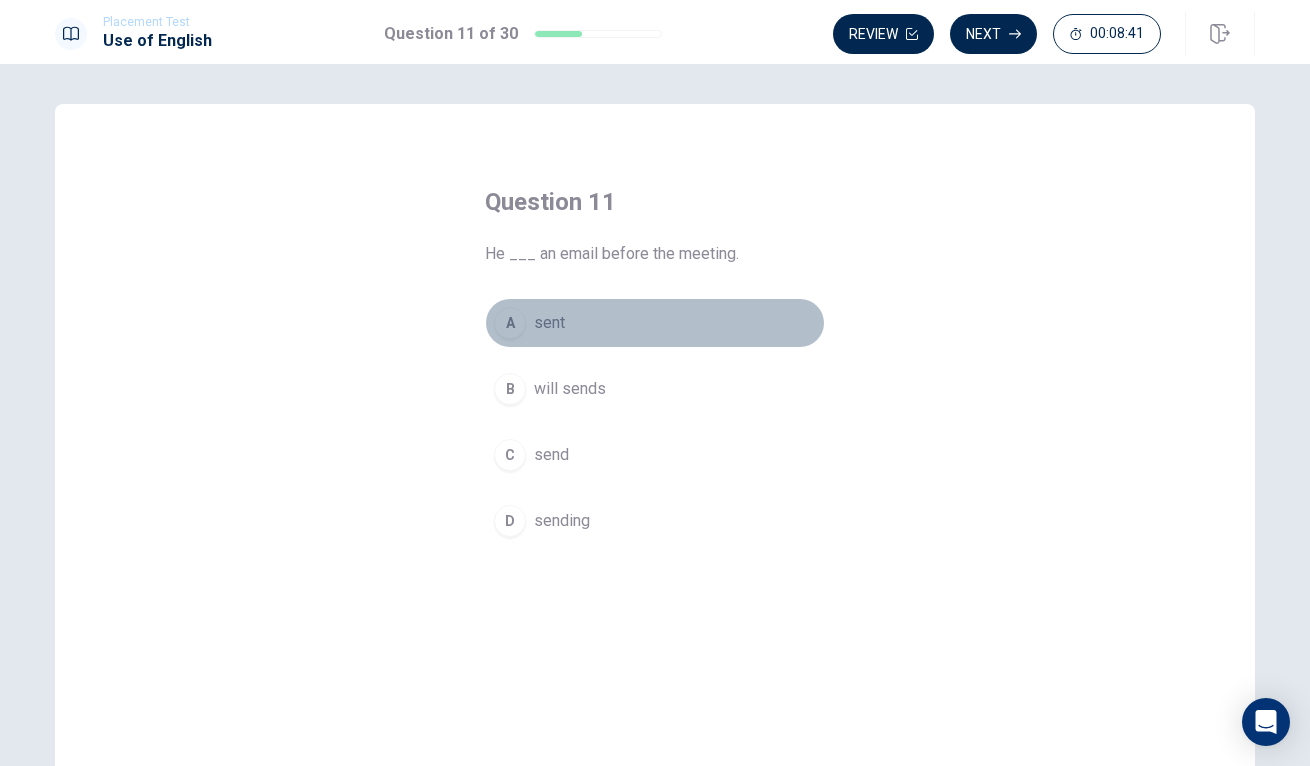 click on "sent" at bounding box center [549, 323] 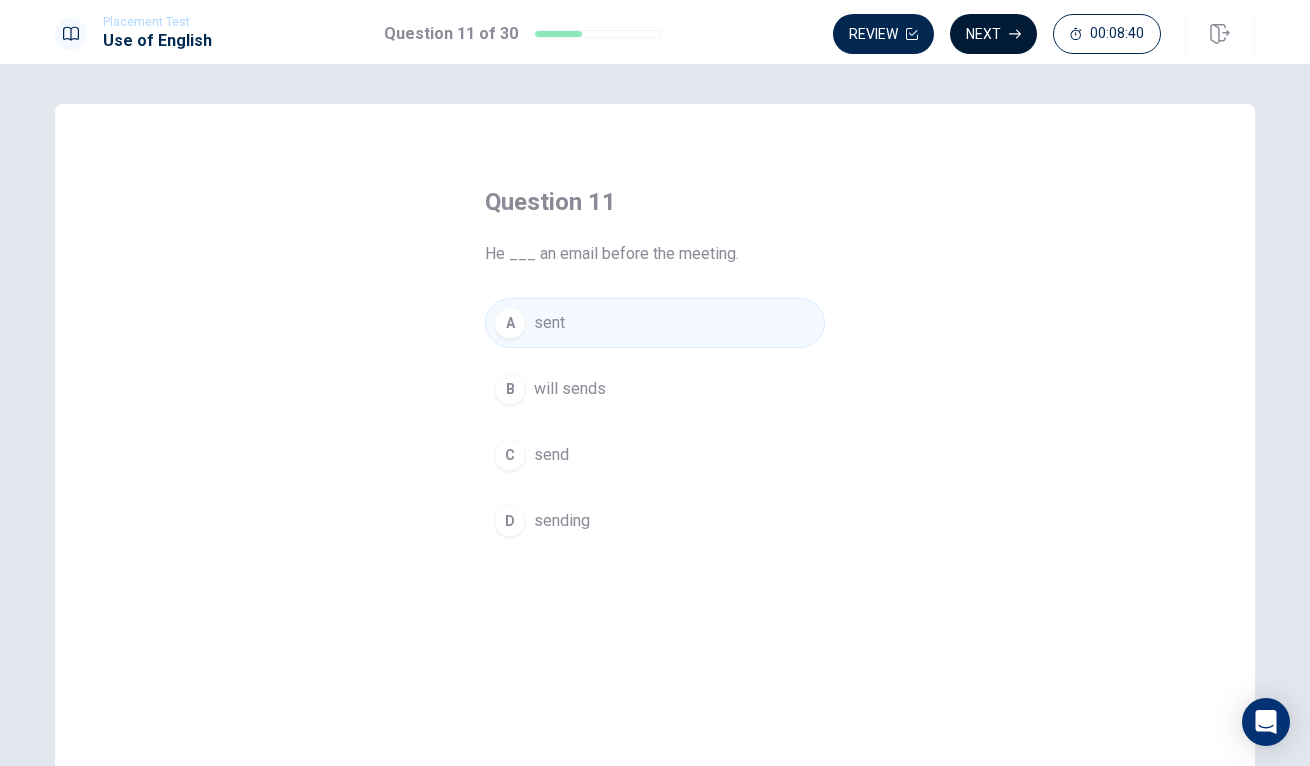 click on "Next" at bounding box center (993, 34) 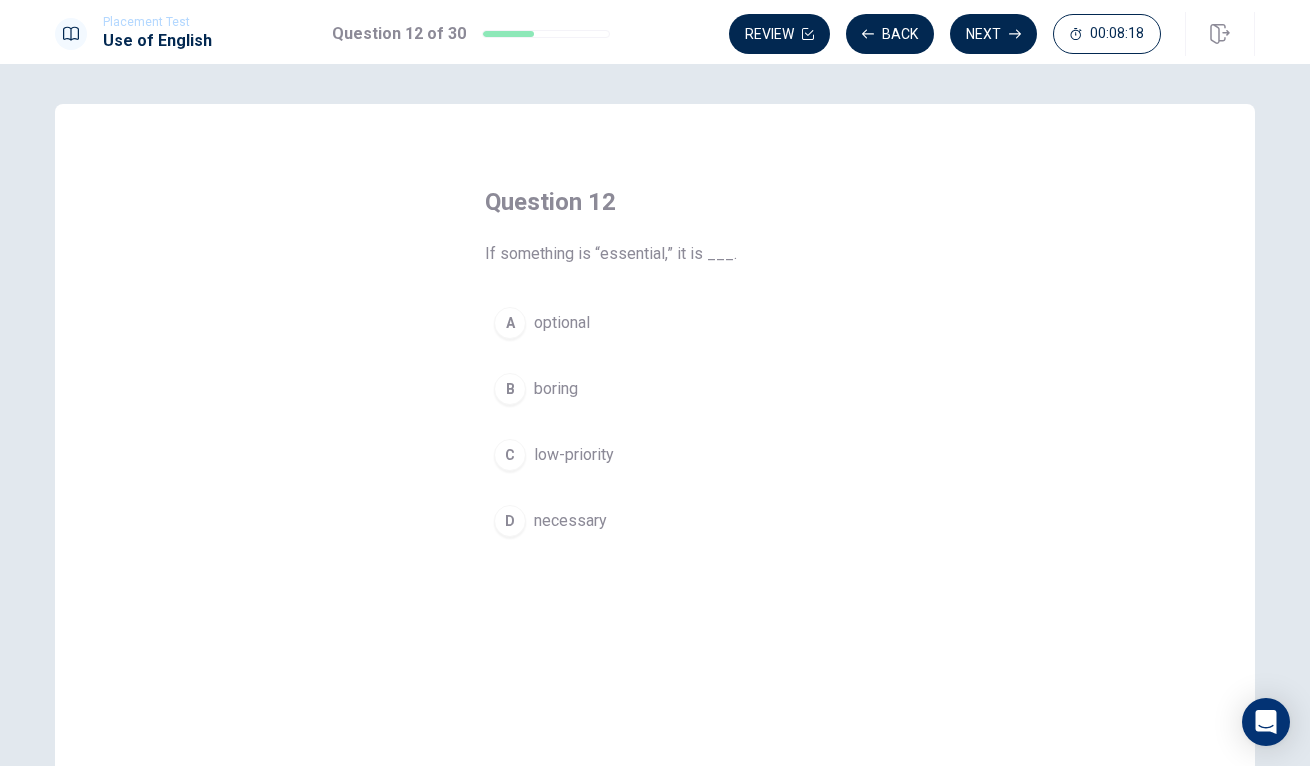 click on "D" at bounding box center [510, 521] 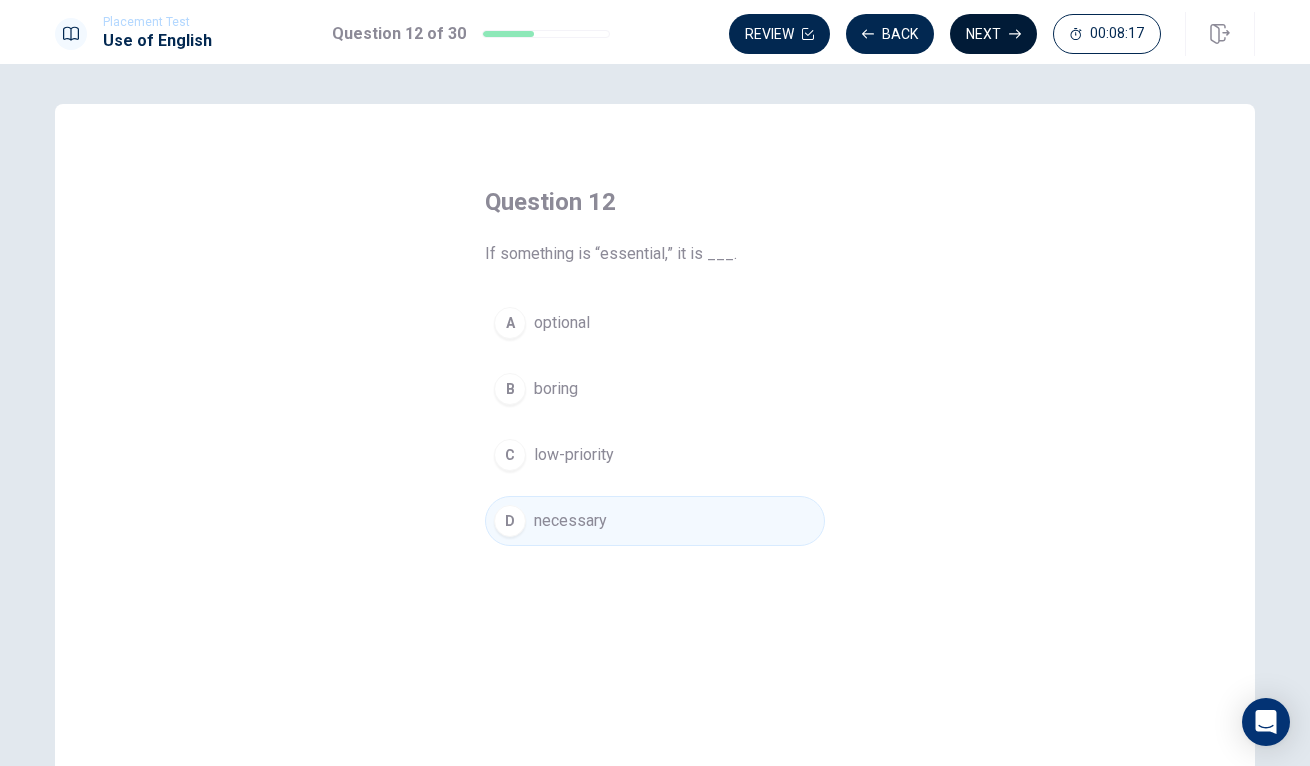 click on "Next" at bounding box center (993, 34) 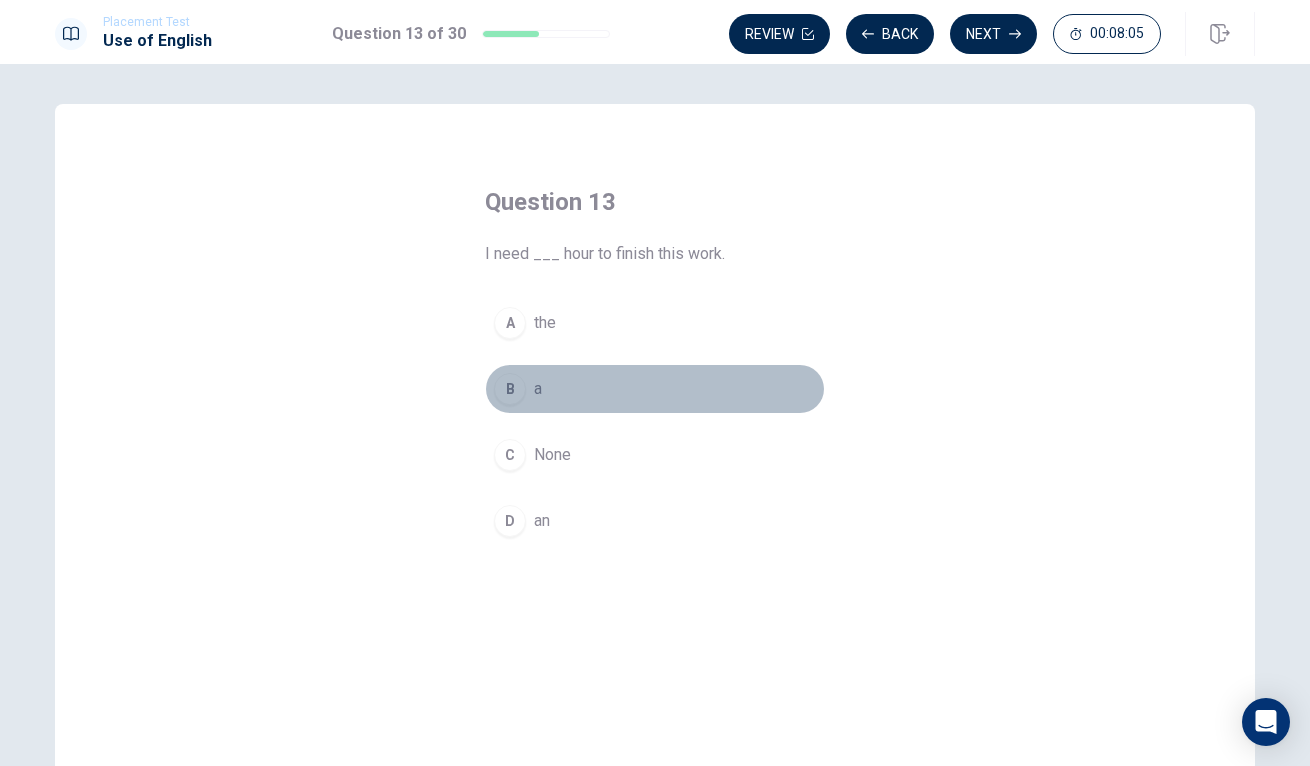 click on "B a" at bounding box center [655, 389] 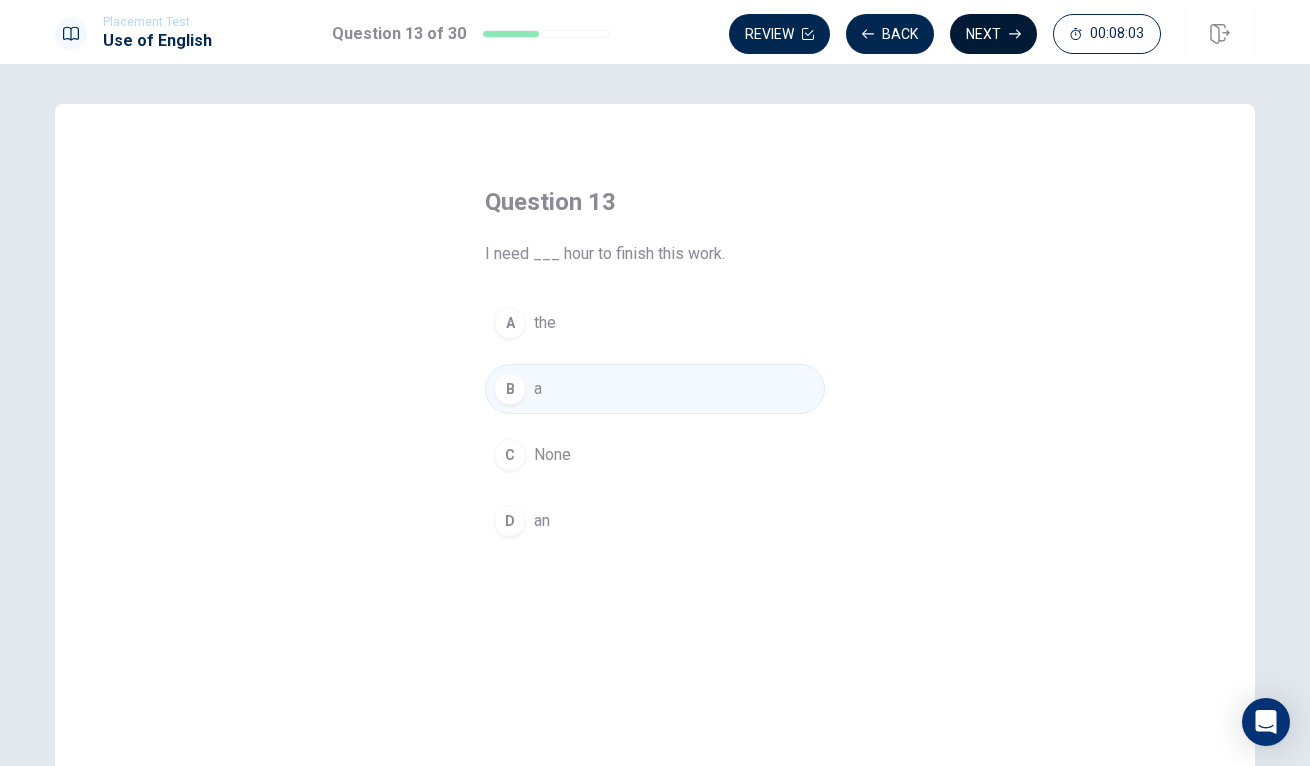 click on "Next" at bounding box center [993, 34] 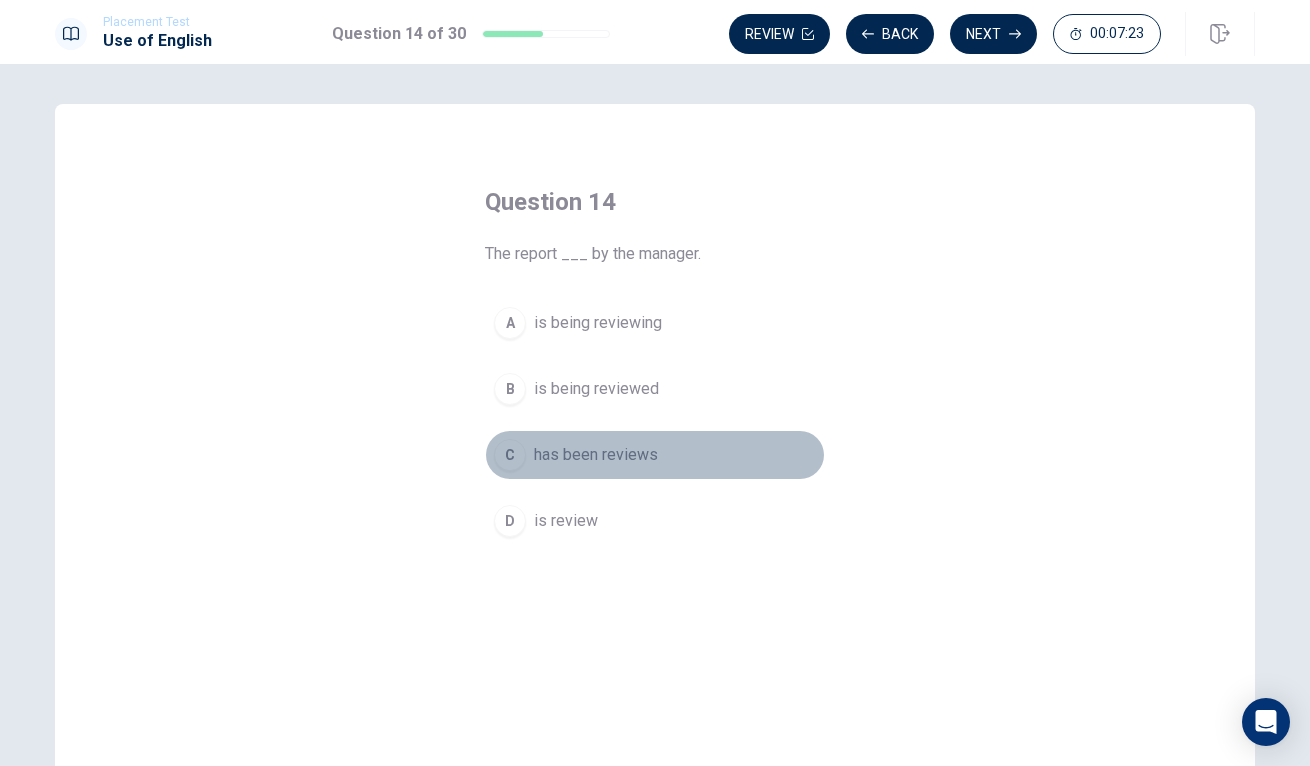 click on "has been reviews" at bounding box center (596, 455) 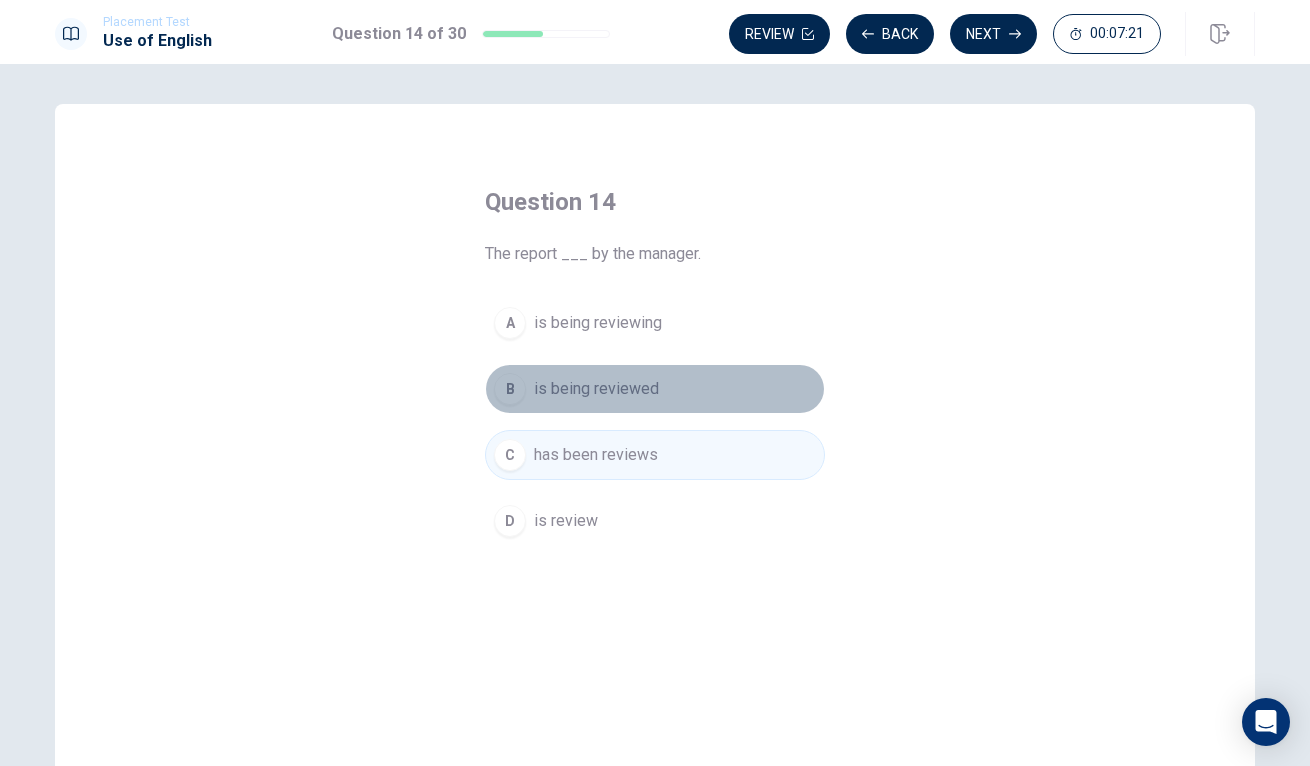 click on "is being reviewed" at bounding box center (596, 389) 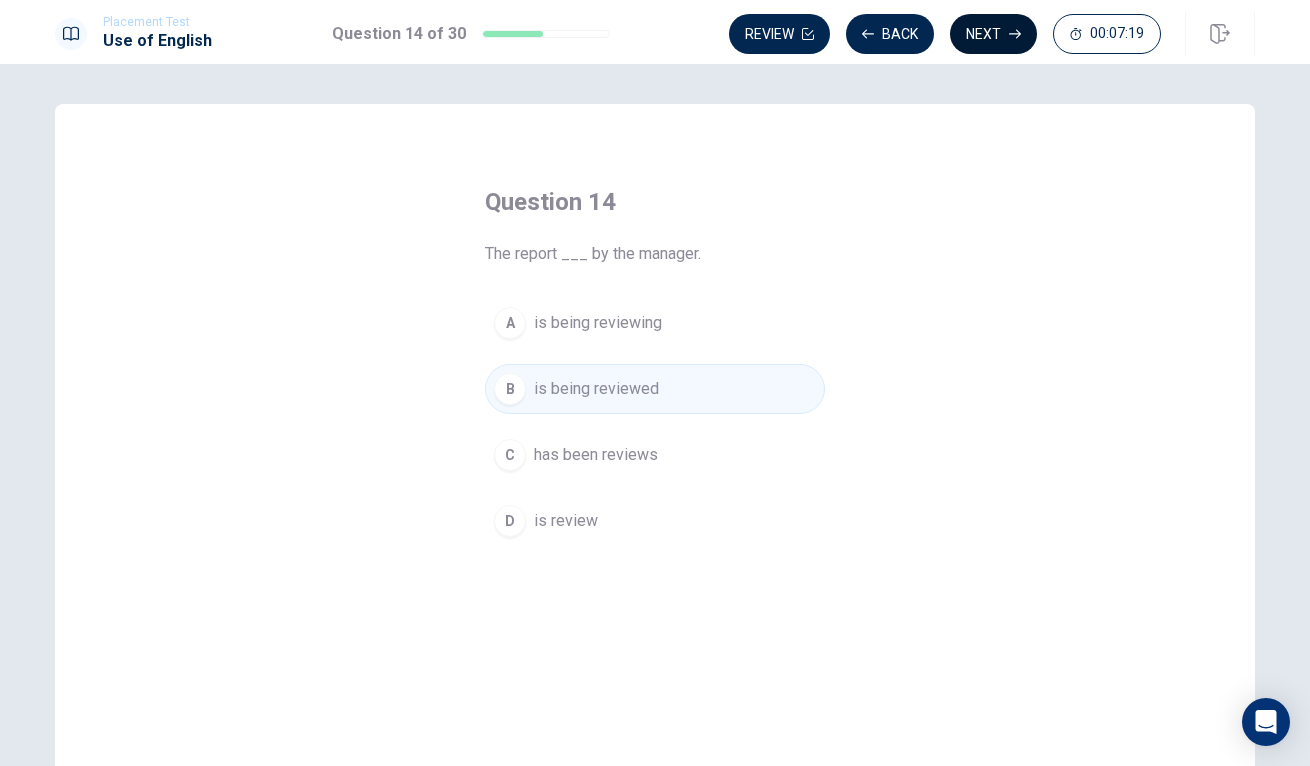 click on "Next" at bounding box center (993, 34) 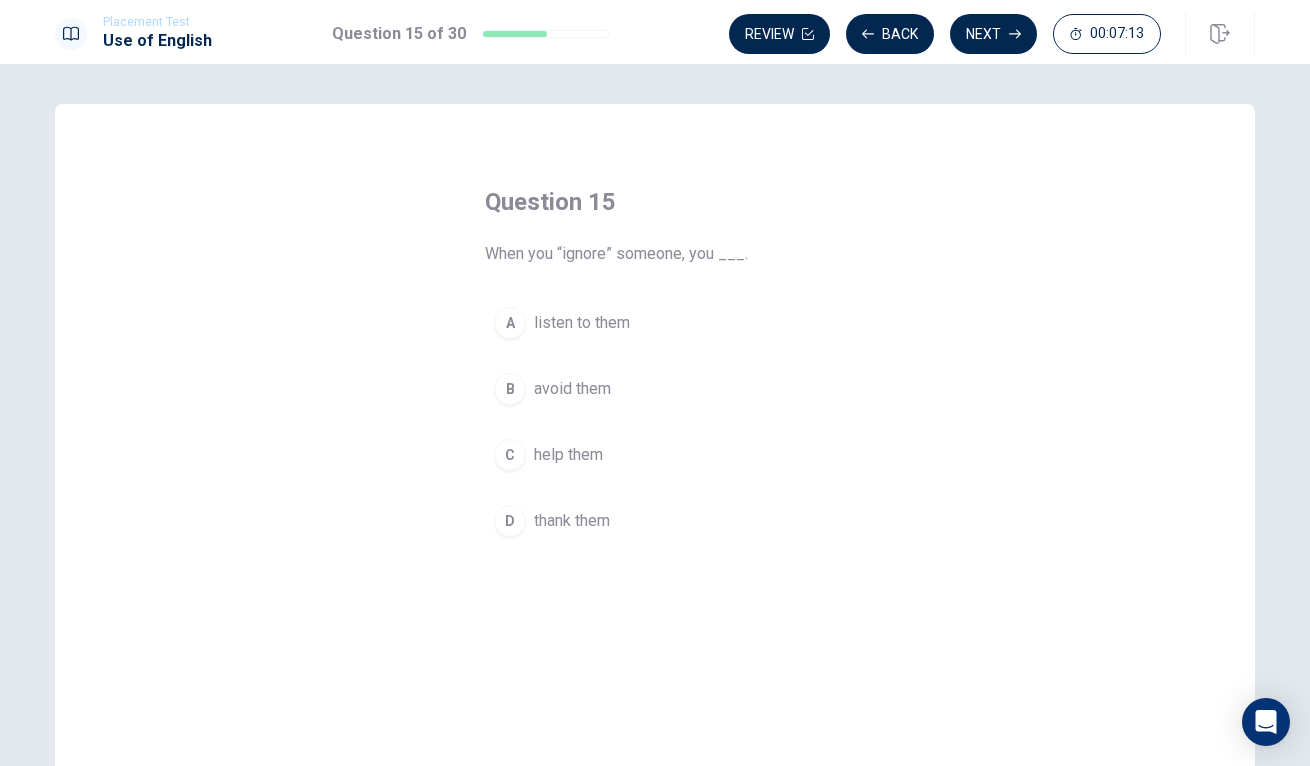 click on "avoid them" at bounding box center (572, 389) 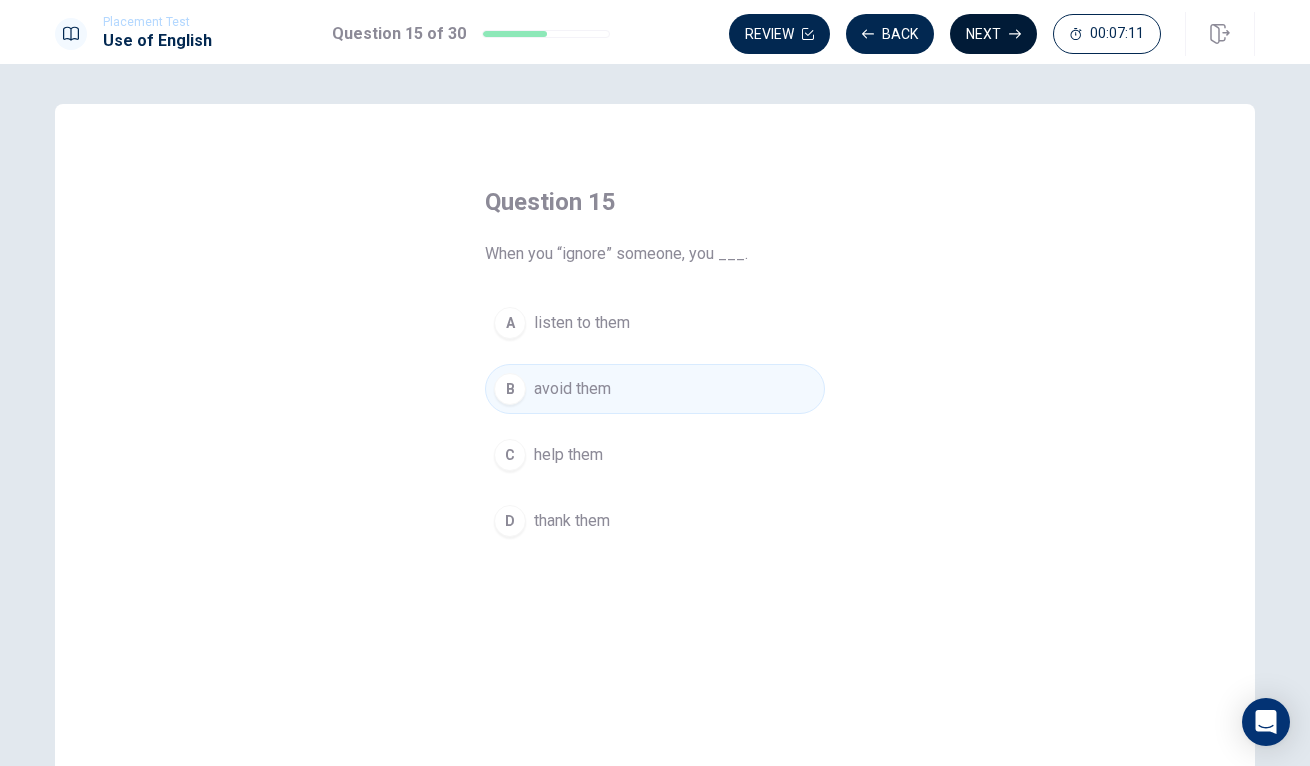 click on "Next" at bounding box center (993, 34) 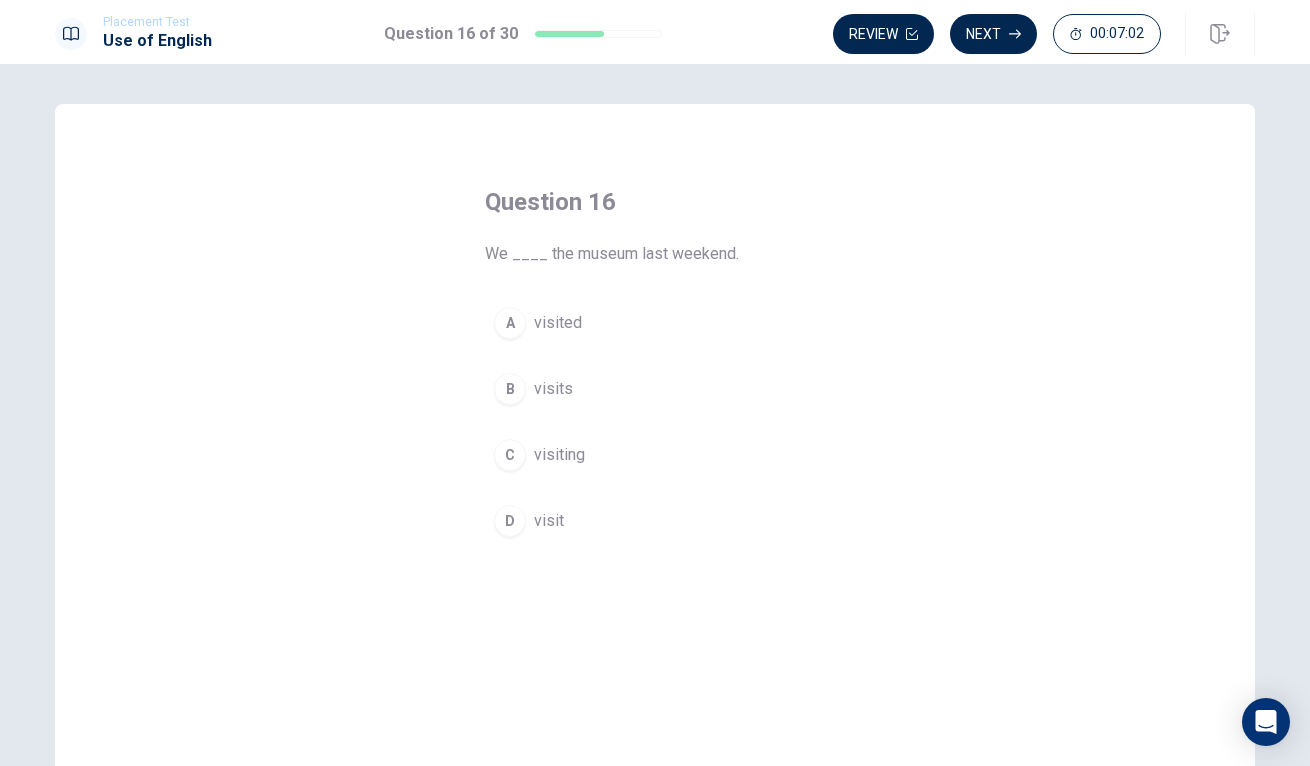 click on "visited" at bounding box center [558, 323] 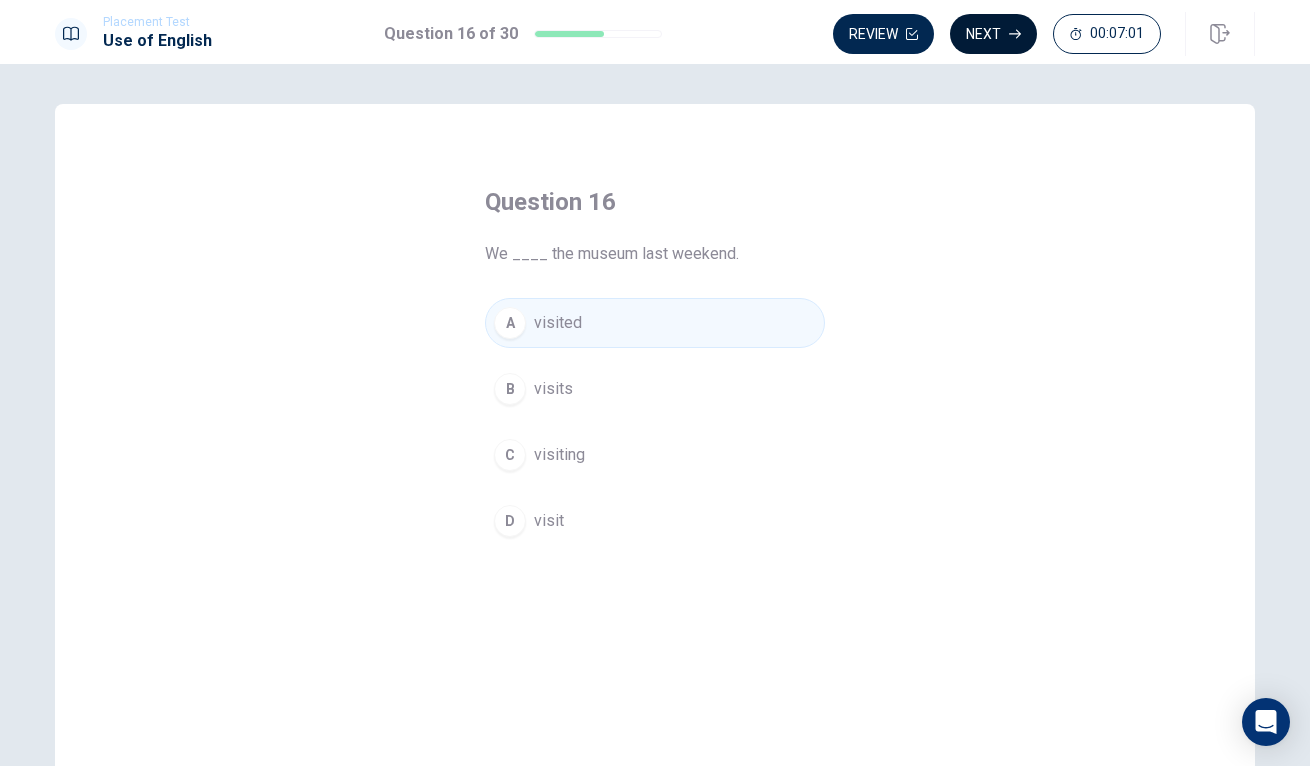 click on "Next" at bounding box center [993, 34] 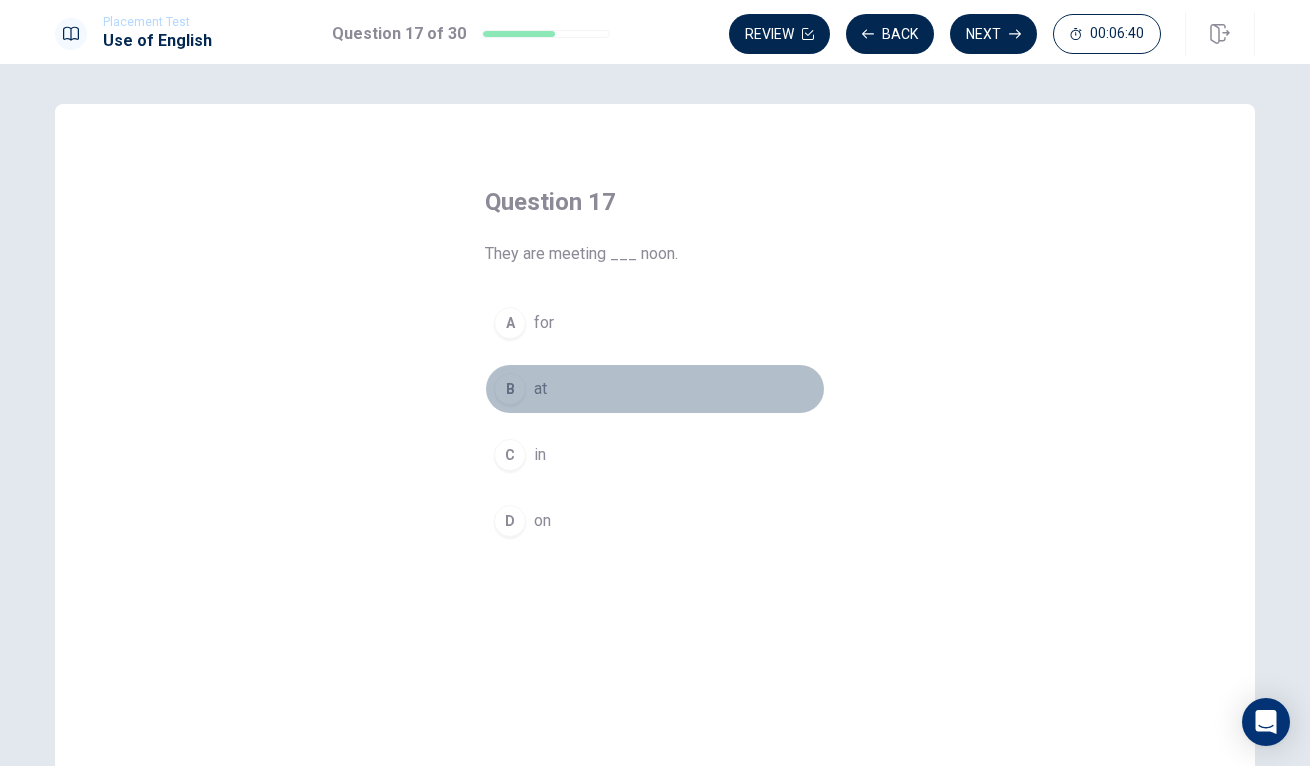click on "B at" at bounding box center [655, 389] 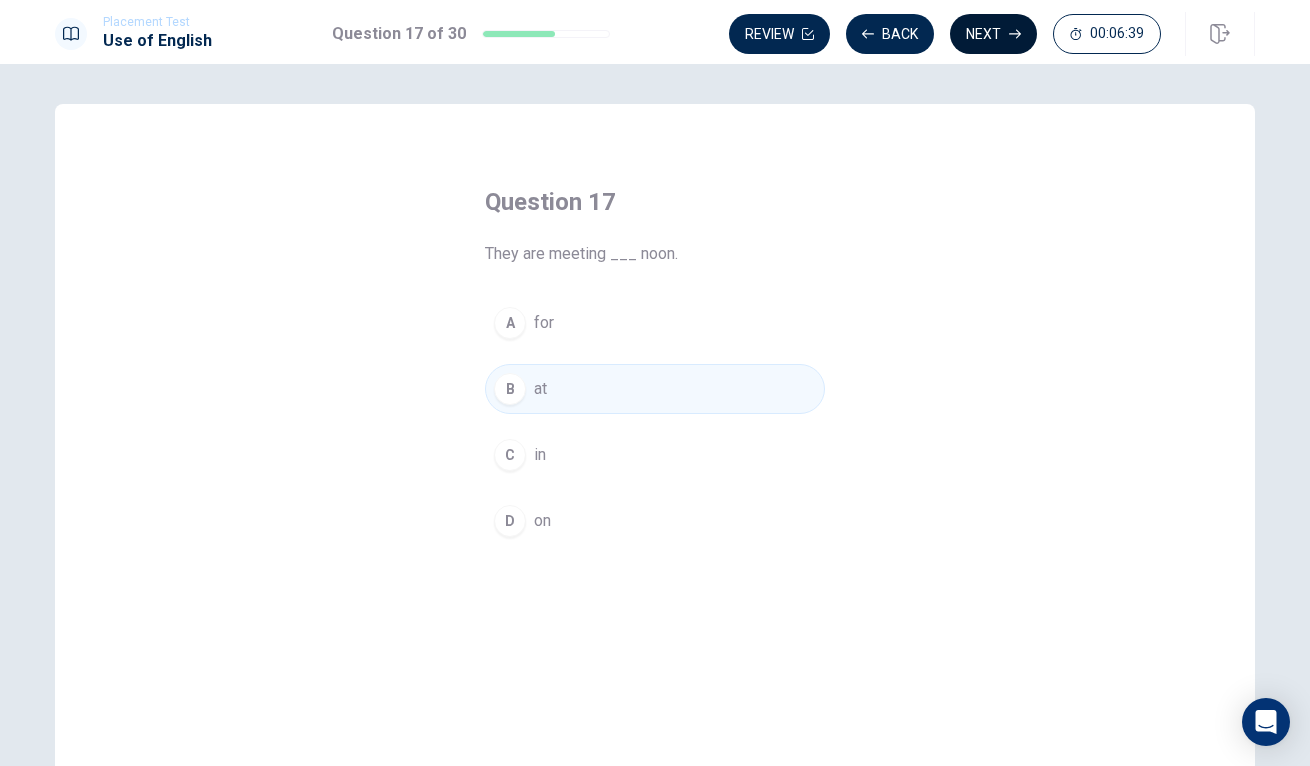 click on "Next" at bounding box center [993, 34] 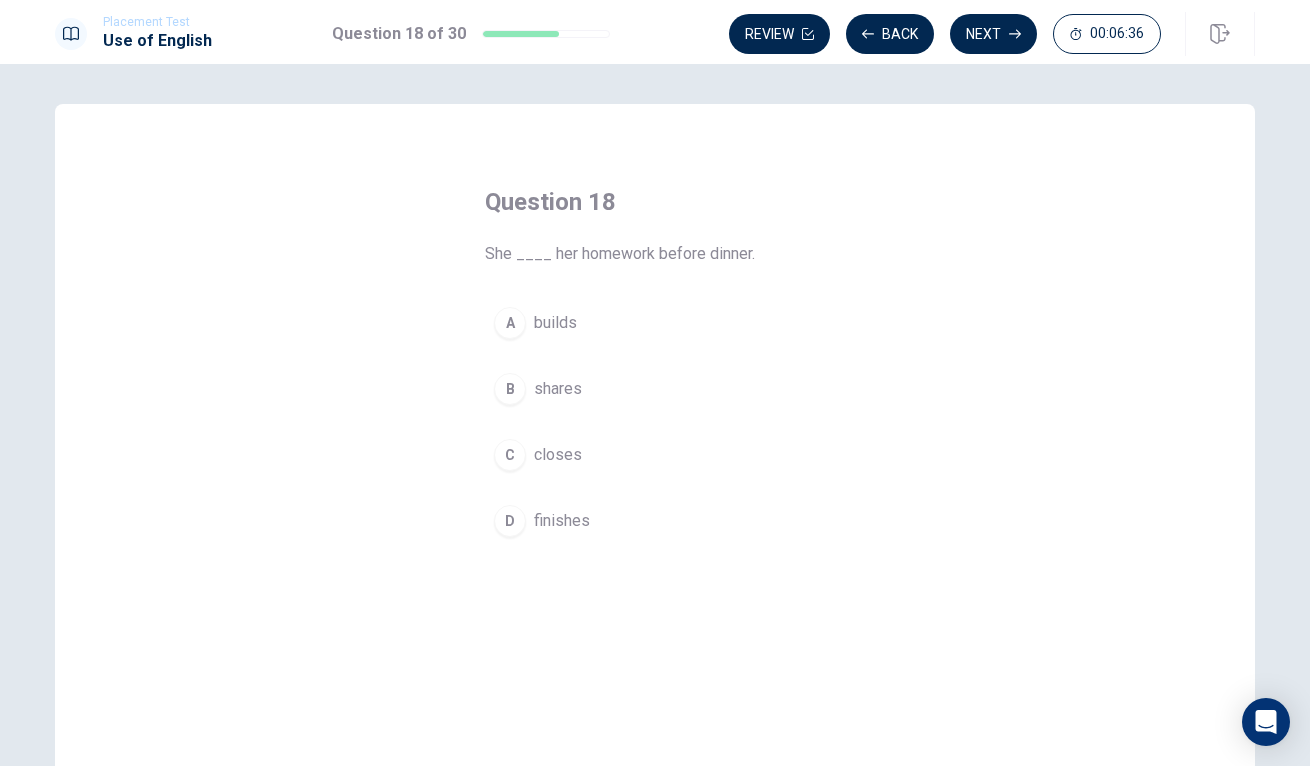 click on "D" at bounding box center [510, 521] 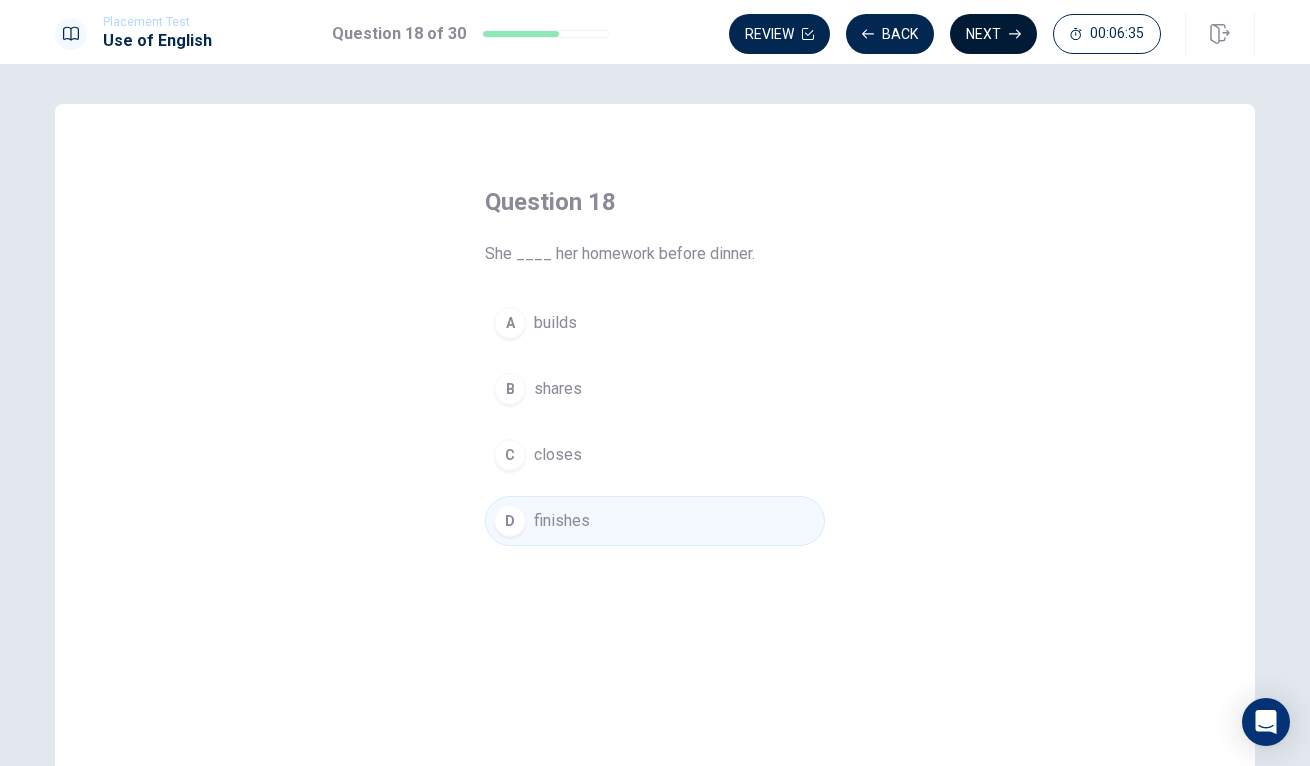 click on "Next" at bounding box center (993, 34) 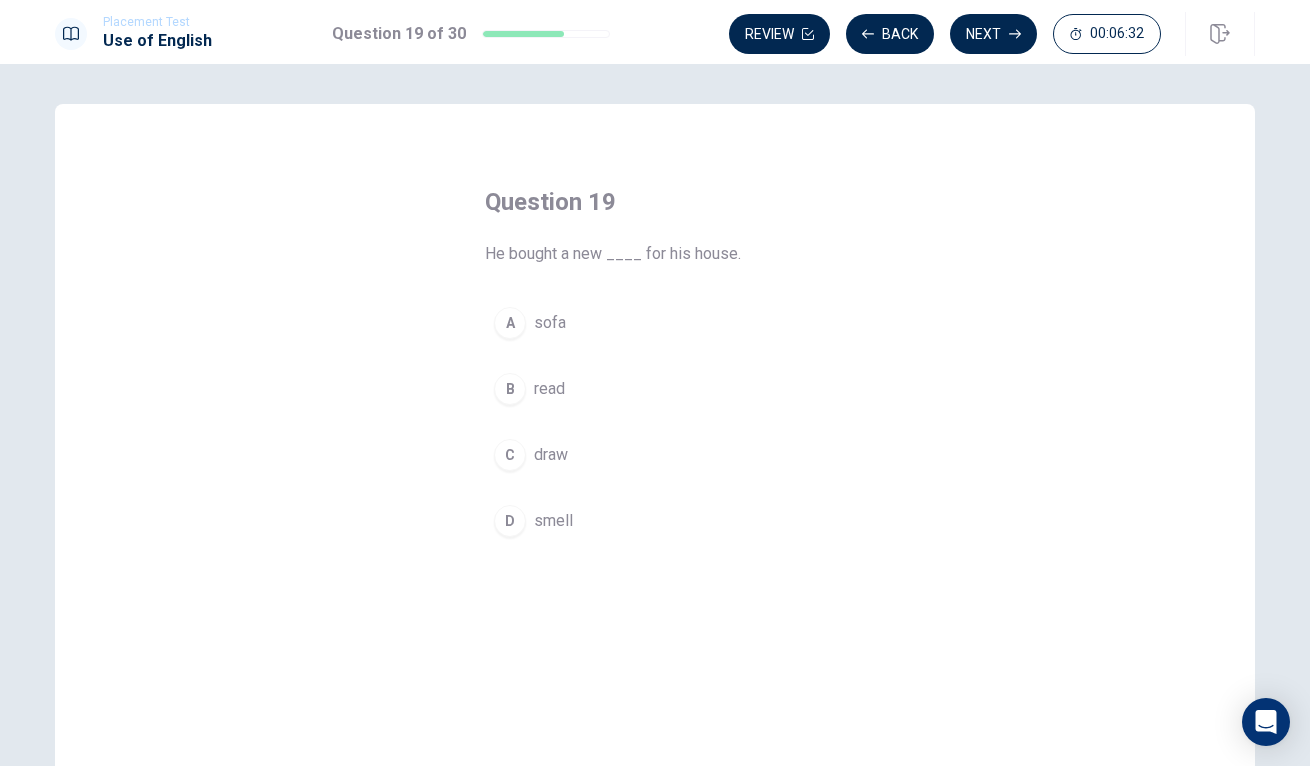 click on "sofa" at bounding box center (550, 323) 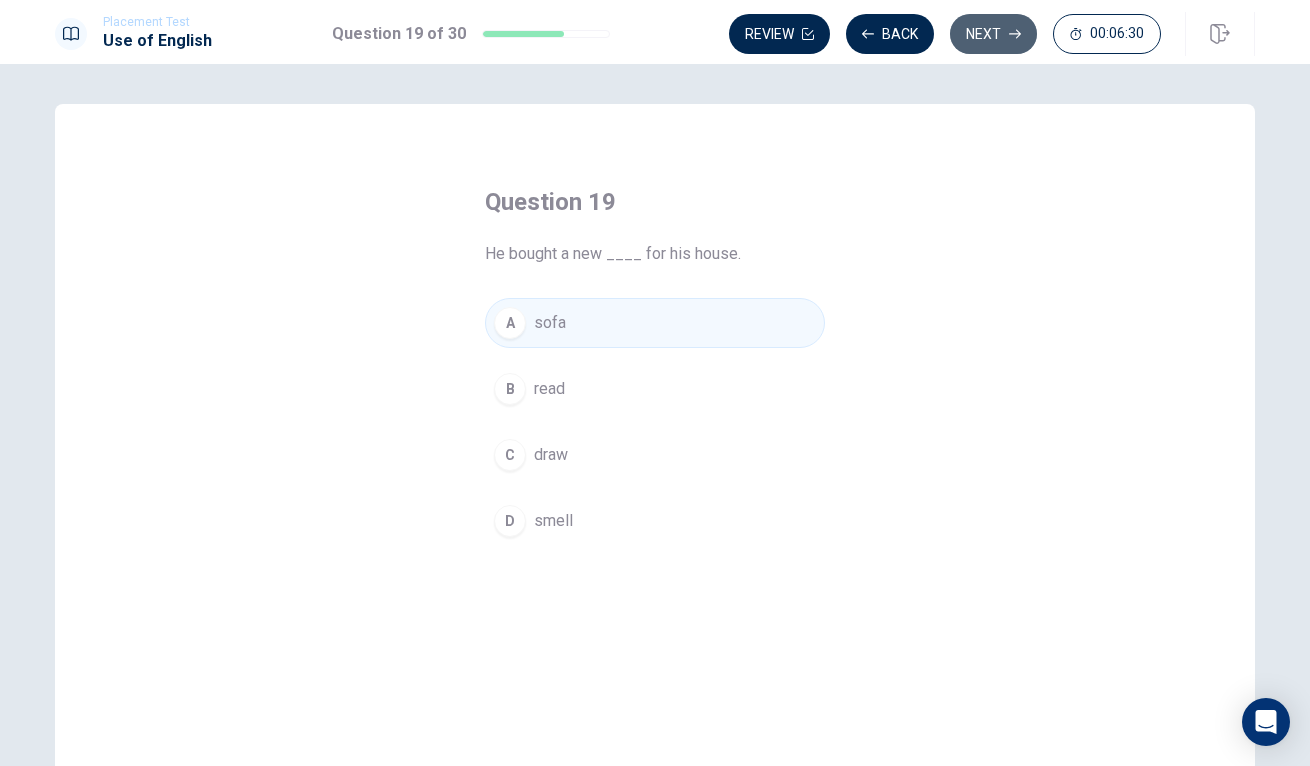 click on "Next" at bounding box center [993, 34] 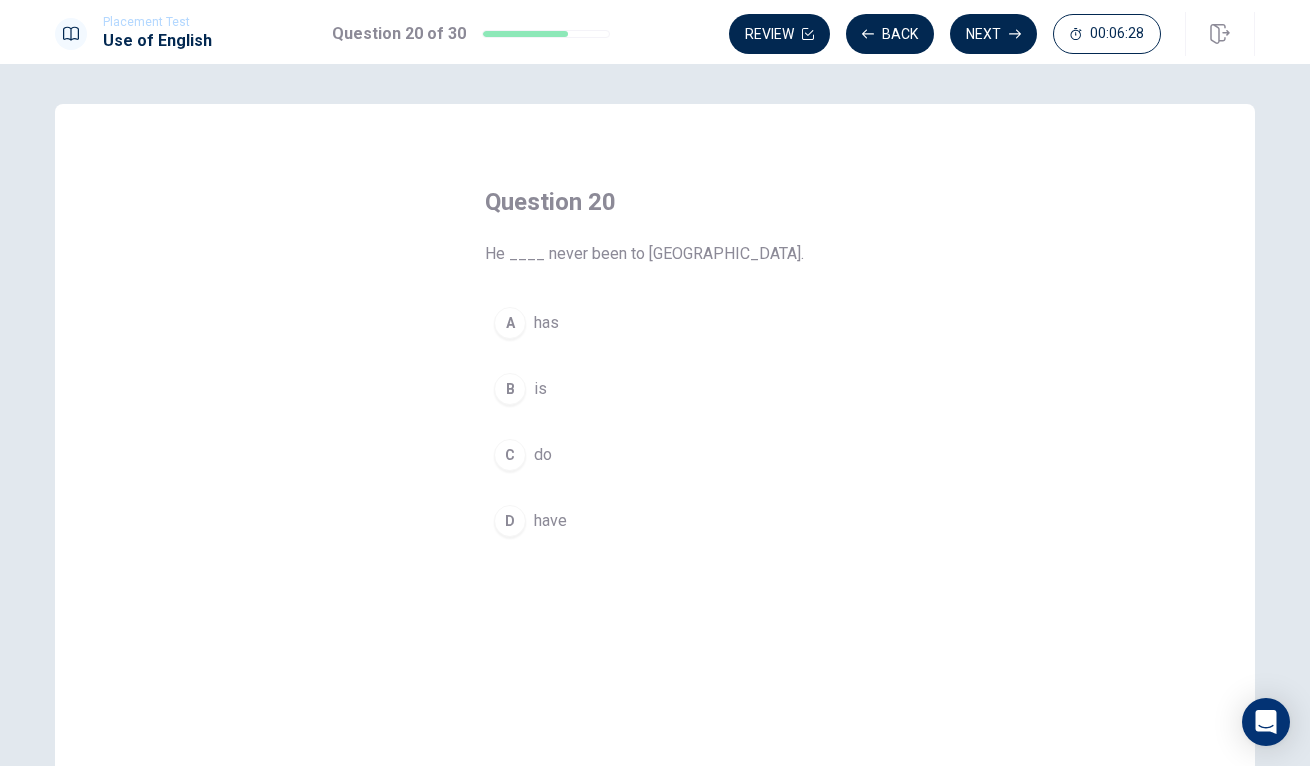 click on "A has" at bounding box center [655, 323] 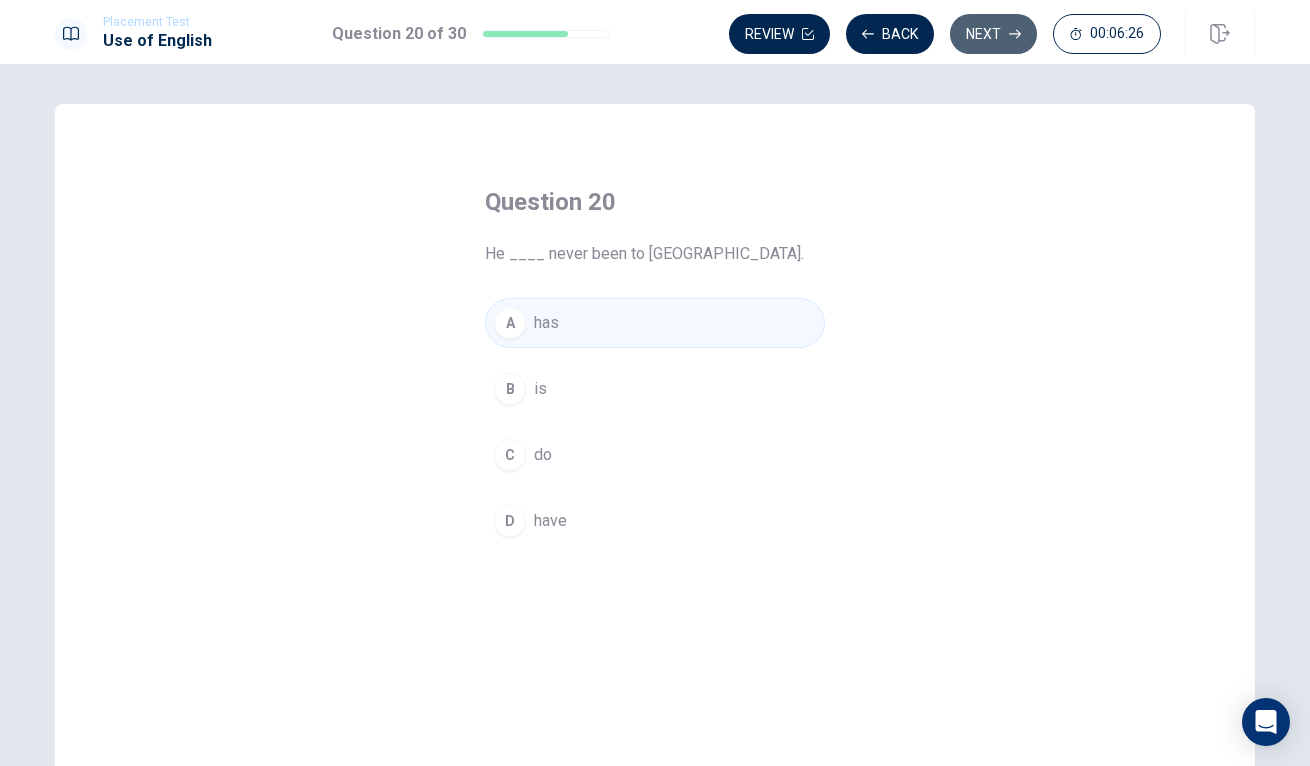 click on "Next" at bounding box center (993, 34) 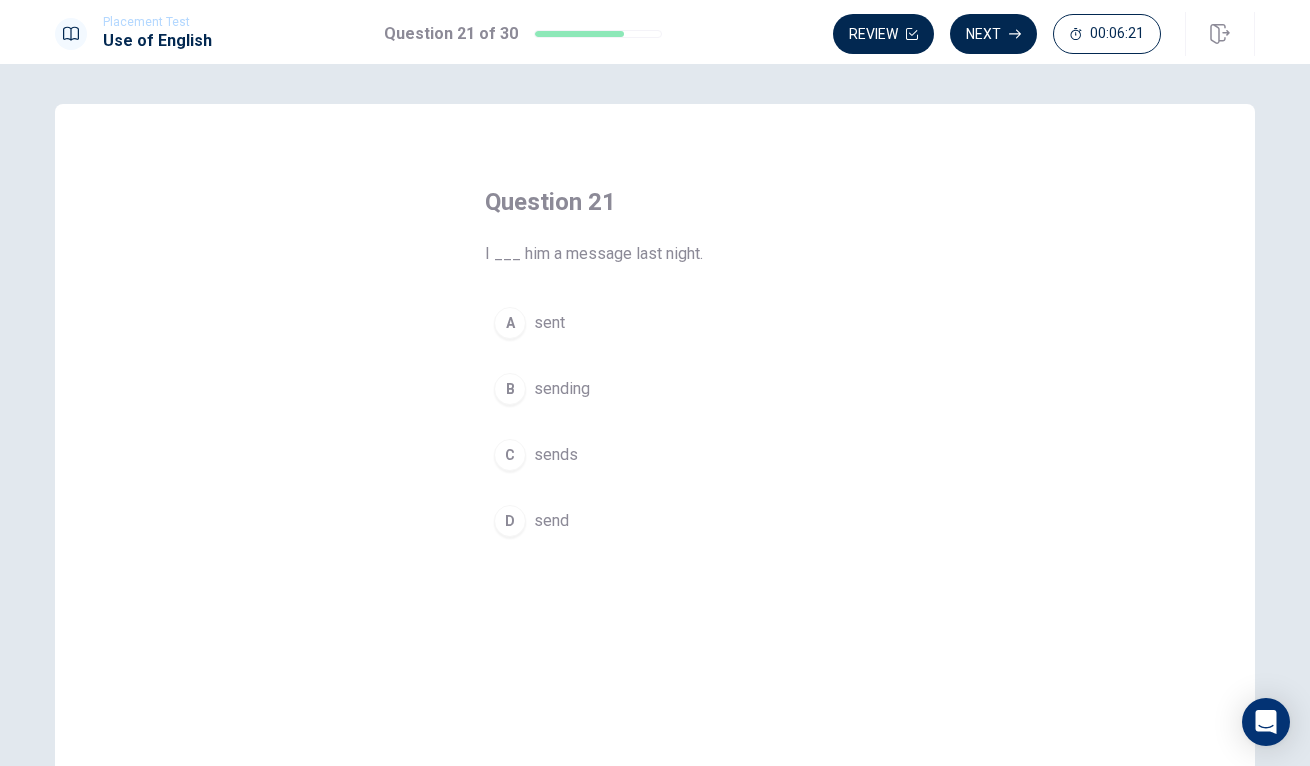 click on "sent" at bounding box center (549, 323) 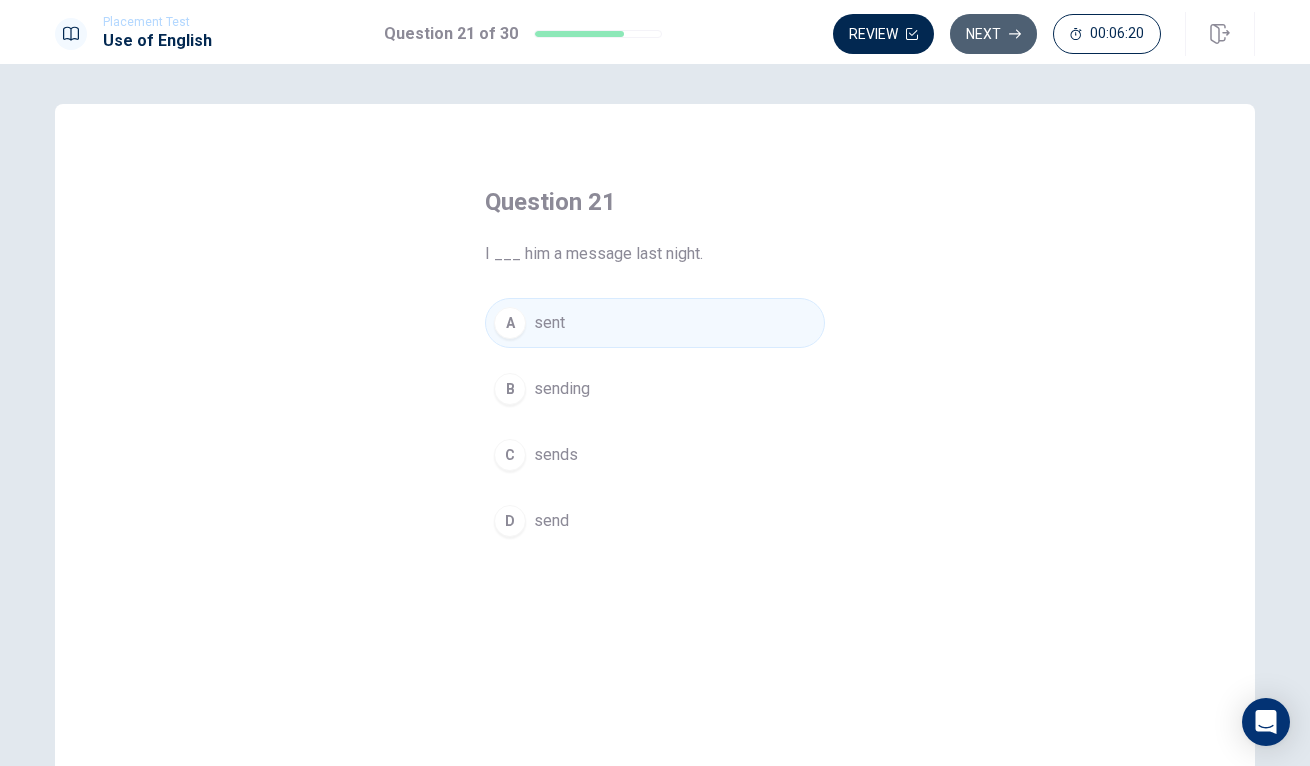 click 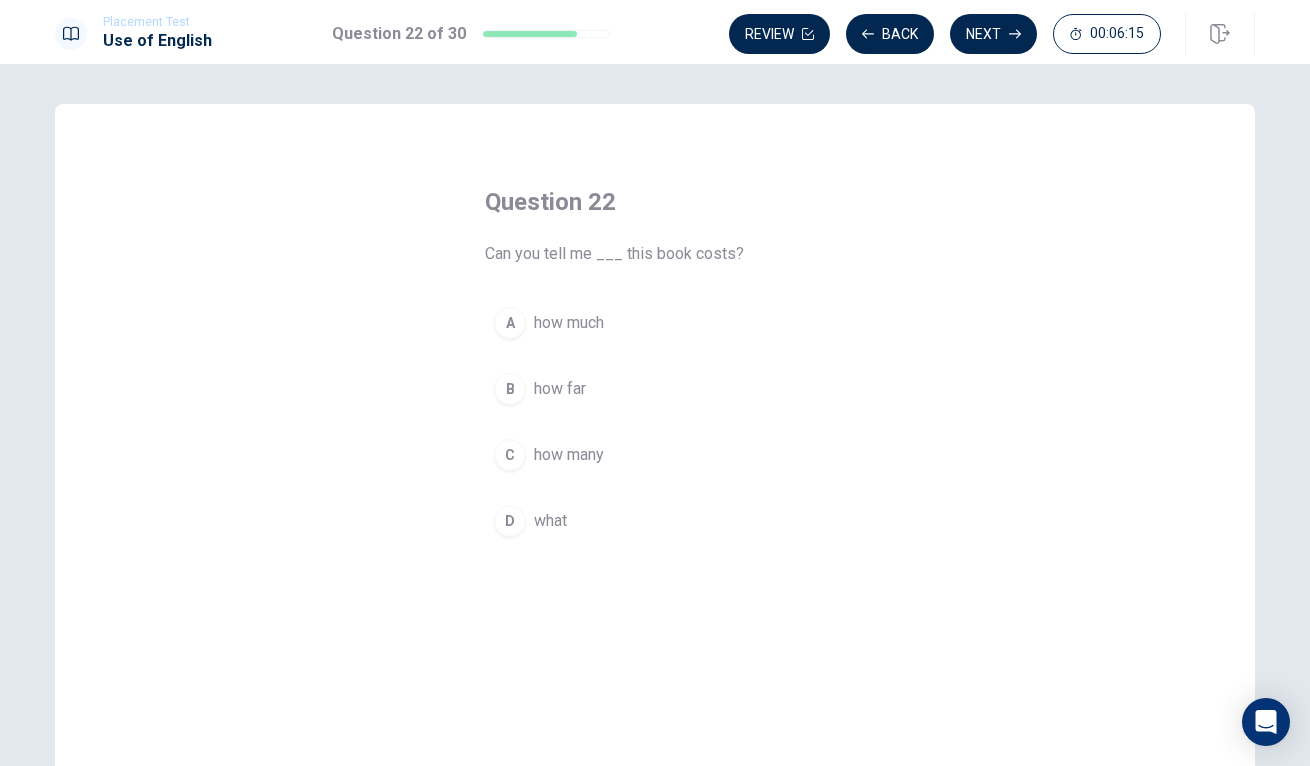 click on "how much" at bounding box center [569, 323] 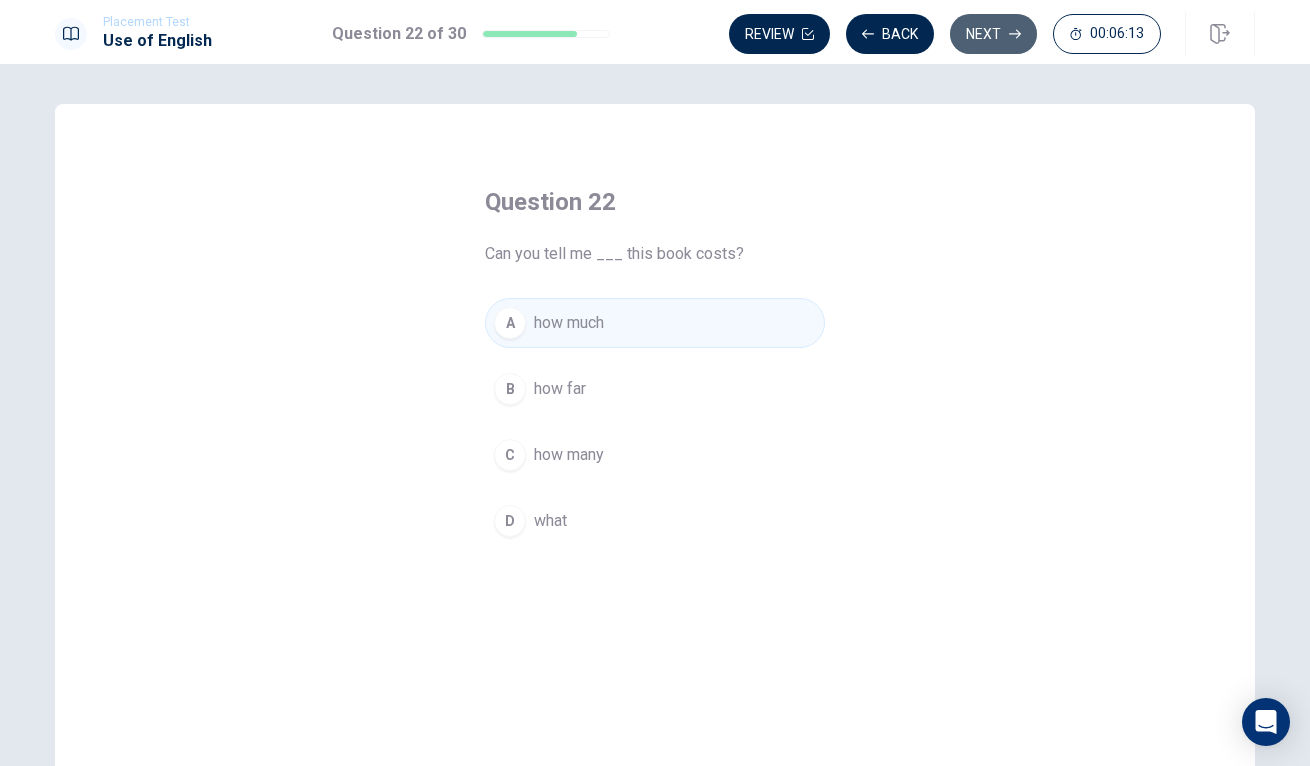 click on "Next" at bounding box center [993, 34] 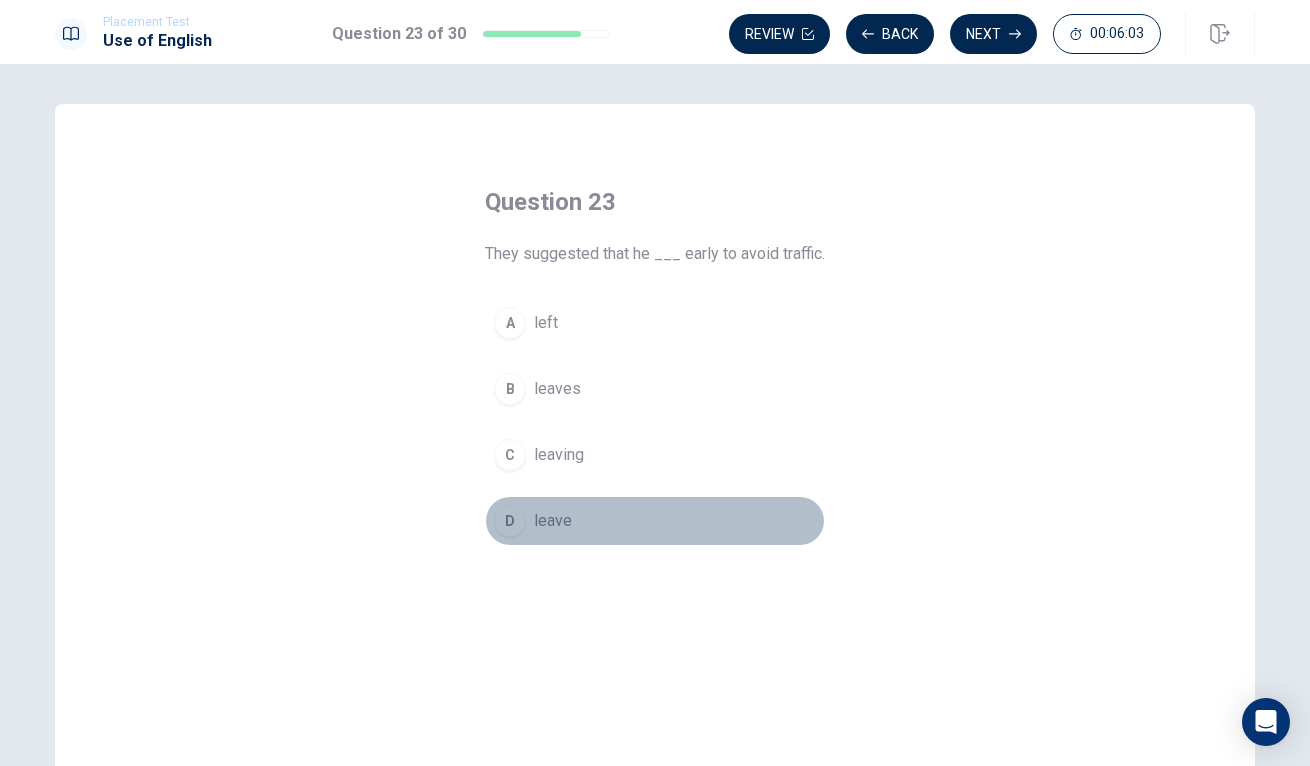 click on "leave" at bounding box center (553, 521) 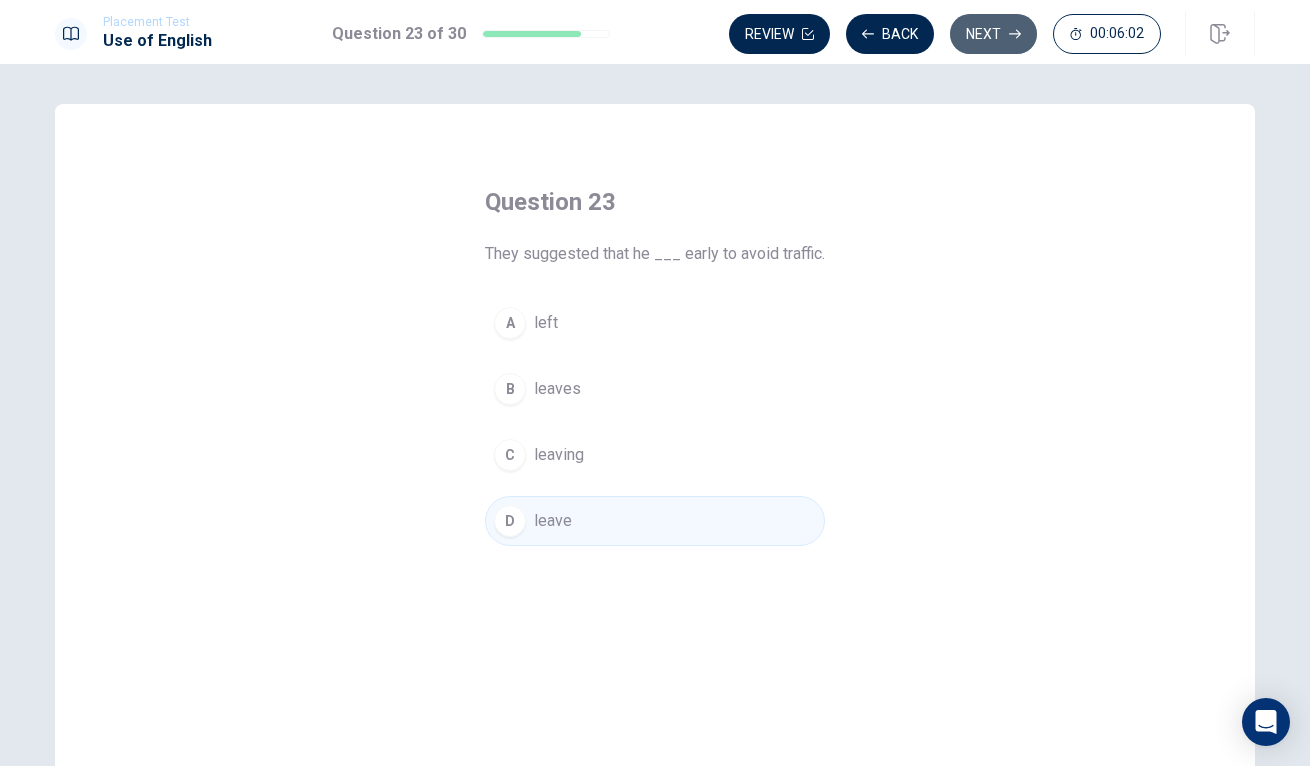 click on "Next" at bounding box center [993, 34] 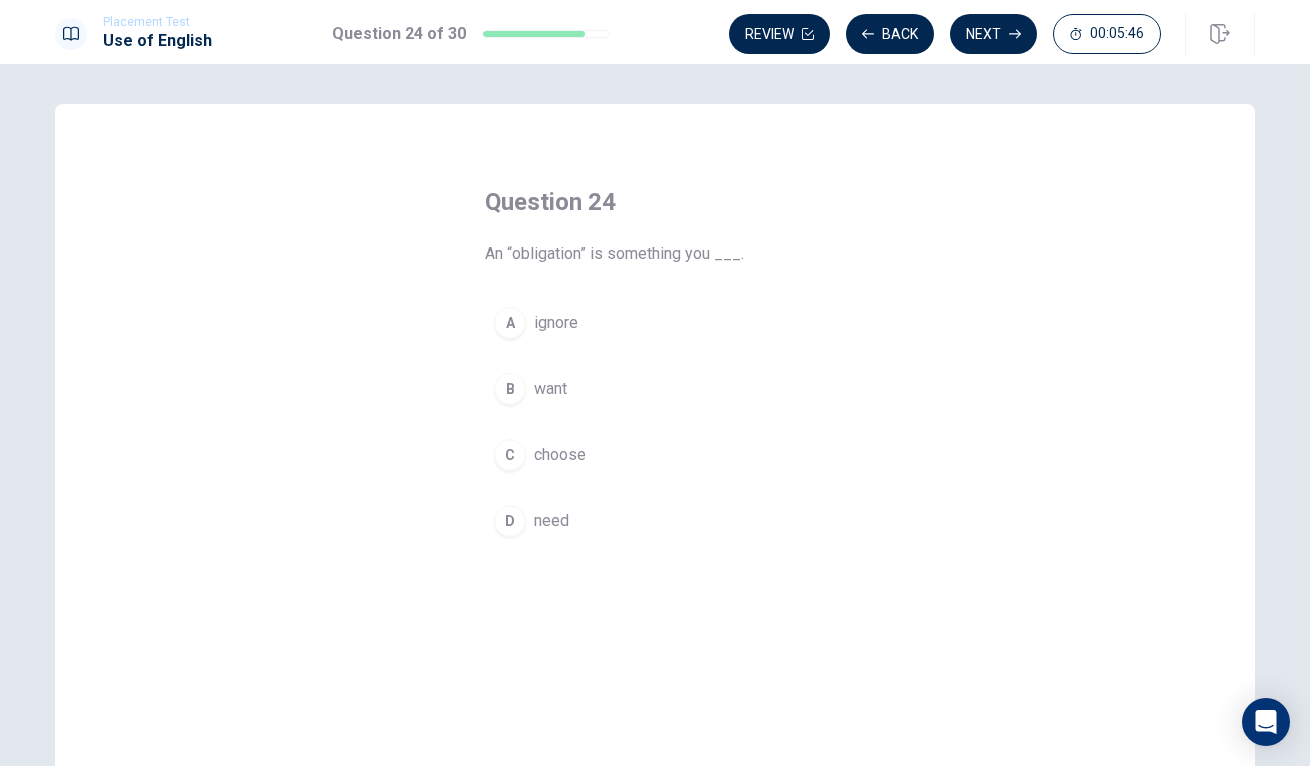 click on "need" at bounding box center (551, 521) 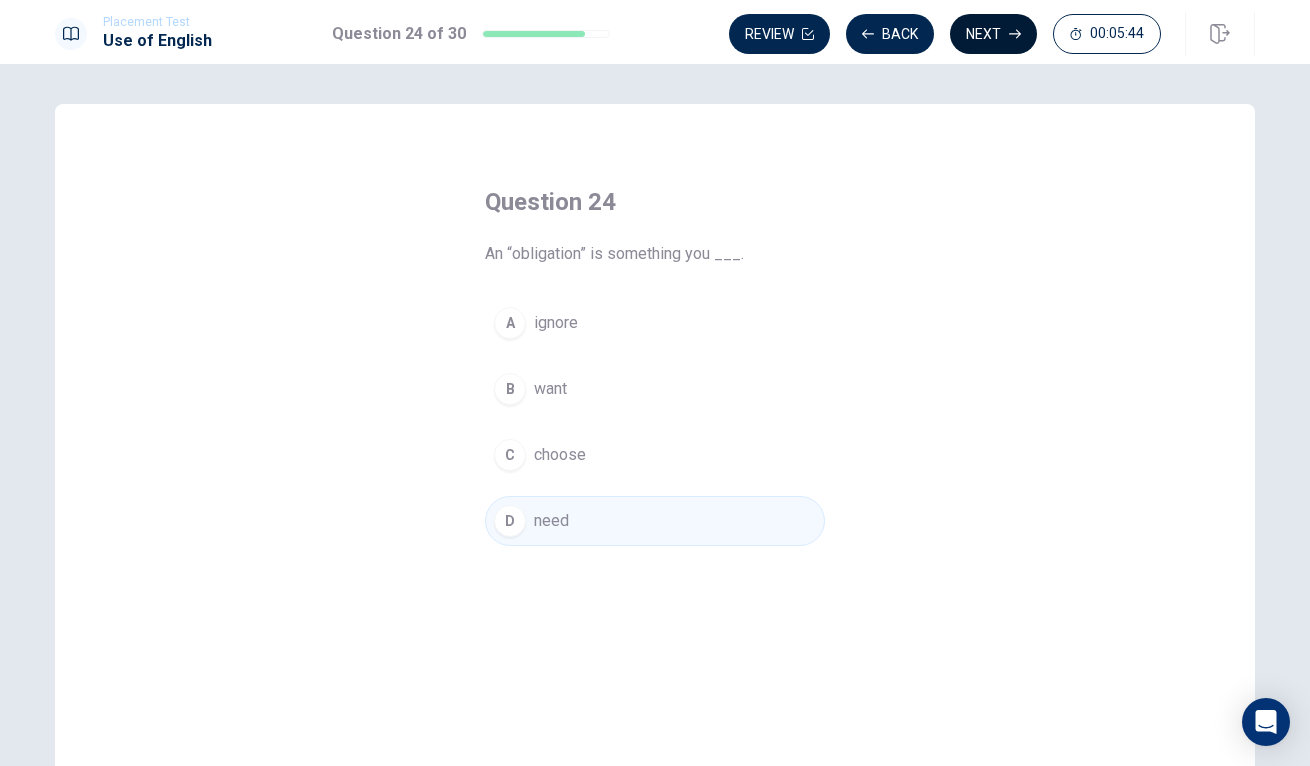 click on "Next" at bounding box center (993, 34) 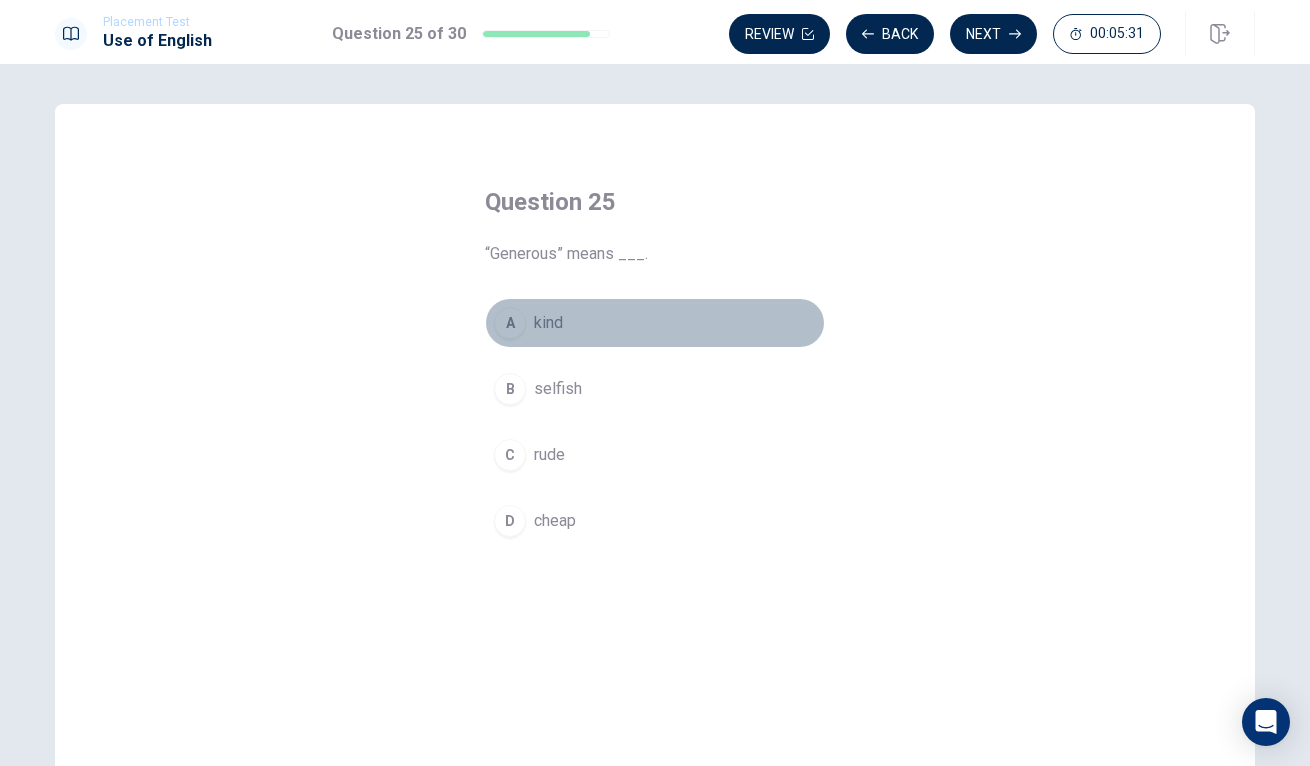 click on "kind" at bounding box center [548, 323] 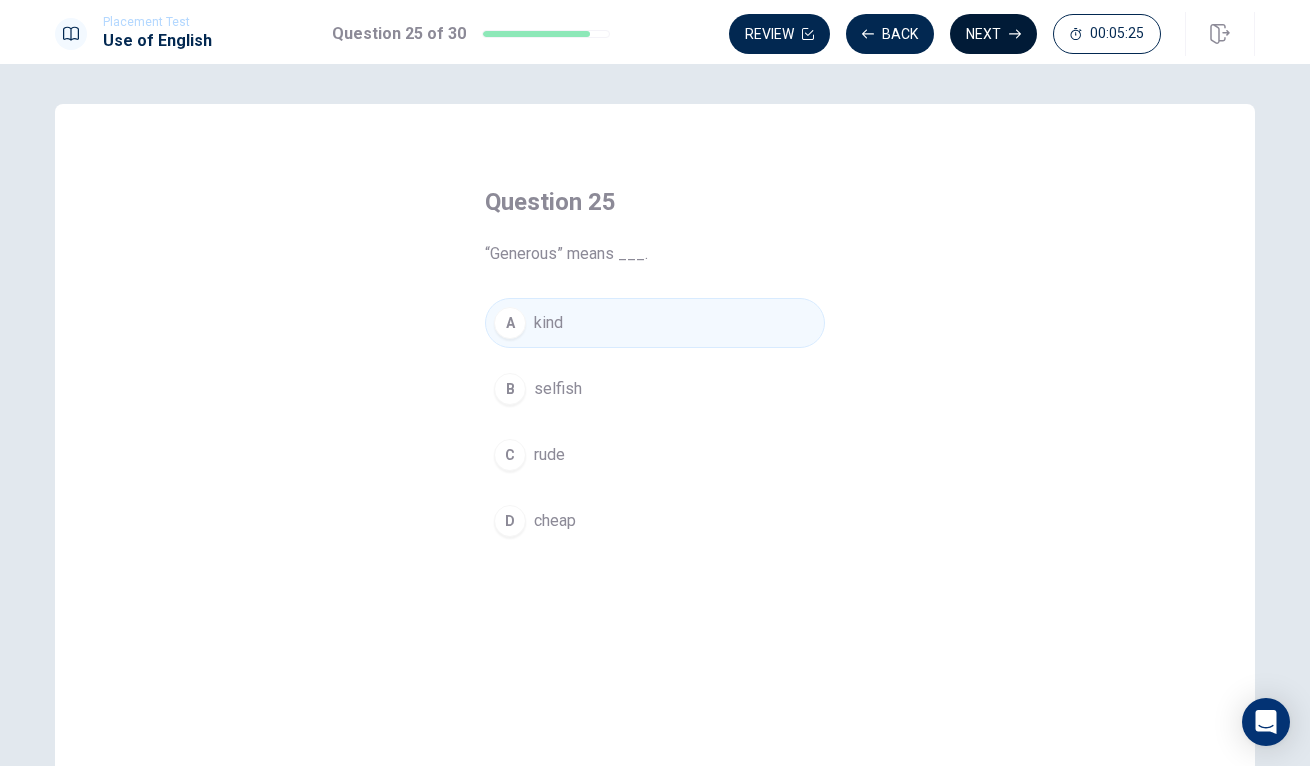 click on "Next" at bounding box center (993, 34) 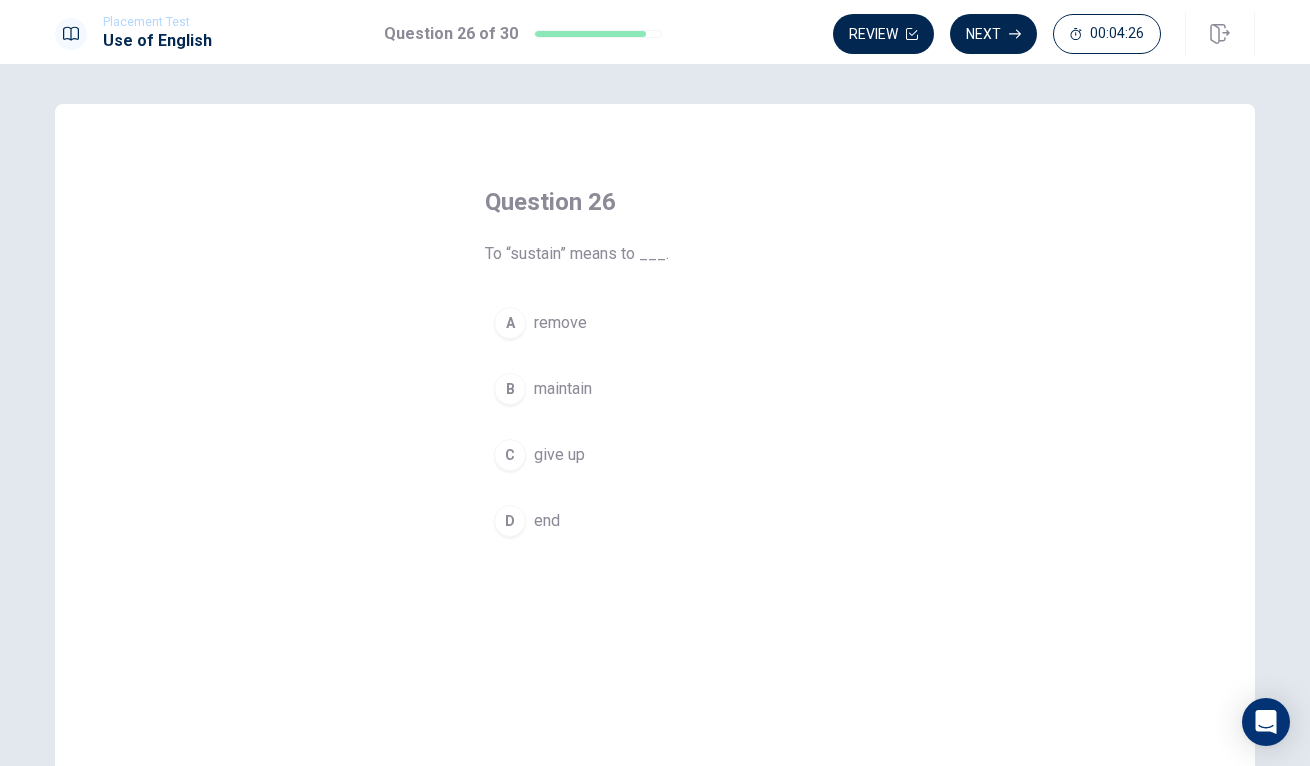 click on "maintain" at bounding box center [563, 389] 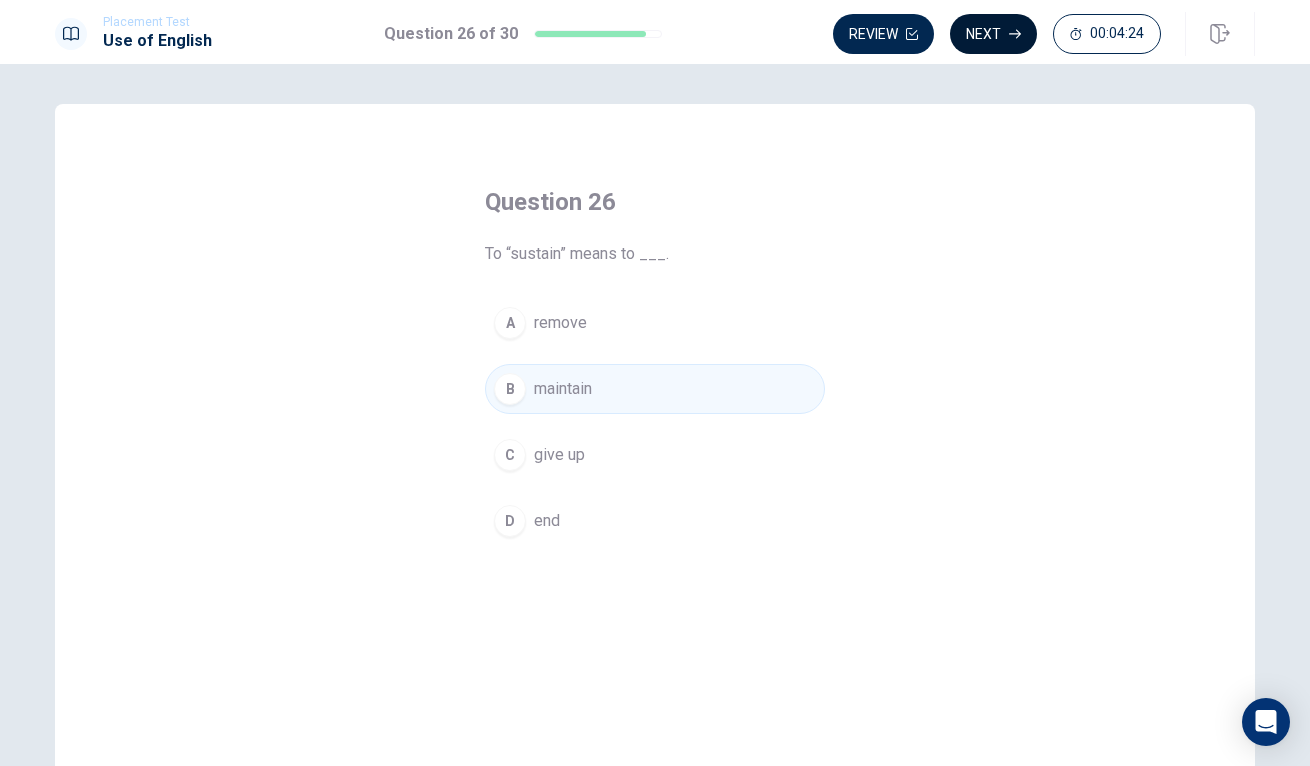 click on "Next" at bounding box center [993, 34] 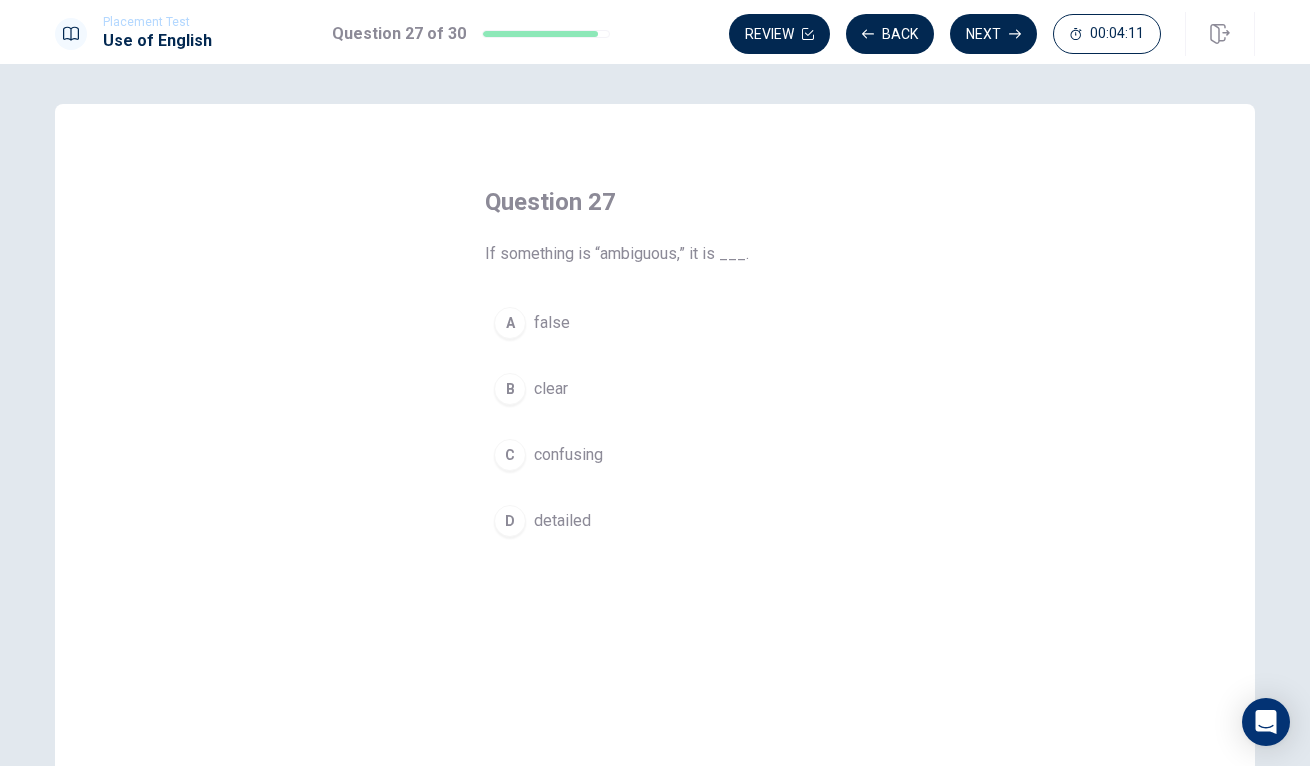 click on "confusing" at bounding box center (568, 455) 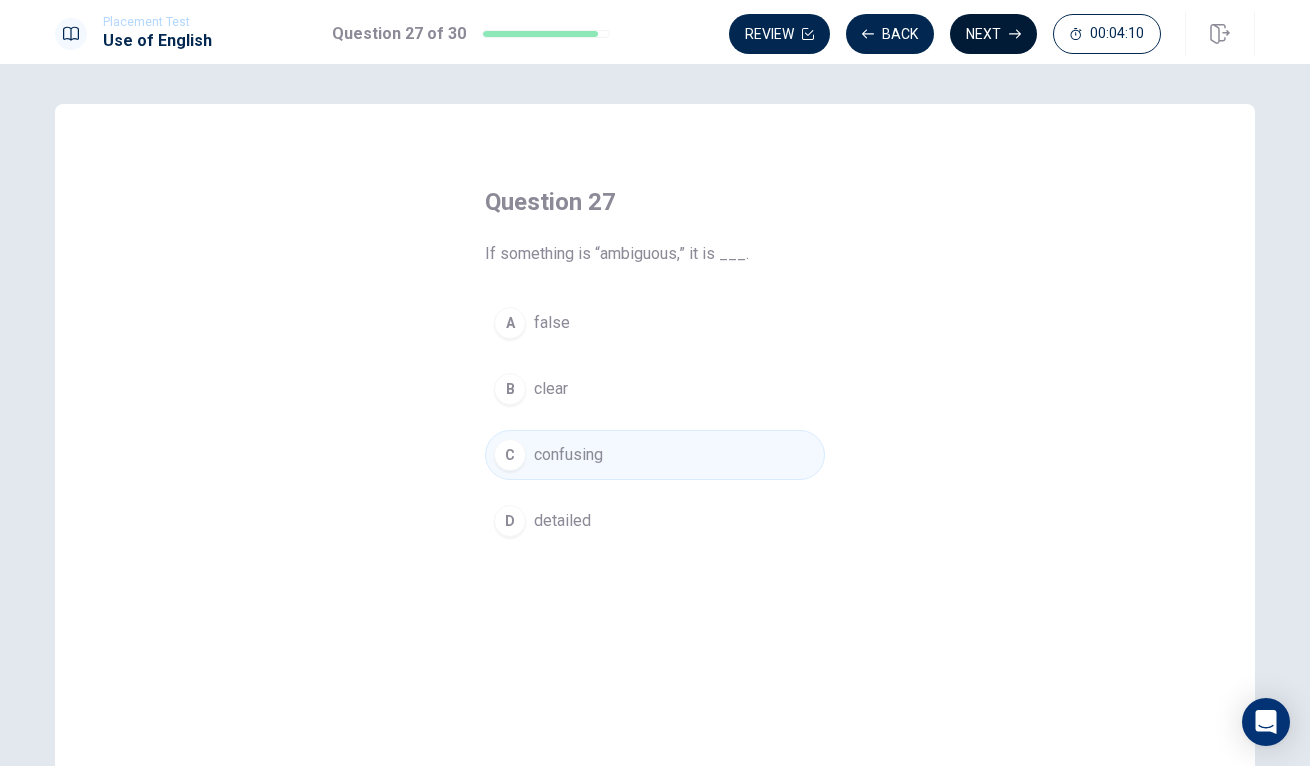 click on "Next" at bounding box center (993, 34) 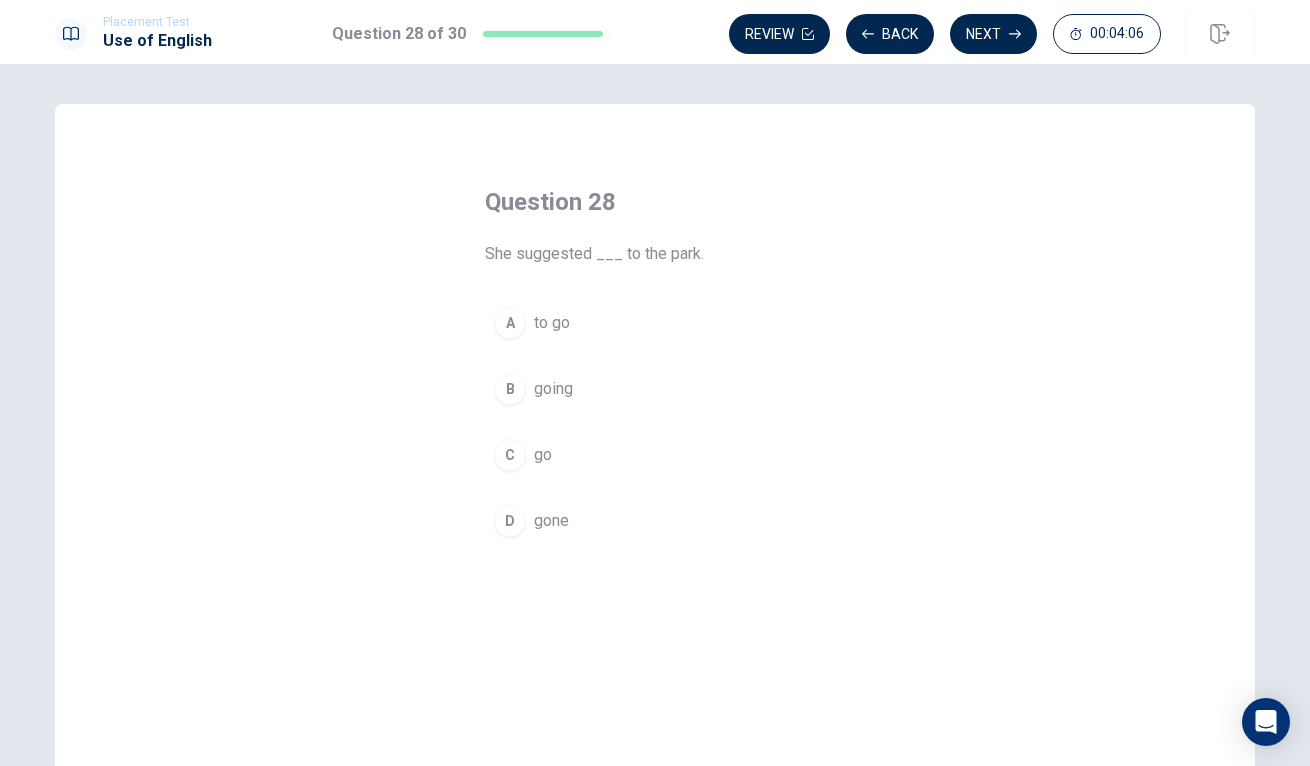 click on "going" at bounding box center (553, 389) 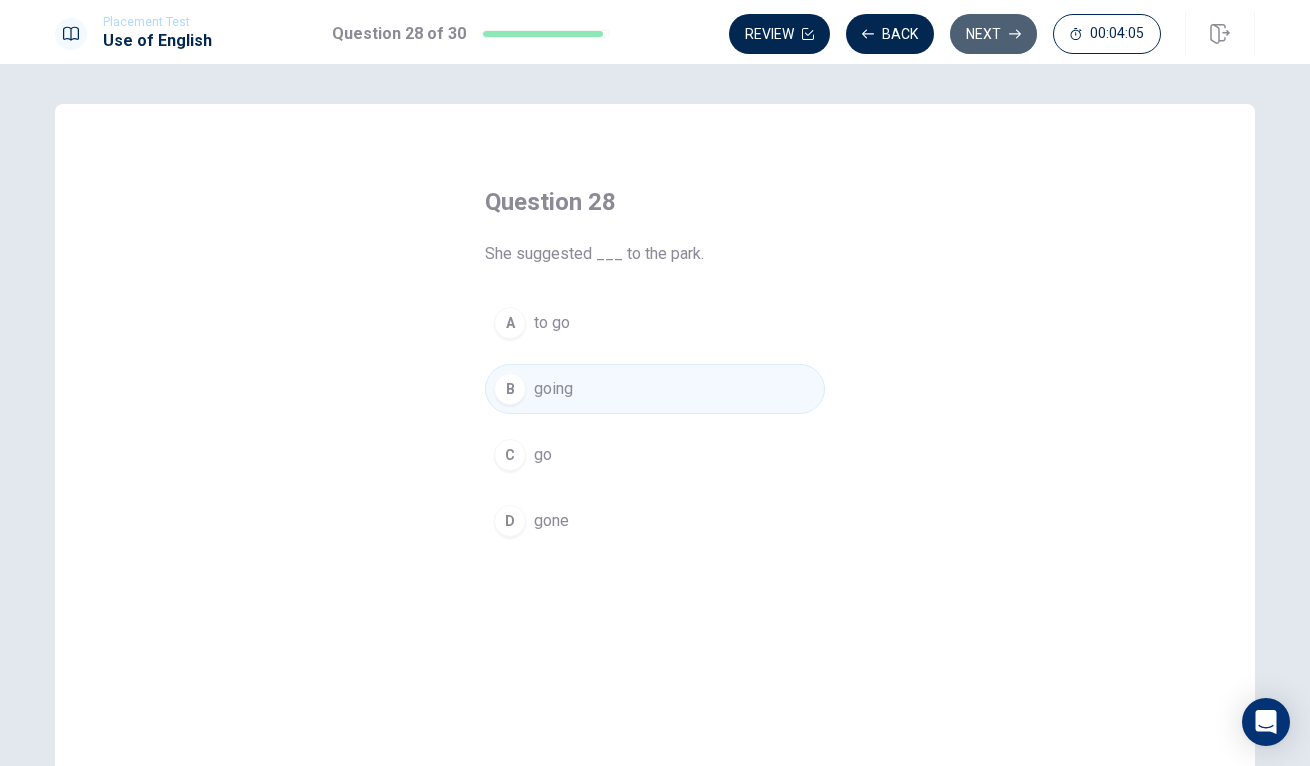 click on "Next" at bounding box center (993, 34) 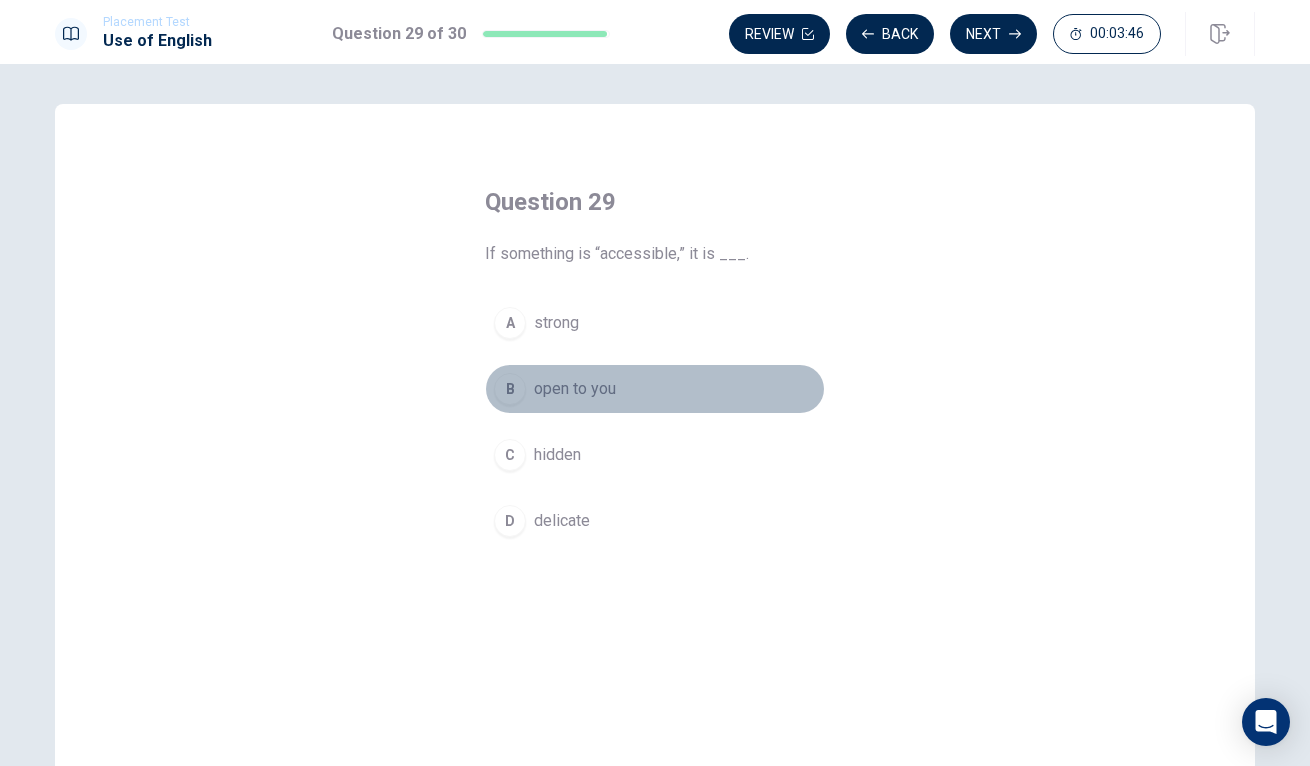 click on "open to you" at bounding box center [575, 389] 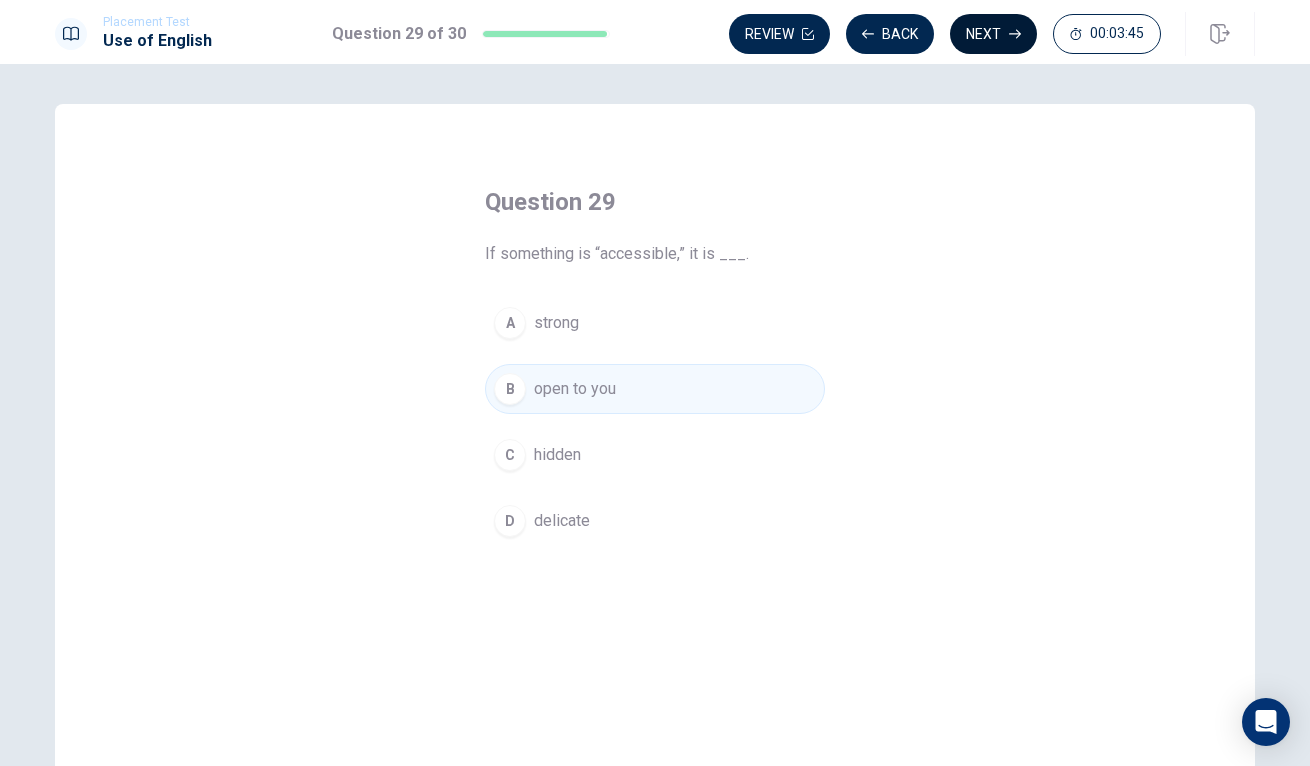 click 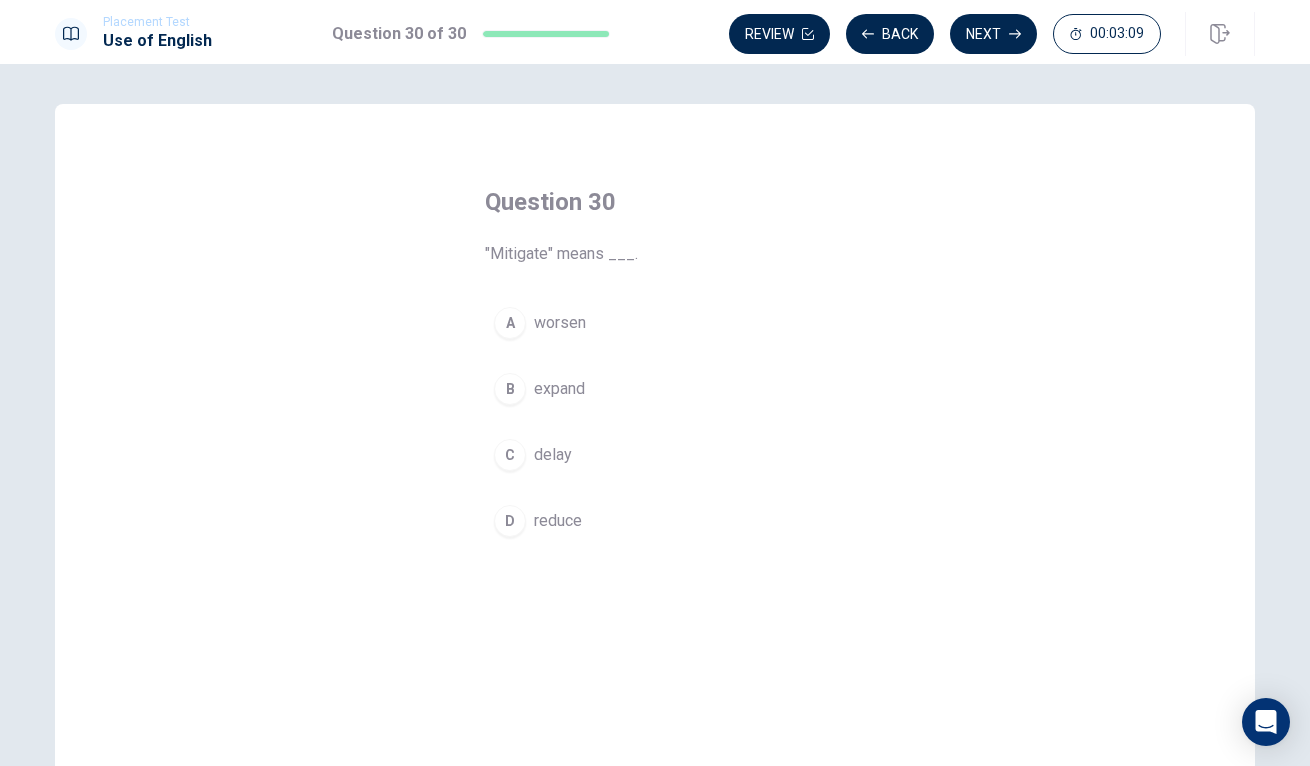 click on "reduce" at bounding box center (558, 521) 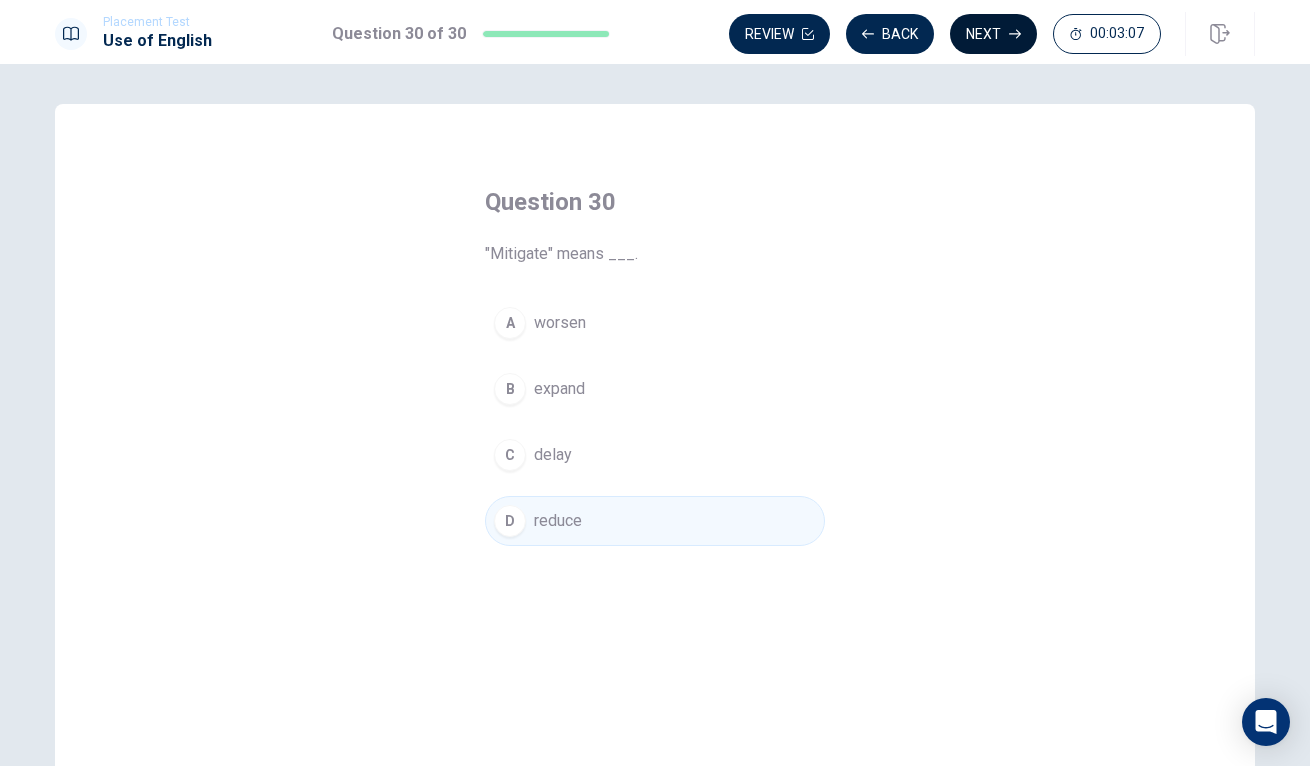 click on "Next" at bounding box center (993, 34) 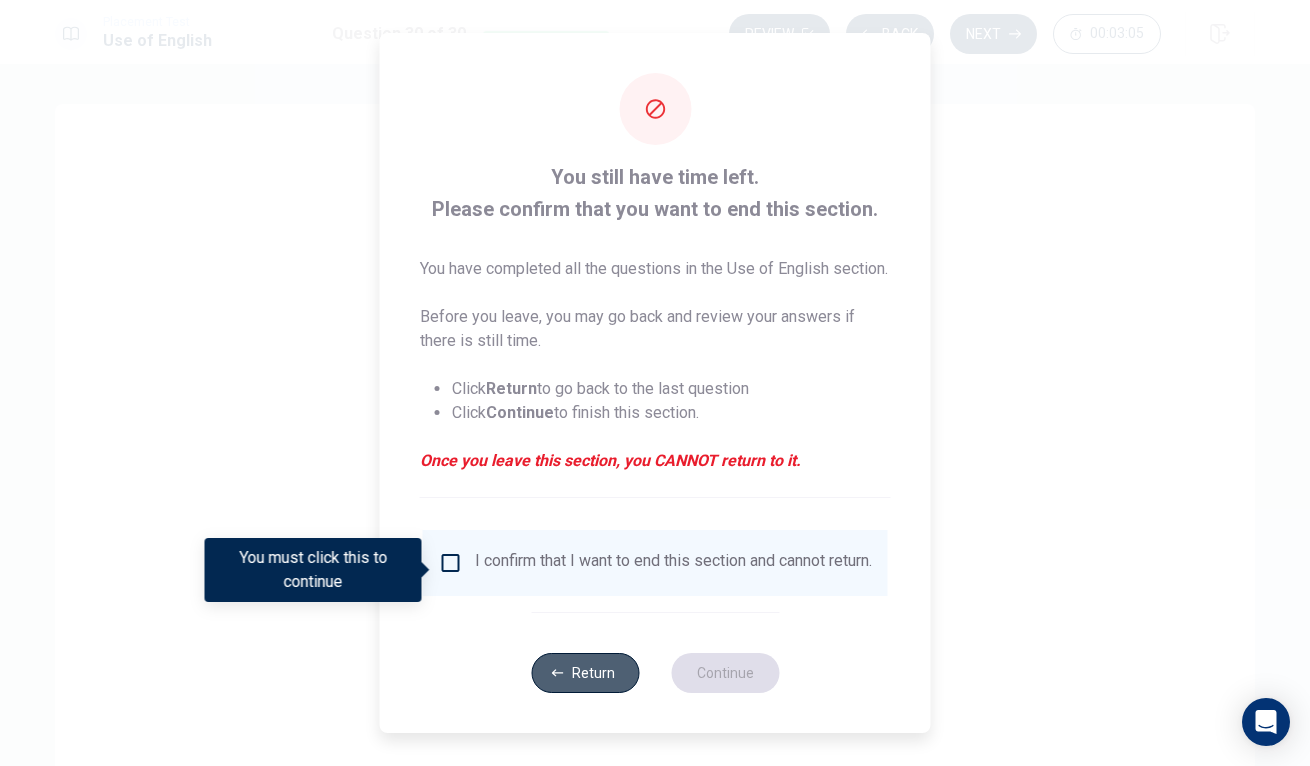 click on "Return" at bounding box center [585, 673] 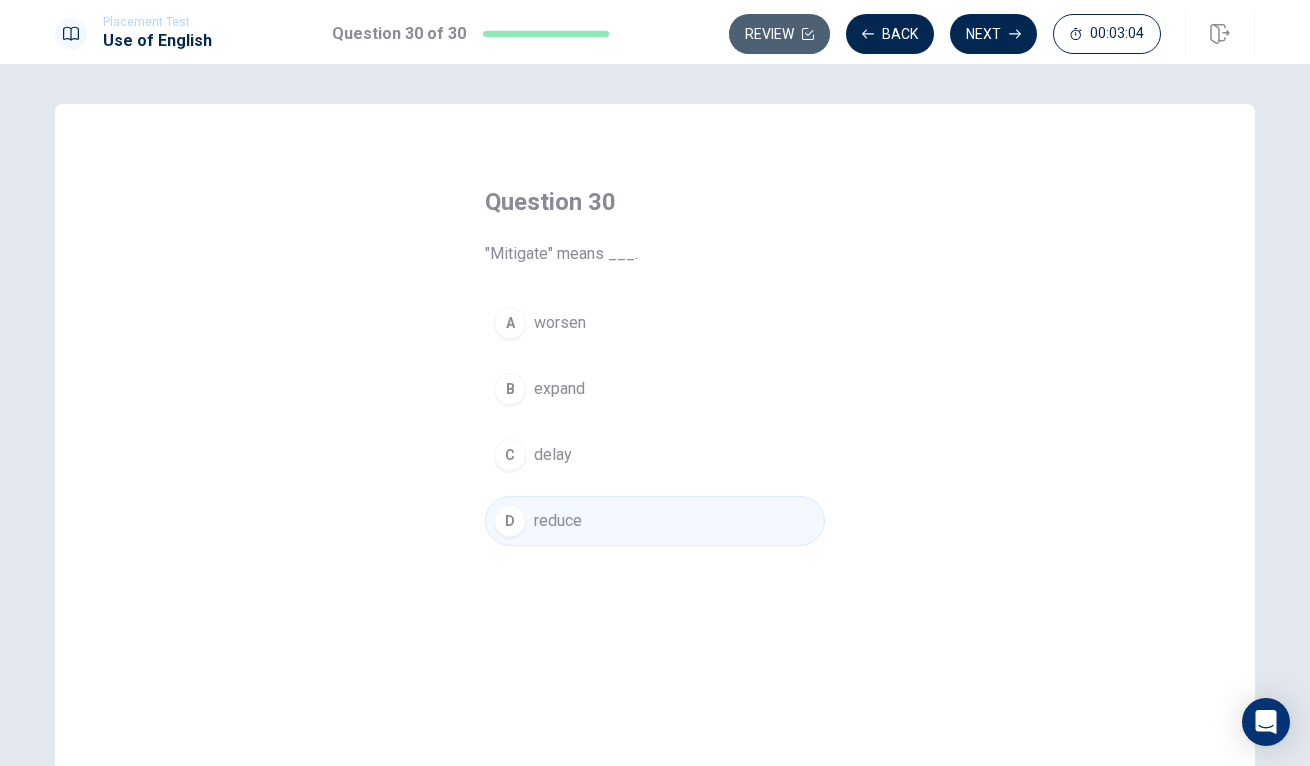 click on "Review" at bounding box center [779, 34] 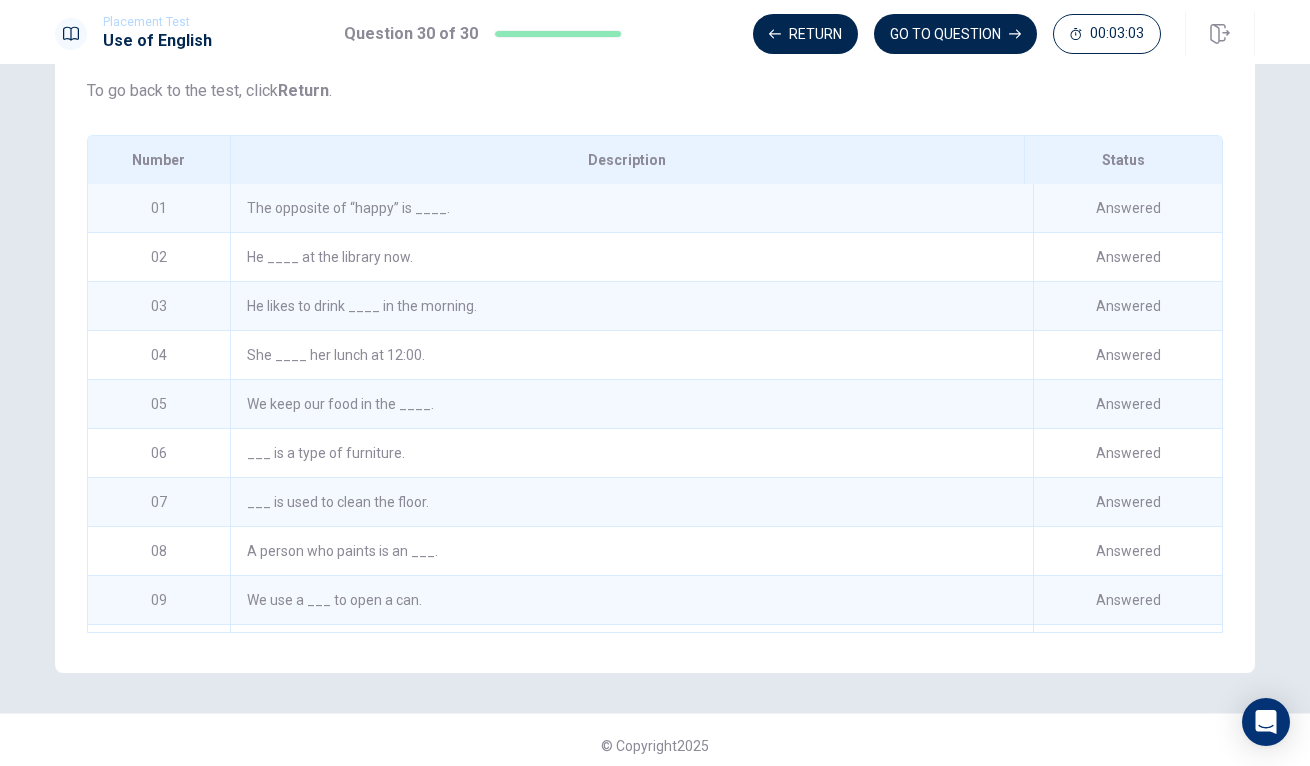 scroll, scrollTop: 244, scrollLeft: 0, axis: vertical 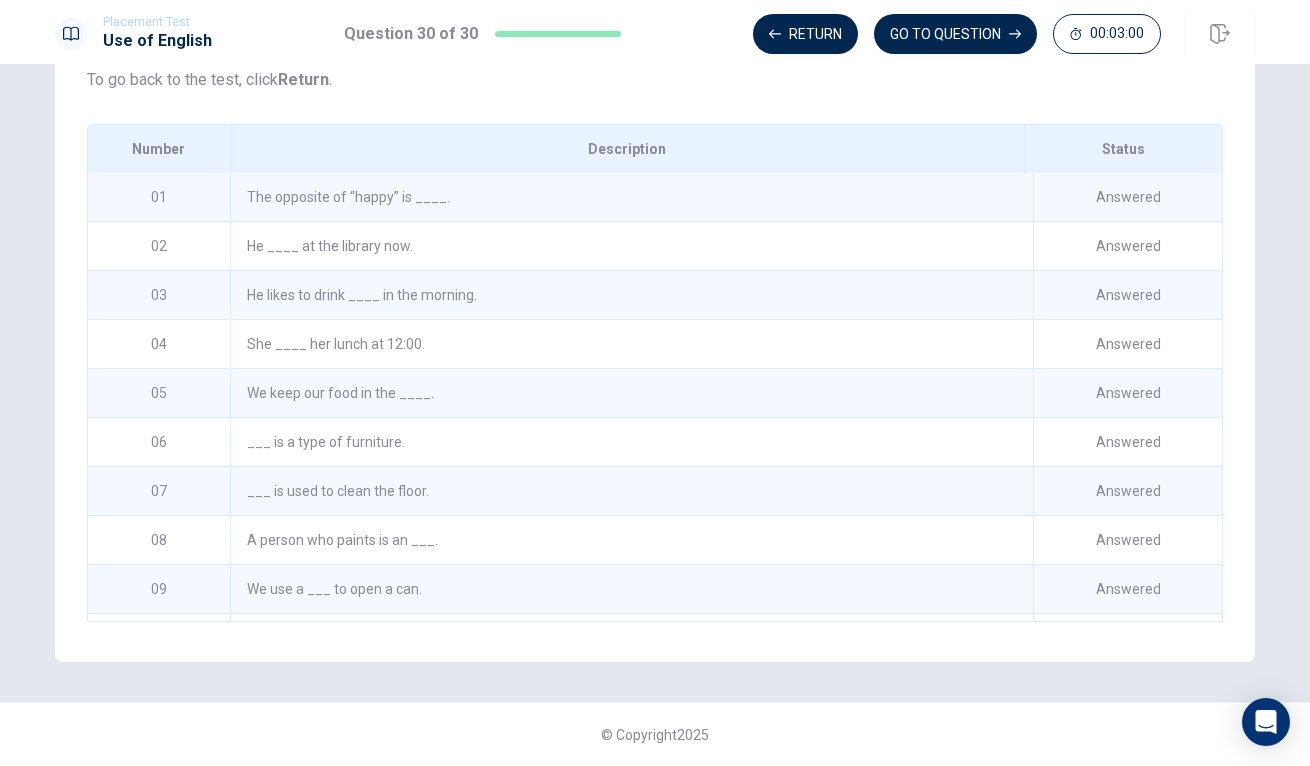 click on "The opposite of “happy” is ____." at bounding box center [631, 197] 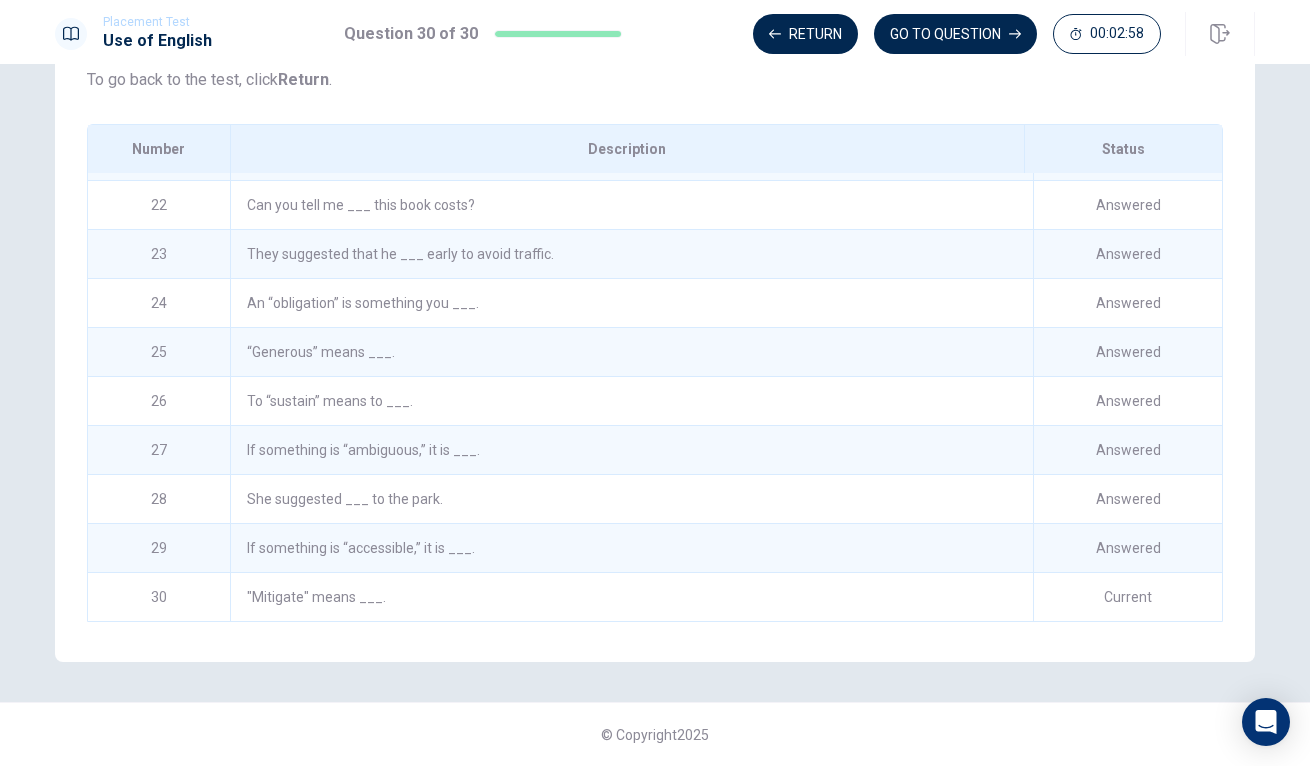 scroll, scrollTop: 1021, scrollLeft: 0, axis: vertical 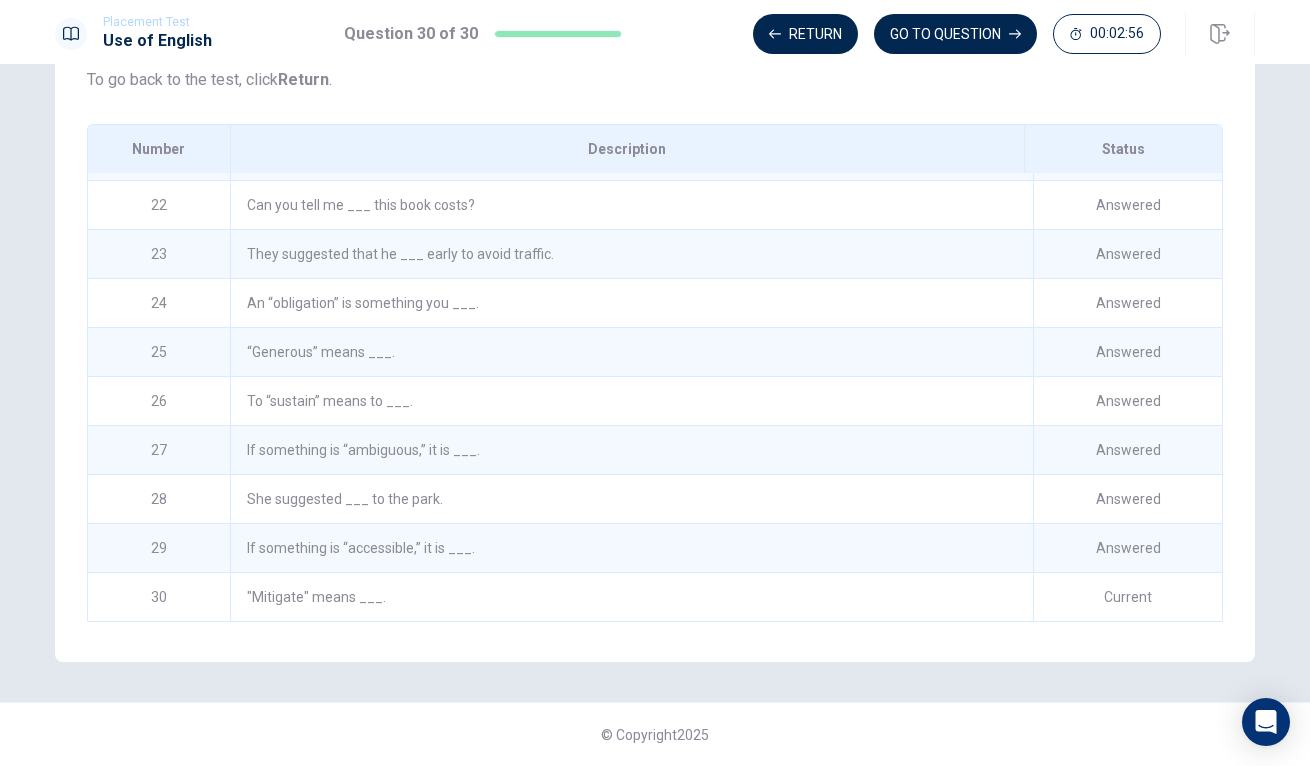 click on ""Mitigate" means ___." at bounding box center [631, 597] 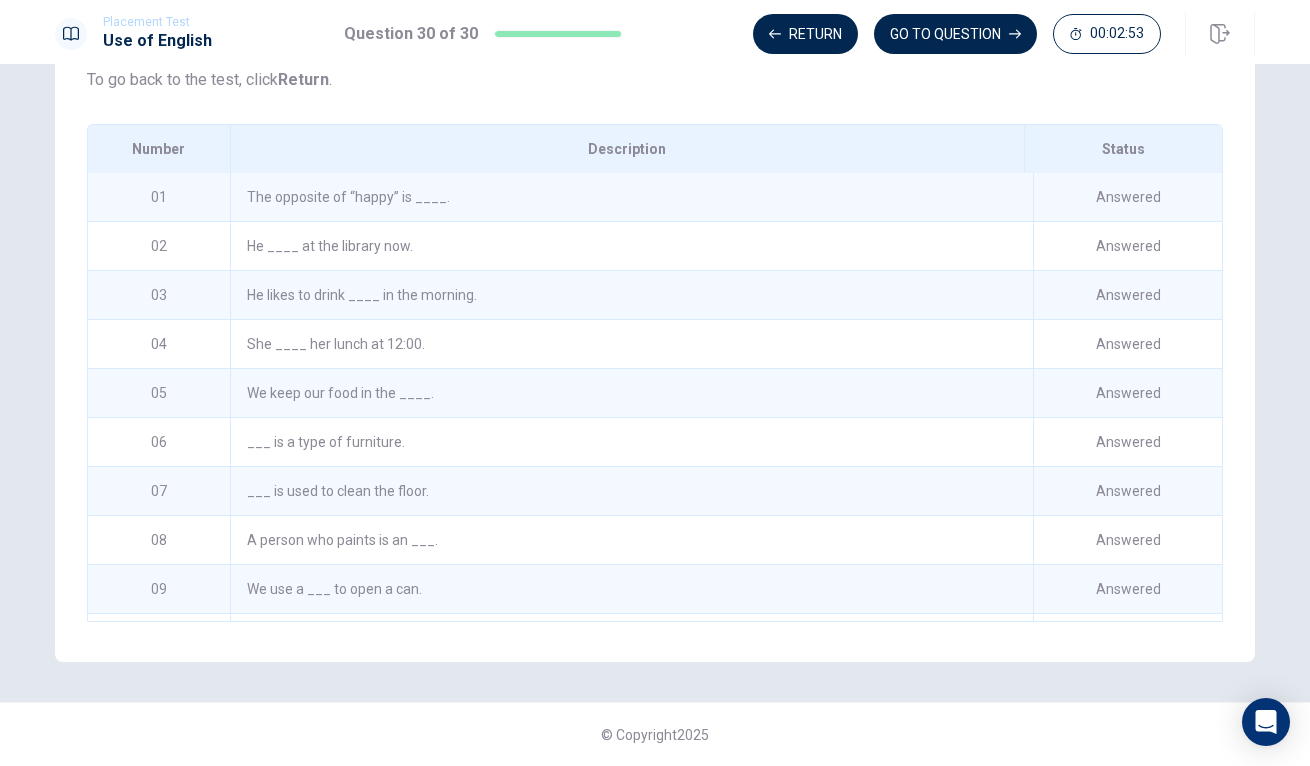 scroll, scrollTop: 0, scrollLeft: 0, axis: both 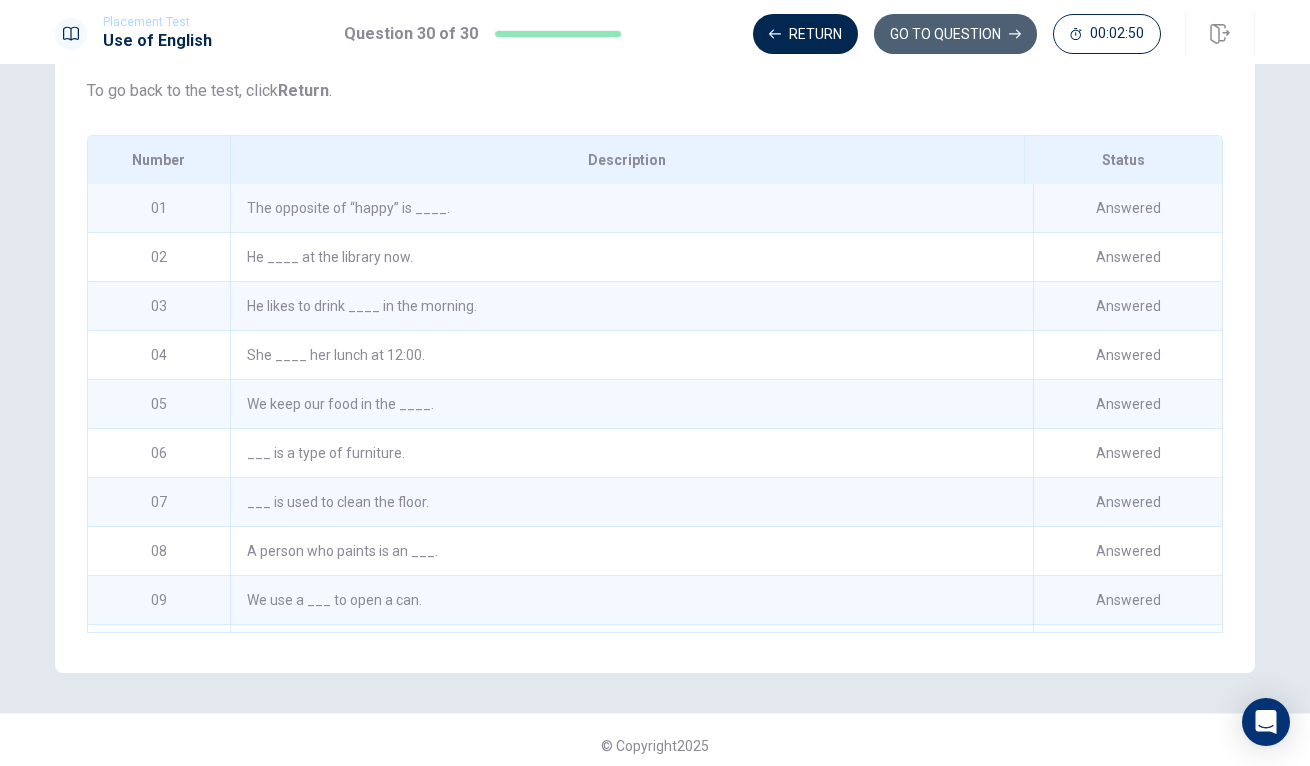 click on "GO TO QUESTION" at bounding box center (955, 34) 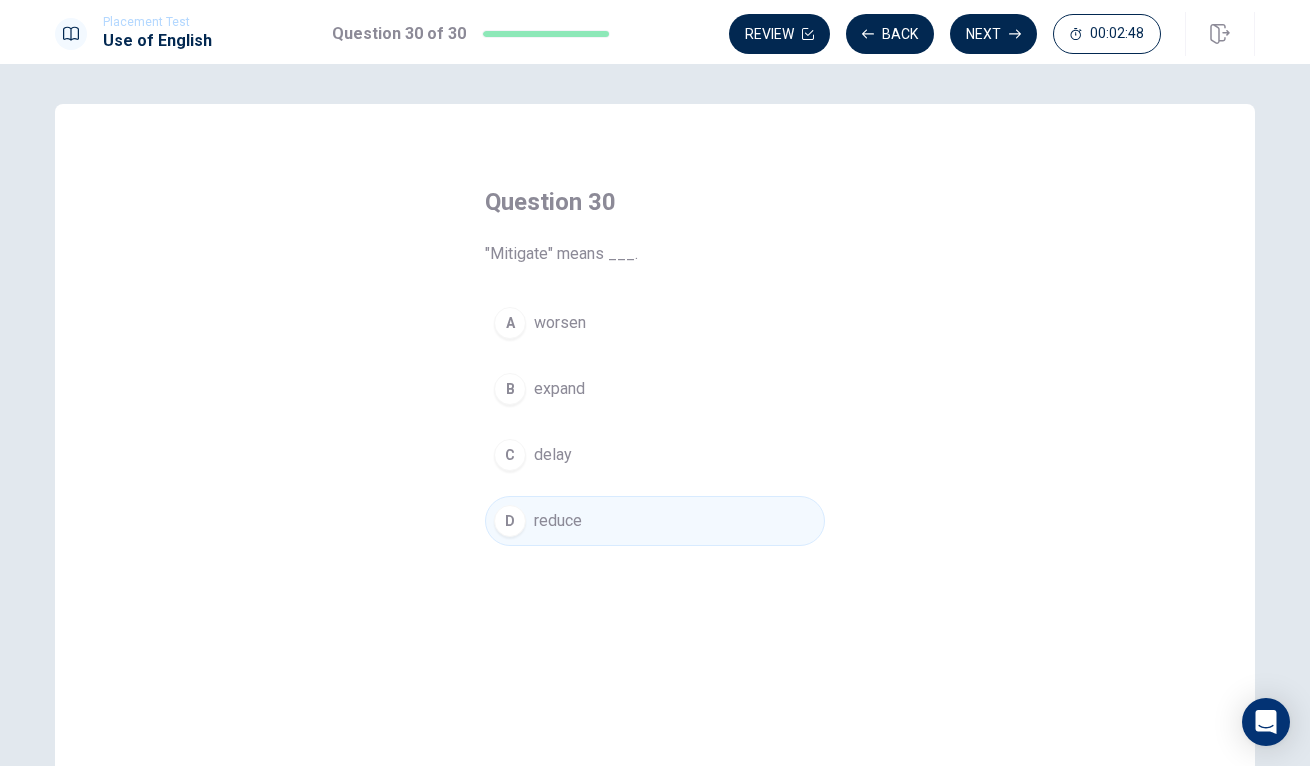 scroll, scrollTop: 0, scrollLeft: 0, axis: both 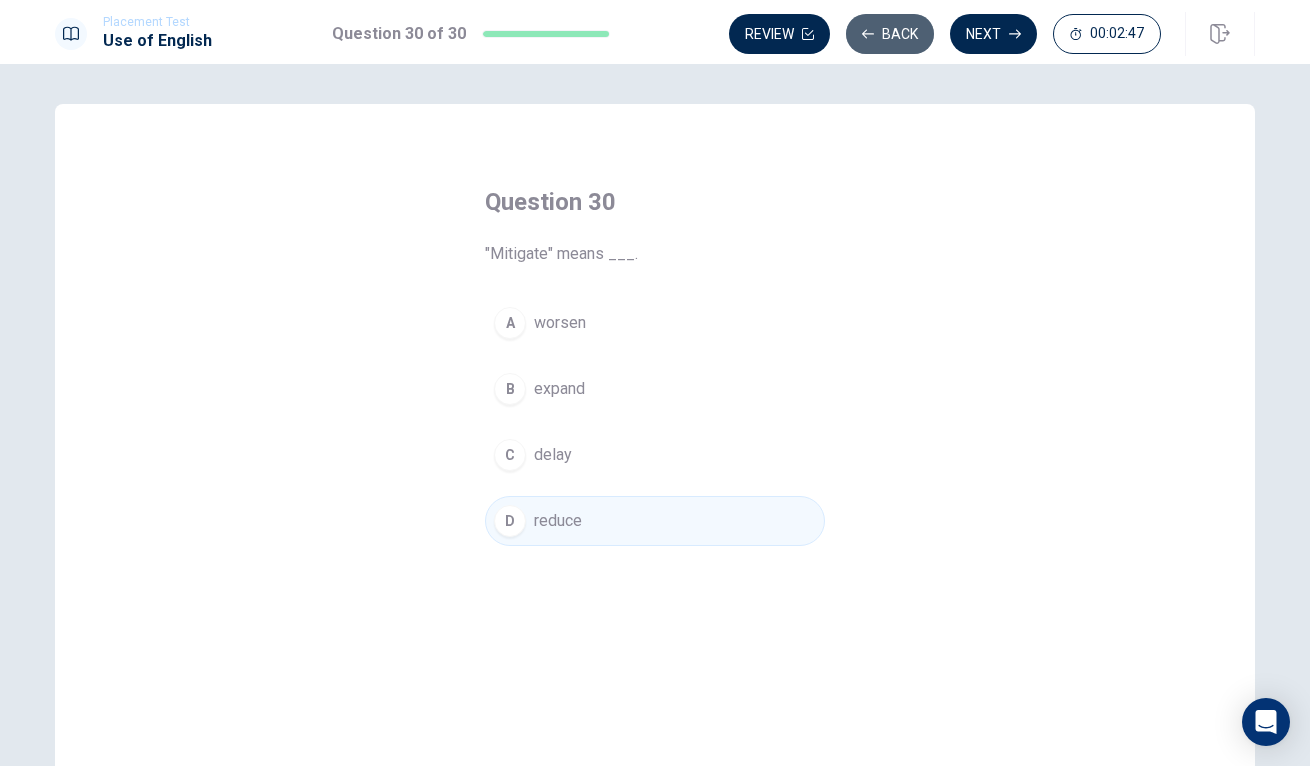 click on "Back" at bounding box center [890, 34] 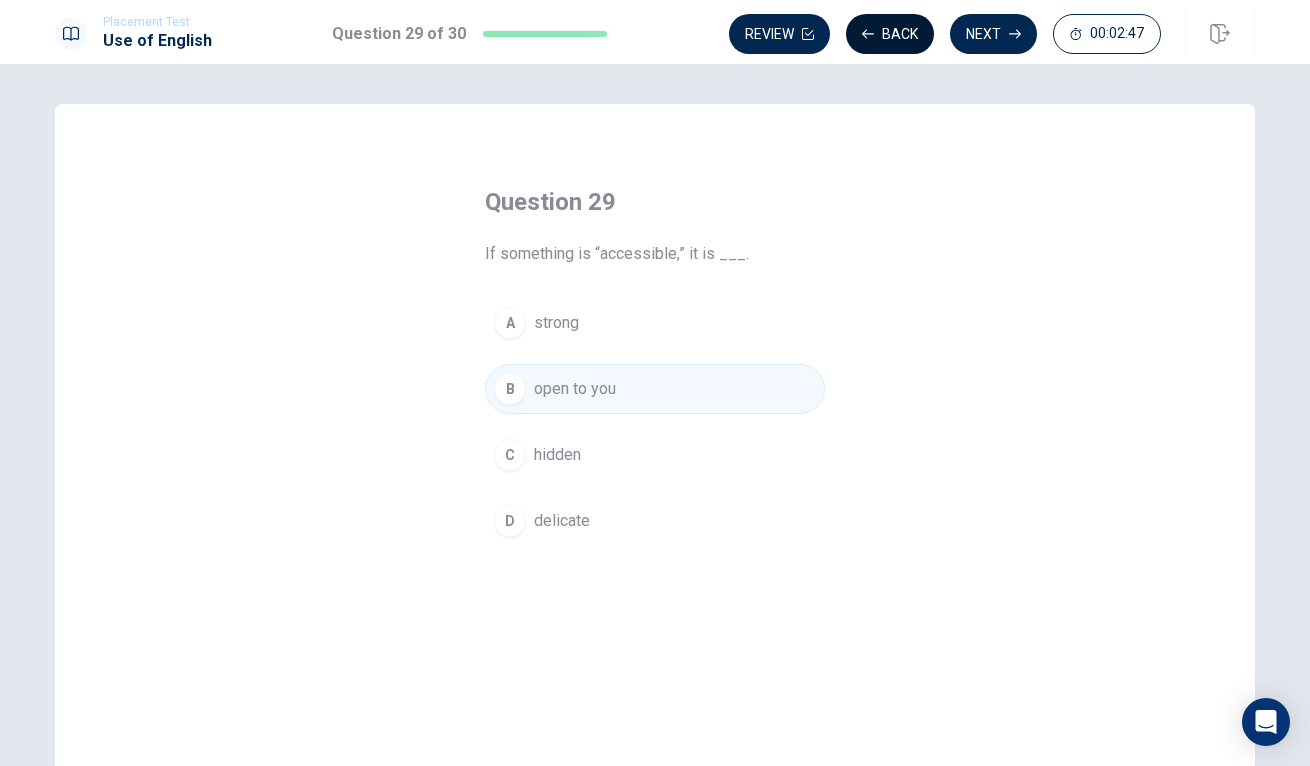 click on "Back" at bounding box center [890, 34] 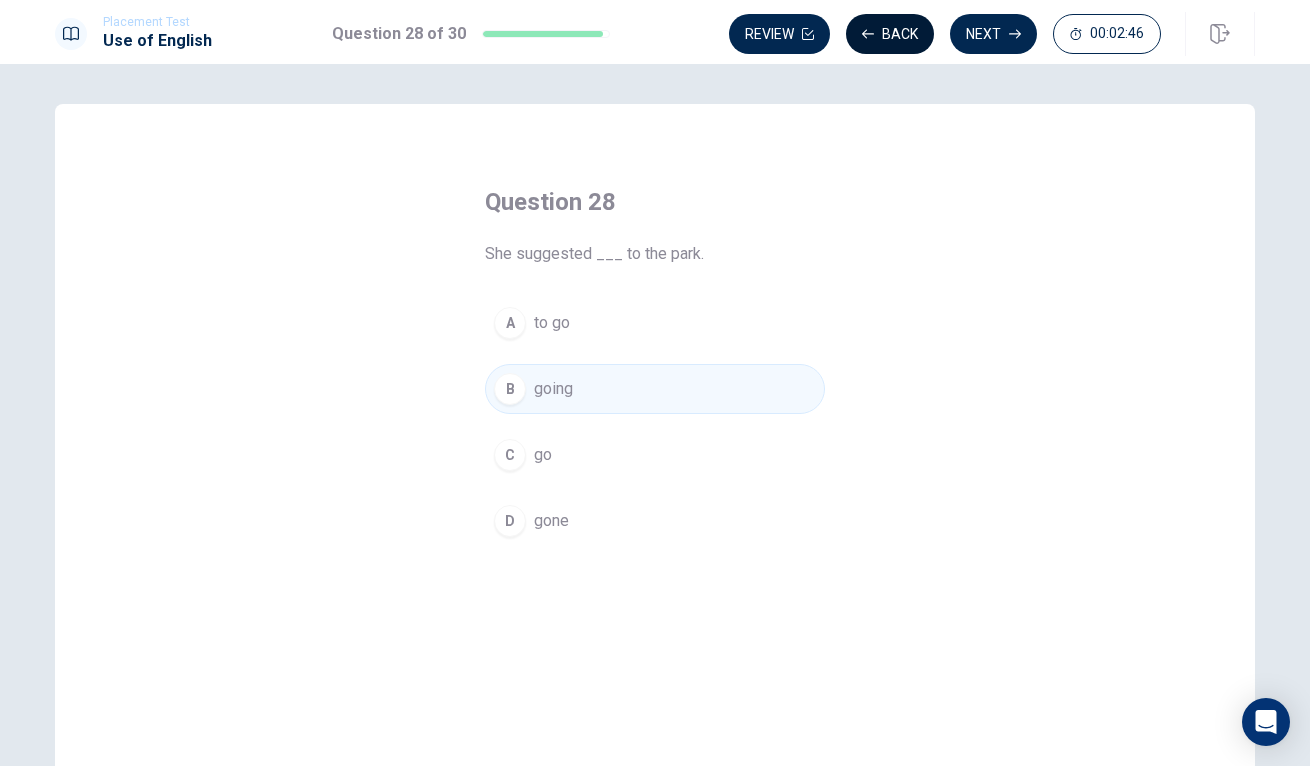 click on "Back" at bounding box center (890, 34) 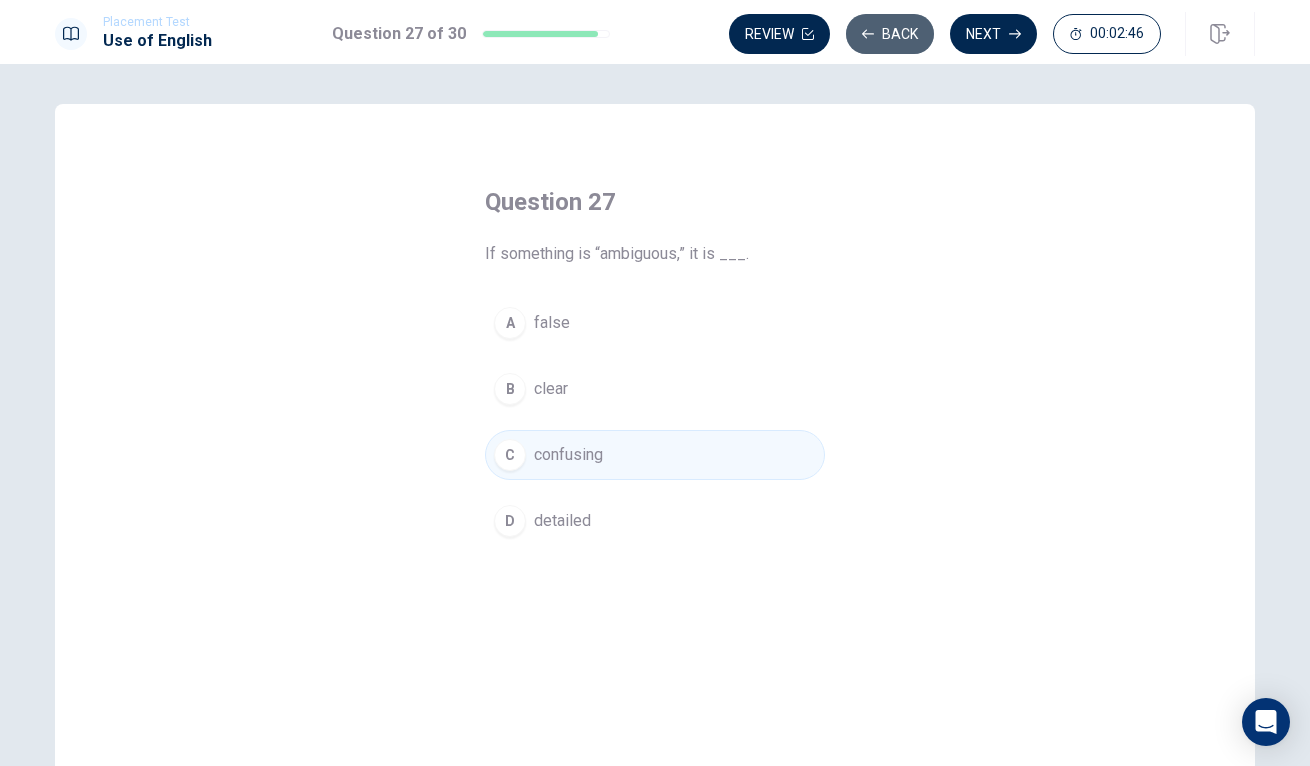 click on "Back" at bounding box center [890, 34] 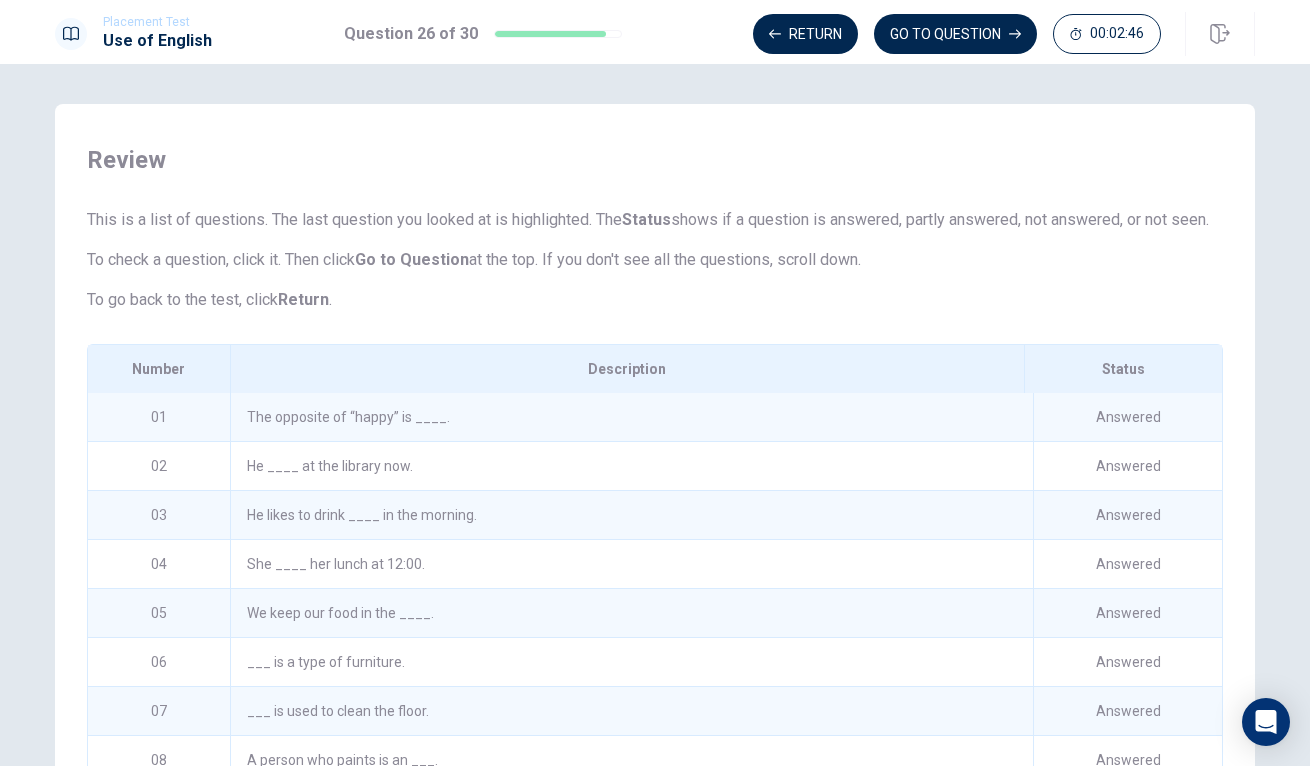 scroll, scrollTop: 137, scrollLeft: 0, axis: vertical 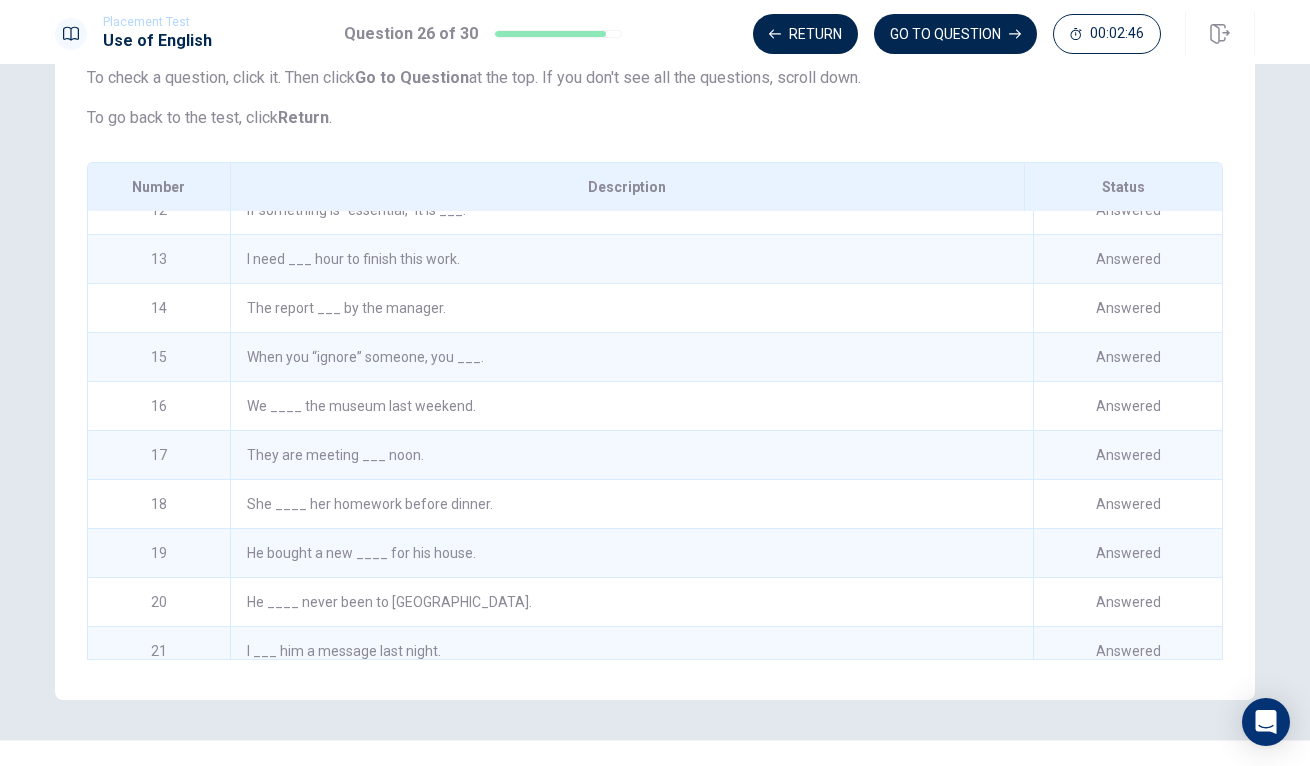 click on "GO TO QUESTION" at bounding box center (955, 34) 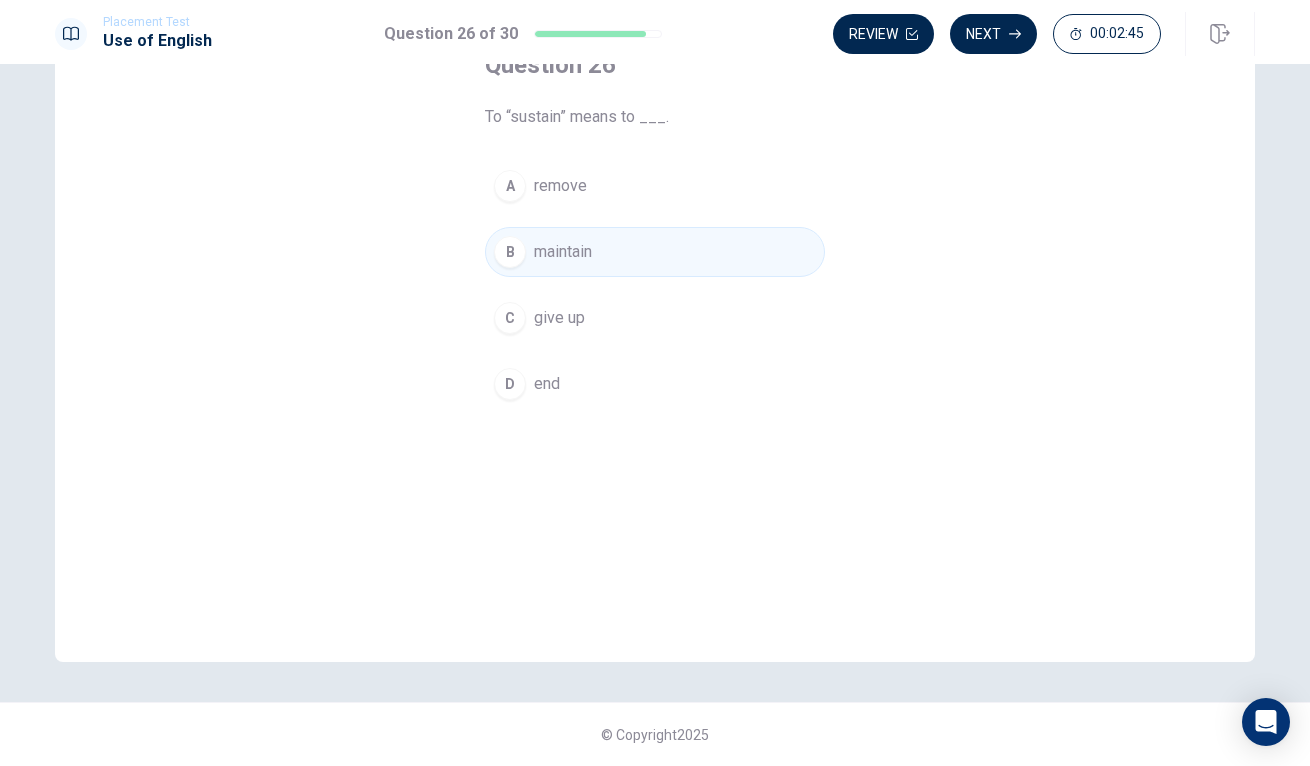 click on "Review" at bounding box center [883, 34] 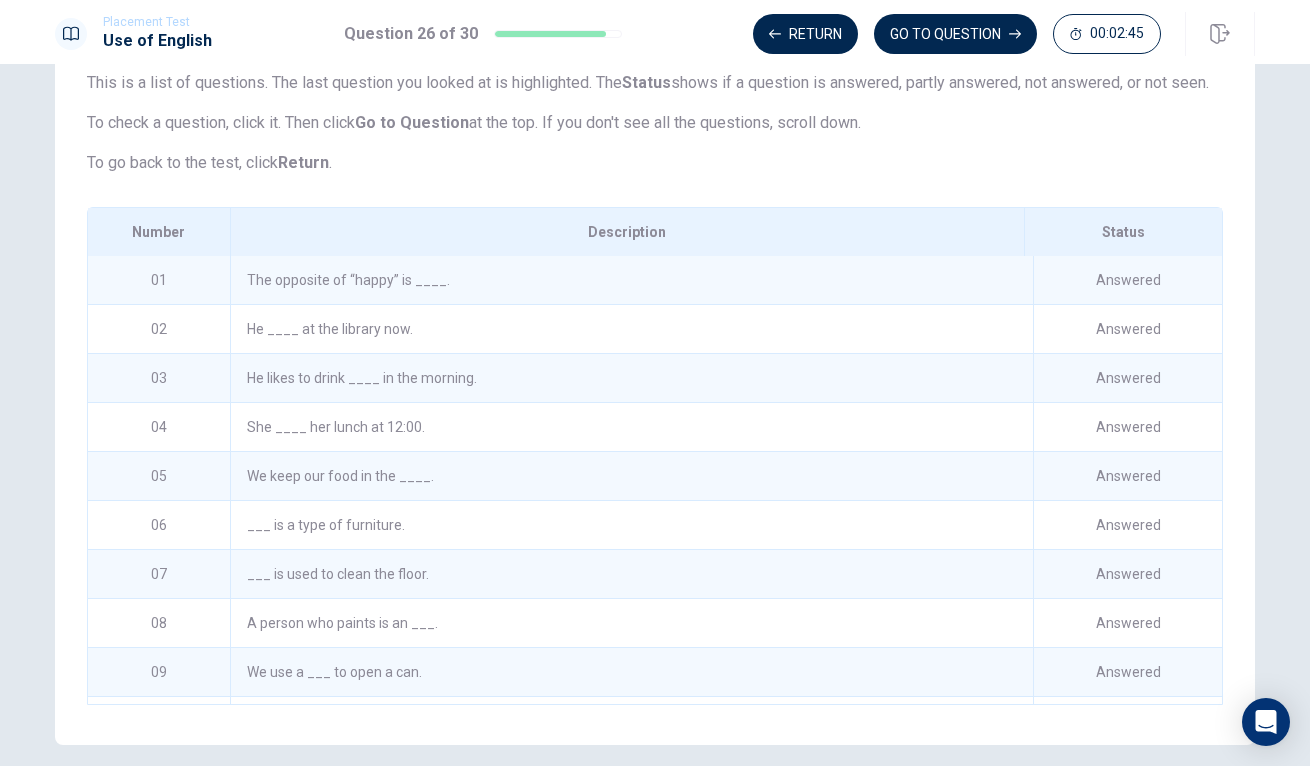 scroll, scrollTop: 244, scrollLeft: 0, axis: vertical 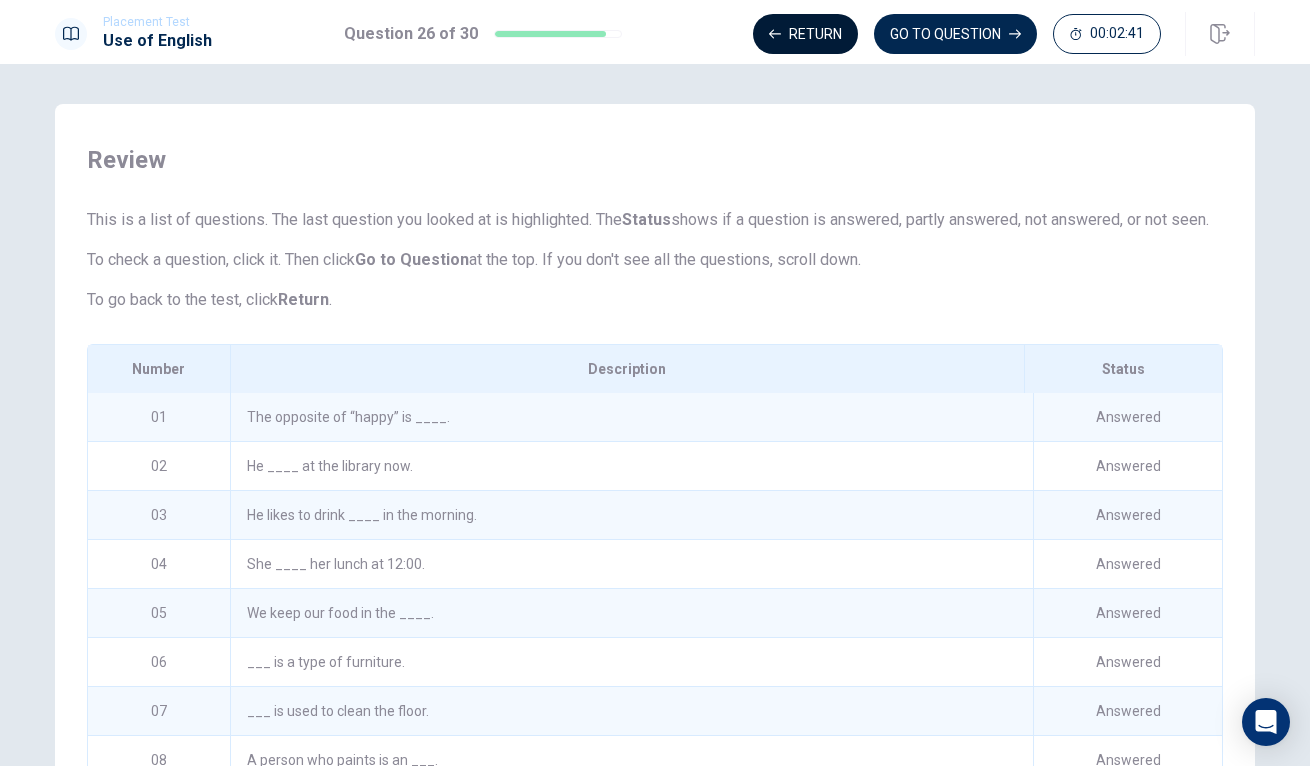 click on "Return" at bounding box center [805, 34] 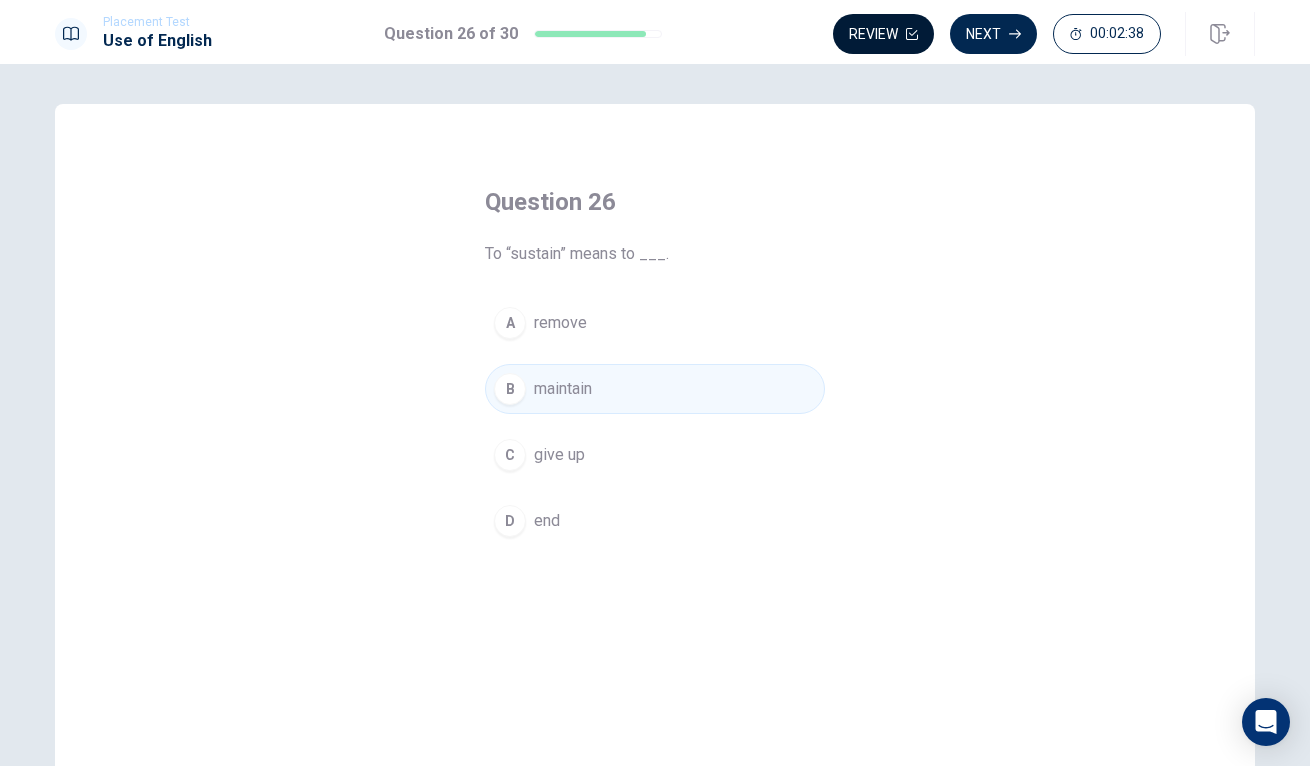 click on "Review" at bounding box center (883, 34) 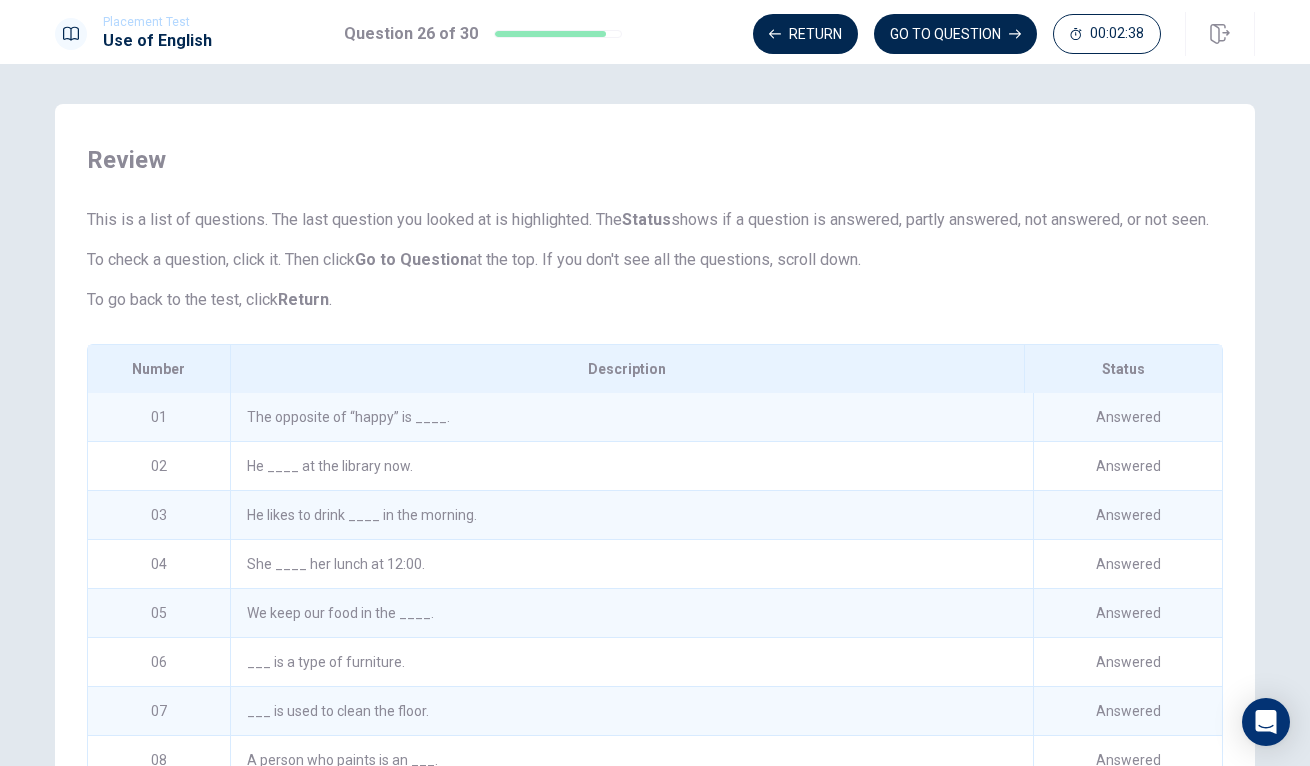 scroll, scrollTop: 244, scrollLeft: 0, axis: vertical 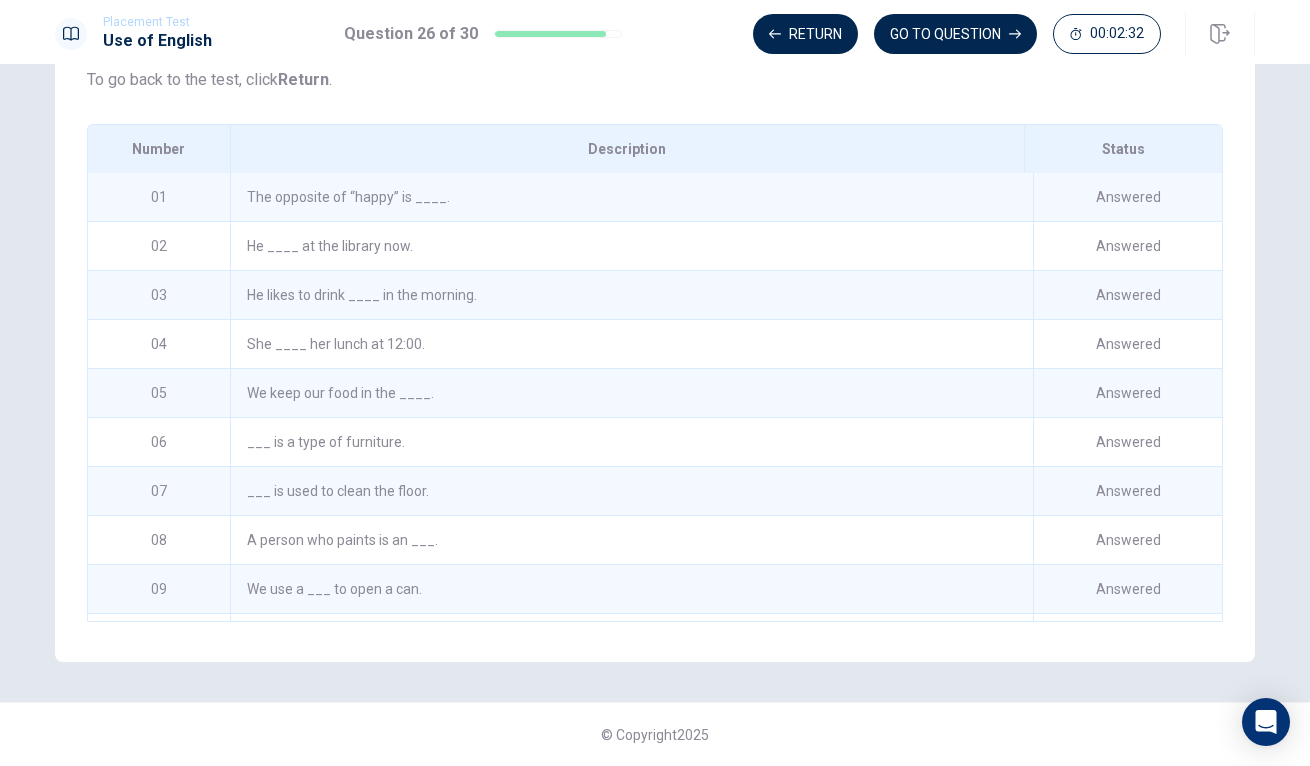click on "The opposite of “happy” is ____." at bounding box center (631, 197) 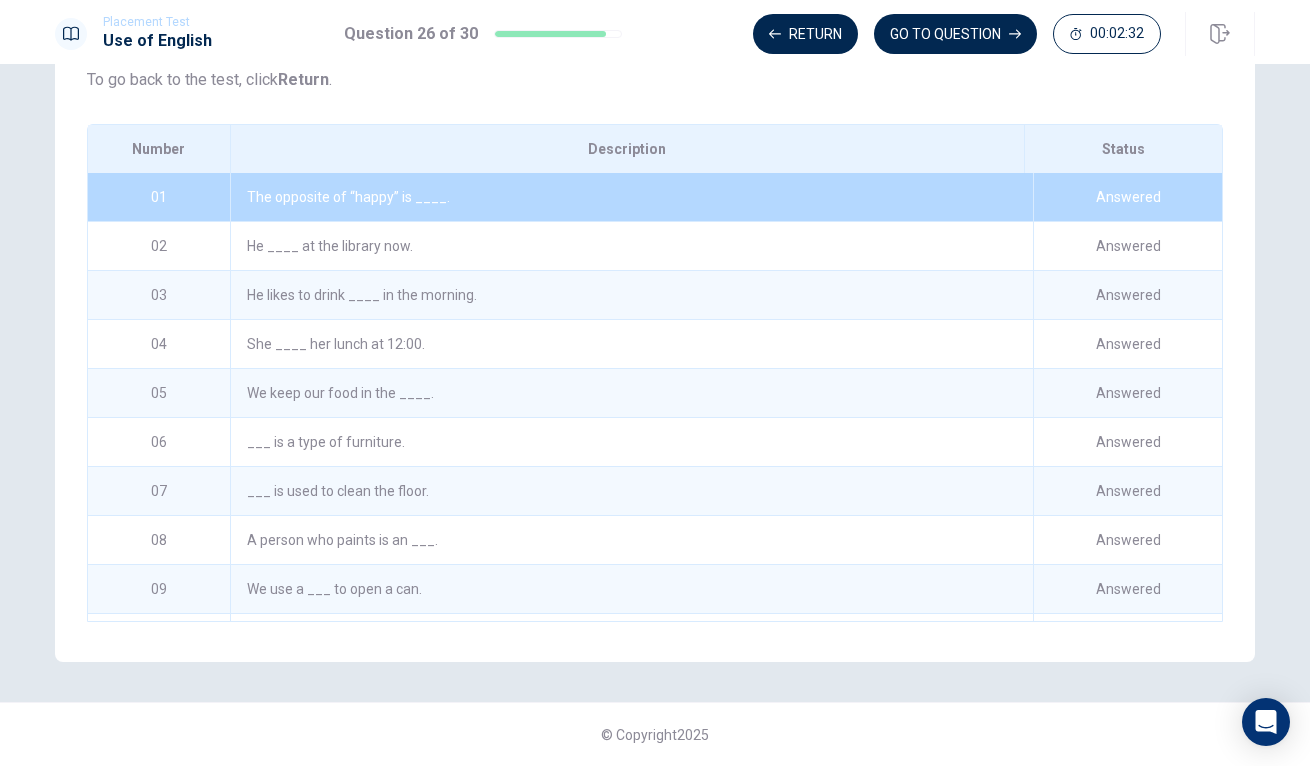 click on "The opposite of “happy” is ____." at bounding box center (631, 197) 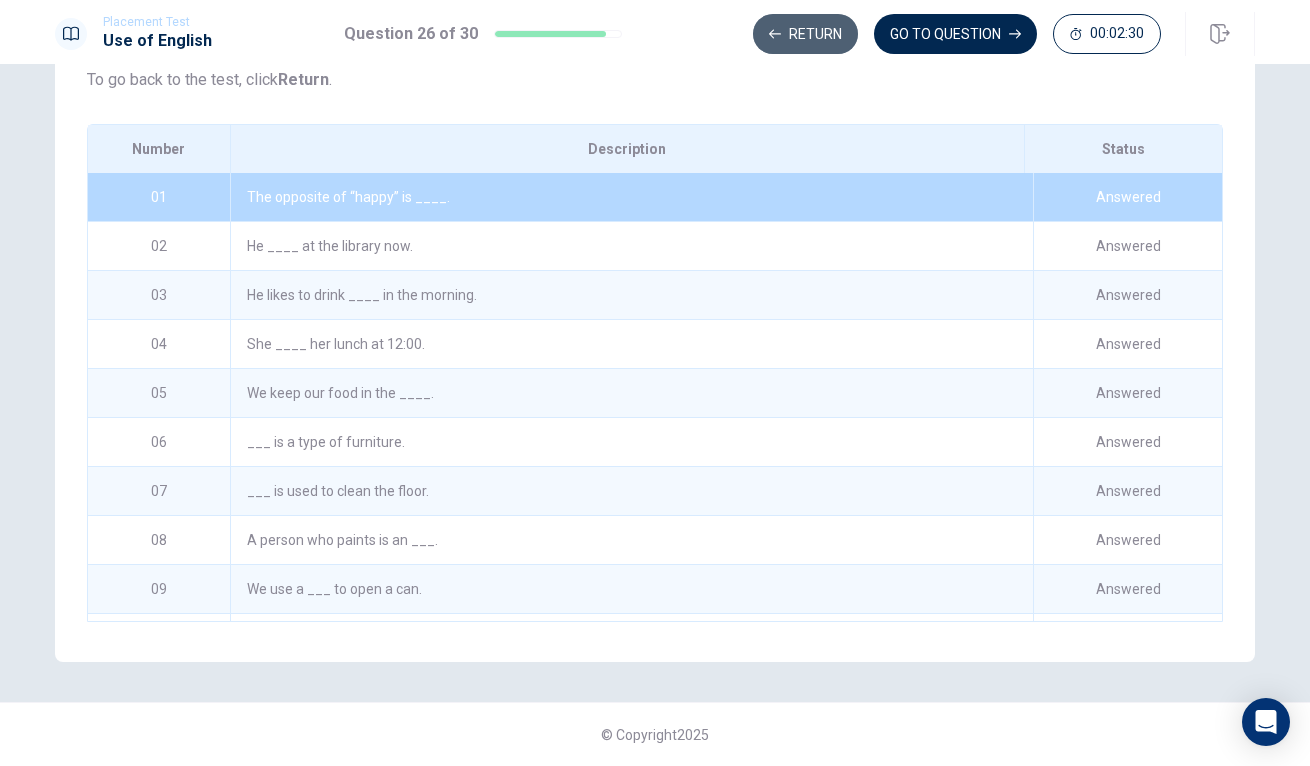 click on "Return" at bounding box center (805, 34) 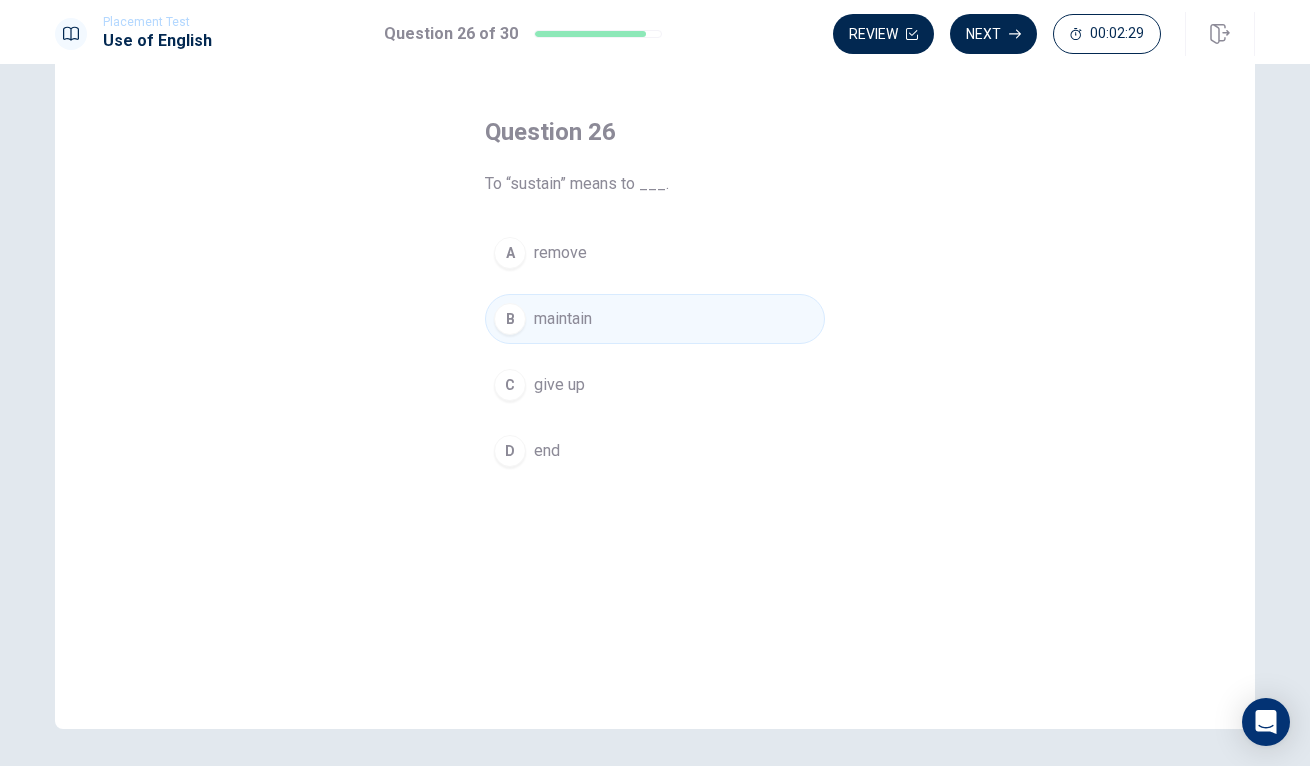 scroll, scrollTop: 64, scrollLeft: 0, axis: vertical 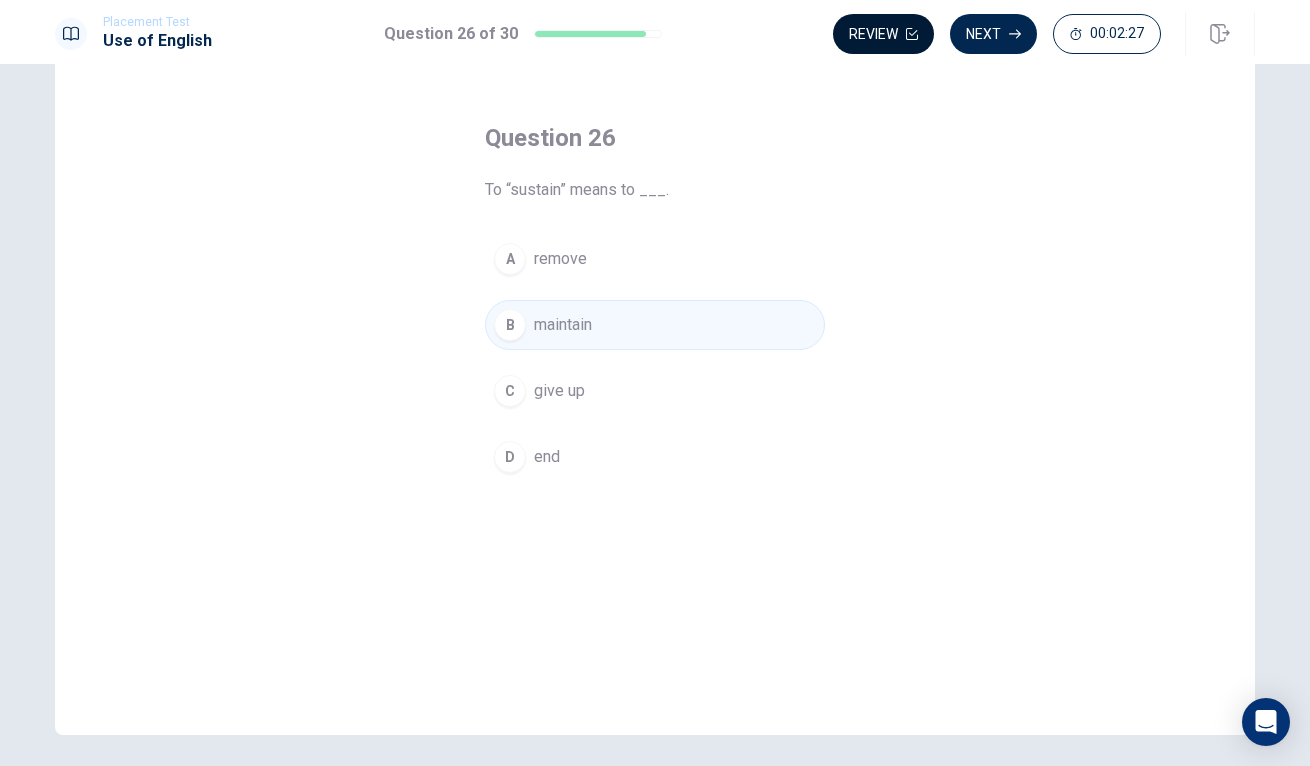 click on "Review" at bounding box center (883, 34) 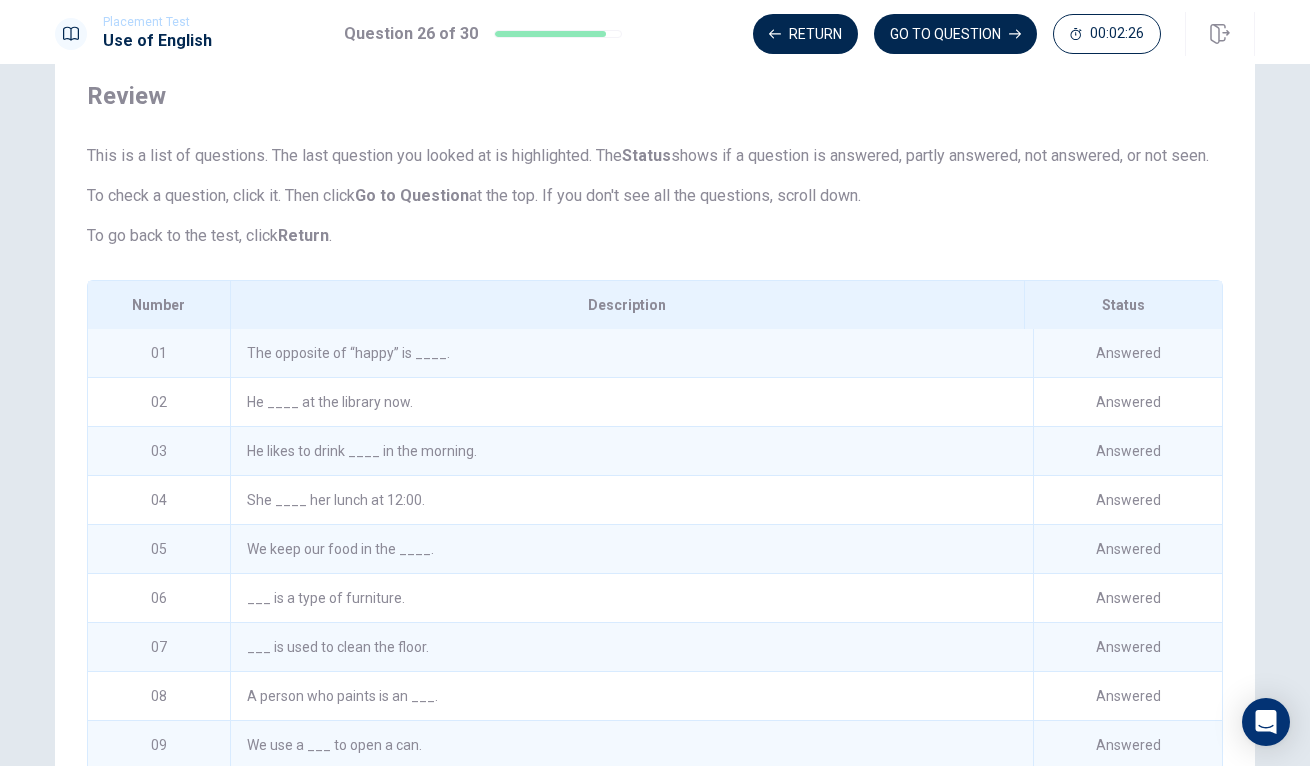 scroll, scrollTop: 243, scrollLeft: 0, axis: vertical 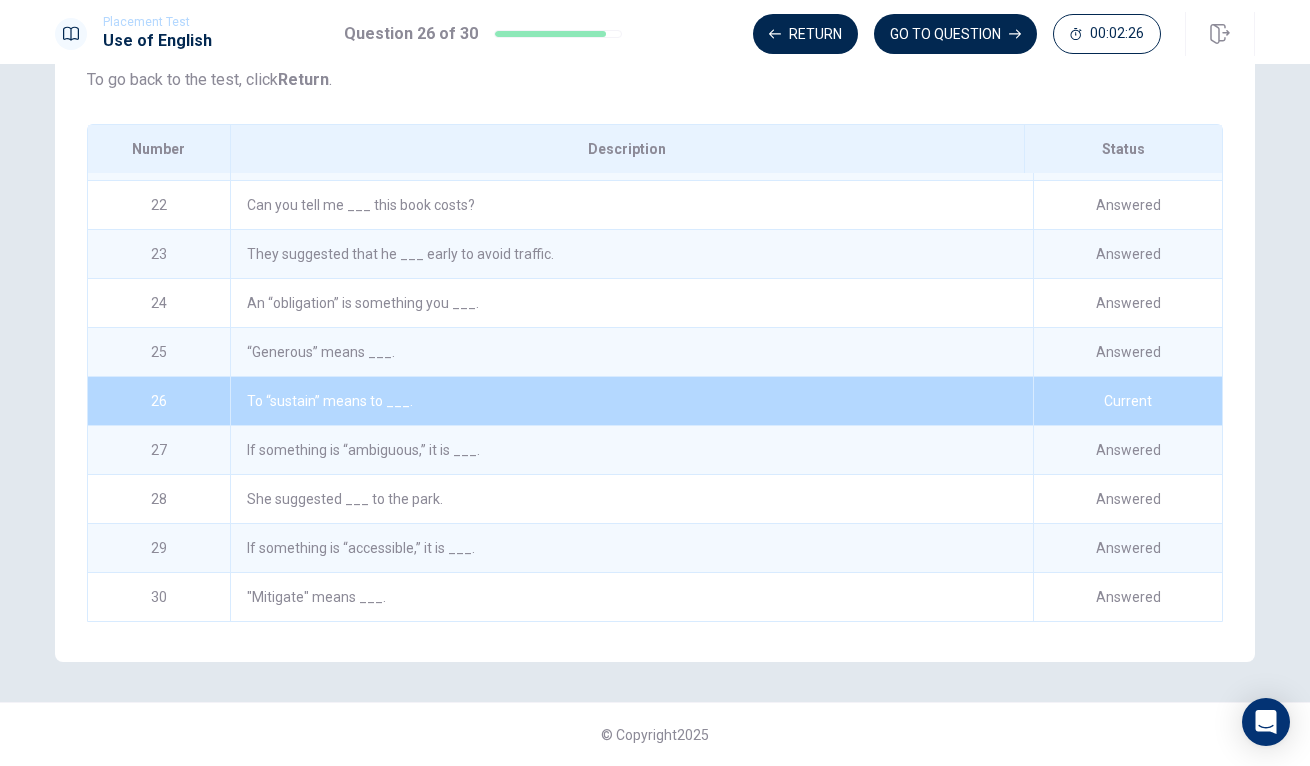 click on "Can you tell me ___ this book costs?" at bounding box center [631, 205] 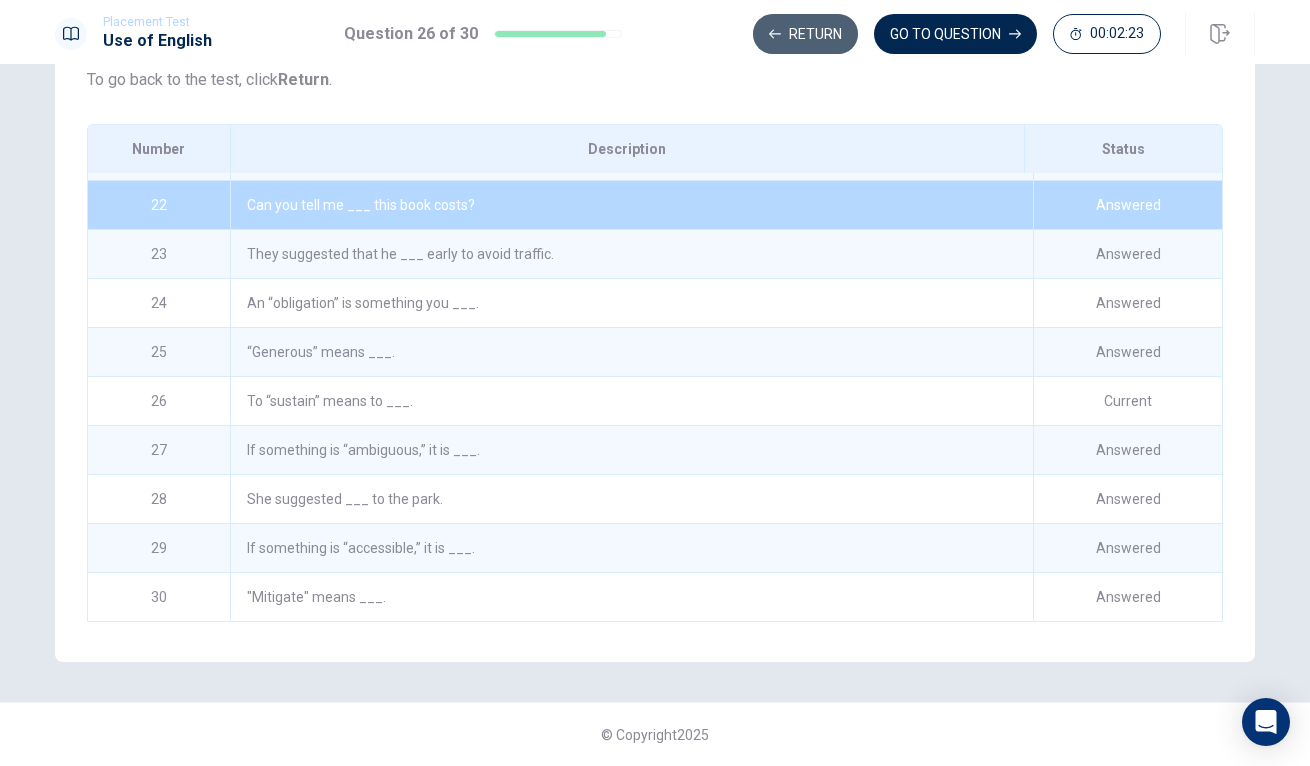 click on "Return" at bounding box center [805, 34] 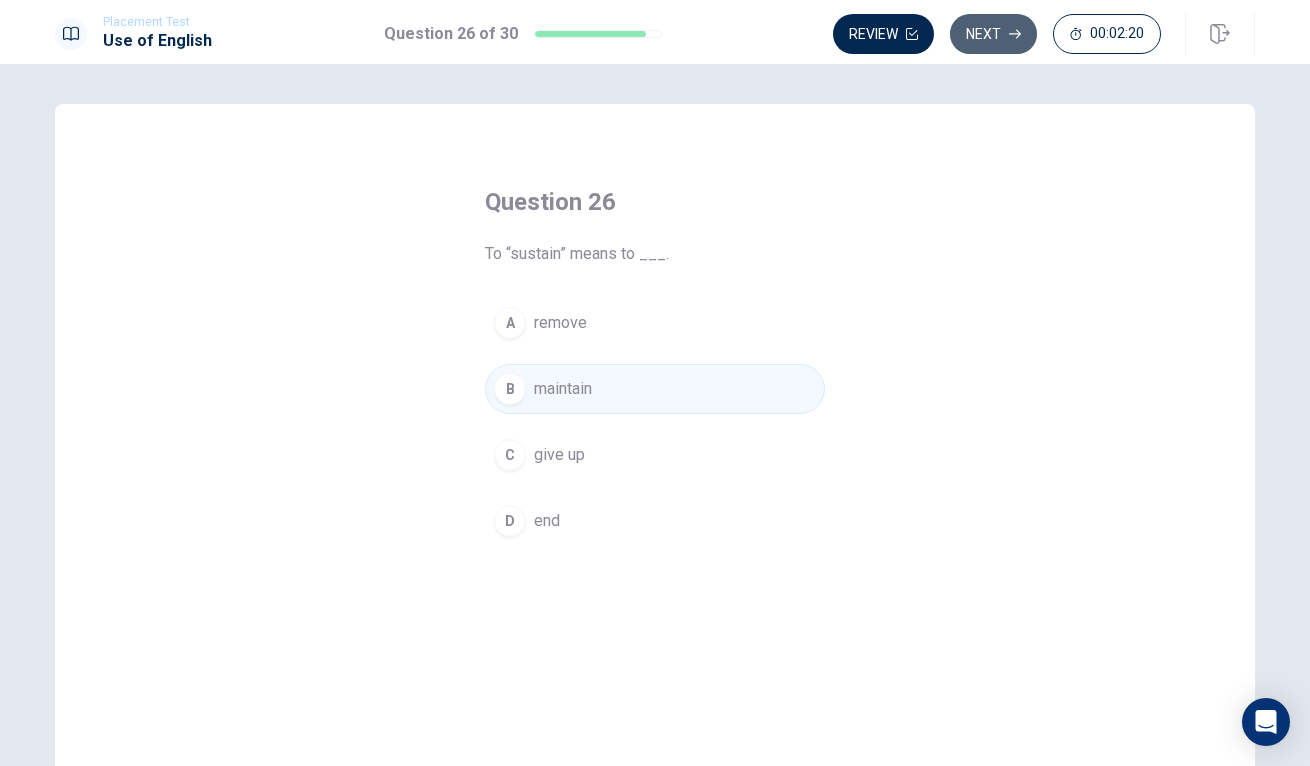 click on "Next" at bounding box center (993, 34) 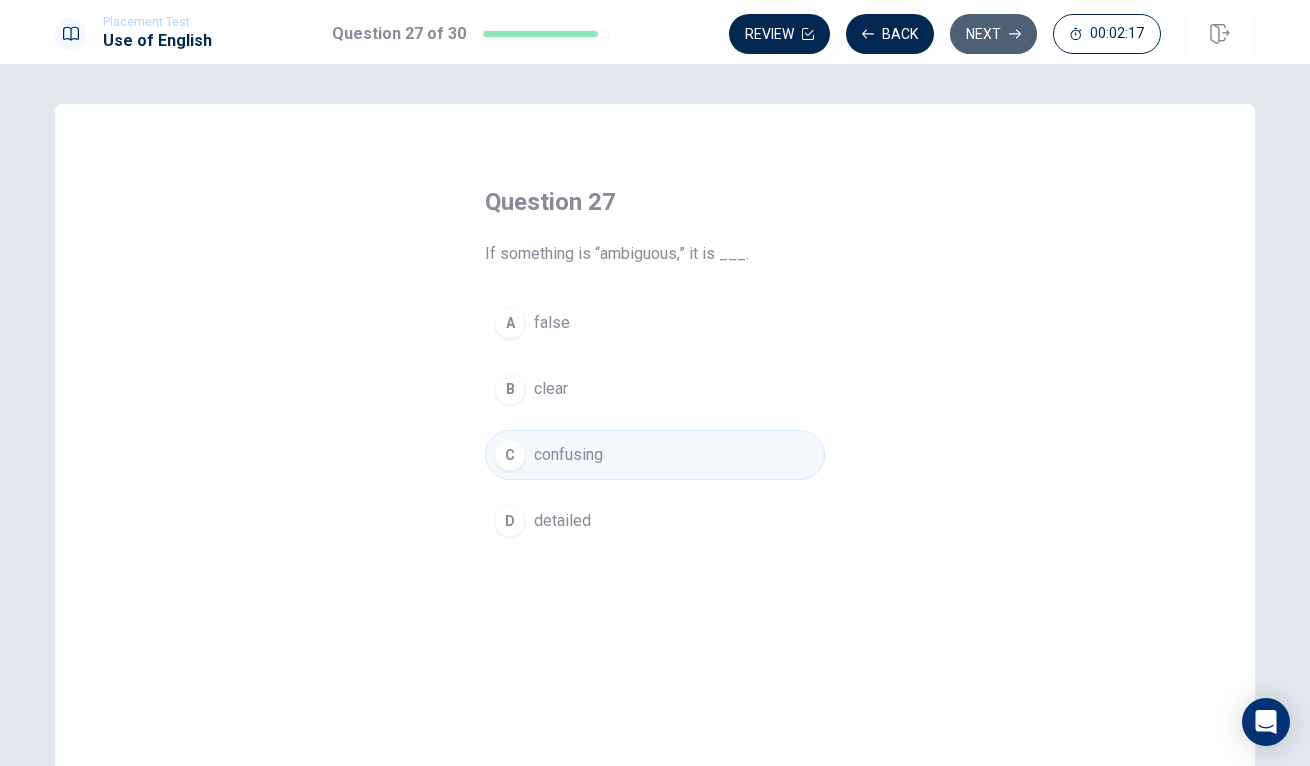 click on "Next" at bounding box center (993, 34) 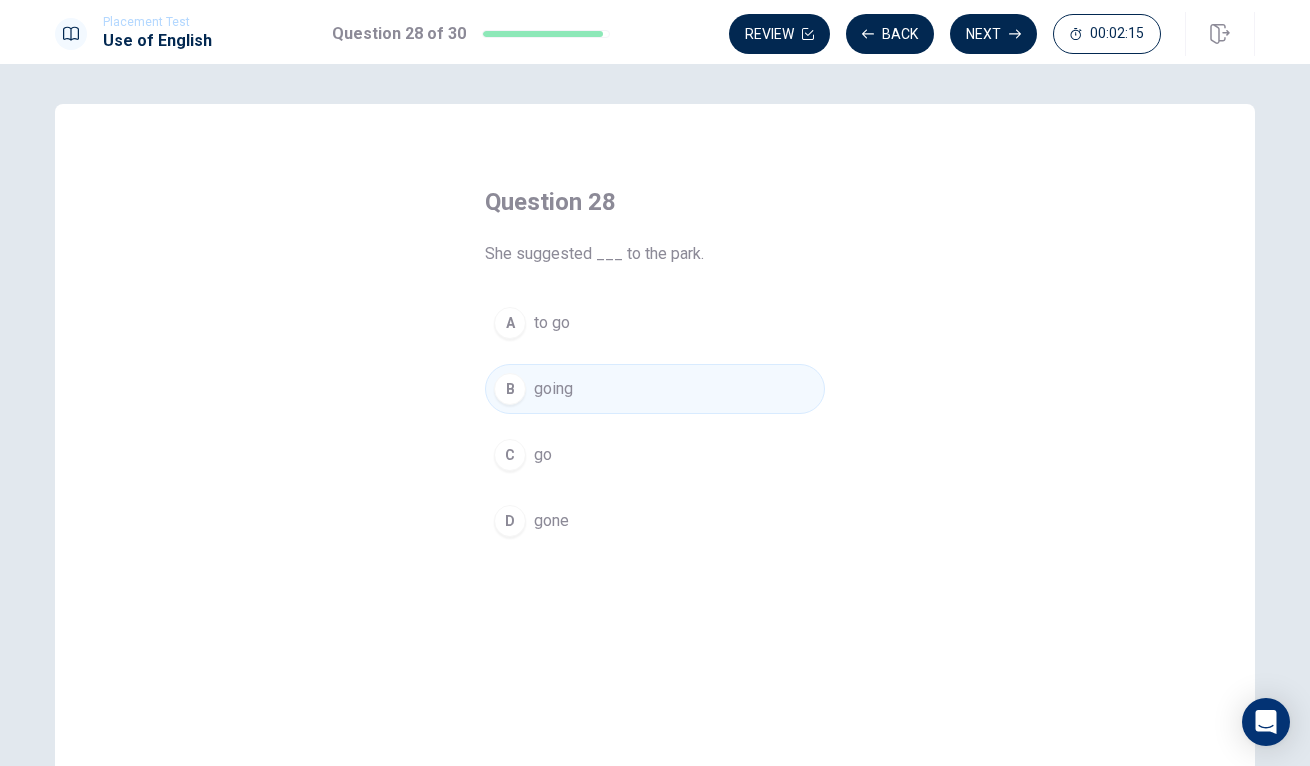 click on "Next" at bounding box center [993, 34] 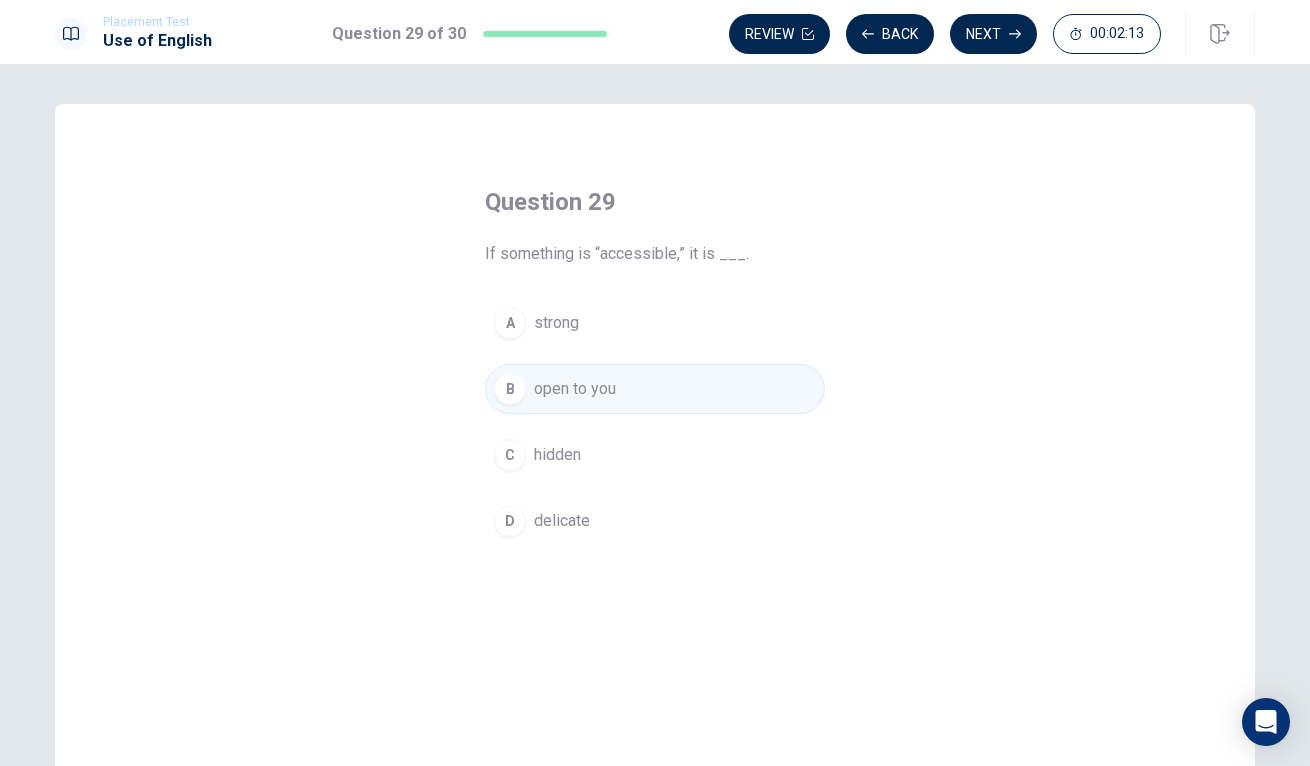 click on "Next" at bounding box center (993, 34) 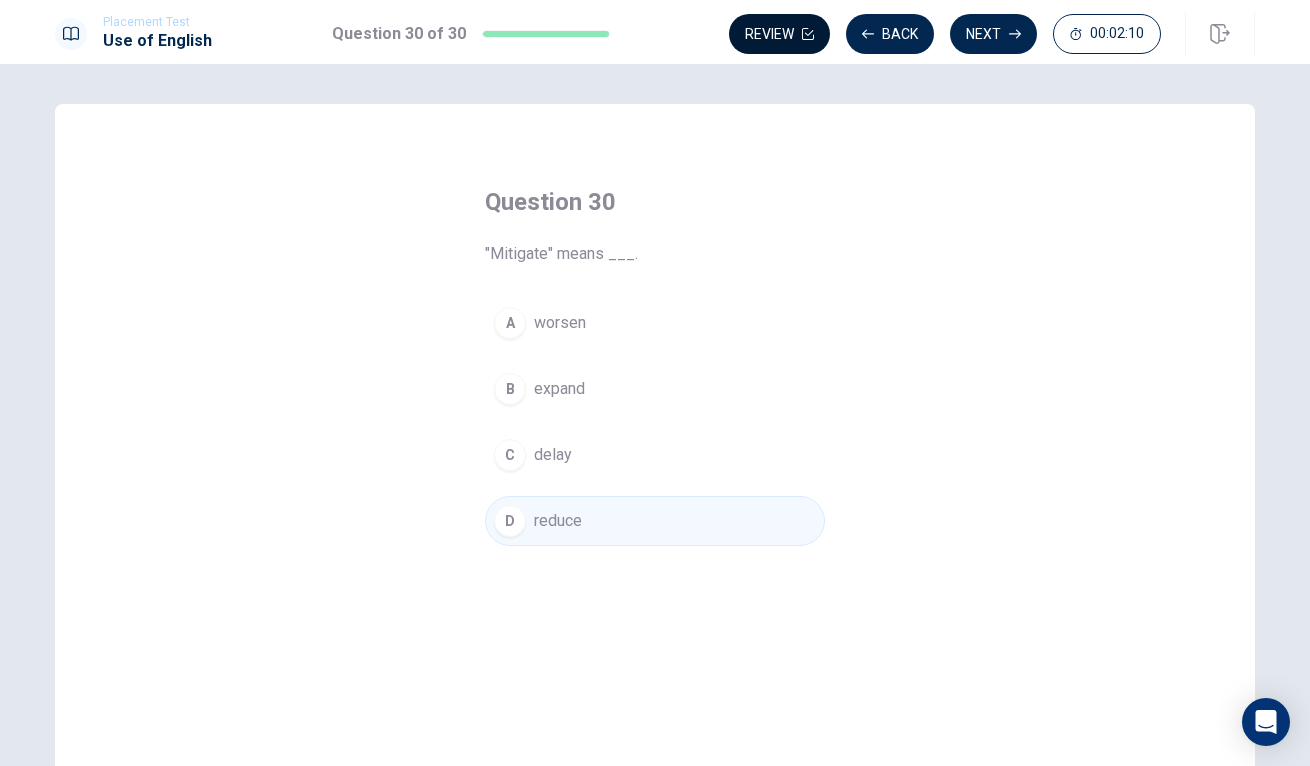 click 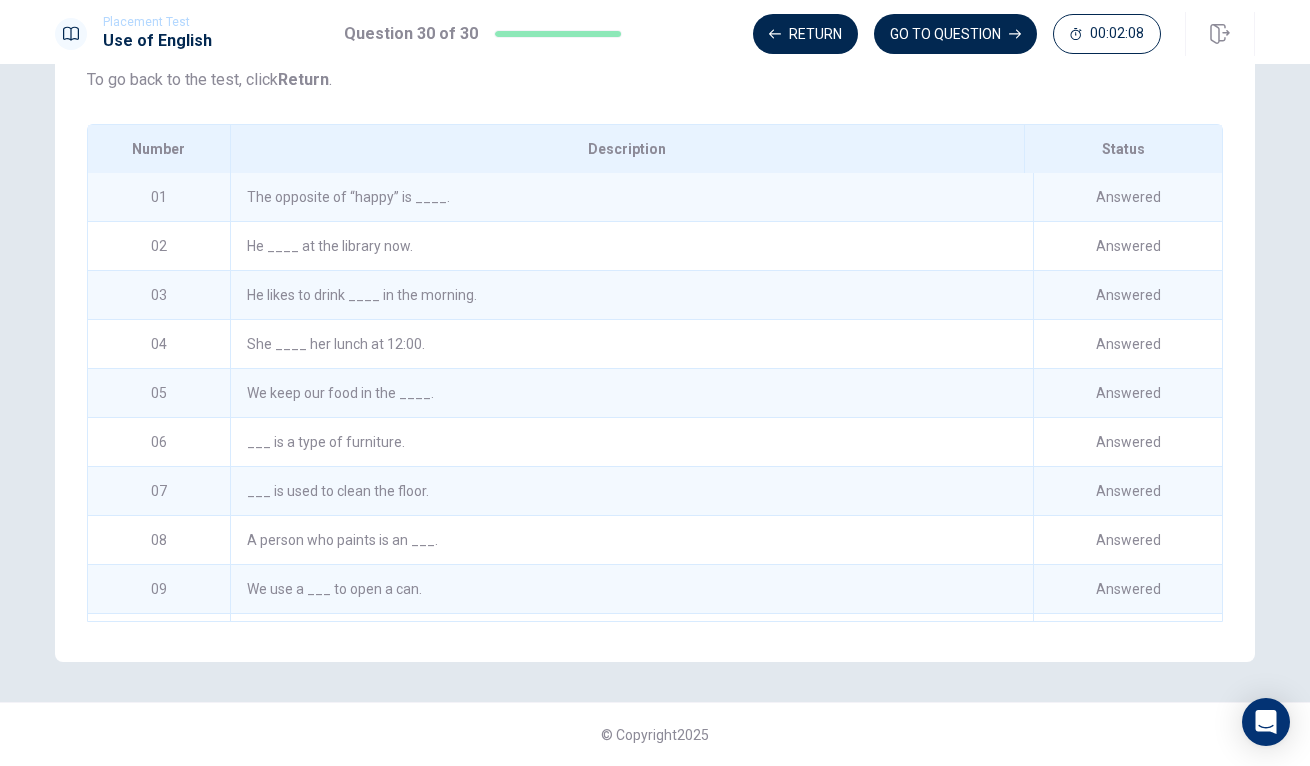 click on "The opposite of “happy” is ____." at bounding box center [631, 197] 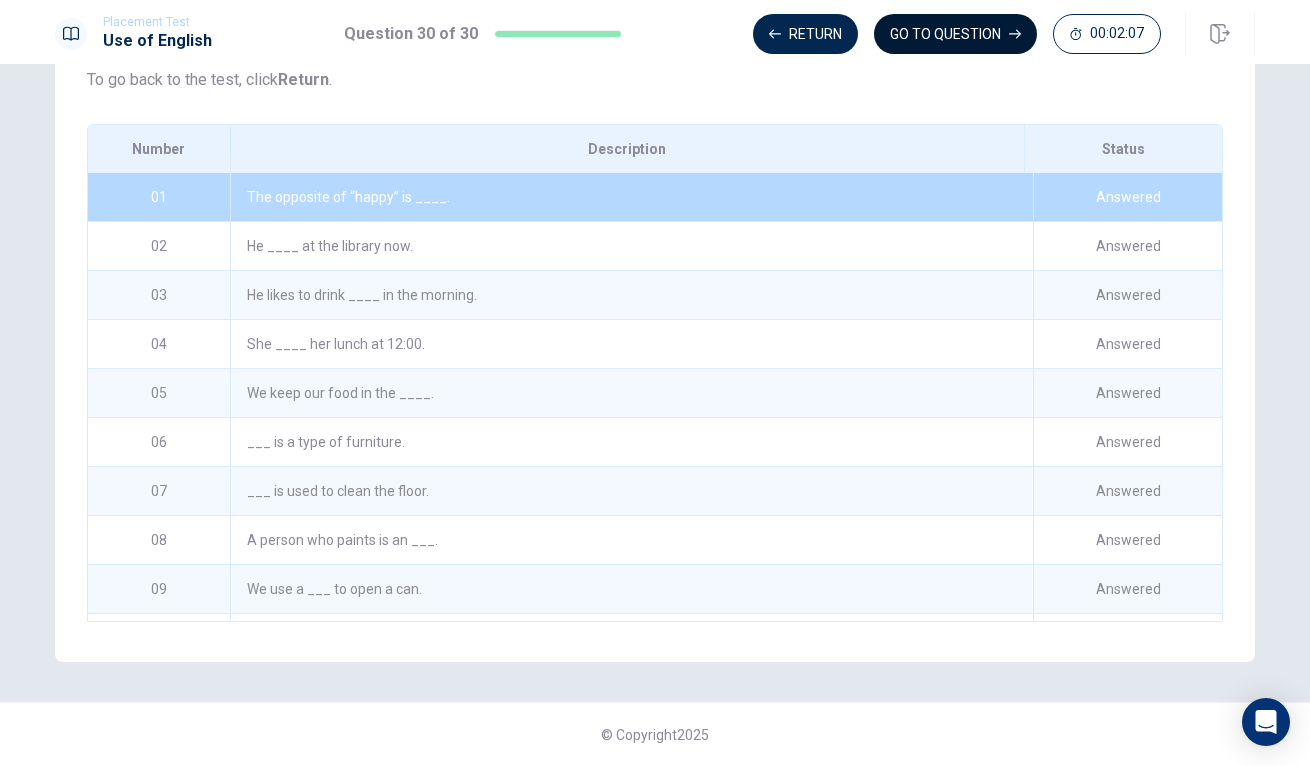 click on "GO TO QUESTION" at bounding box center [955, 34] 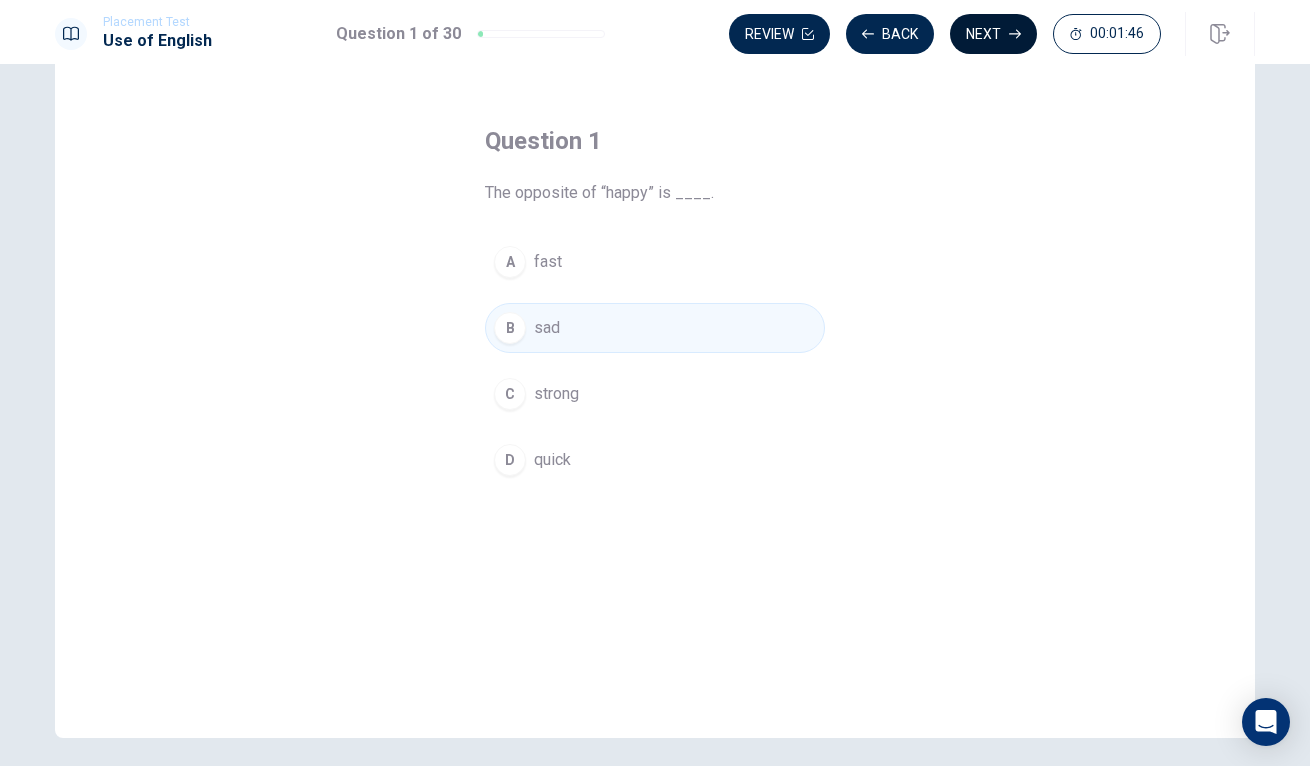 click on "Next" at bounding box center (993, 34) 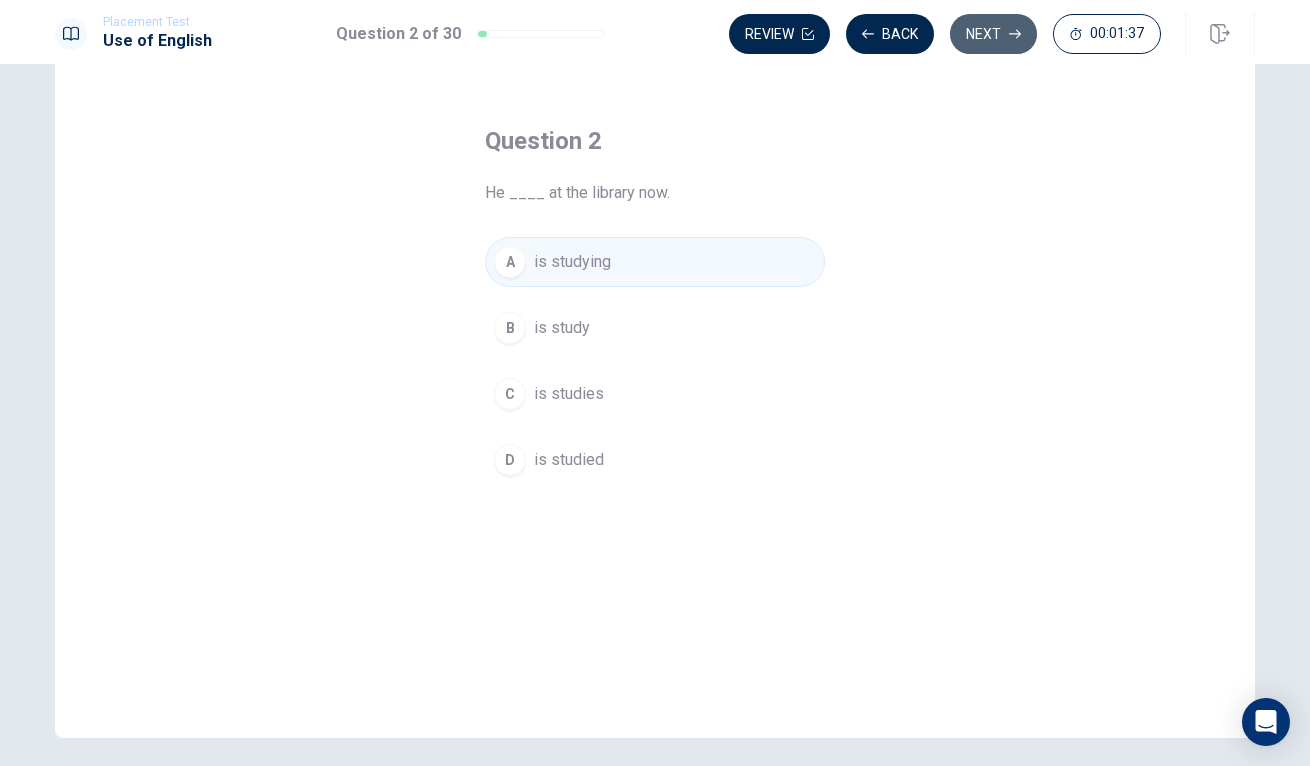 click on "Next" at bounding box center (993, 34) 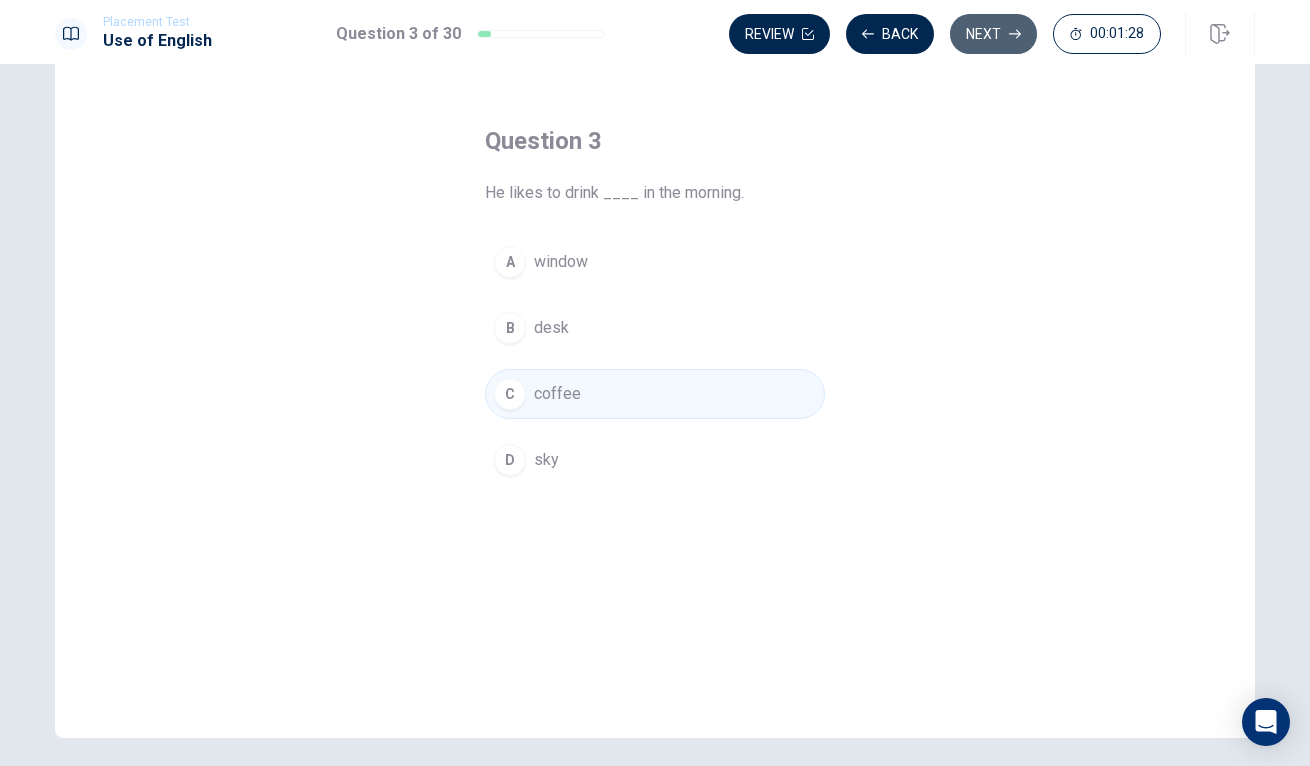 click on "Next" at bounding box center (993, 34) 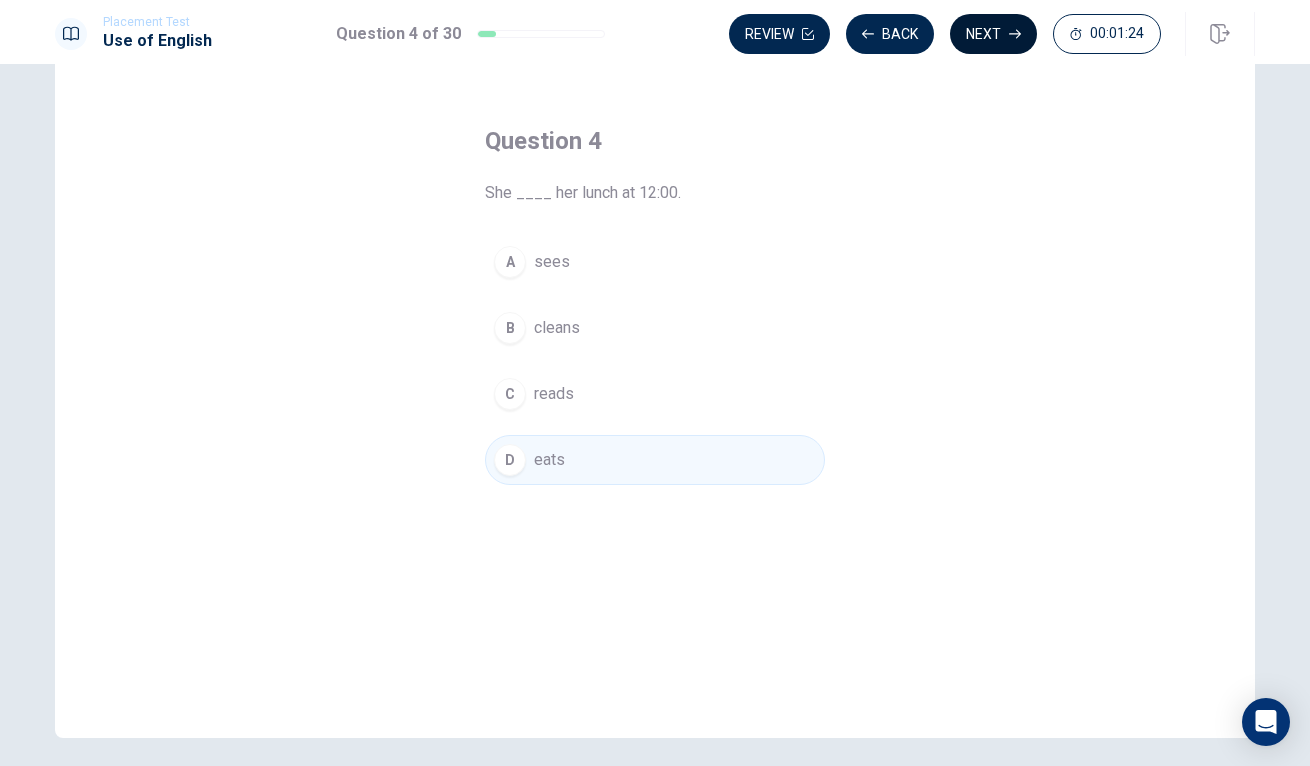 click on "Next" at bounding box center [993, 34] 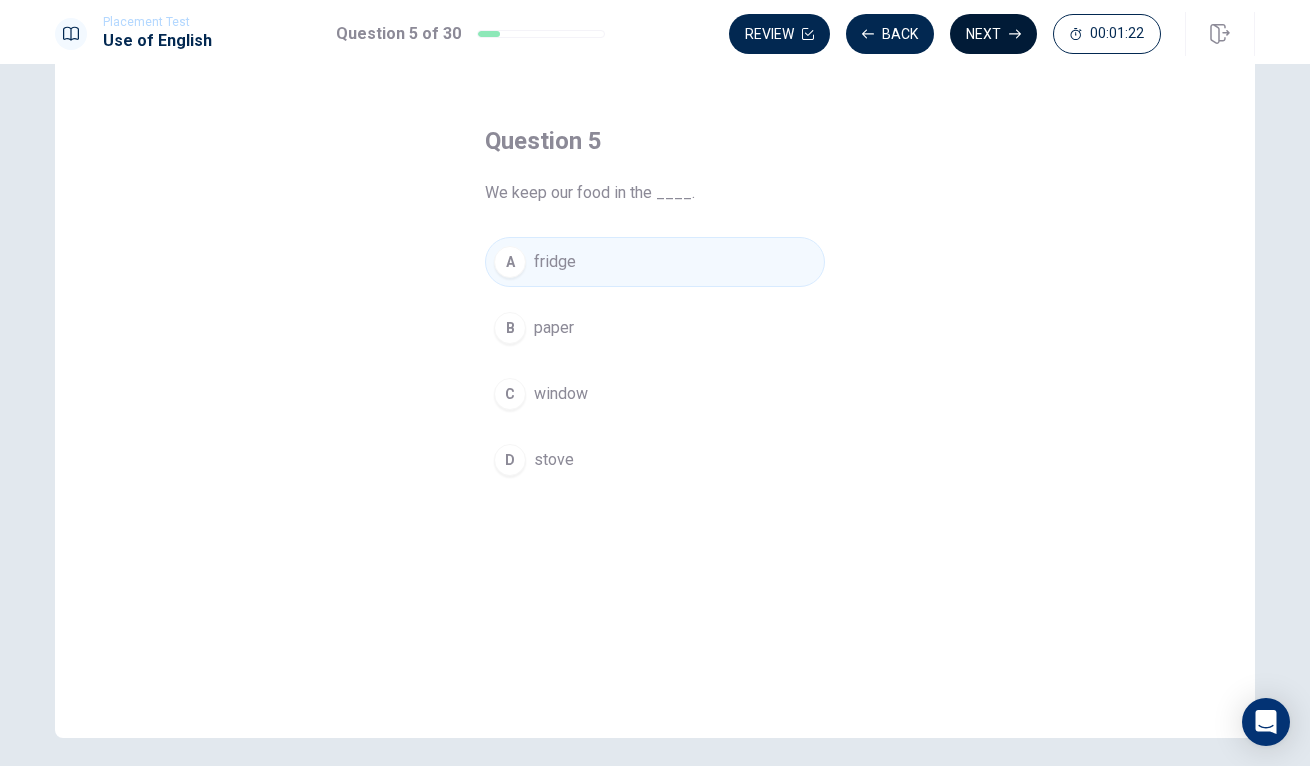 click on "Next" at bounding box center [993, 34] 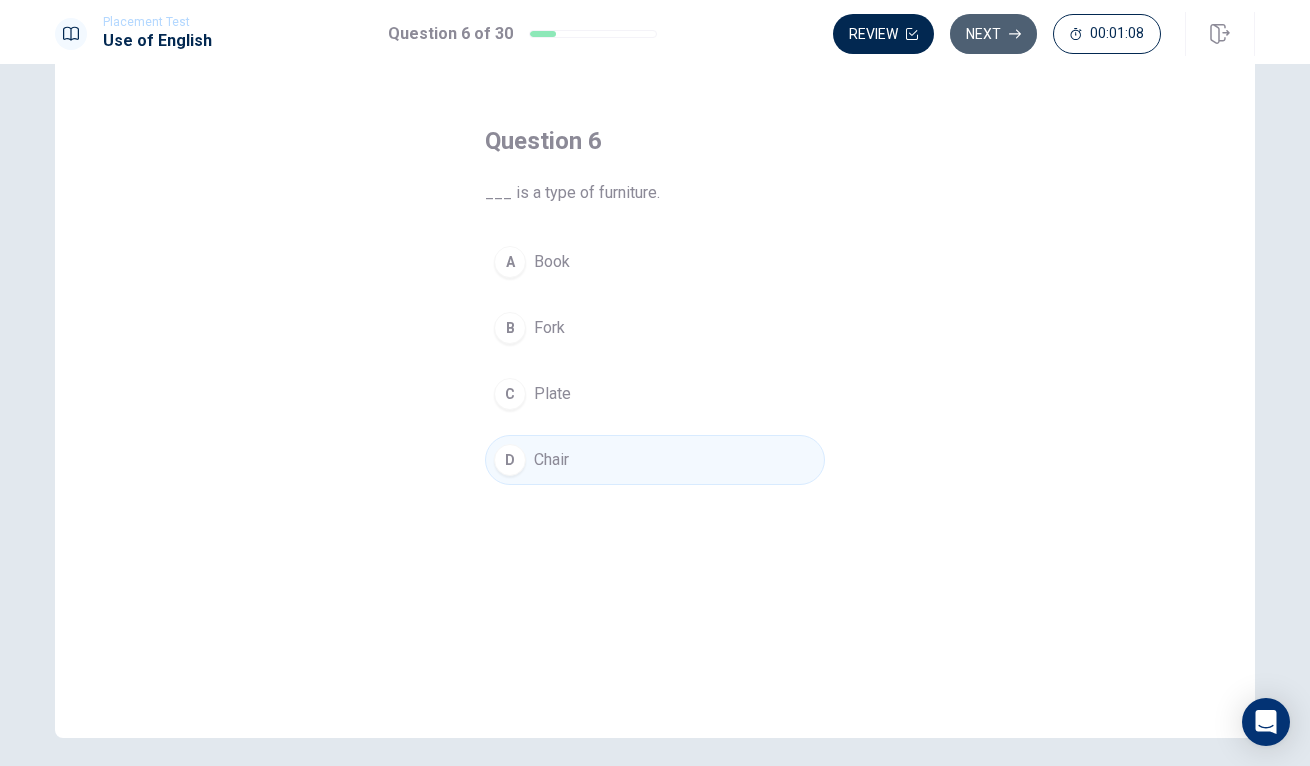 click on "Next" at bounding box center [993, 34] 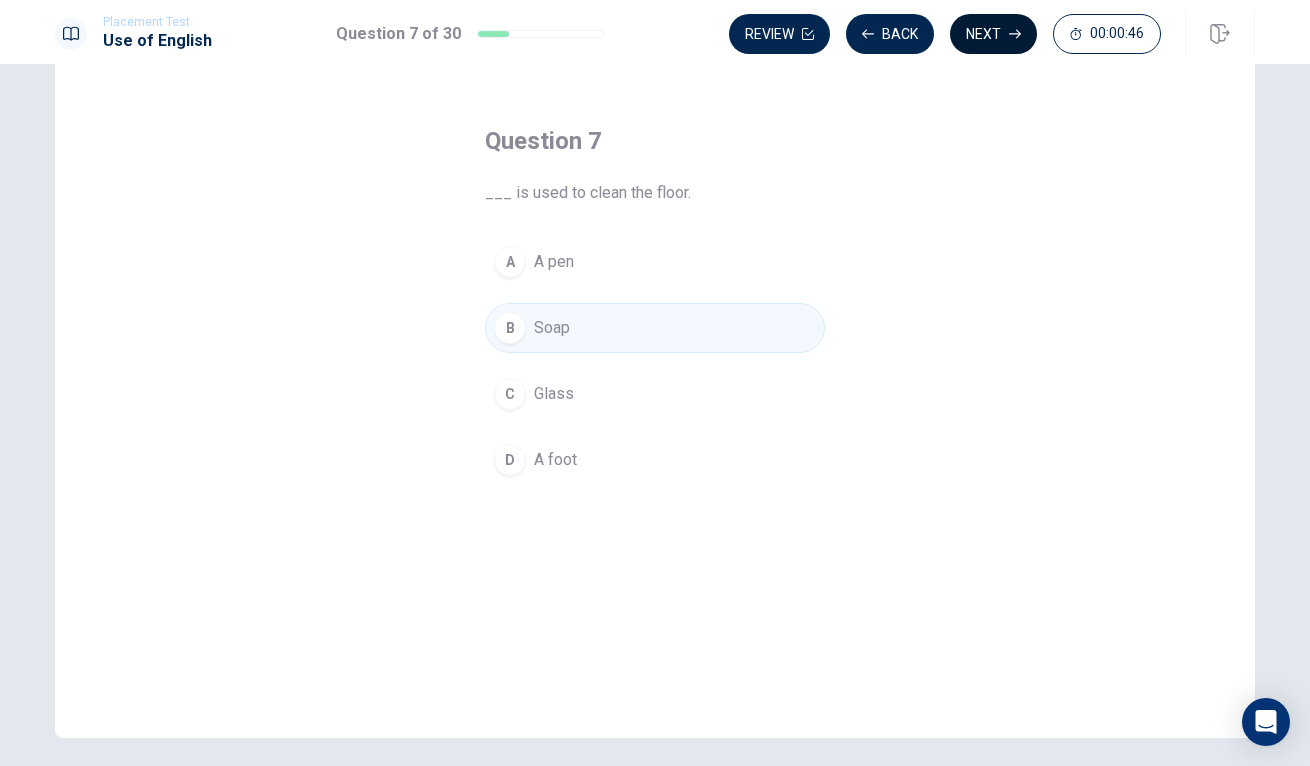 click on "Next" at bounding box center [993, 34] 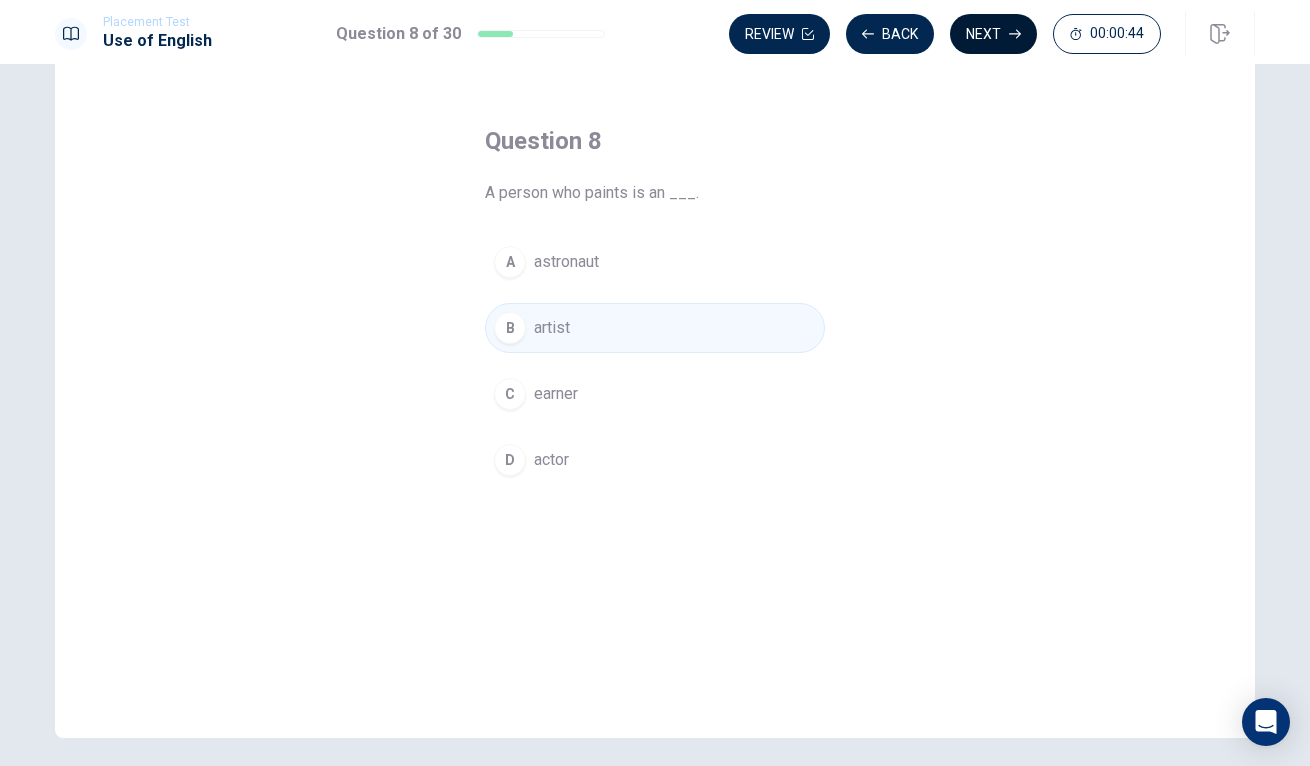 click on "Next" at bounding box center [993, 34] 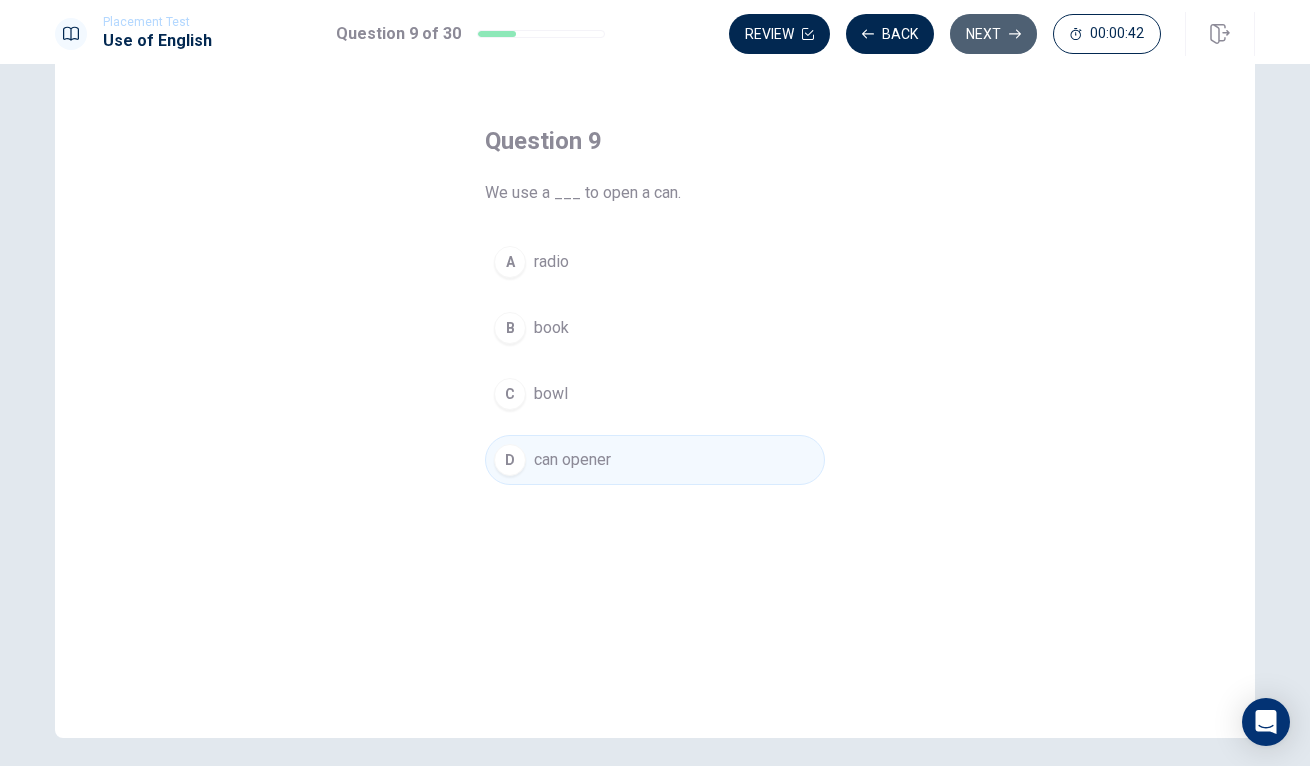 click on "Next" at bounding box center (993, 34) 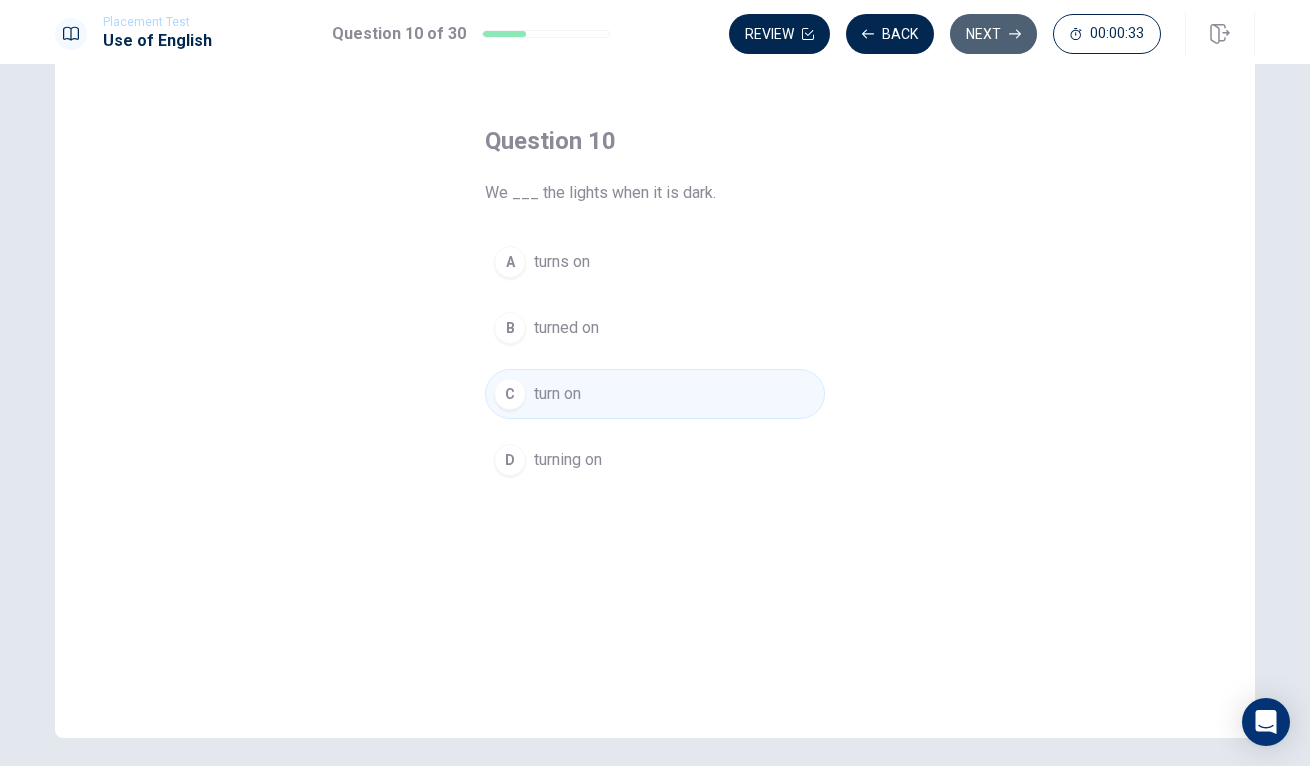 click on "Next" at bounding box center [993, 34] 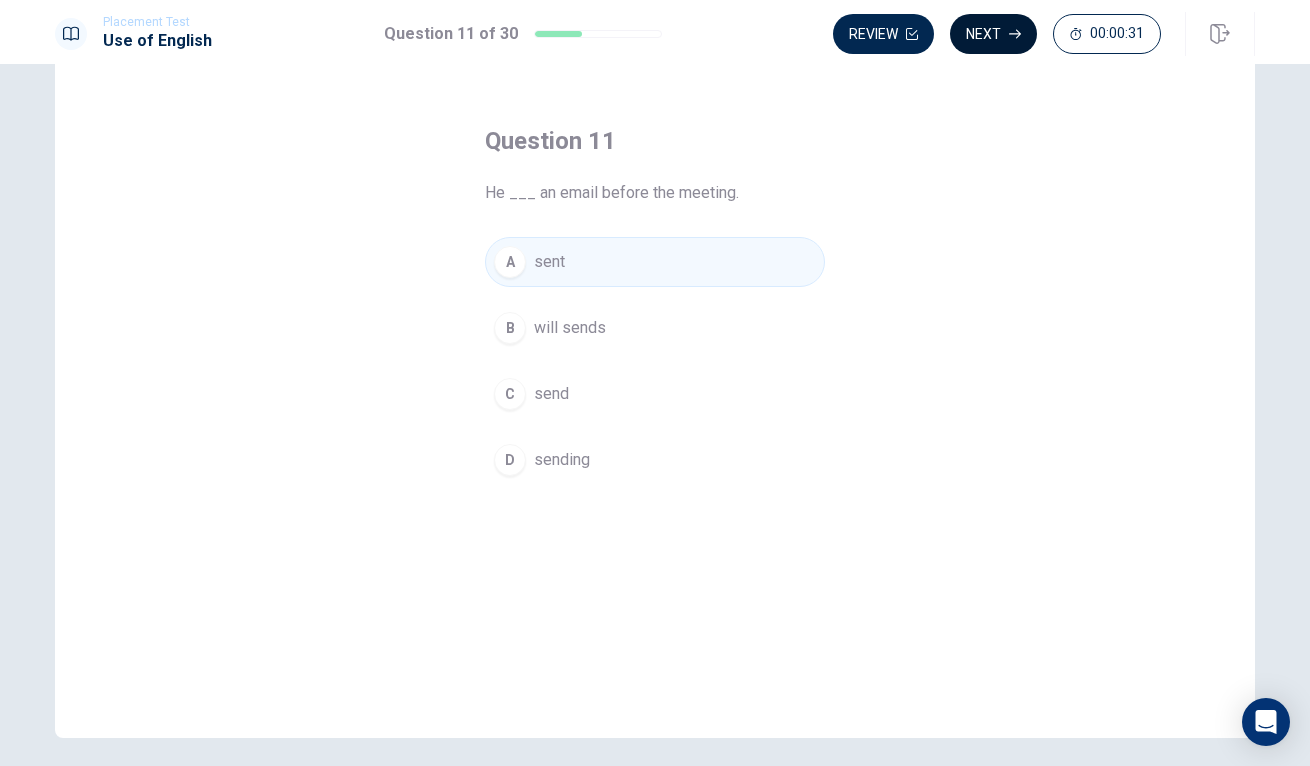 click on "Next" at bounding box center [993, 34] 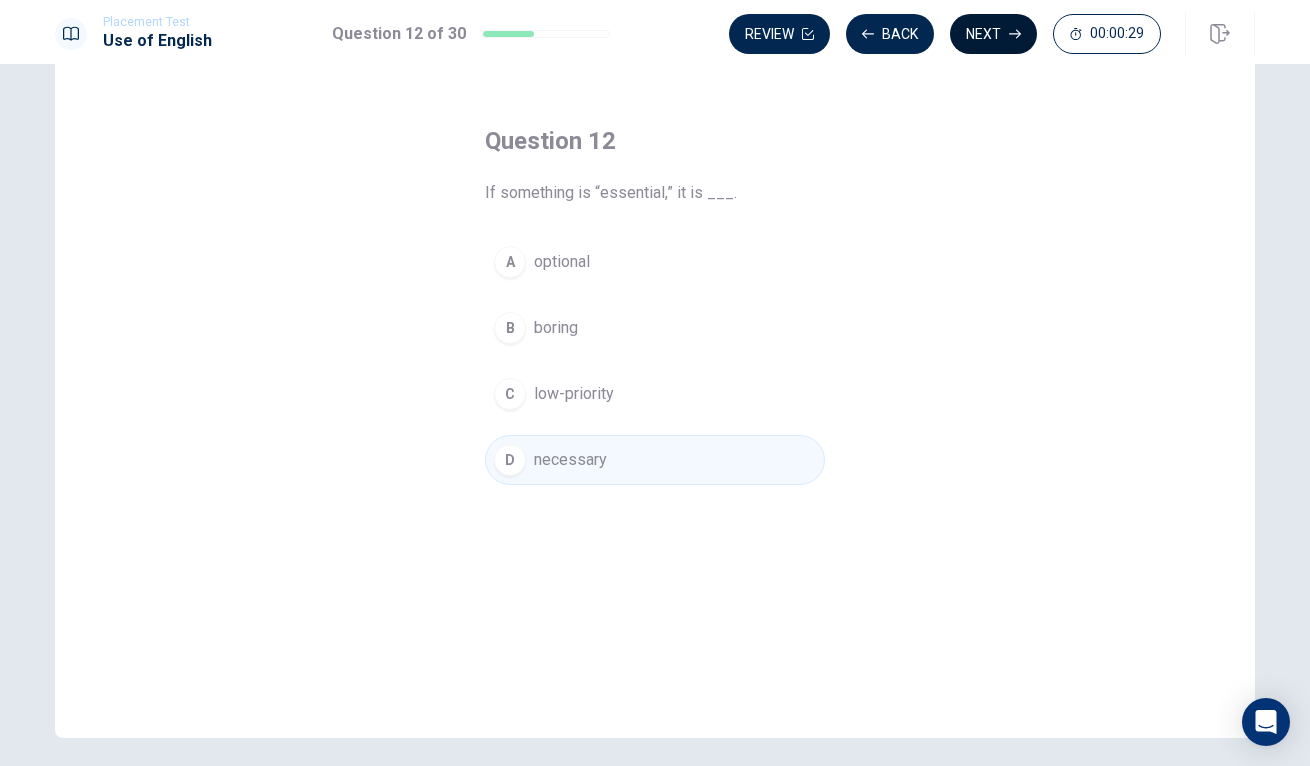 click on "Next" at bounding box center [993, 34] 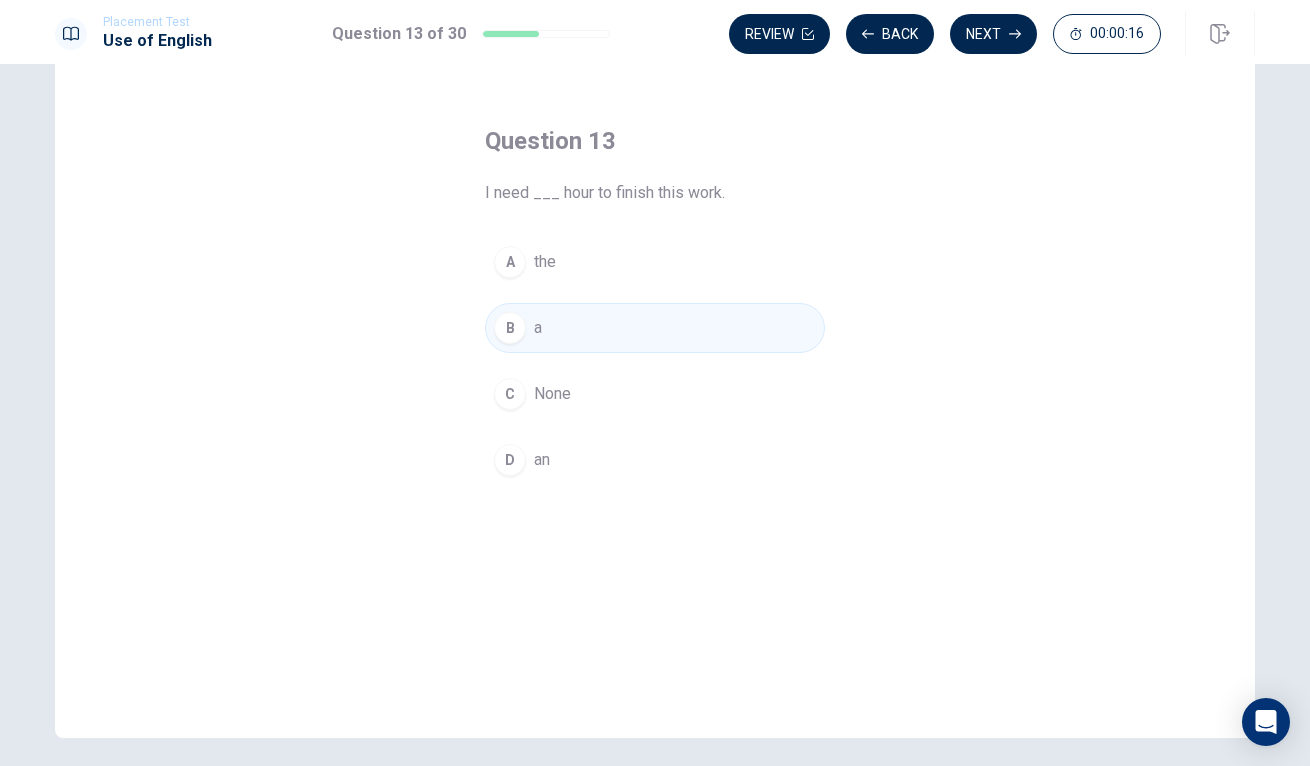 click on "D an" at bounding box center (655, 460) 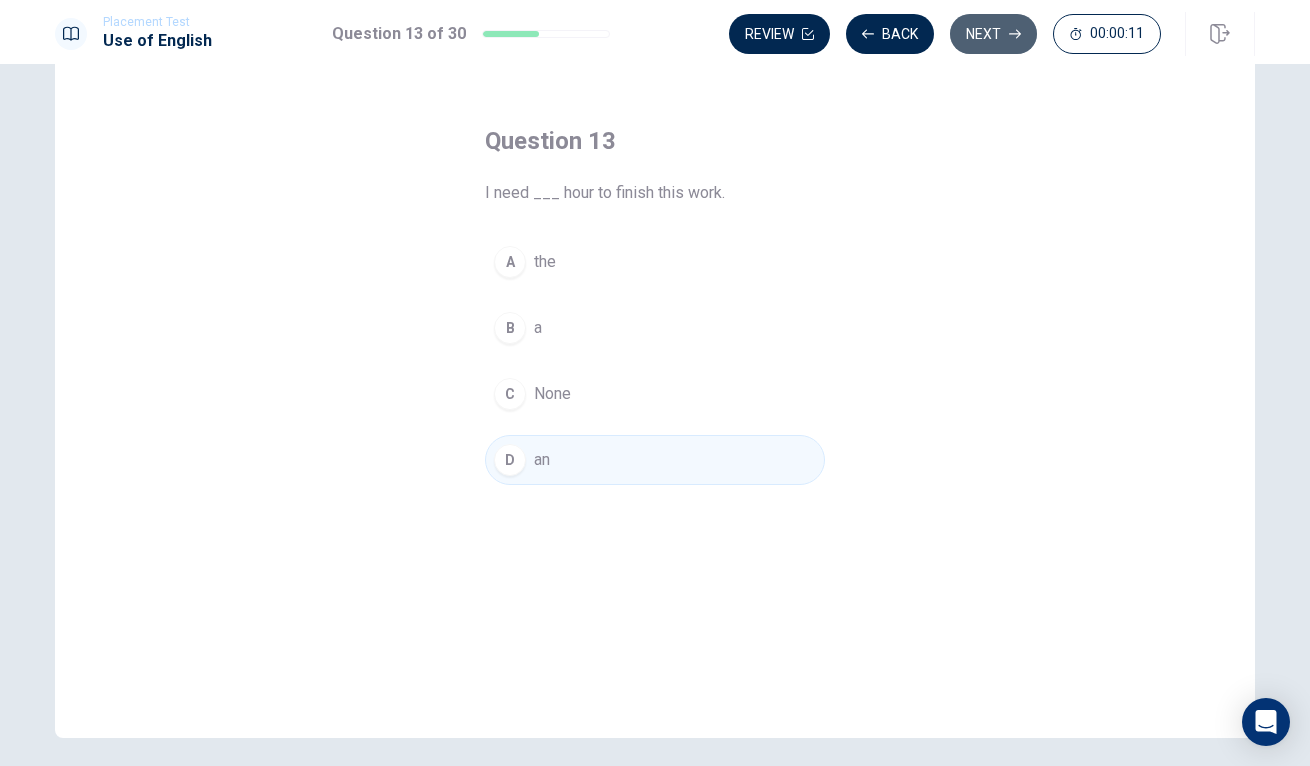 click on "Next" at bounding box center [993, 34] 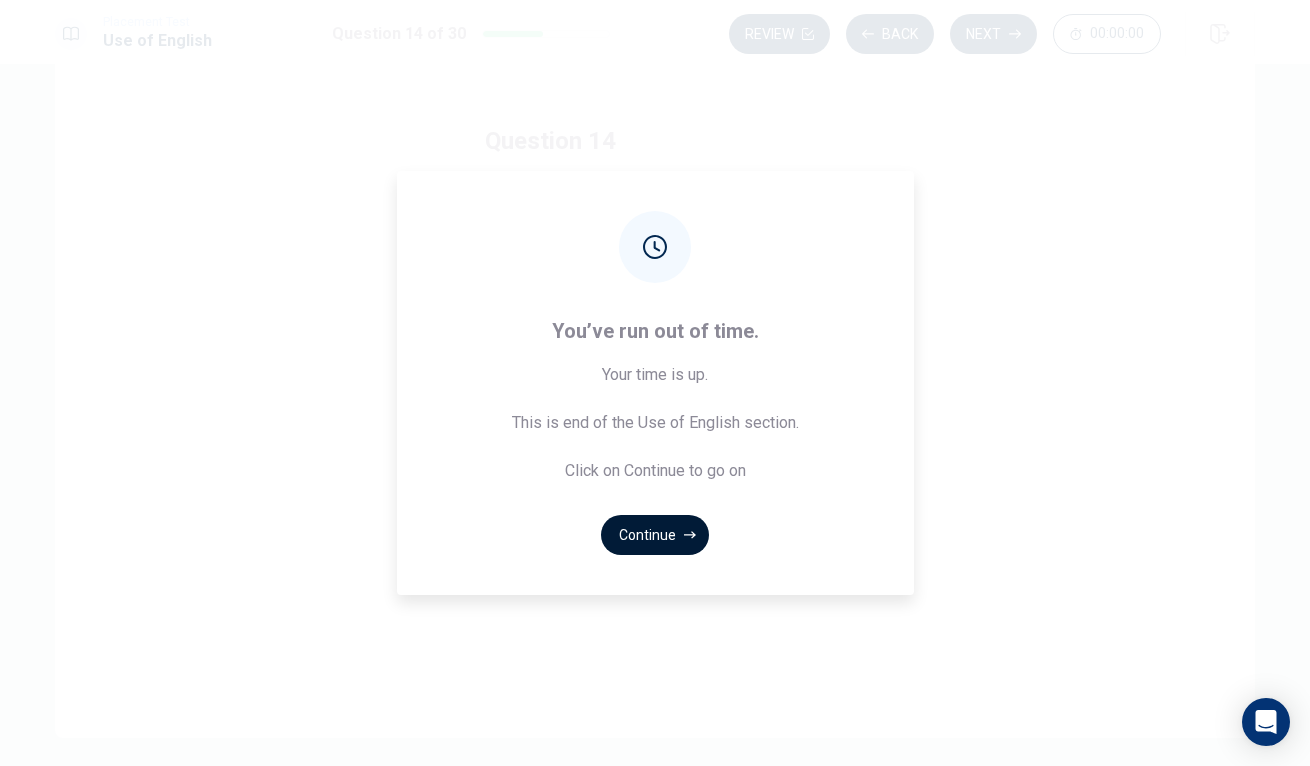 click on "Continue" at bounding box center [655, 535] 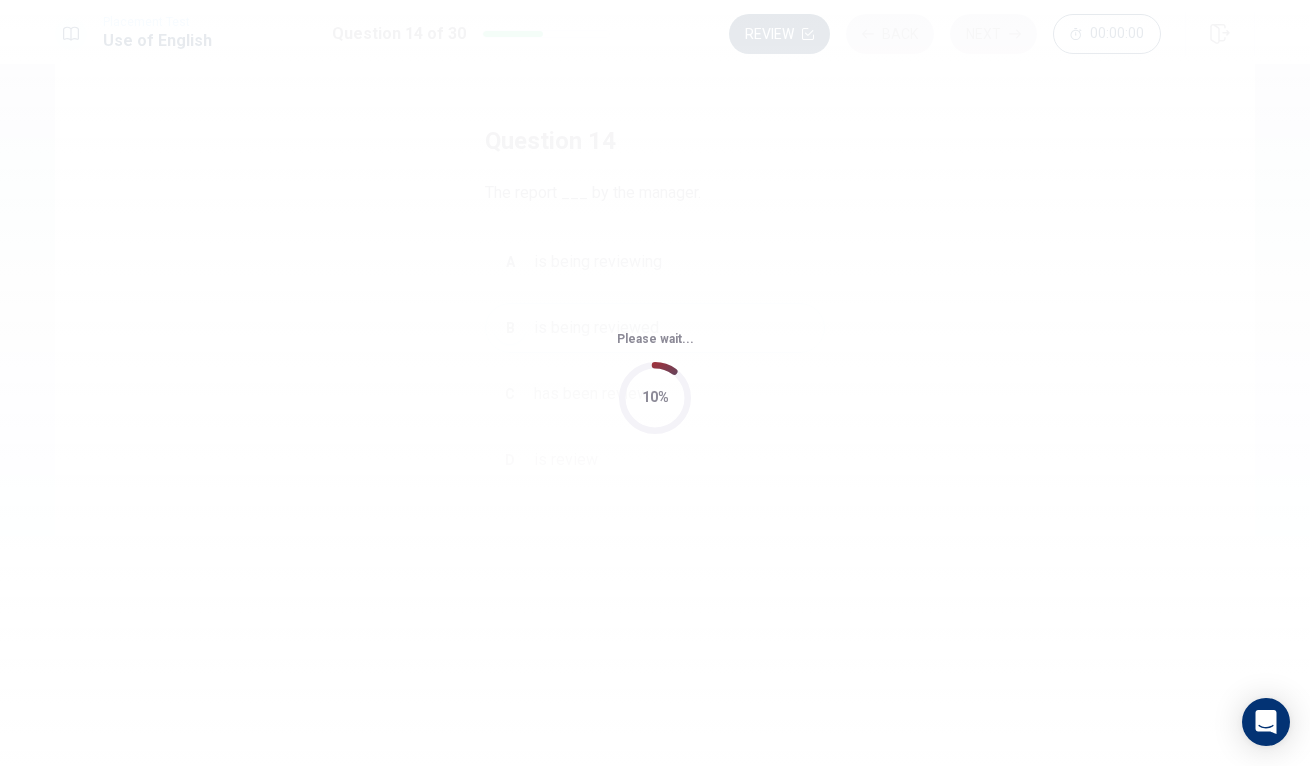 scroll, scrollTop: 0, scrollLeft: 0, axis: both 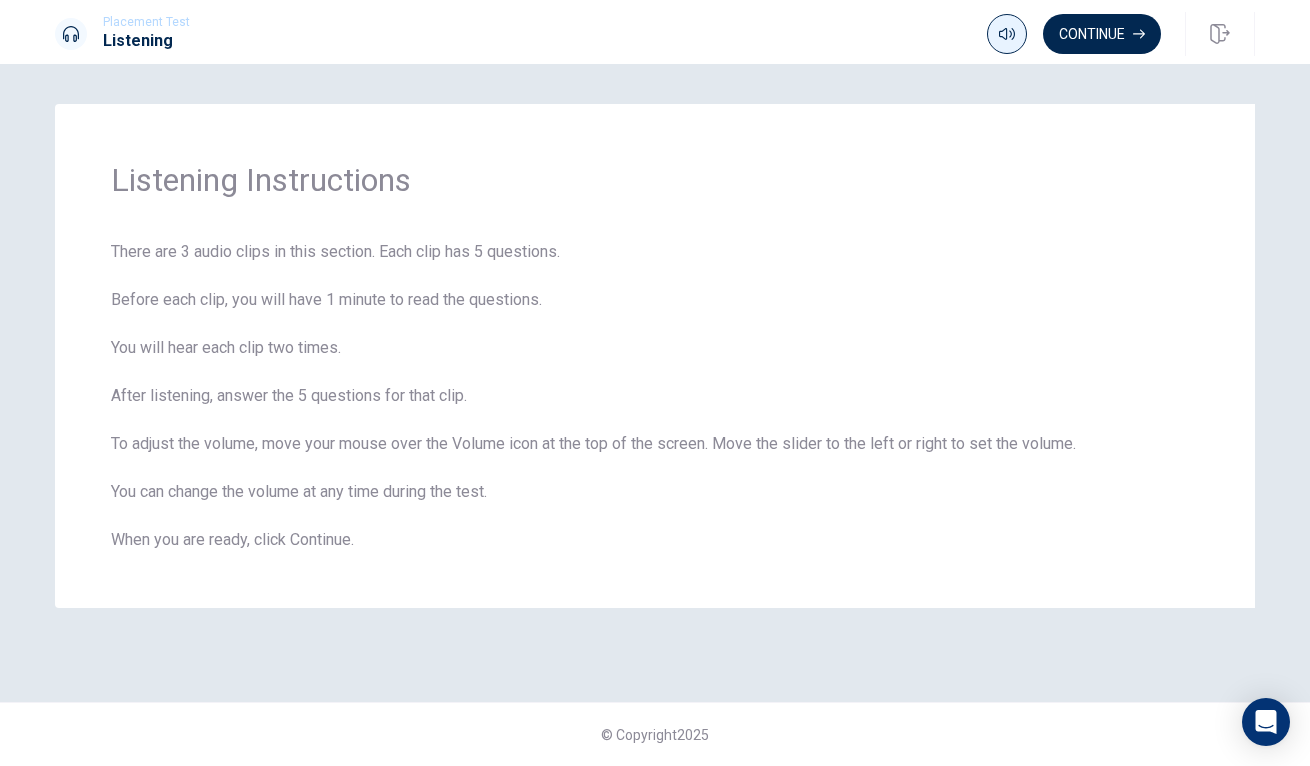 click at bounding box center [1007, 34] 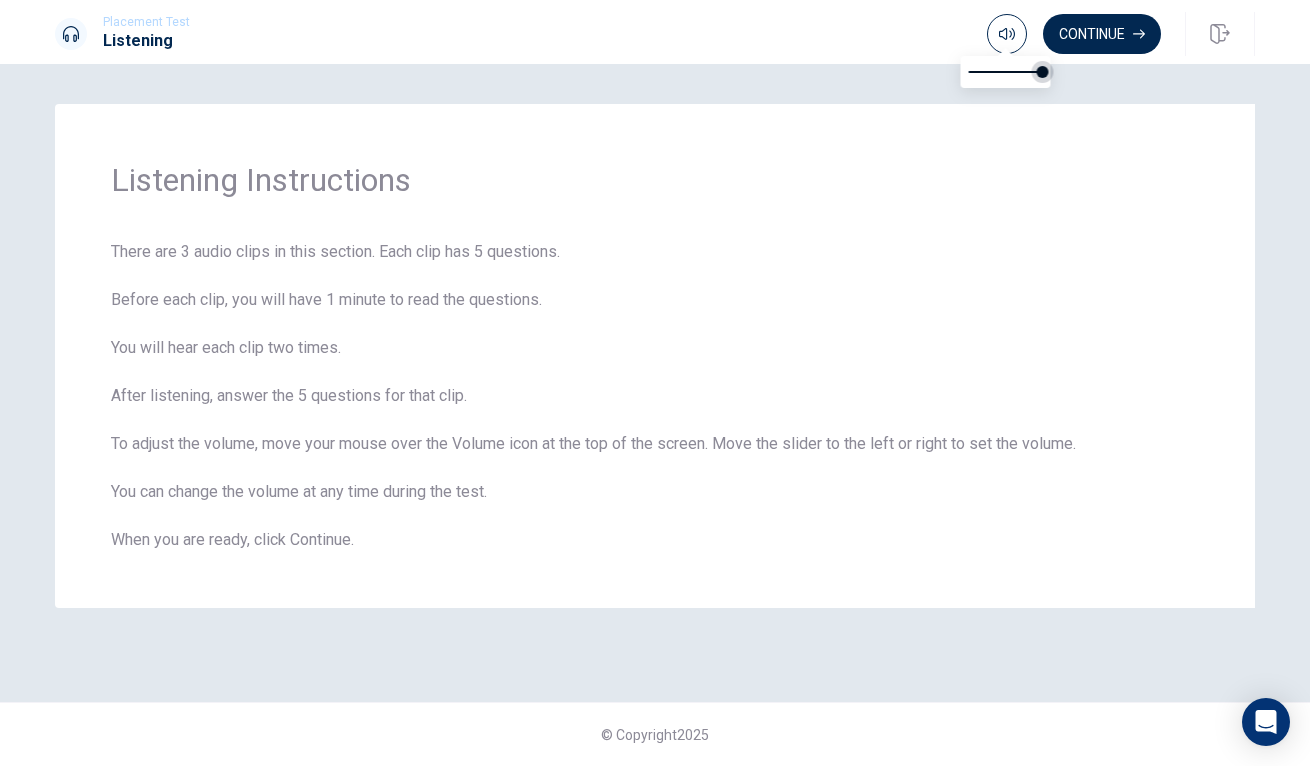 type on "0.8" 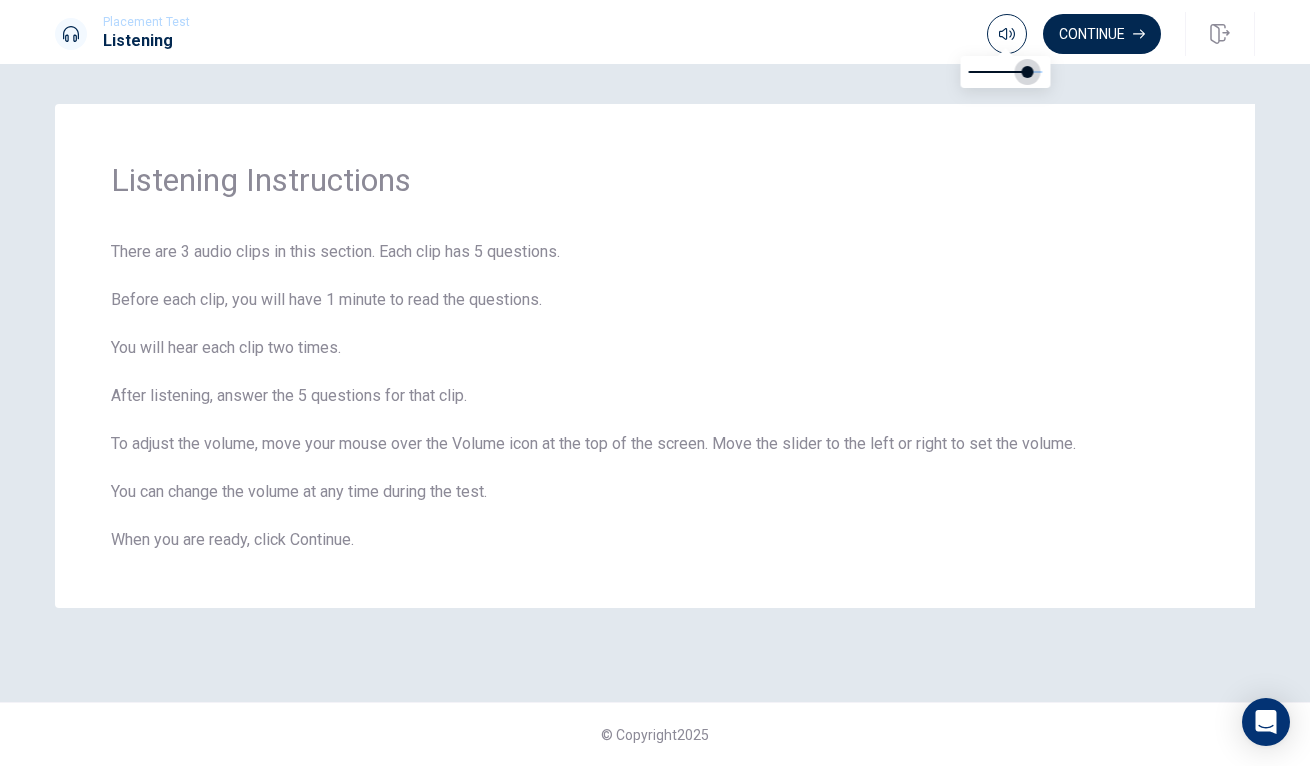 click at bounding box center (1028, 72) 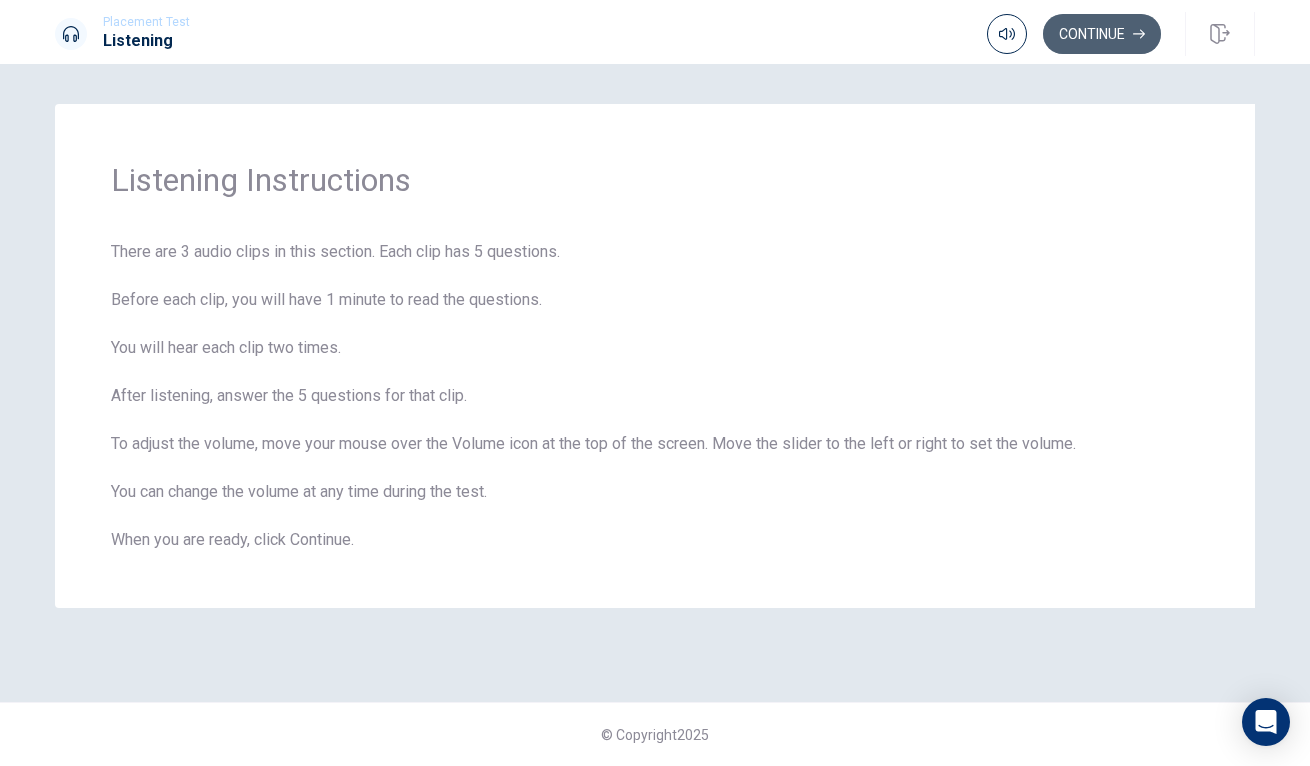 click on "Continue" at bounding box center [1102, 34] 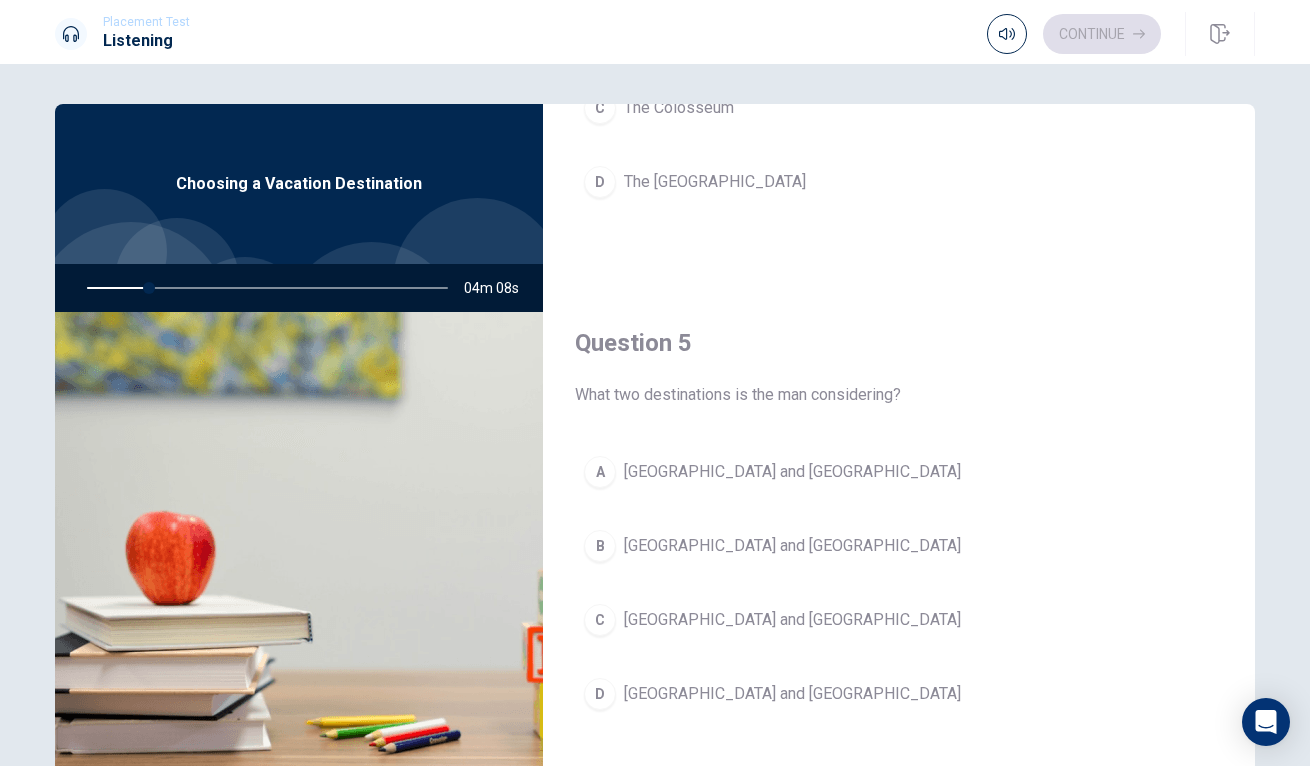 scroll, scrollTop: 1865, scrollLeft: 0, axis: vertical 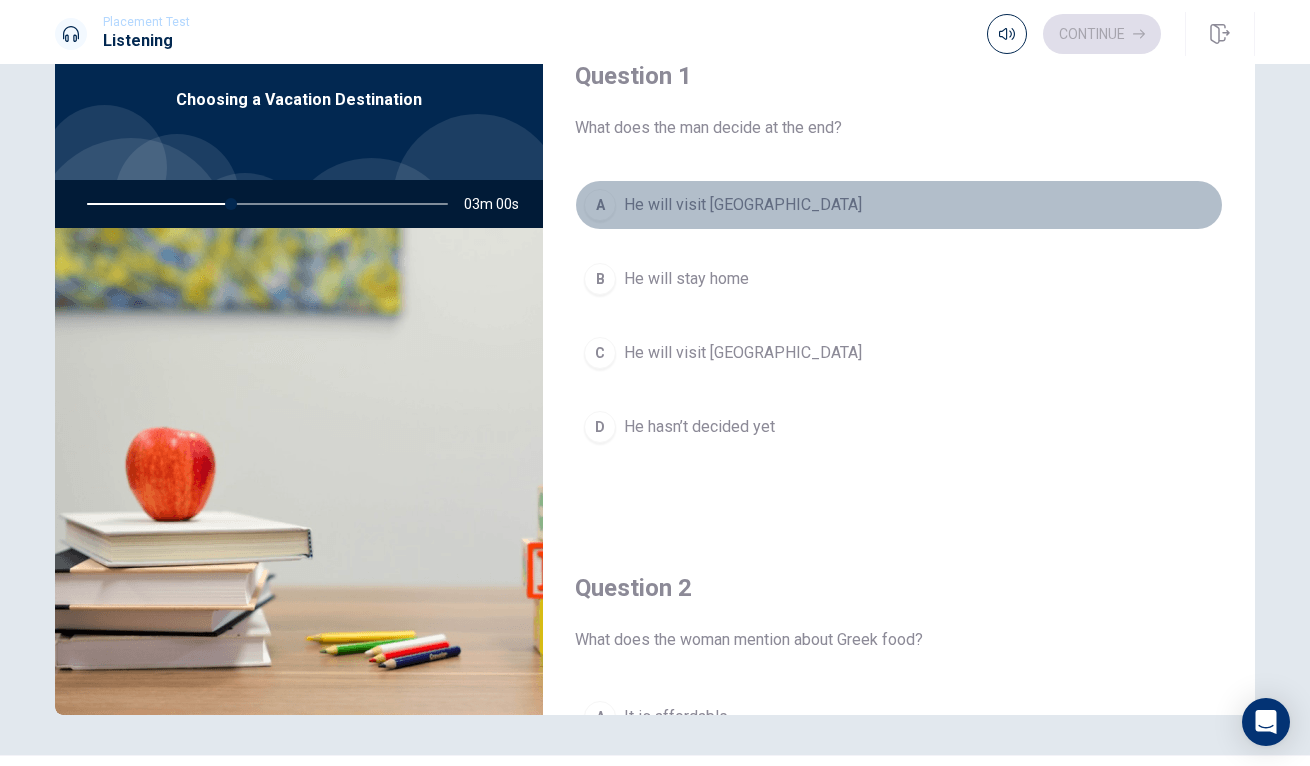 click on "He will visit [GEOGRAPHIC_DATA]" at bounding box center (743, 205) 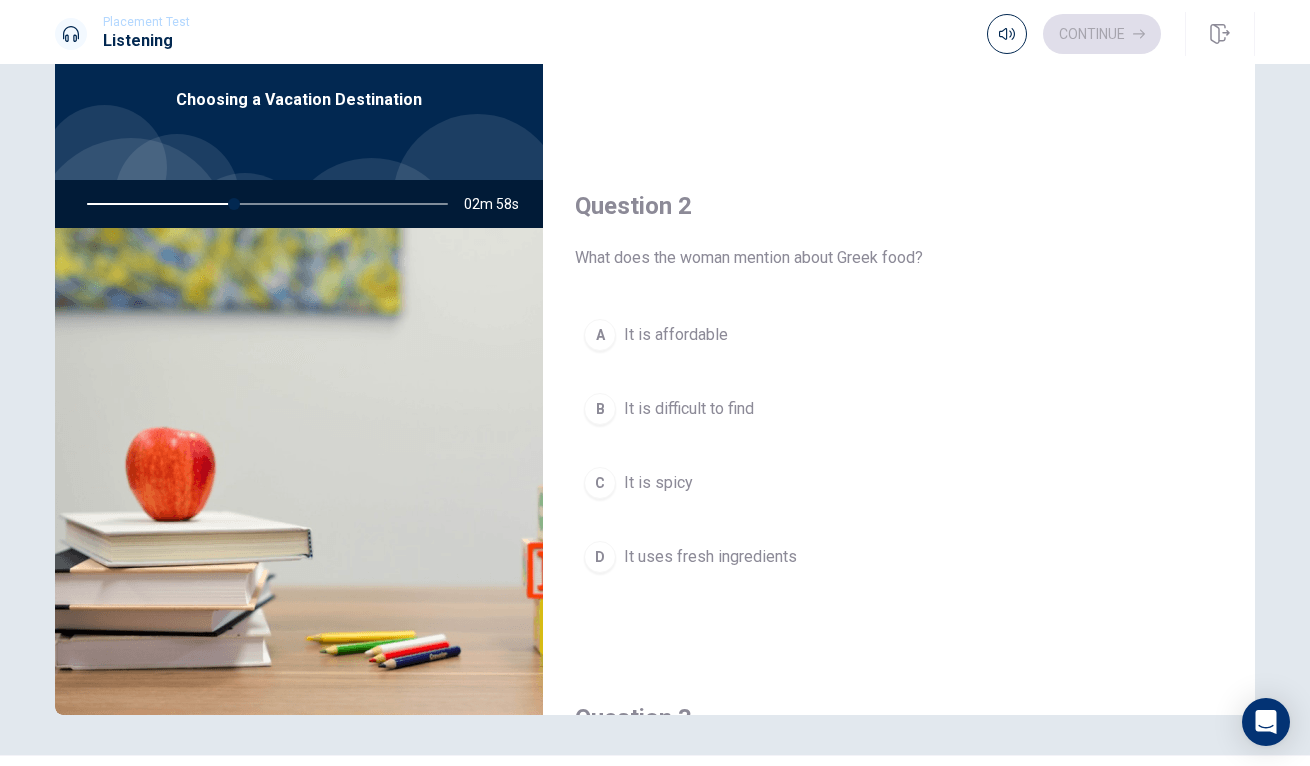 scroll, scrollTop: 400, scrollLeft: 0, axis: vertical 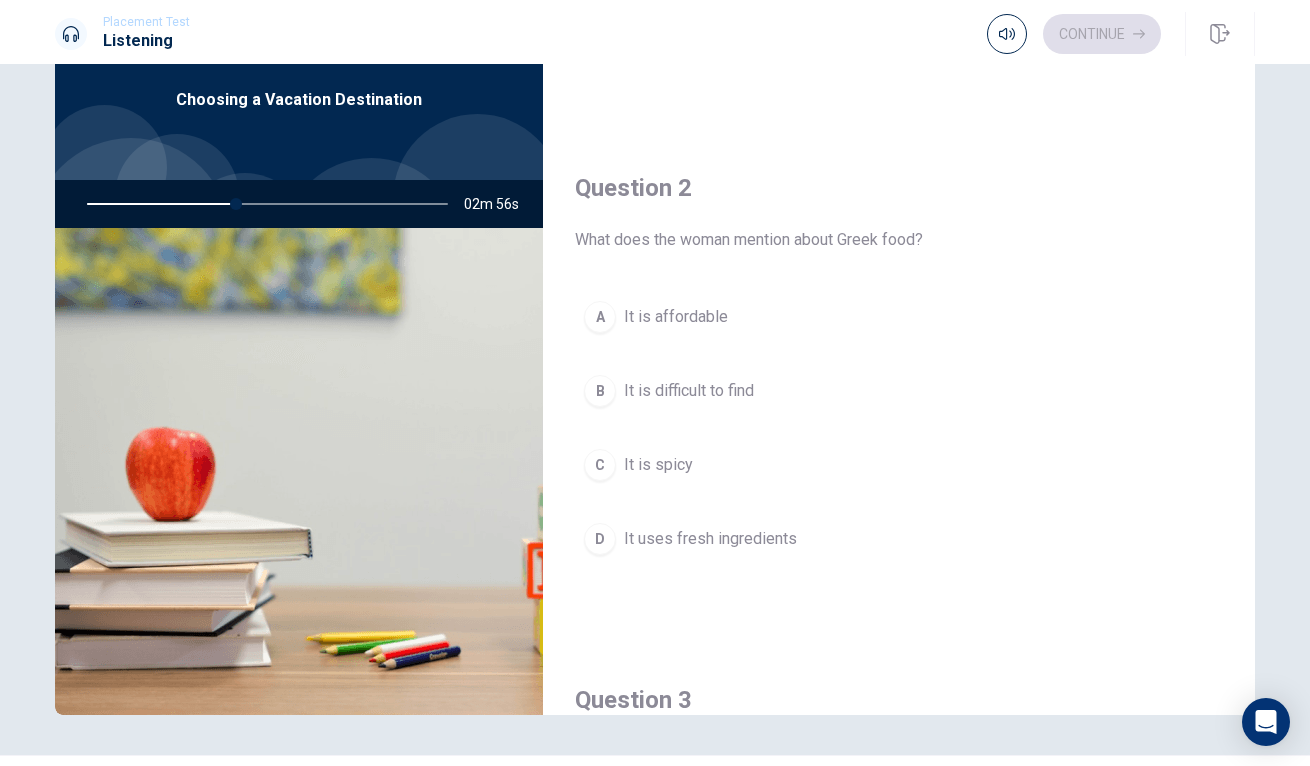 click on "It uses fresh ingredients" at bounding box center [710, 539] 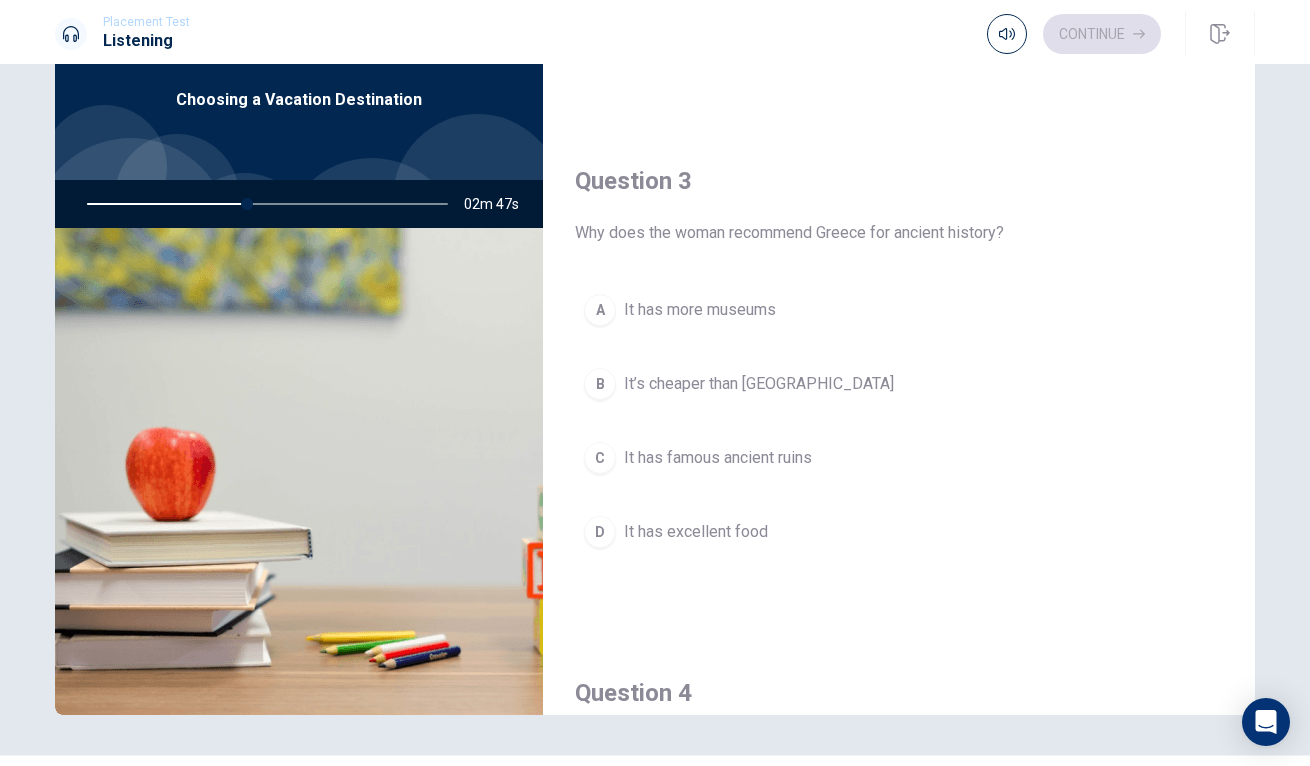 scroll, scrollTop: 921, scrollLeft: 0, axis: vertical 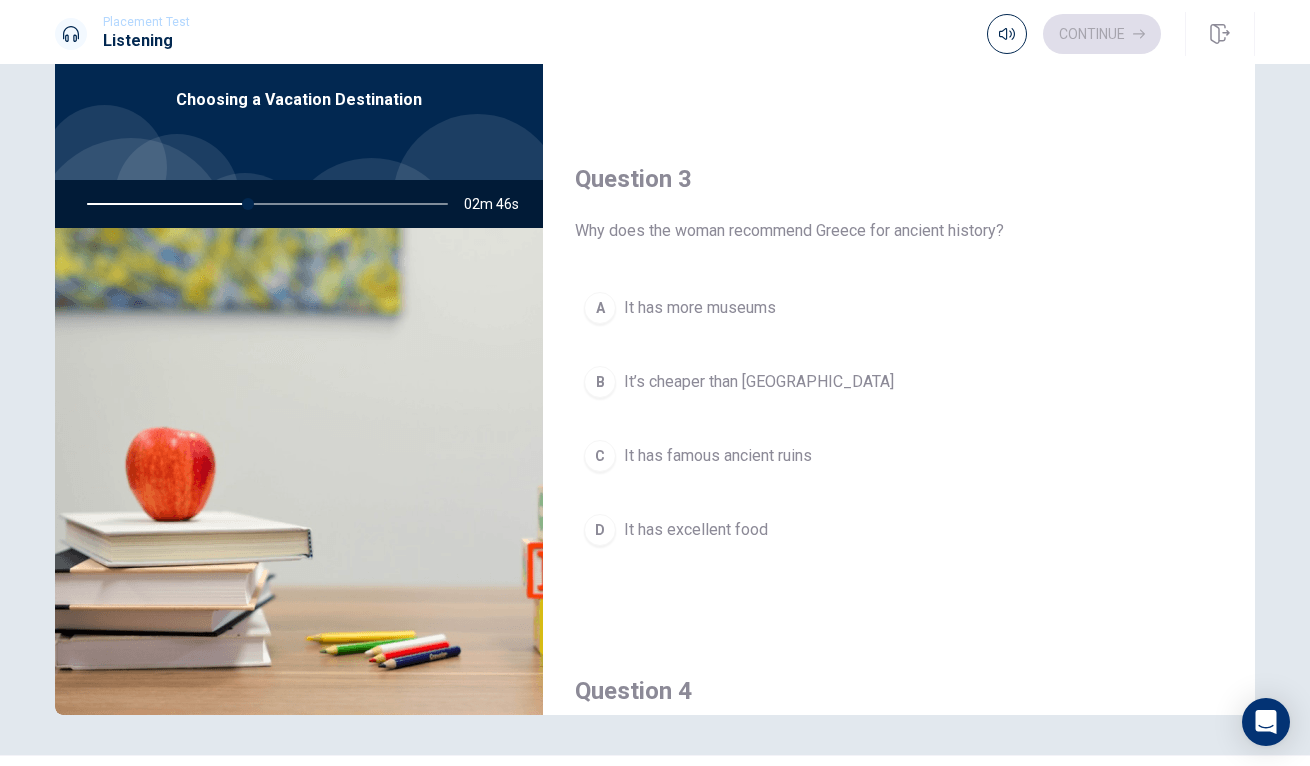 click on "It has famous ancient ruins" at bounding box center [718, 456] 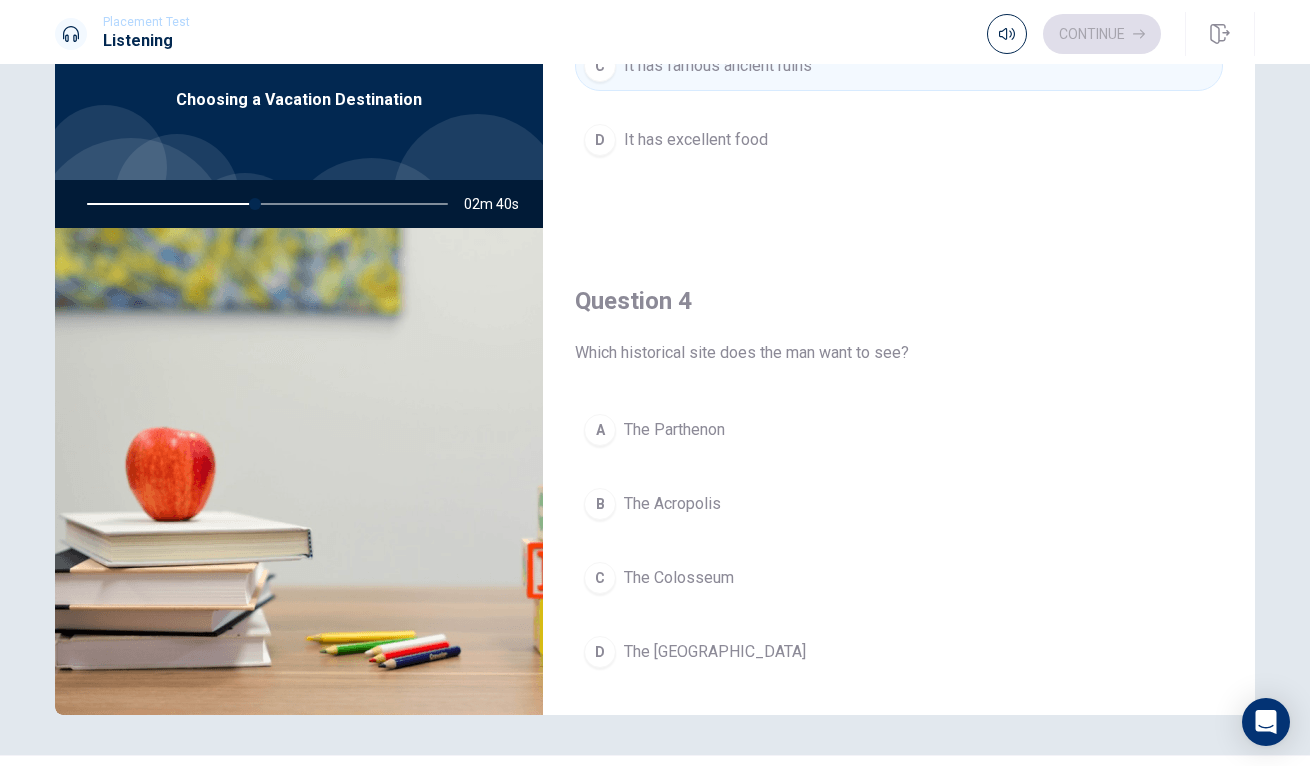 scroll, scrollTop: 1312, scrollLeft: 0, axis: vertical 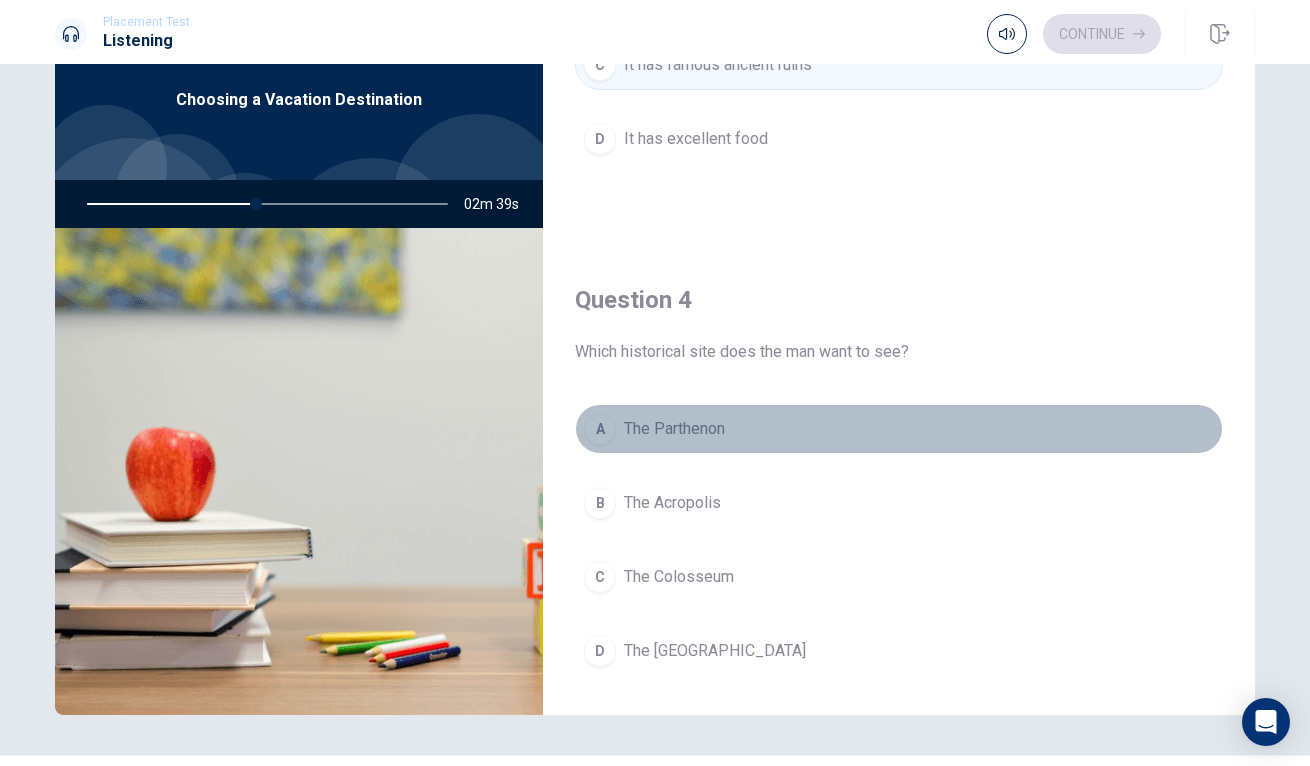 click on "The Parthenon" at bounding box center [674, 429] 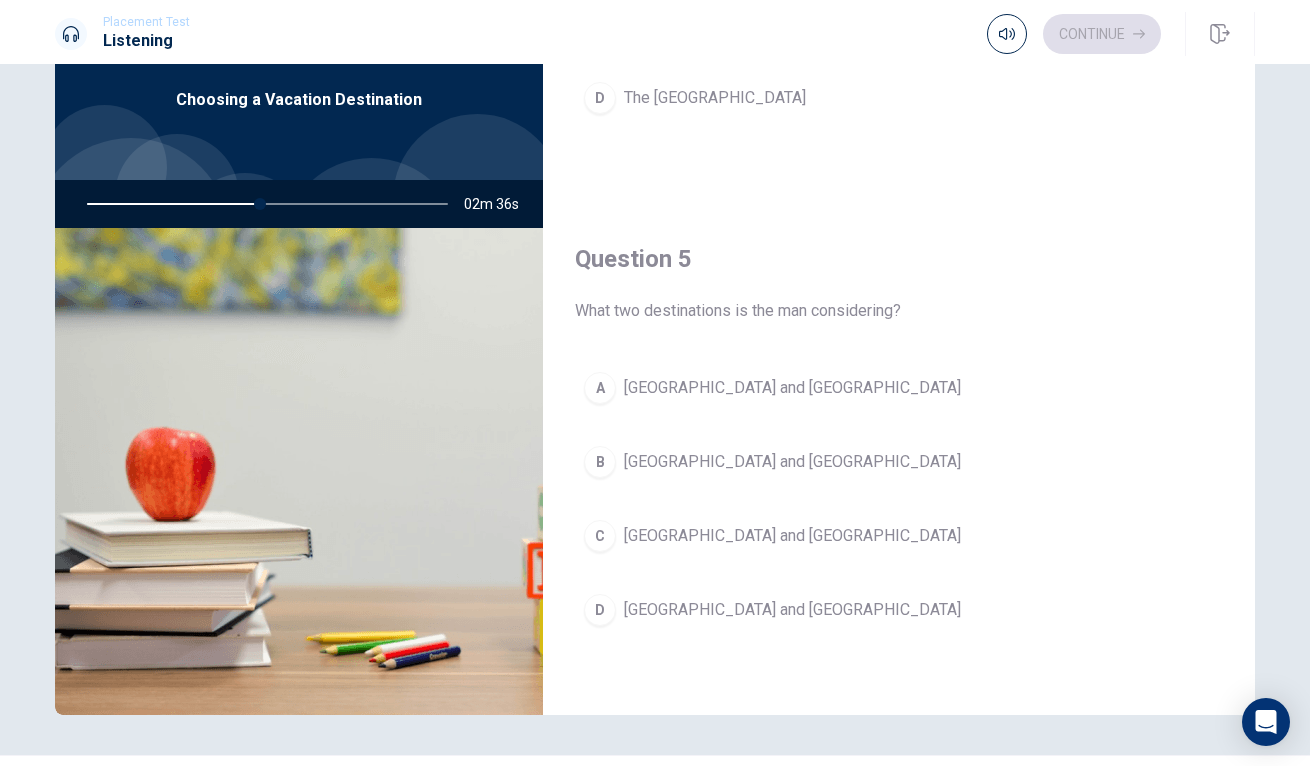 scroll, scrollTop: 1865, scrollLeft: 0, axis: vertical 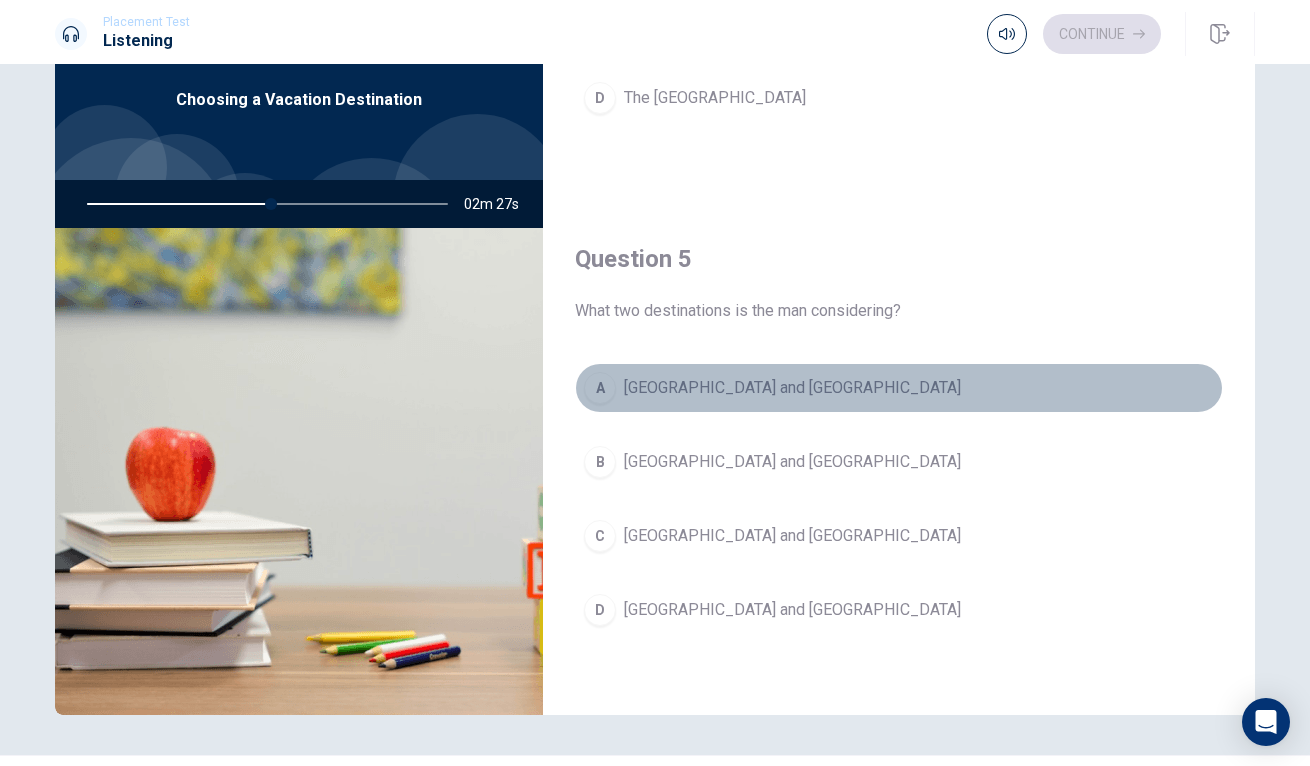 click on "A [GEOGRAPHIC_DATA] and [GEOGRAPHIC_DATA]" at bounding box center (899, 388) 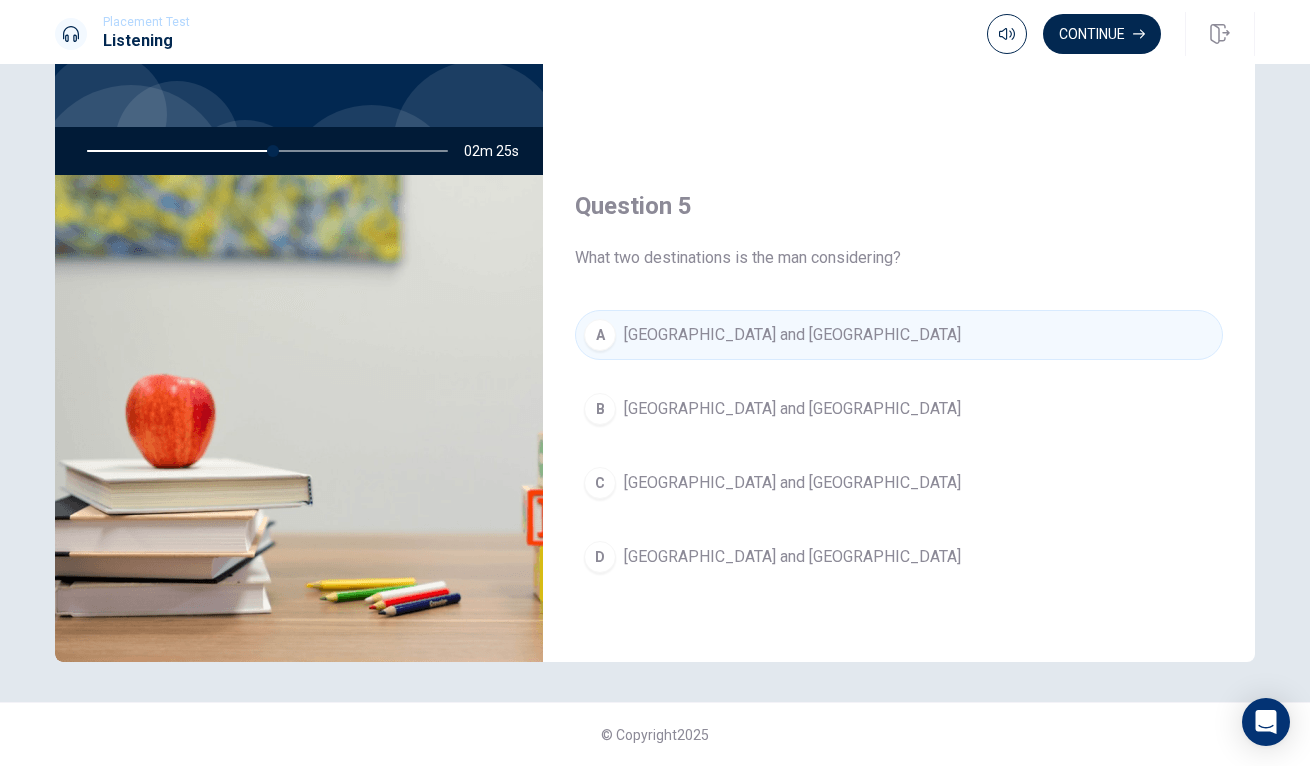 scroll, scrollTop: 138, scrollLeft: 0, axis: vertical 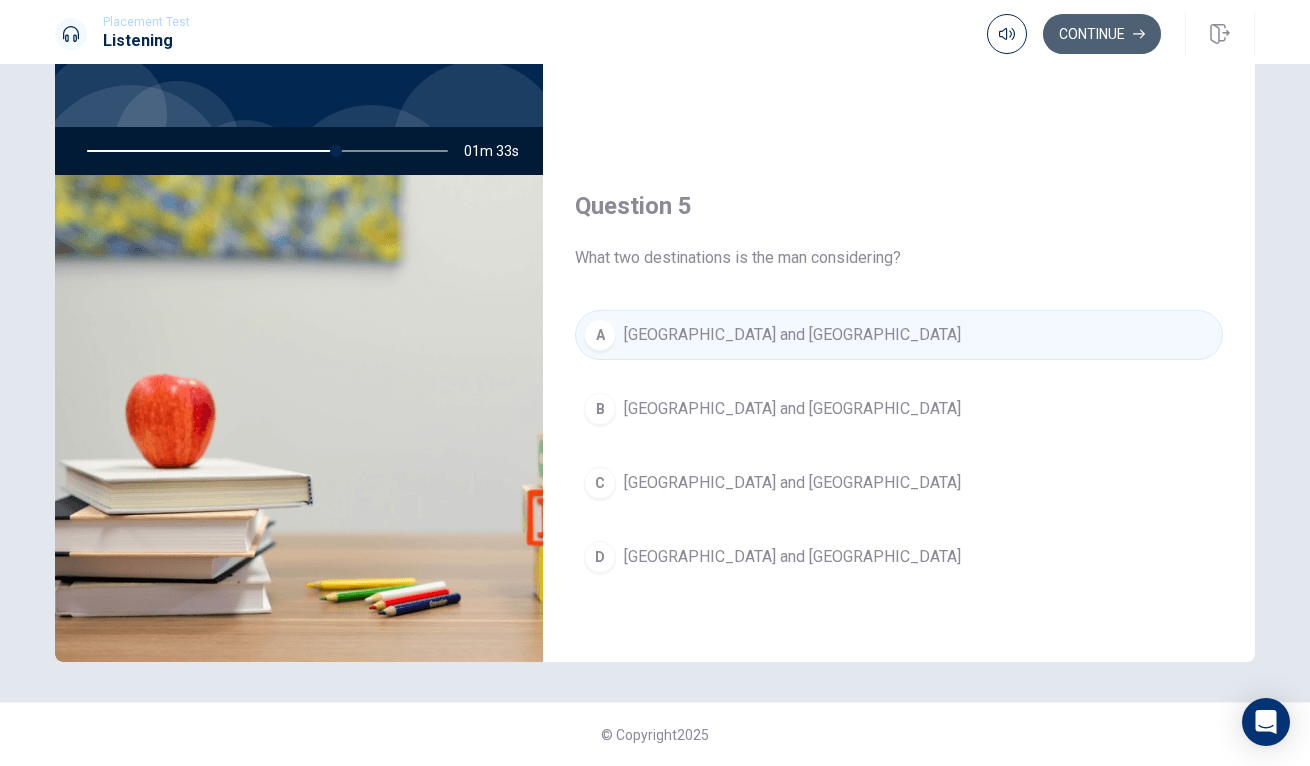 click on "Continue" at bounding box center [1102, 34] 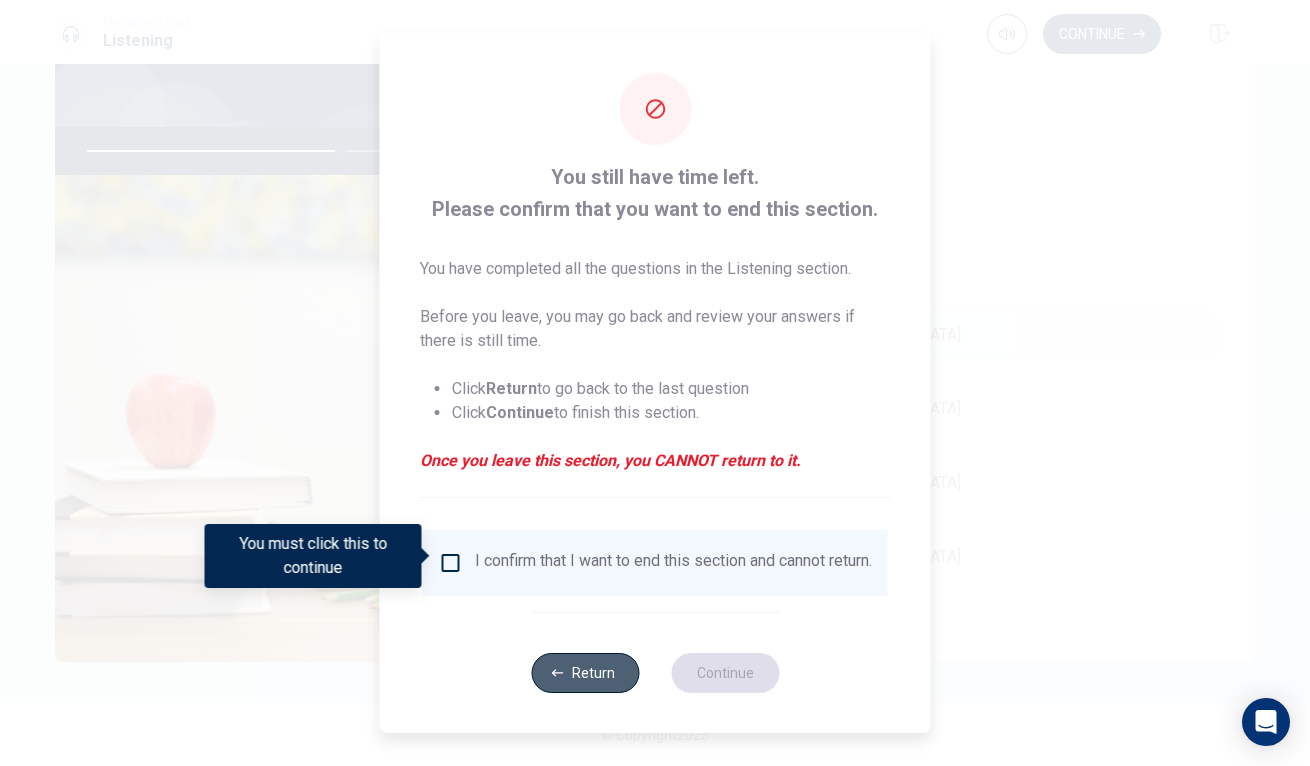 click on "Return" at bounding box center [585, 673] 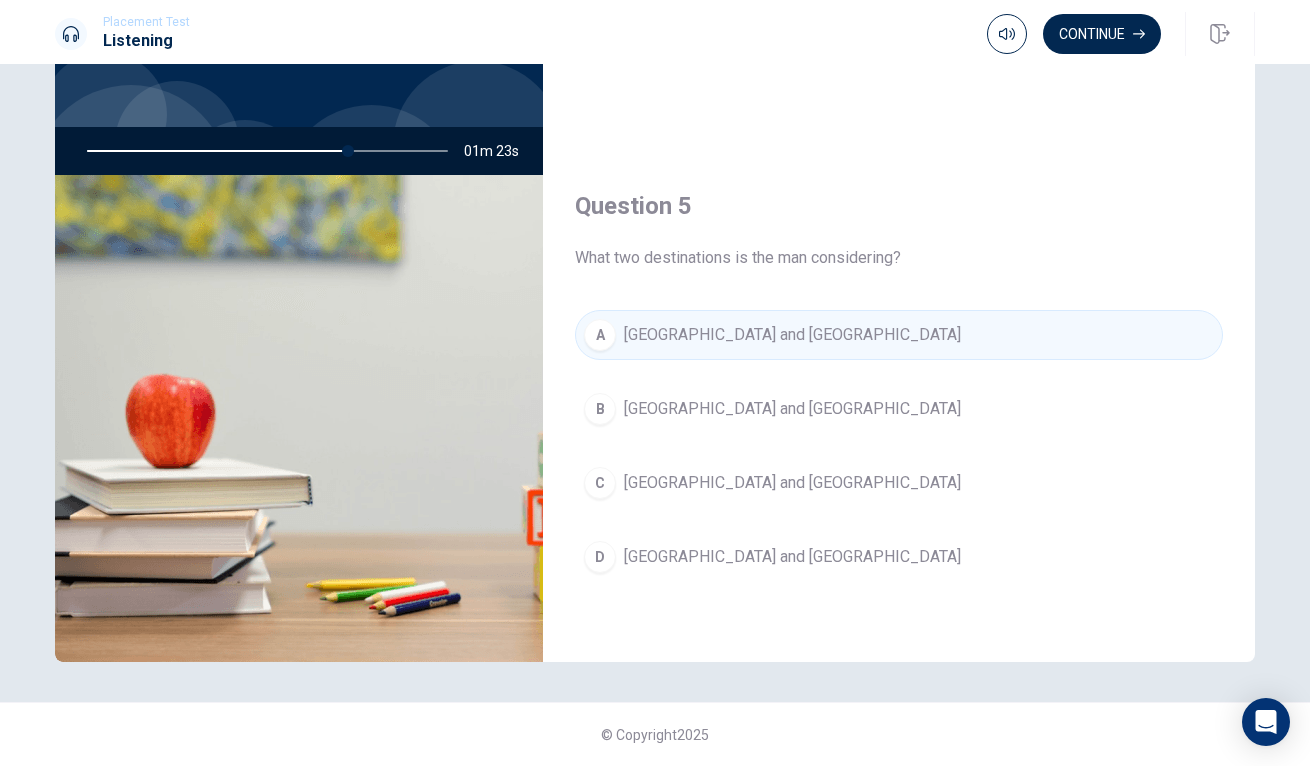 scroll, scrollTop: 1865, scrollLeft: 0, axis: vertical 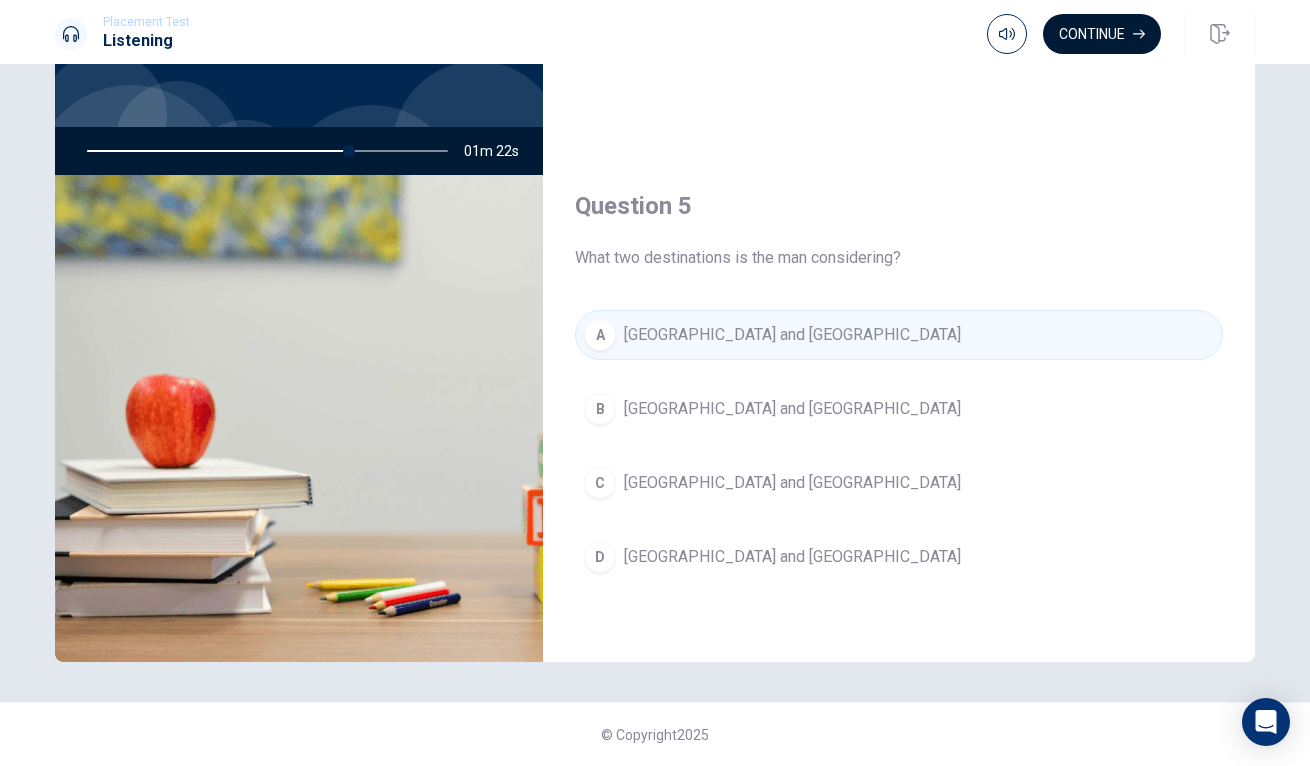 click on "Continue" at bounding box center [1102, 34] 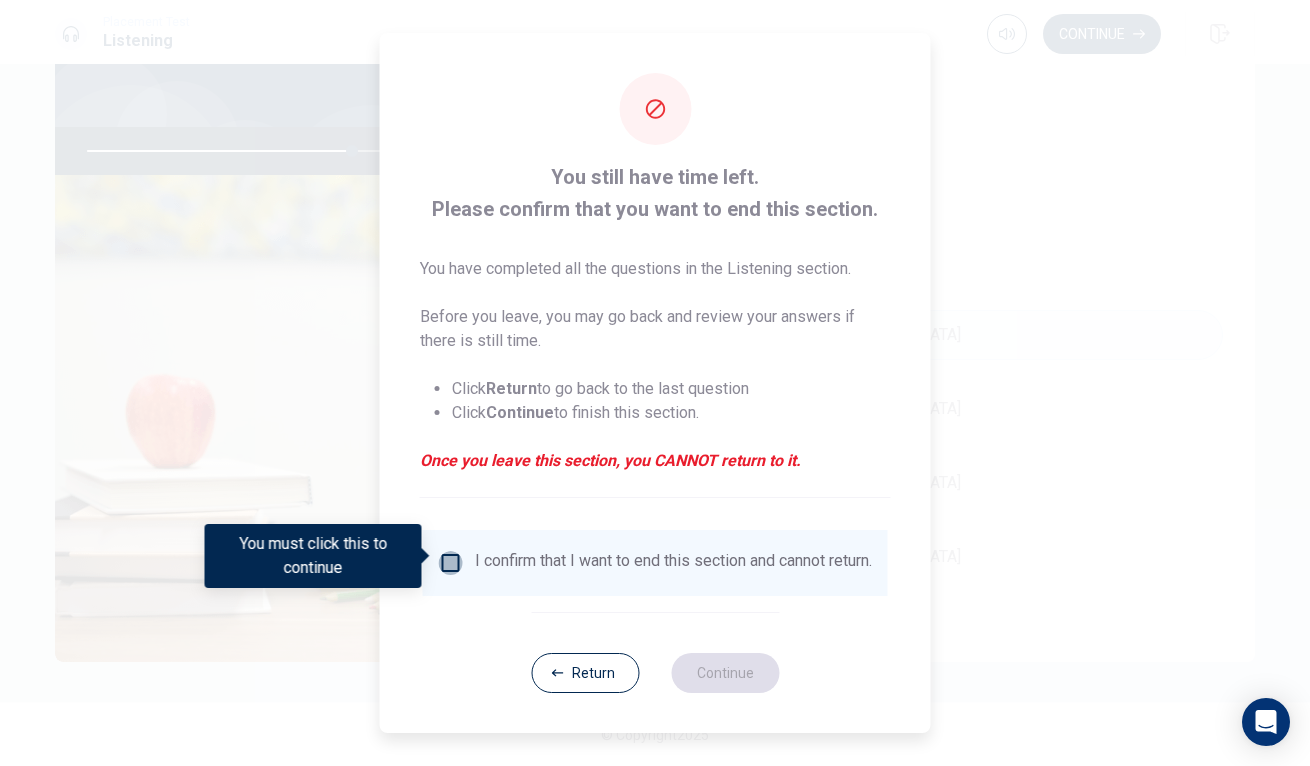 click at bounding box center (451, 563) 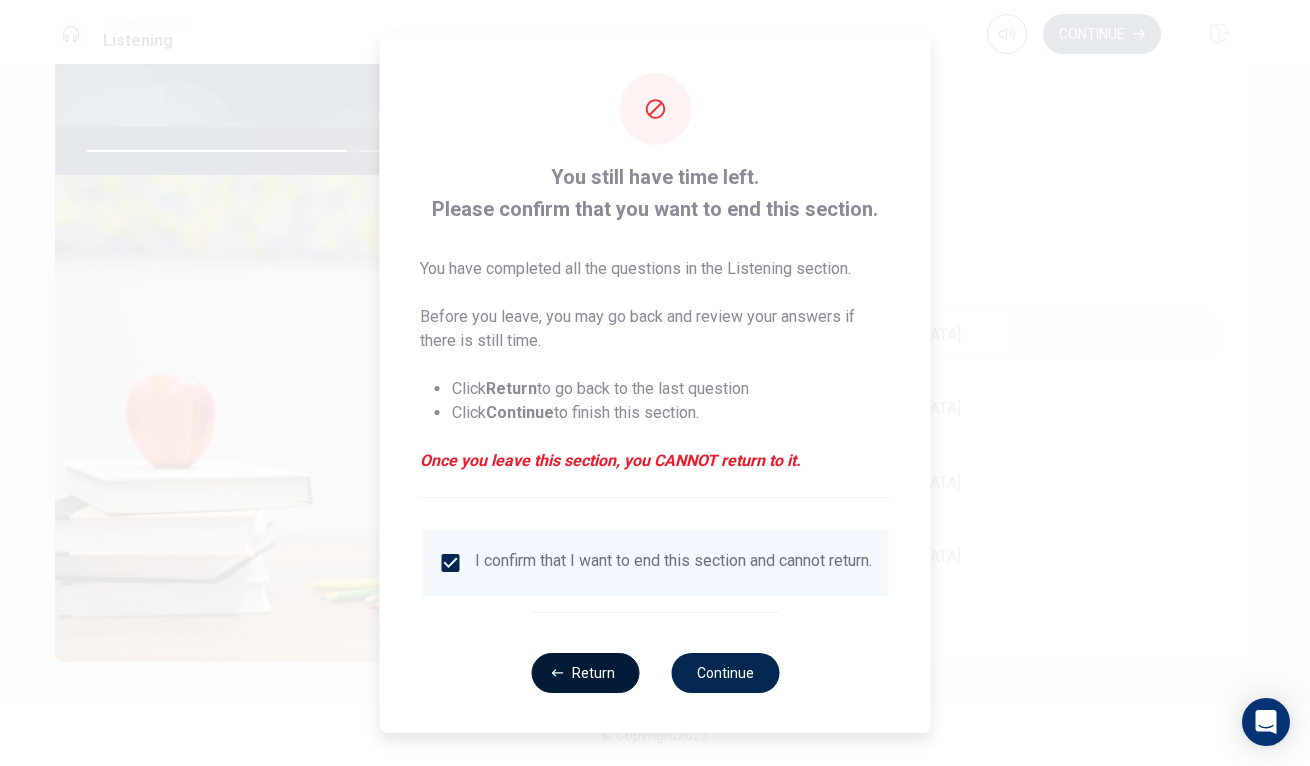 click on "Return" at bounding box center (585, 673) 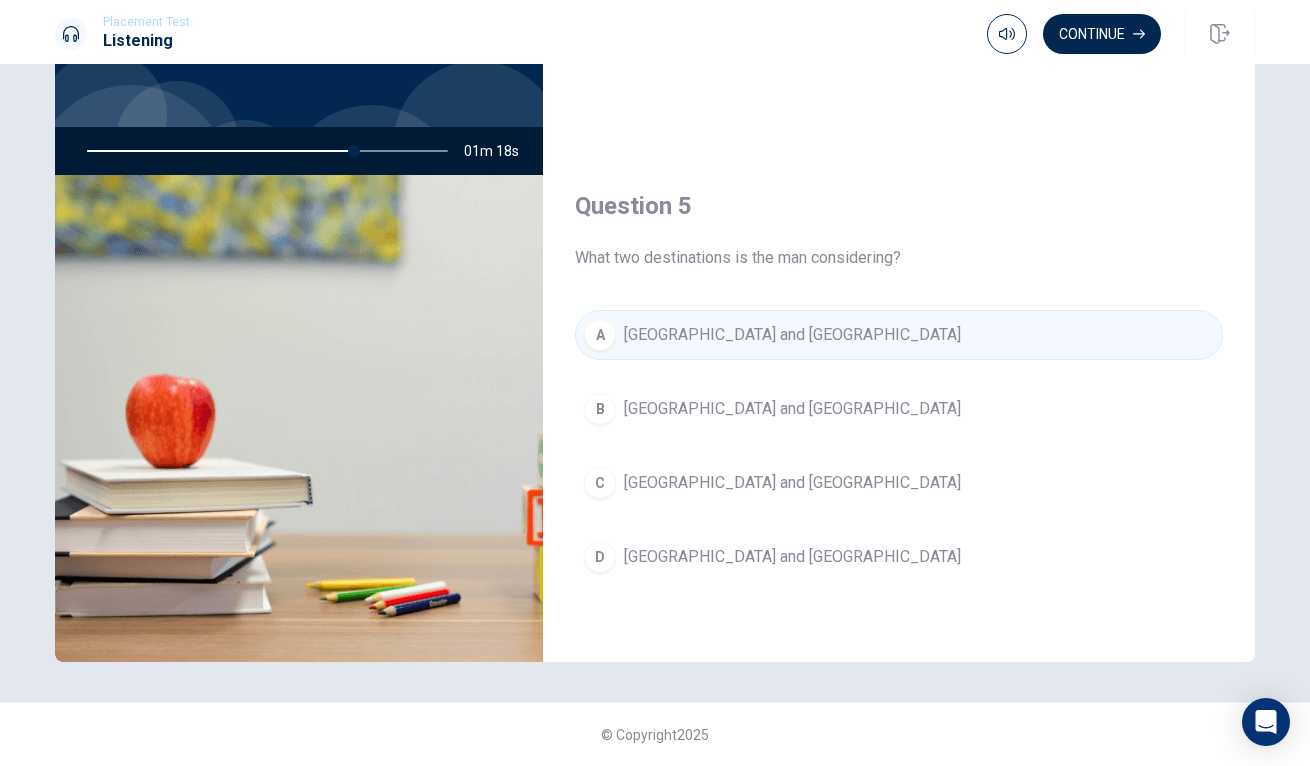 scroll, scrollTop: 0, scrollLeft: 0, axis: both 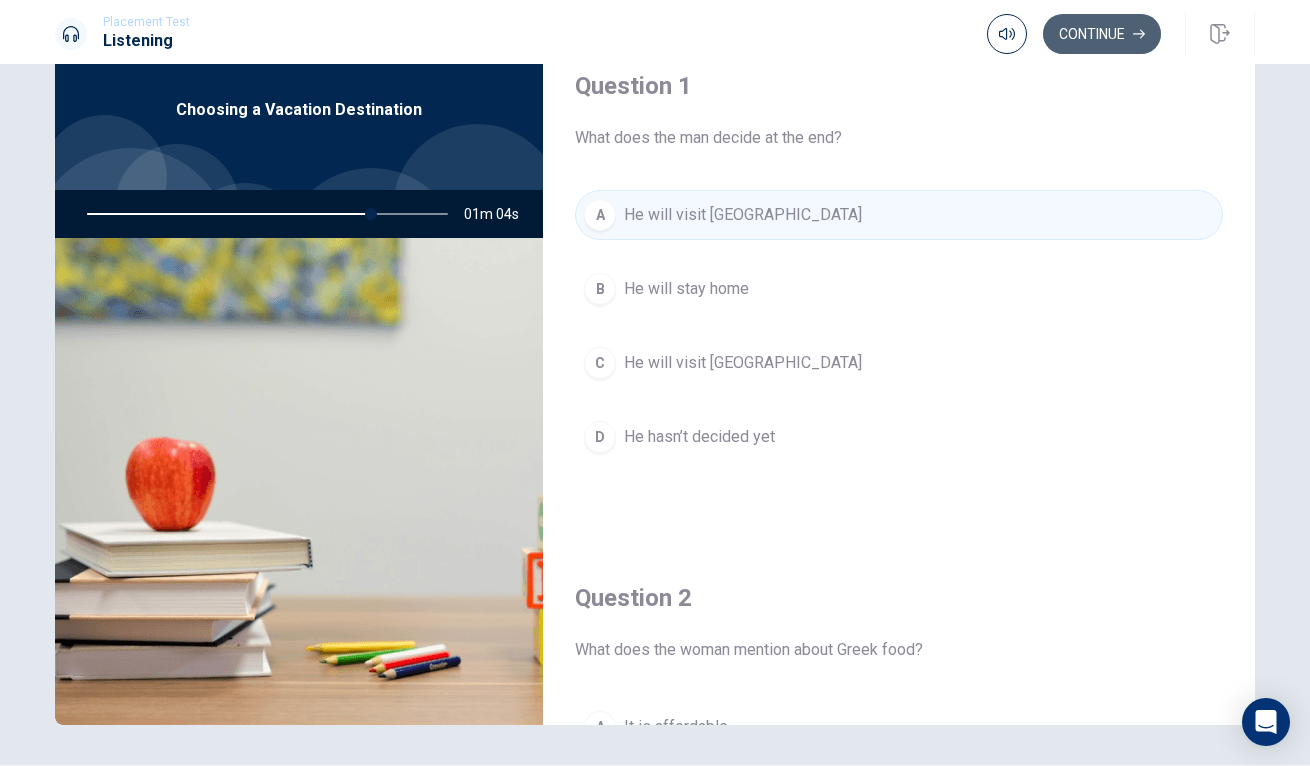 click on "Continue" at bounding box center (1102, 34) 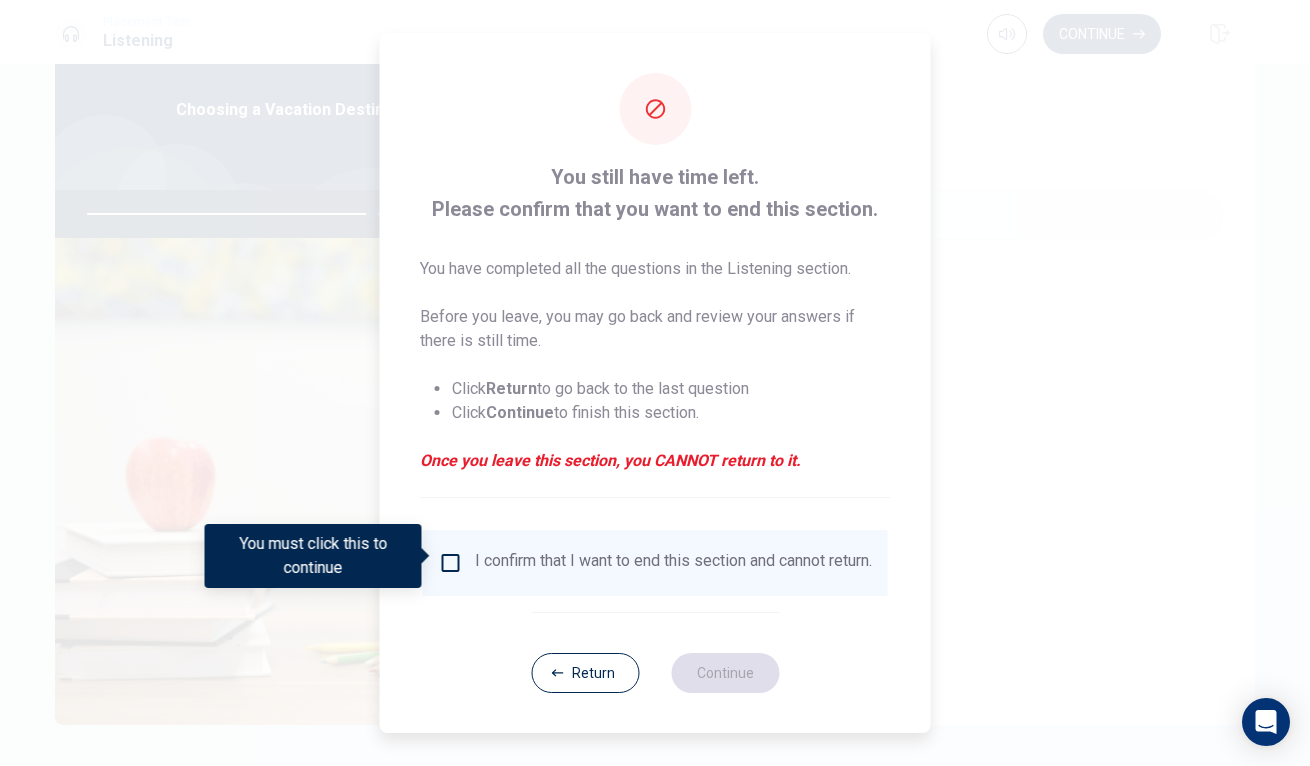 click on "I confirm that I want to end this section and cannot return." at bounding box center [673, 563] 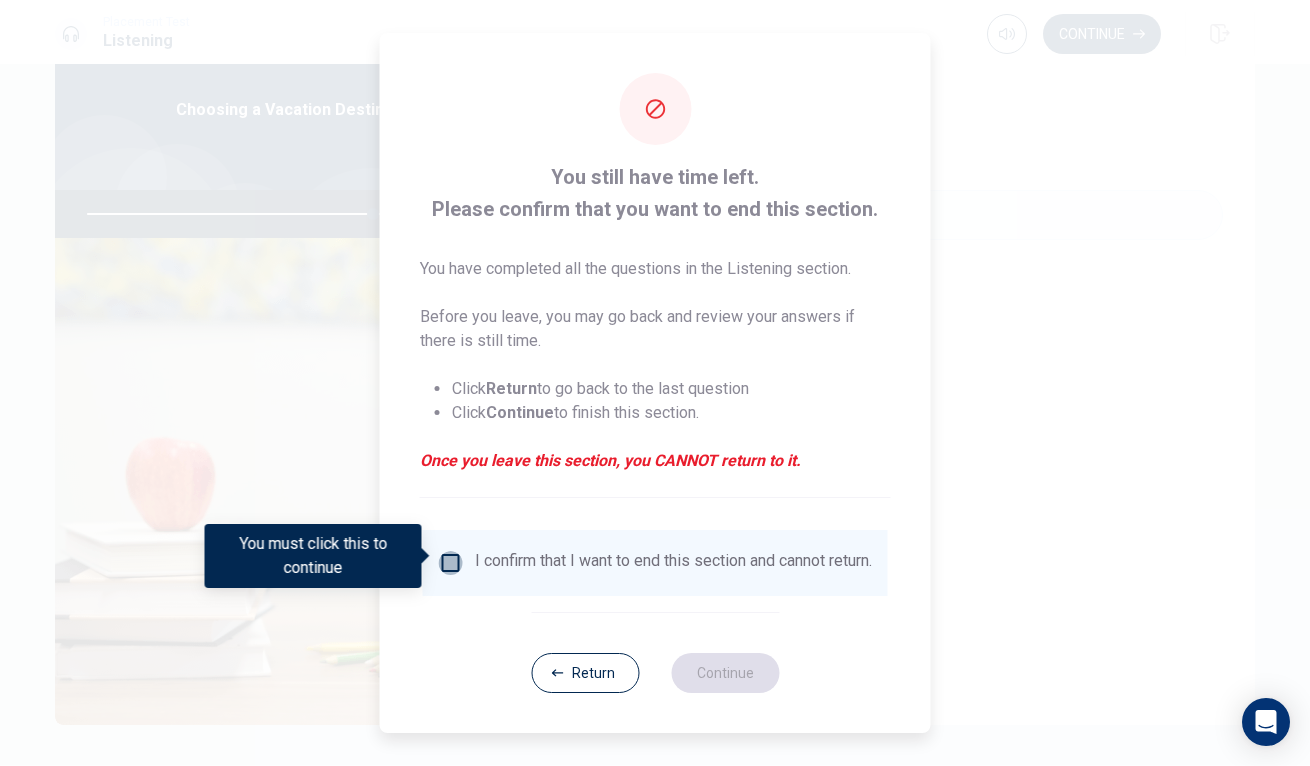 click at bounding box center [451, 563] 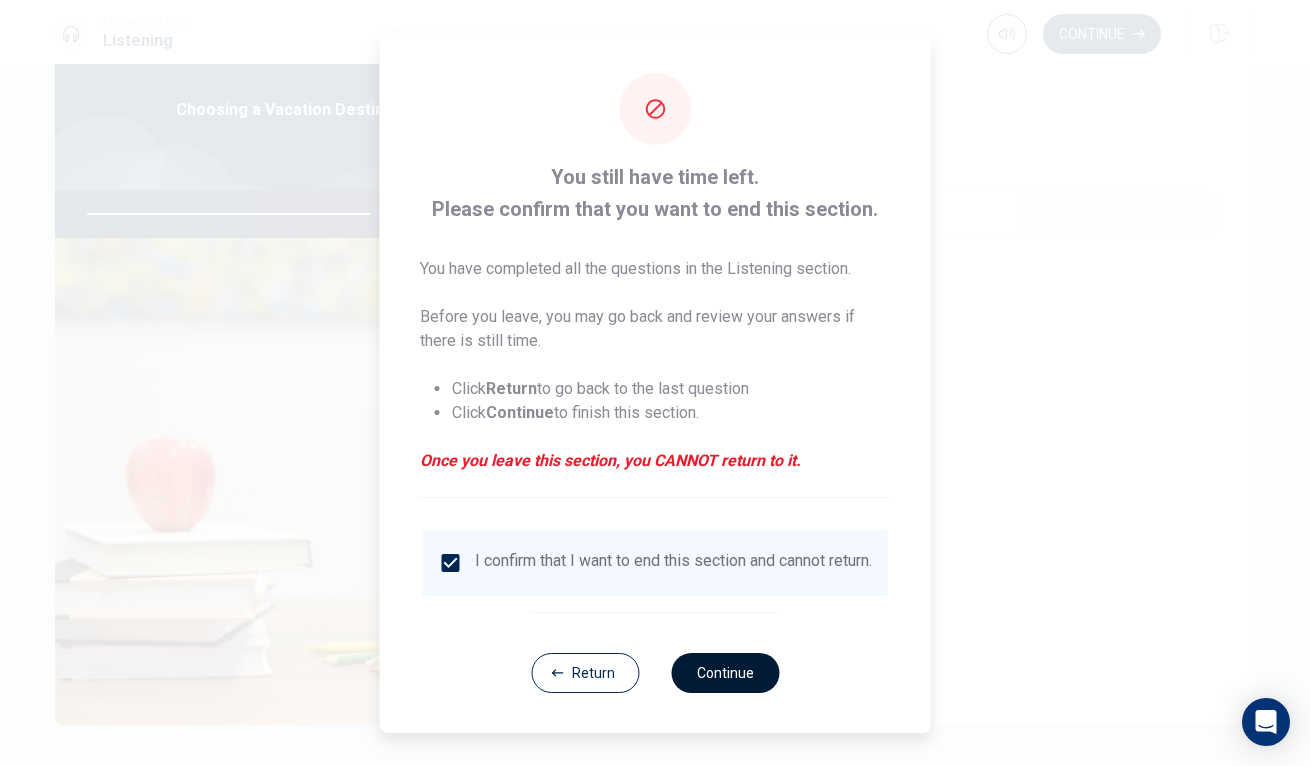 click on "Continue" at bounding box center (725, 673) 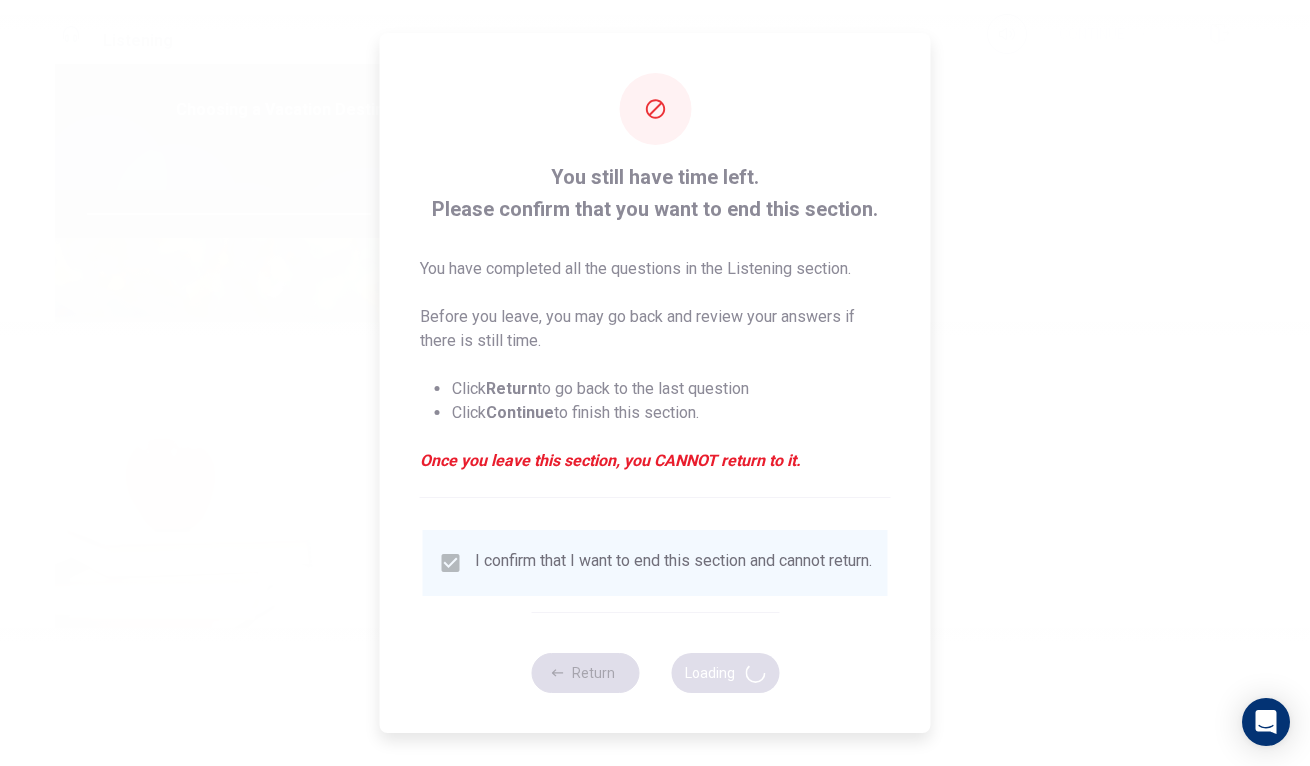 type on "81" 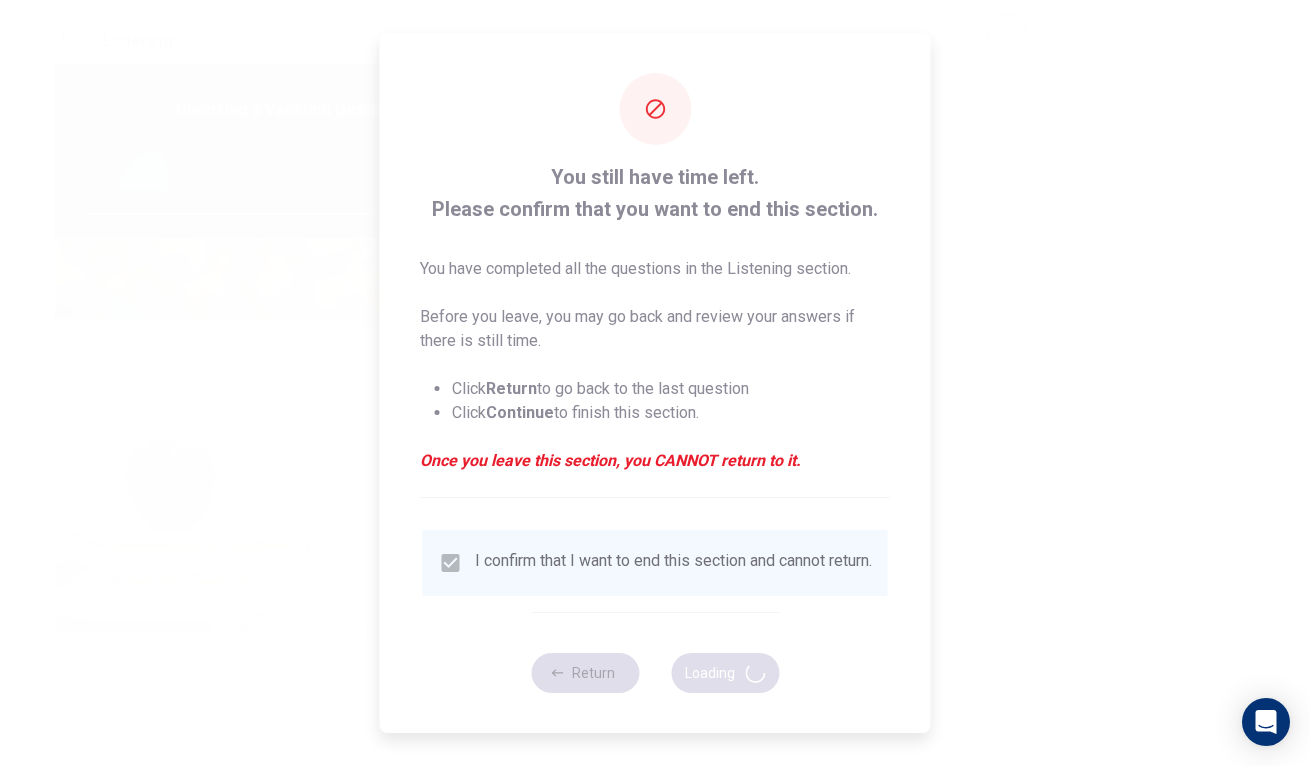scroll, scrollTop: 0, scrollLeft: 0, axis: both 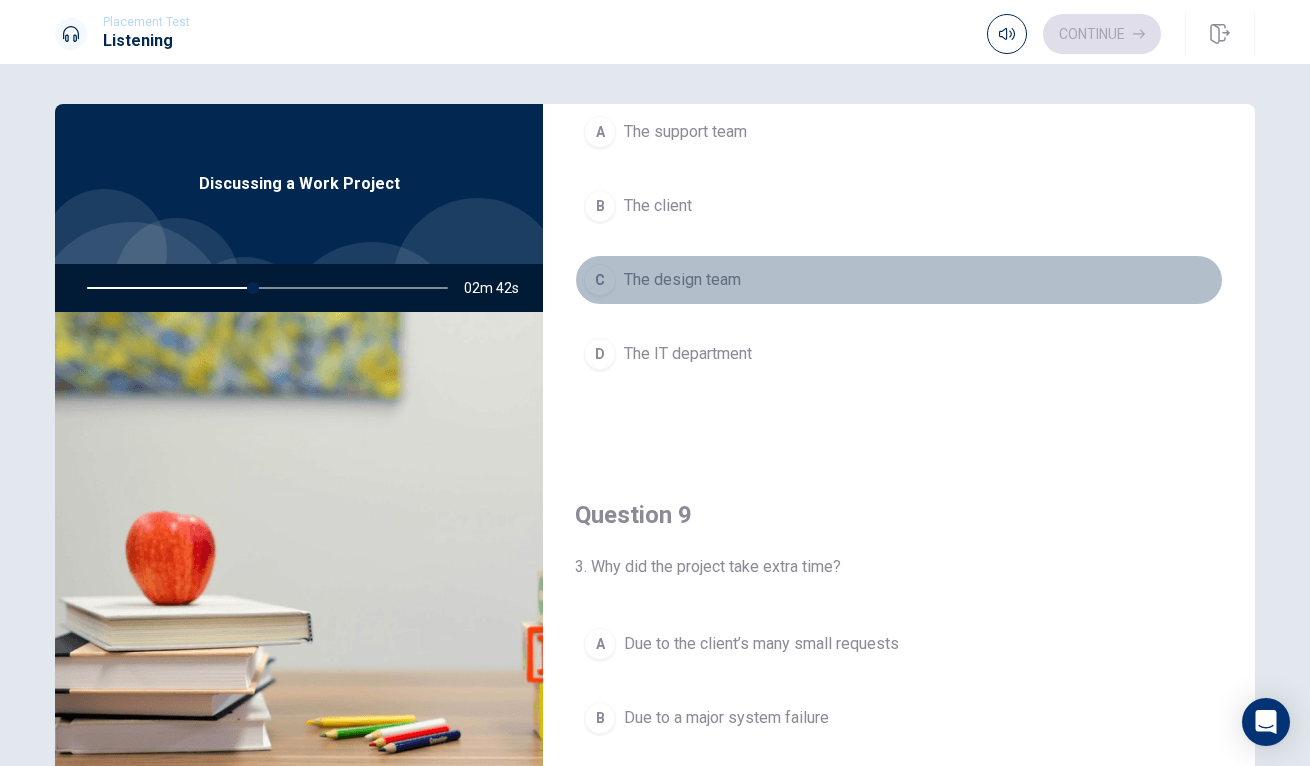 click on "The design team" at bounding box center [682, 280] 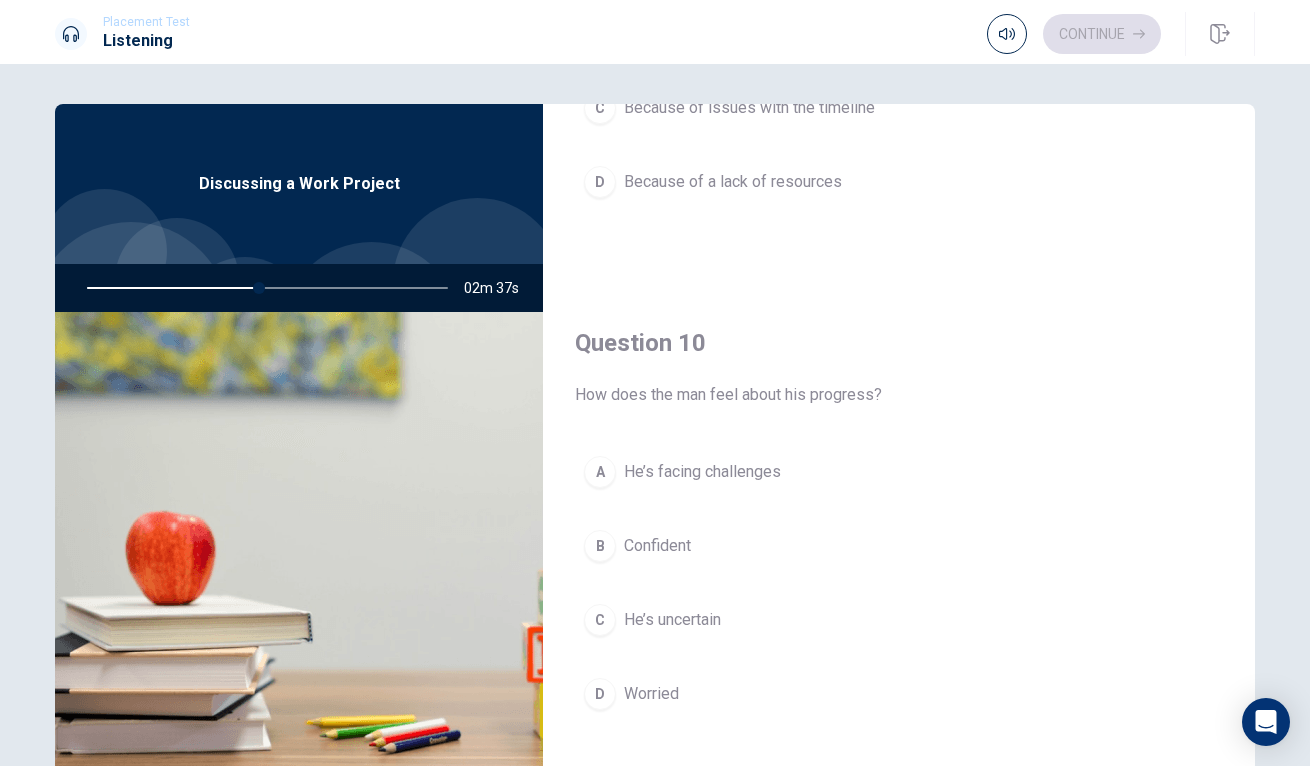 scroll, scrollTop: 1865, scrollLeft: 0, axis: vertical 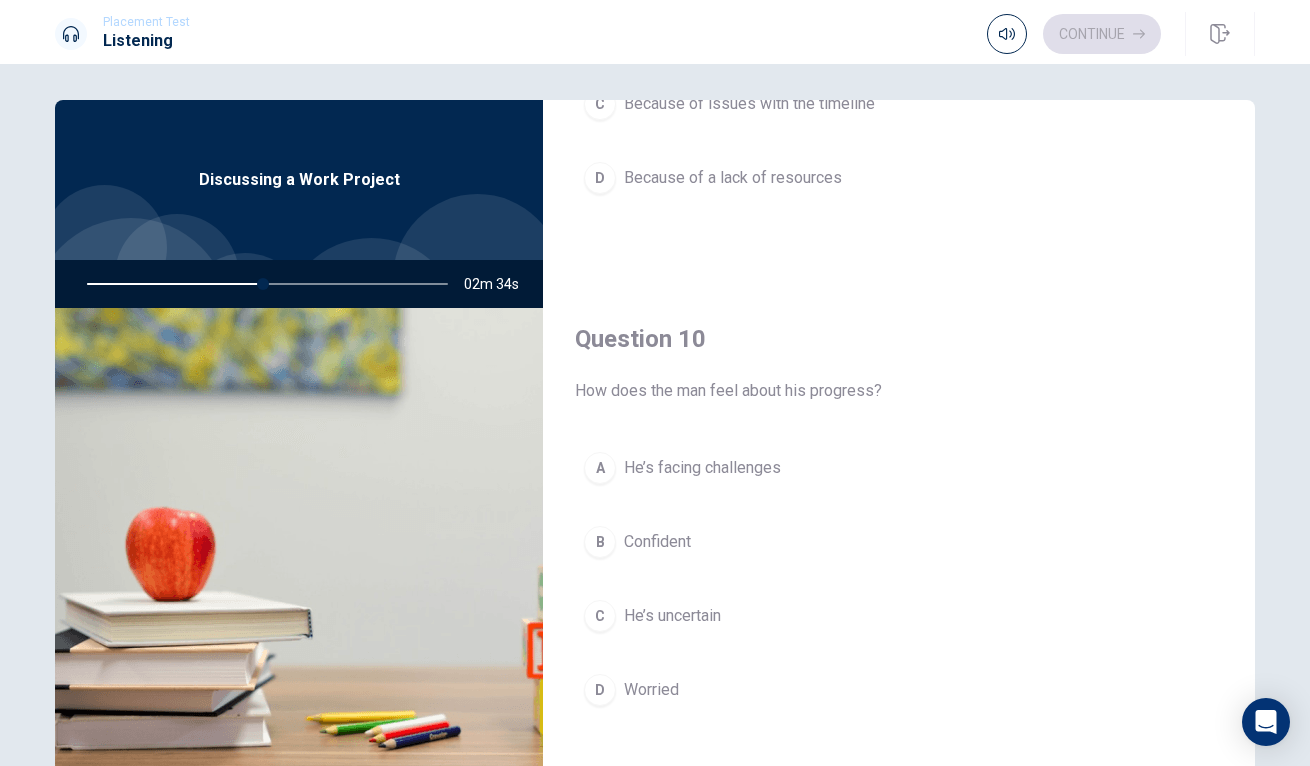 click on "He’s facing challenges" at bounding box center (702, 468) 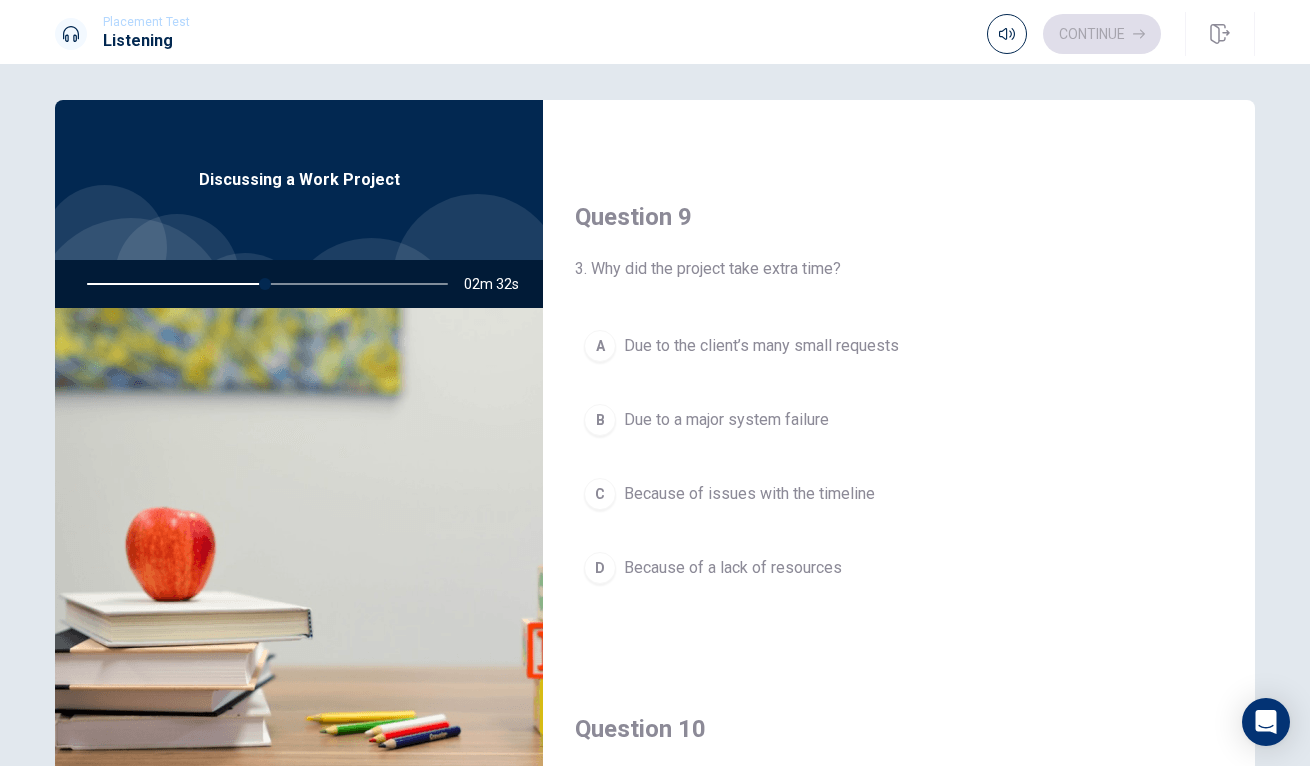 scroll, scrollTop: 1472, scrollLeft: 0, axis: vertical 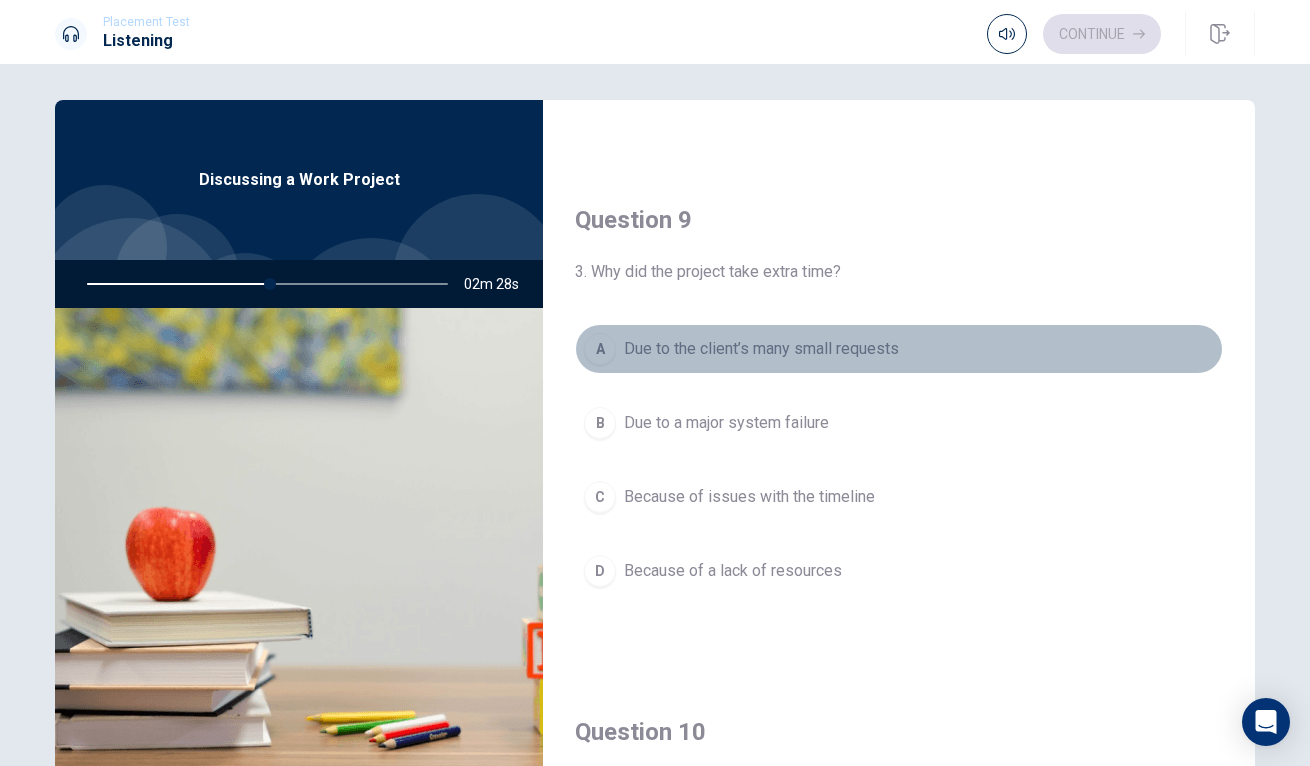 click on "Due to the client’s many small requests" at bounding box center (761, 349) 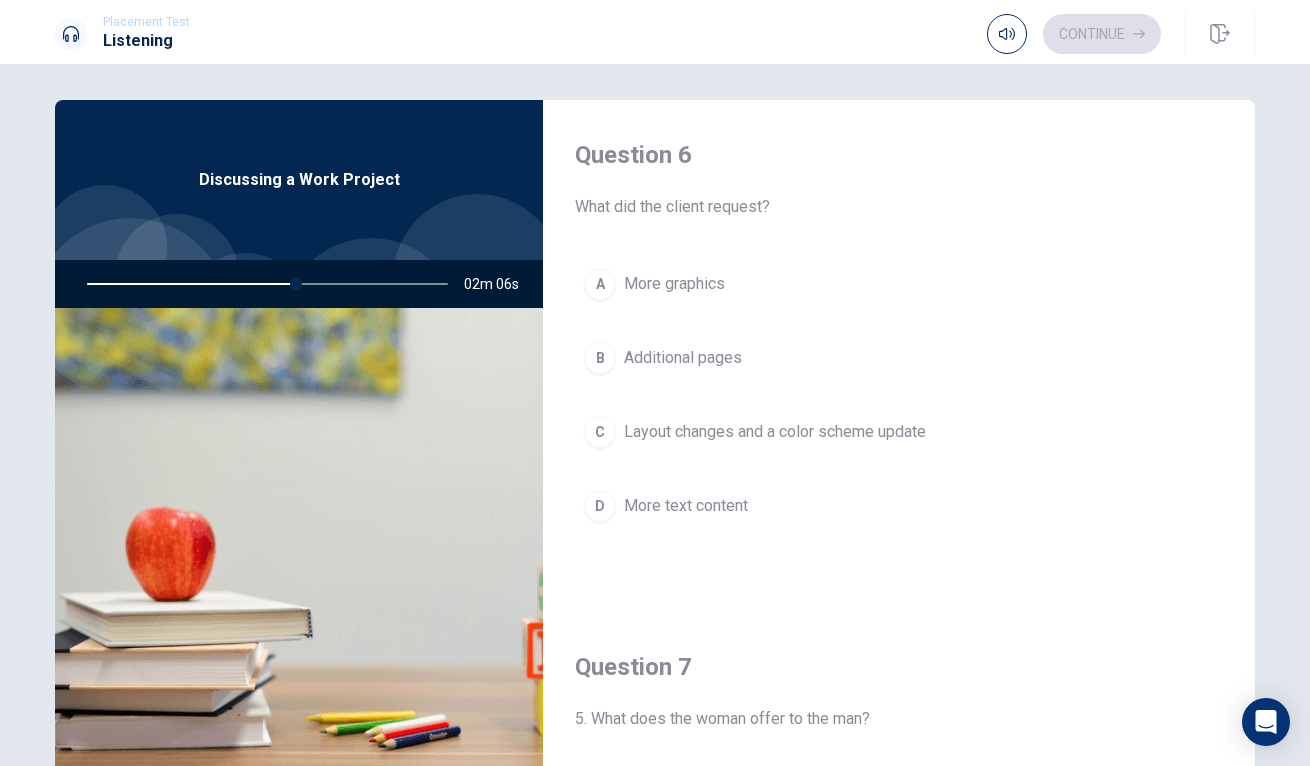 scroll, scrollTop: 0, scrollLeft: 0, axis: both 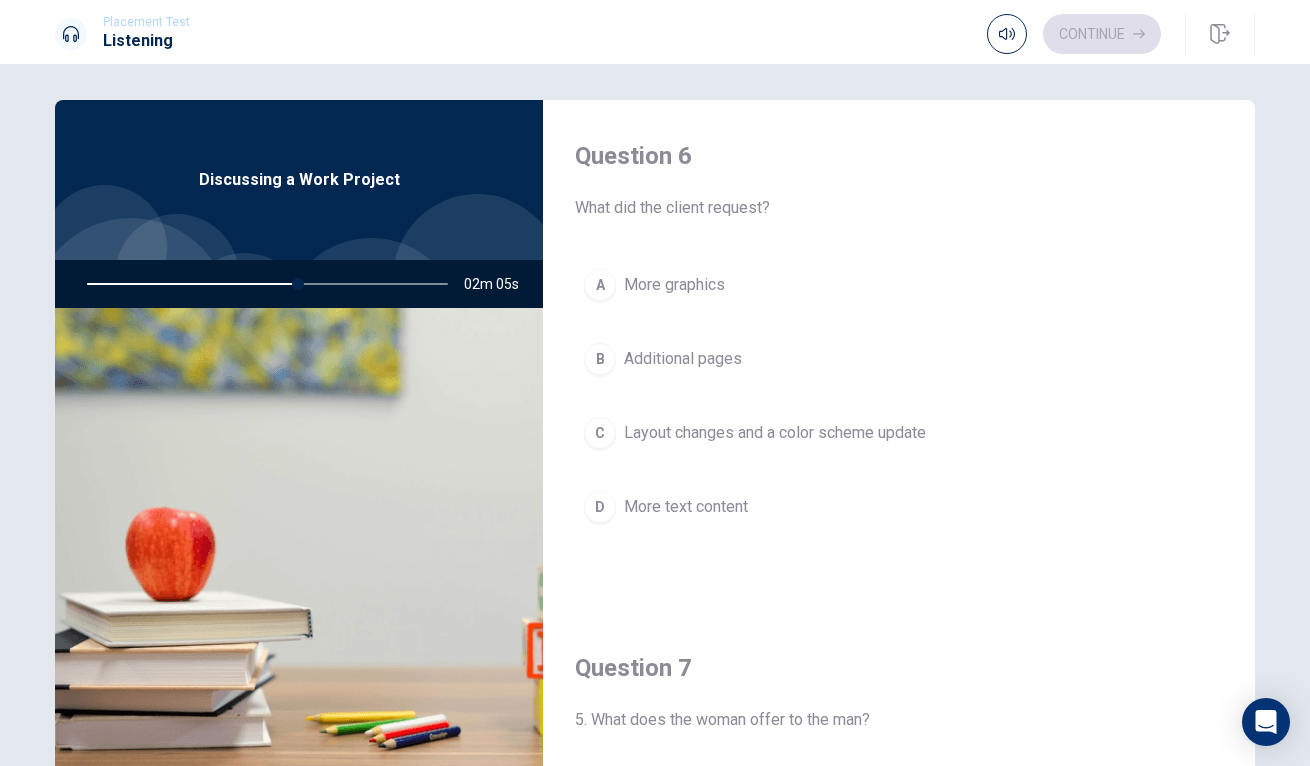 click on "Layout changes and a color scheme update" at bounding box center (775, 433) 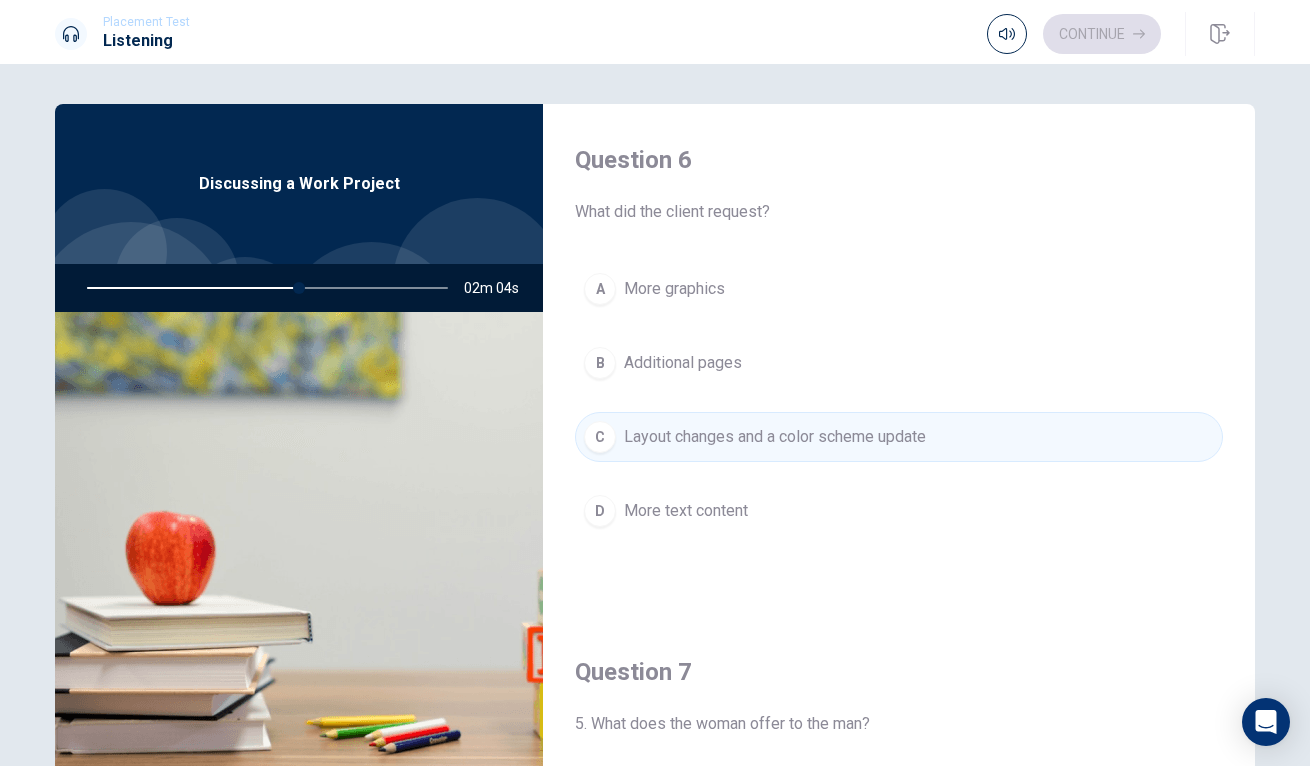 scroll, scrollTop: 0, scrollLeft: 0, axis: both 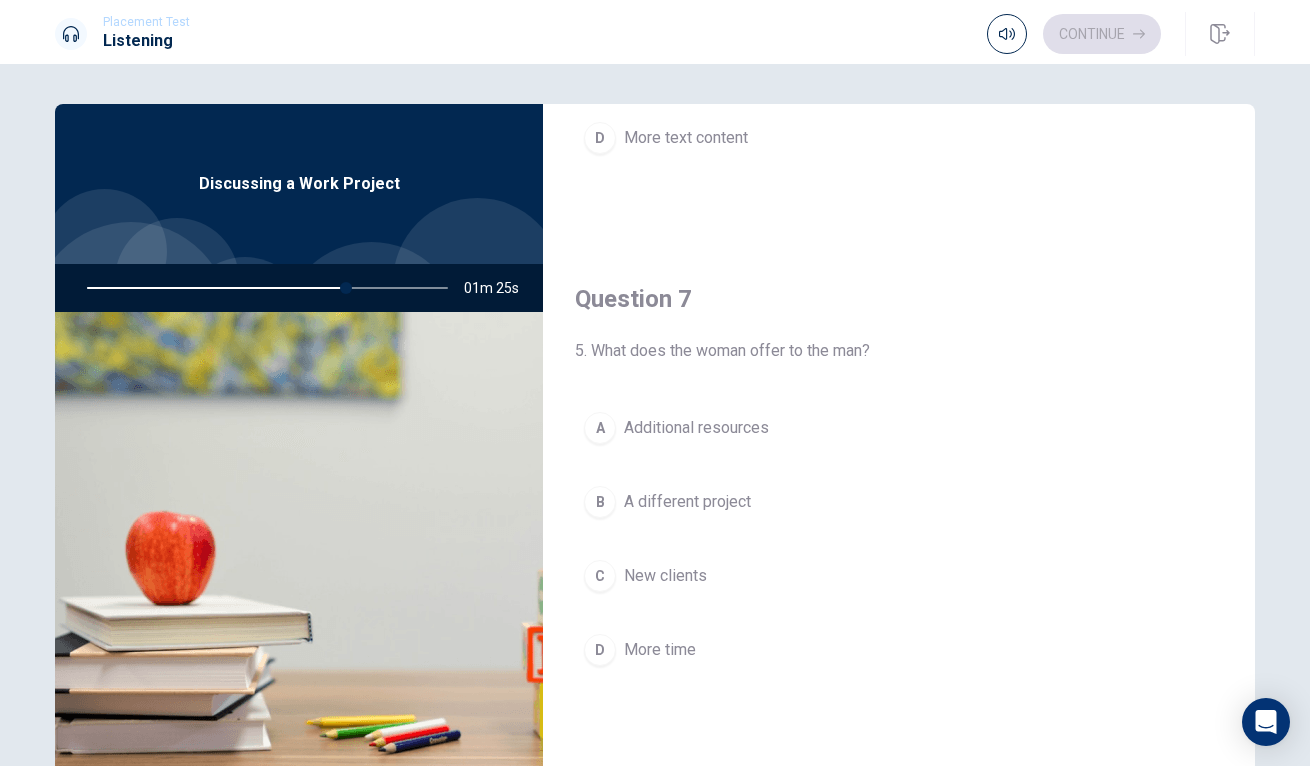 click on "Additional resources" at bounding box center (696, 428) 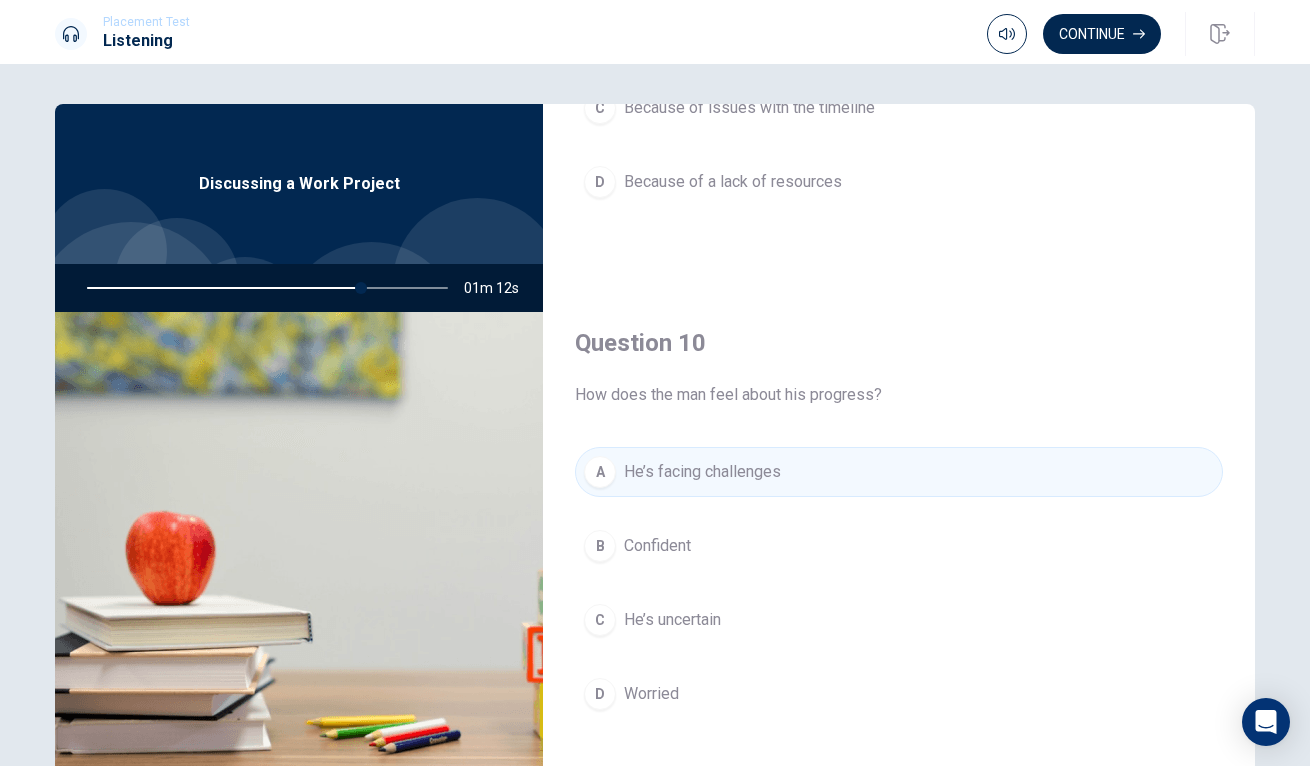 scroll, scrollTop: 1865, scrollLeft: 0, axis: vertical 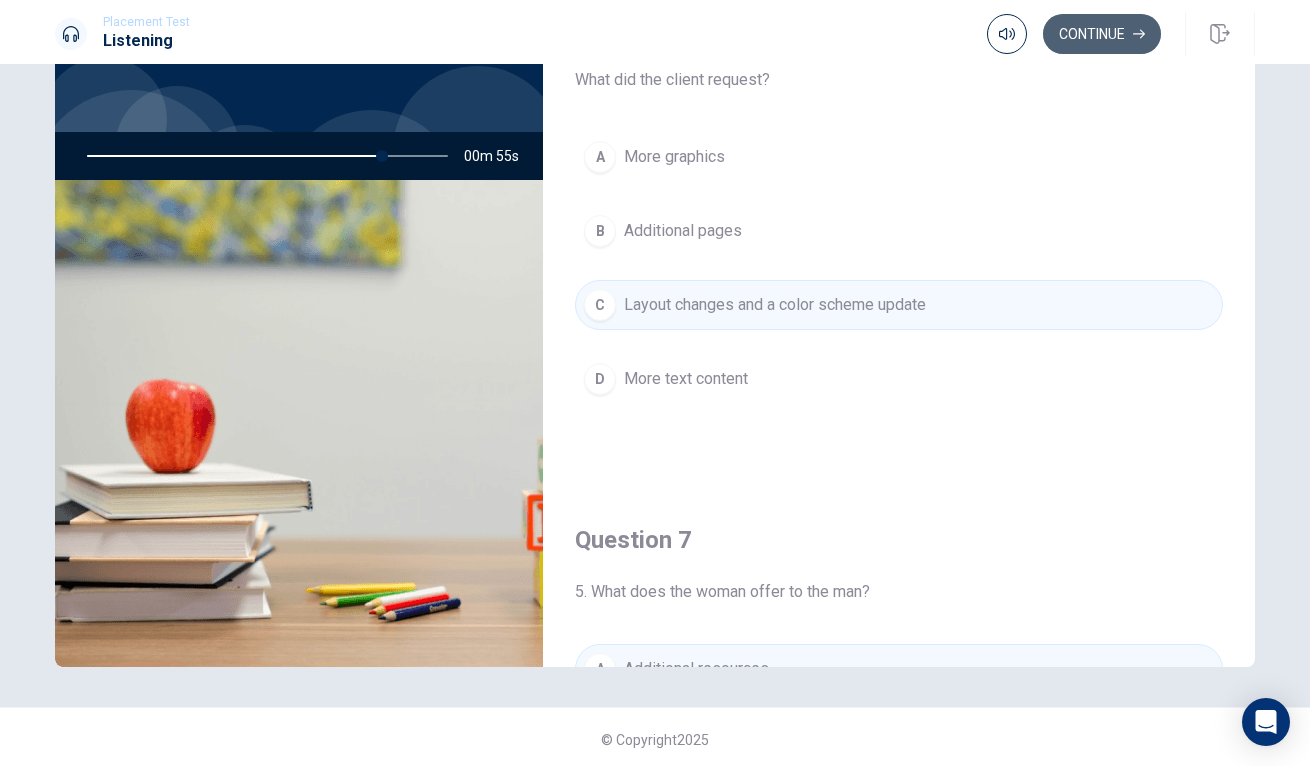 click on "Continue" at bounding box center [1102, 34] 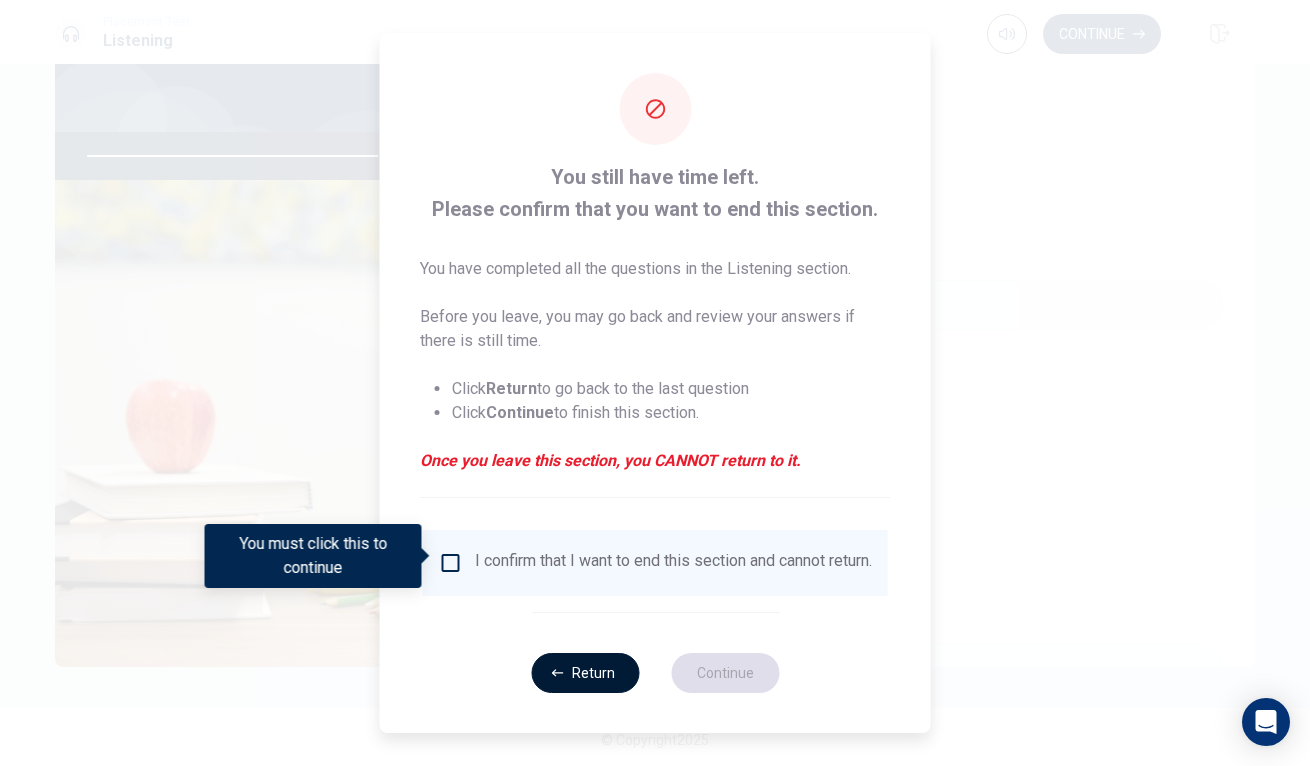 click on "Return" at bounding box center [585, 673] 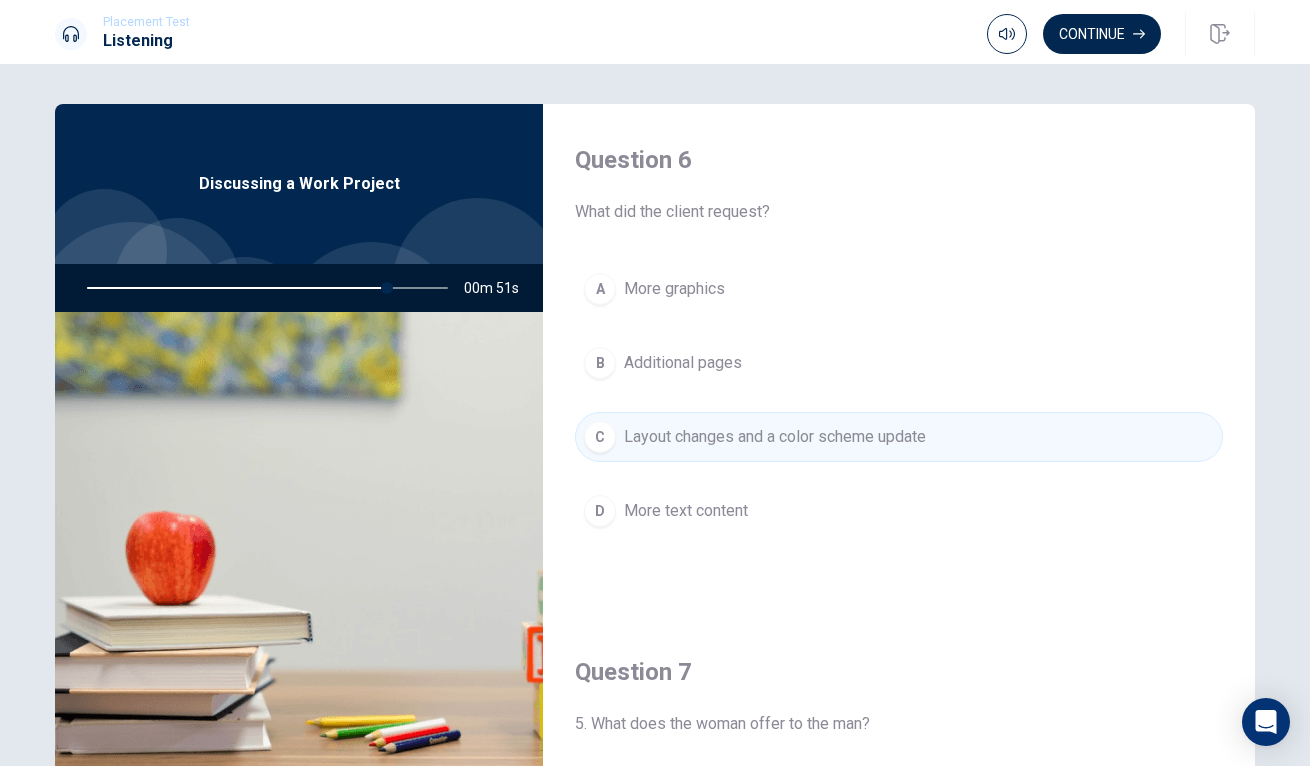 scroll, scrollTop: 0, scrollLeft: 0, axis: both 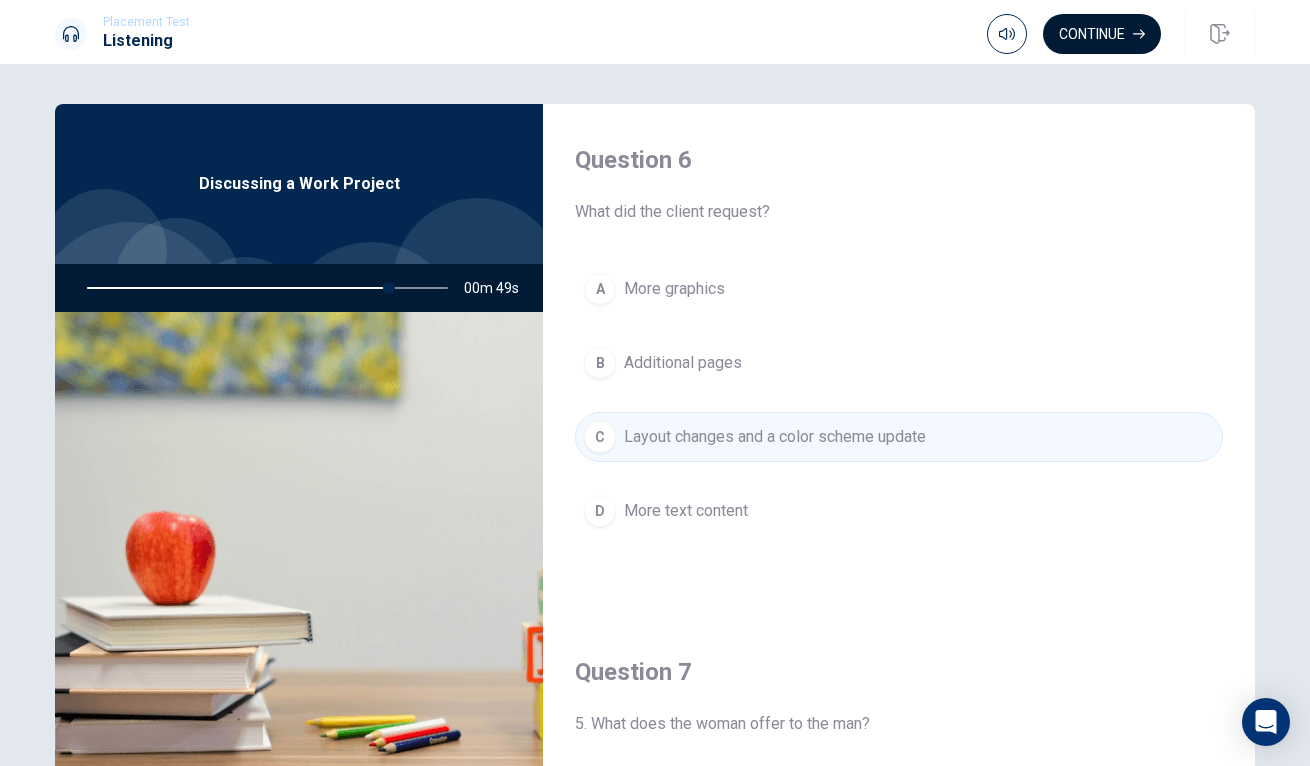 click on "Continue" at bounding box center [1102, 34] 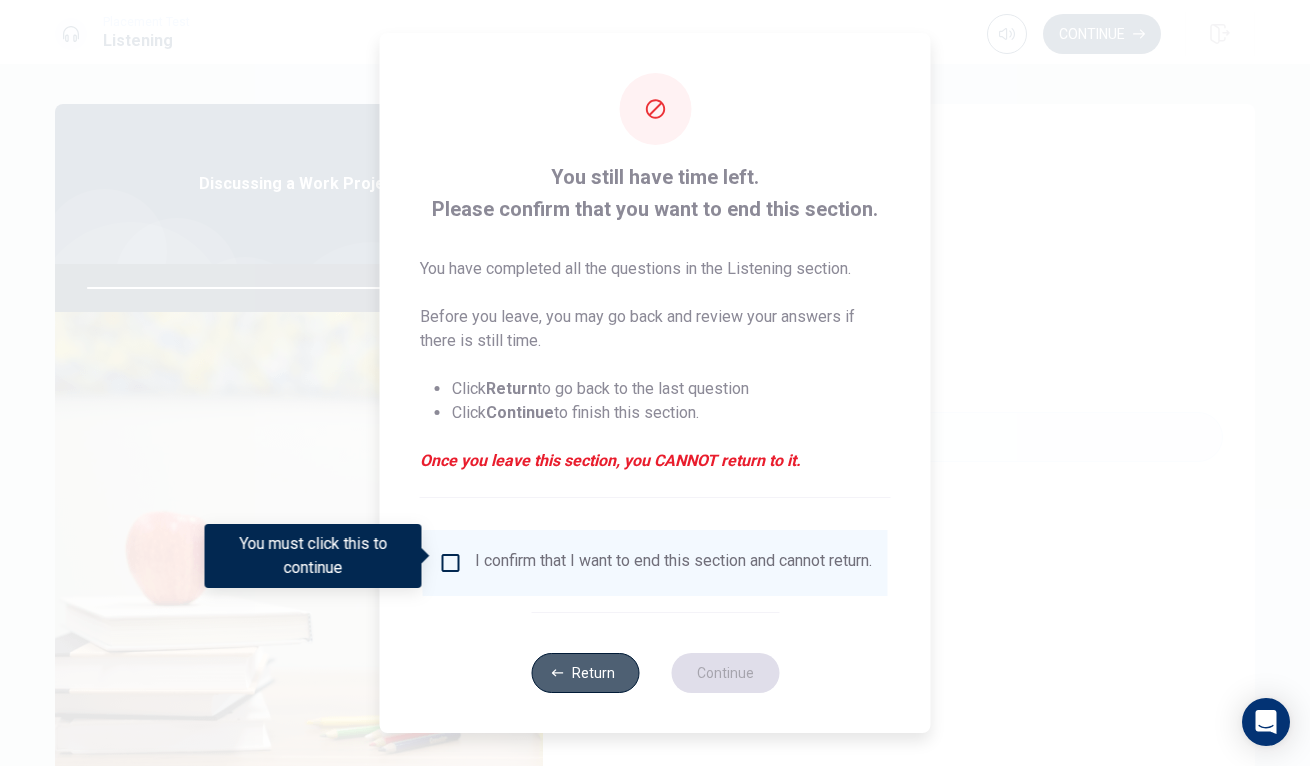 click on "Return" at bounding box center (585, 673) 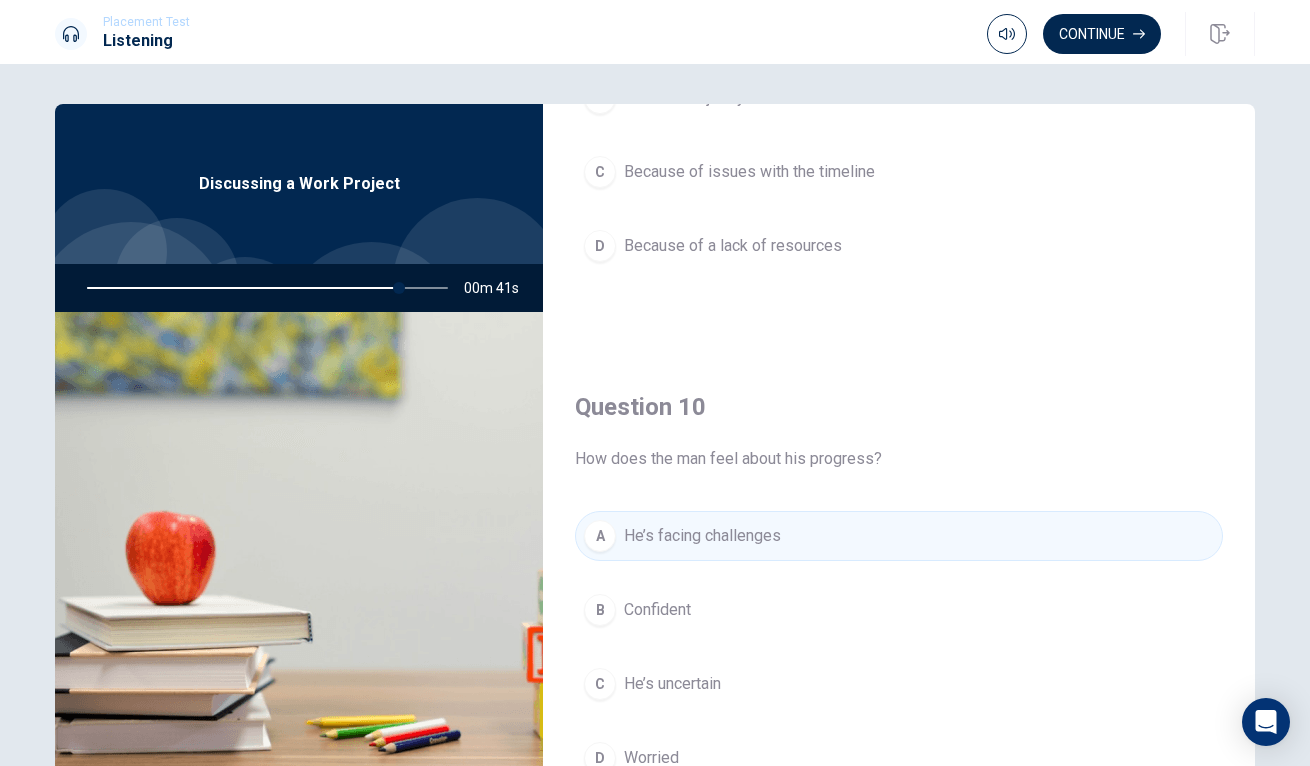 scroll, scrollTop: 1839, scrollLeft: 0, axis: vertical 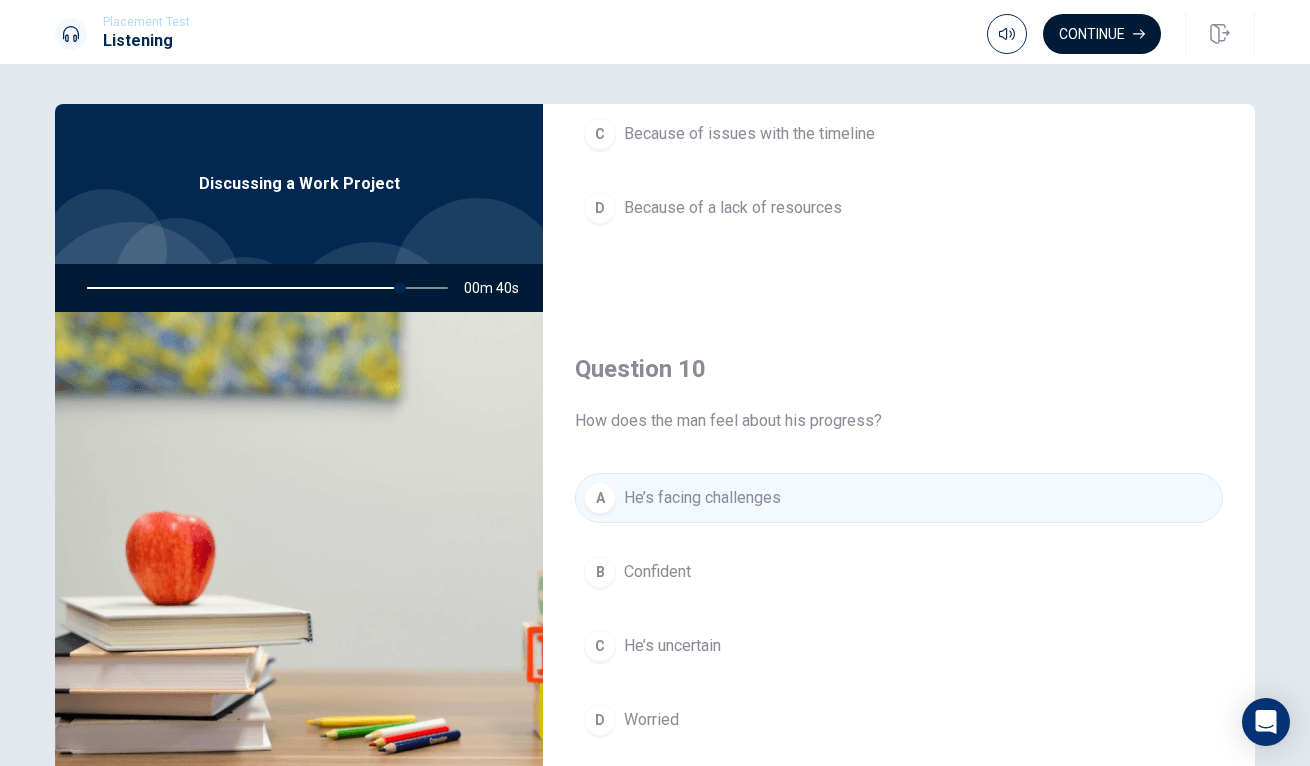click on "Continue" at bounding box center (1102, 34) 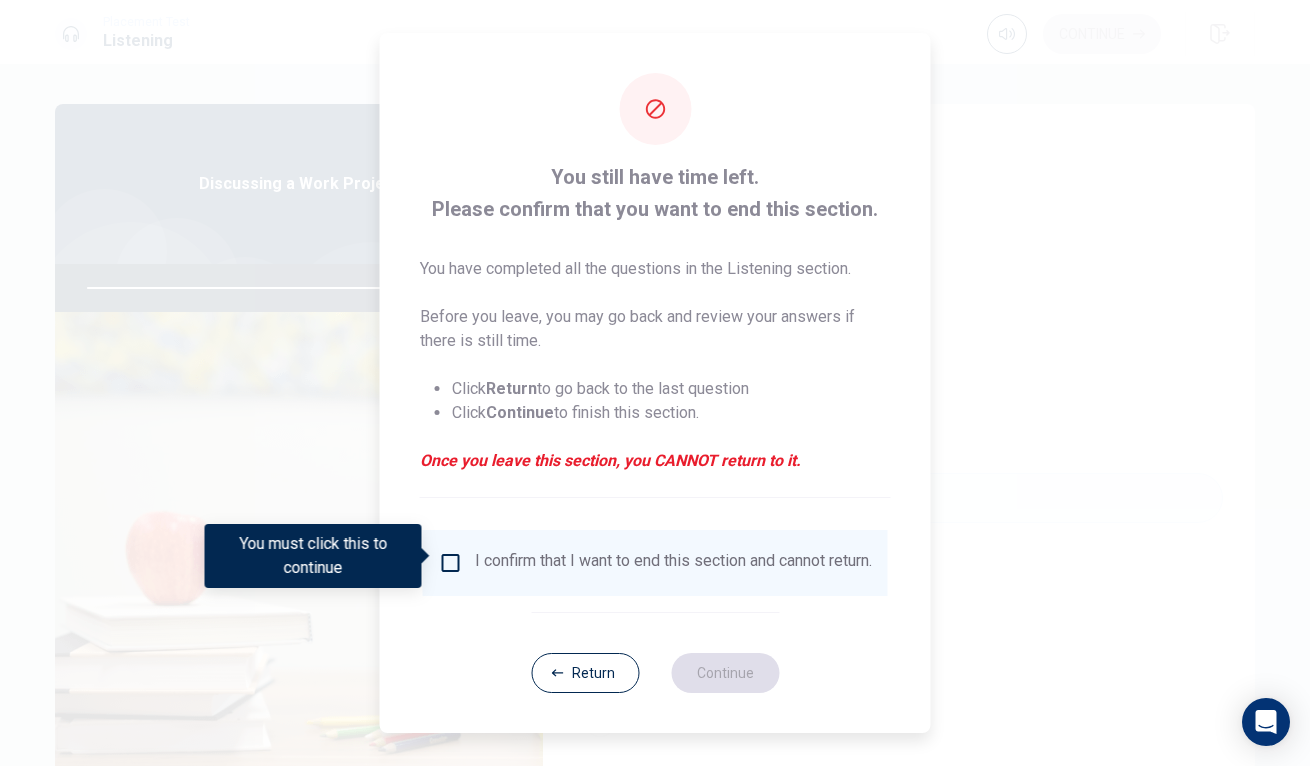 click on "I confirm that I want to end this section and cannot return." at bounding box center [673, 563] 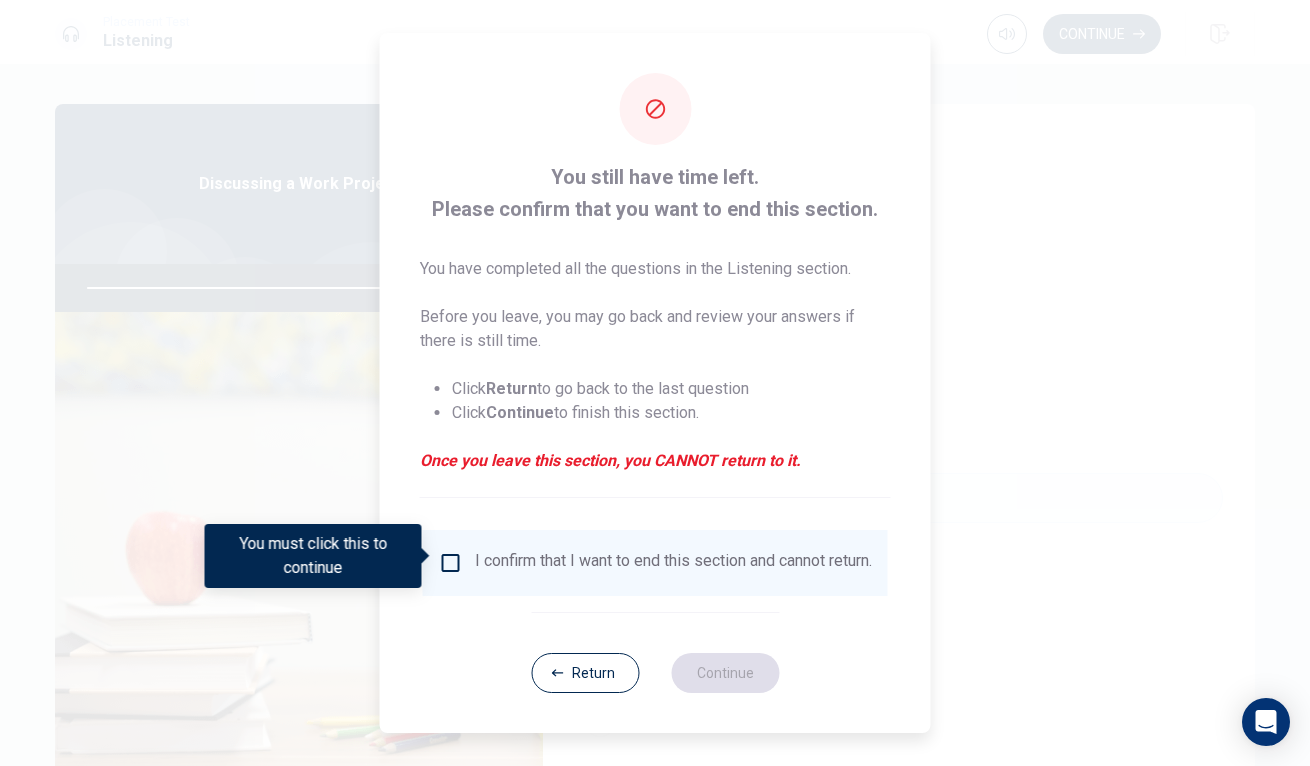 click on "I confirm that I want to end this section and cannot return." at bounding box center (673, 563) 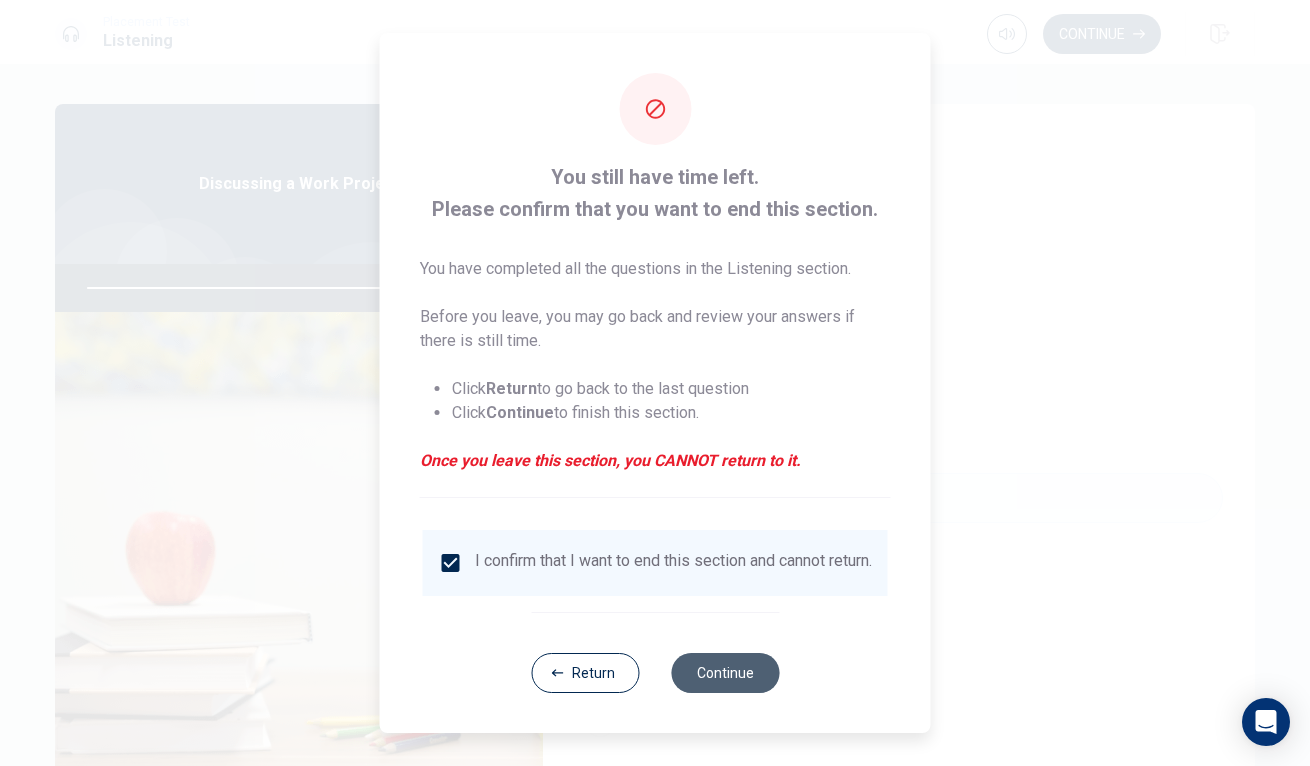 click on "Continue" at bounding box center (725, 673) 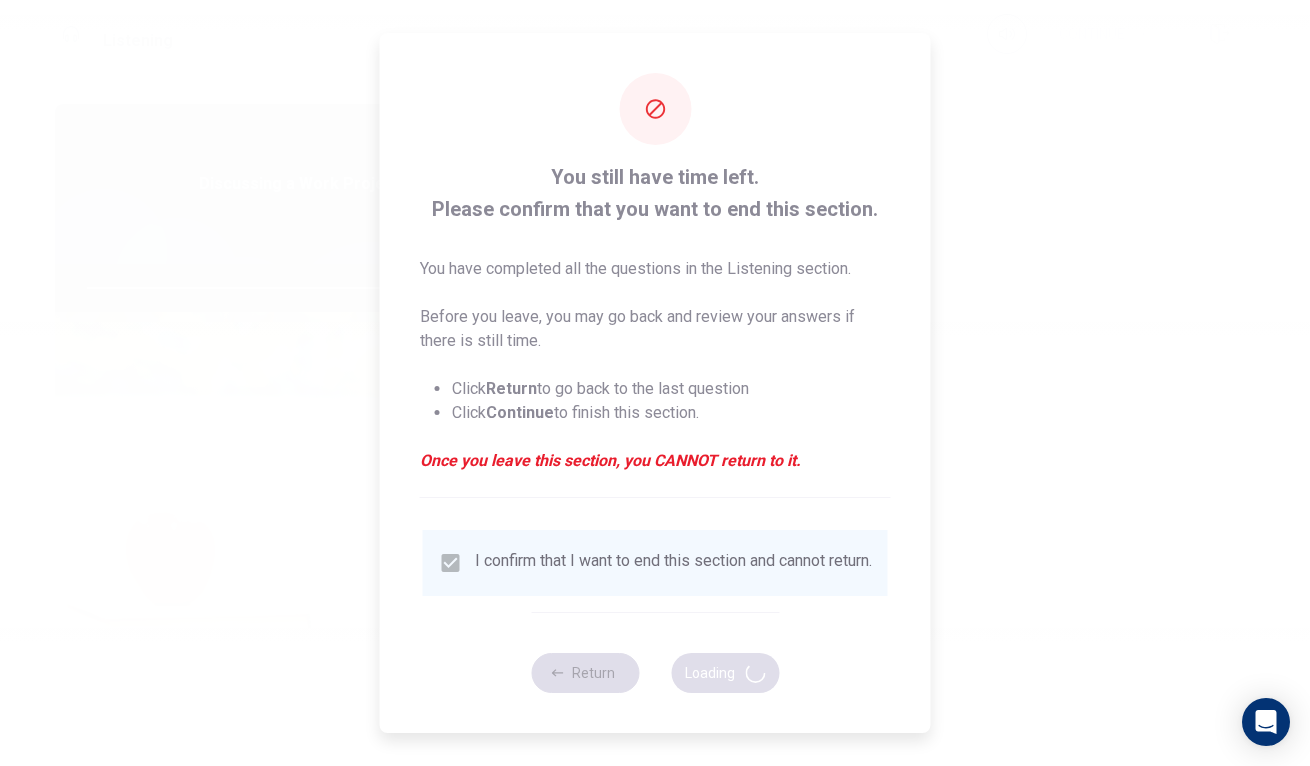 type on "89" 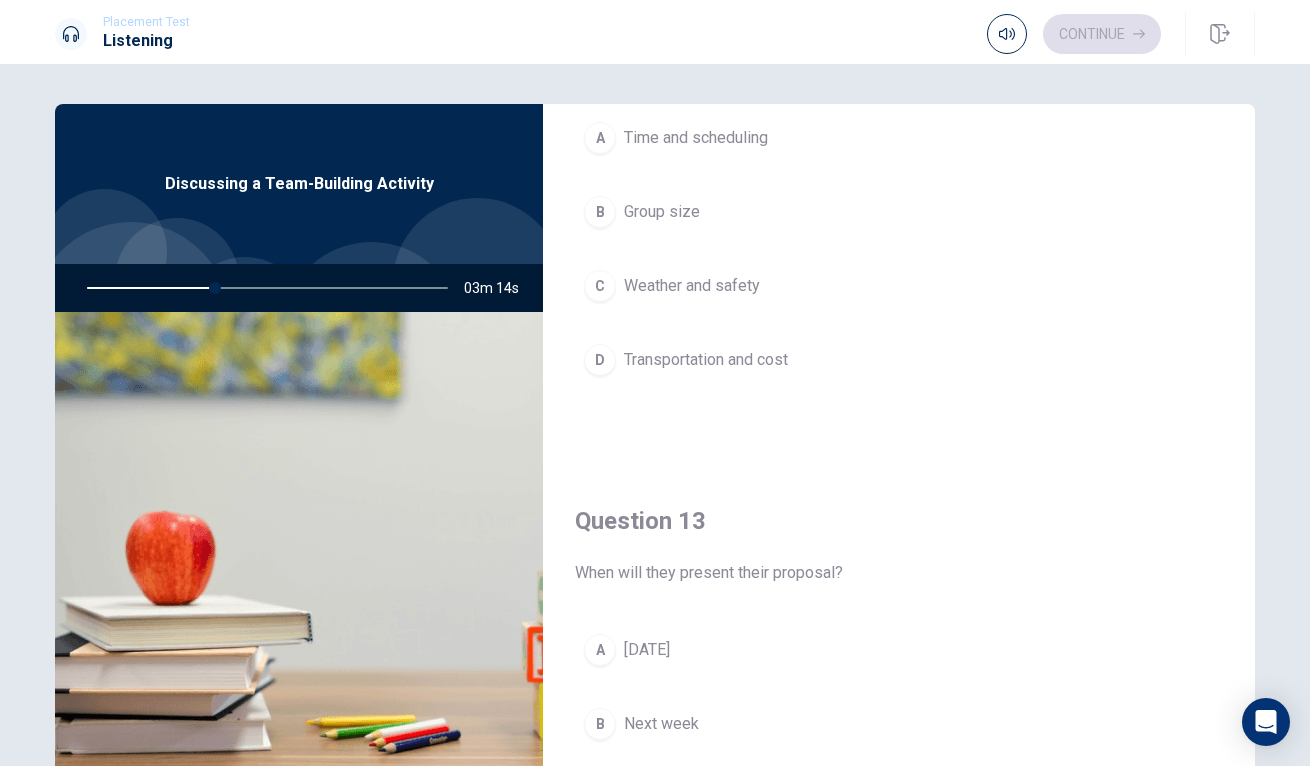 scroll, scrollTop: 664, scrollLeft: 0, axis: vertical 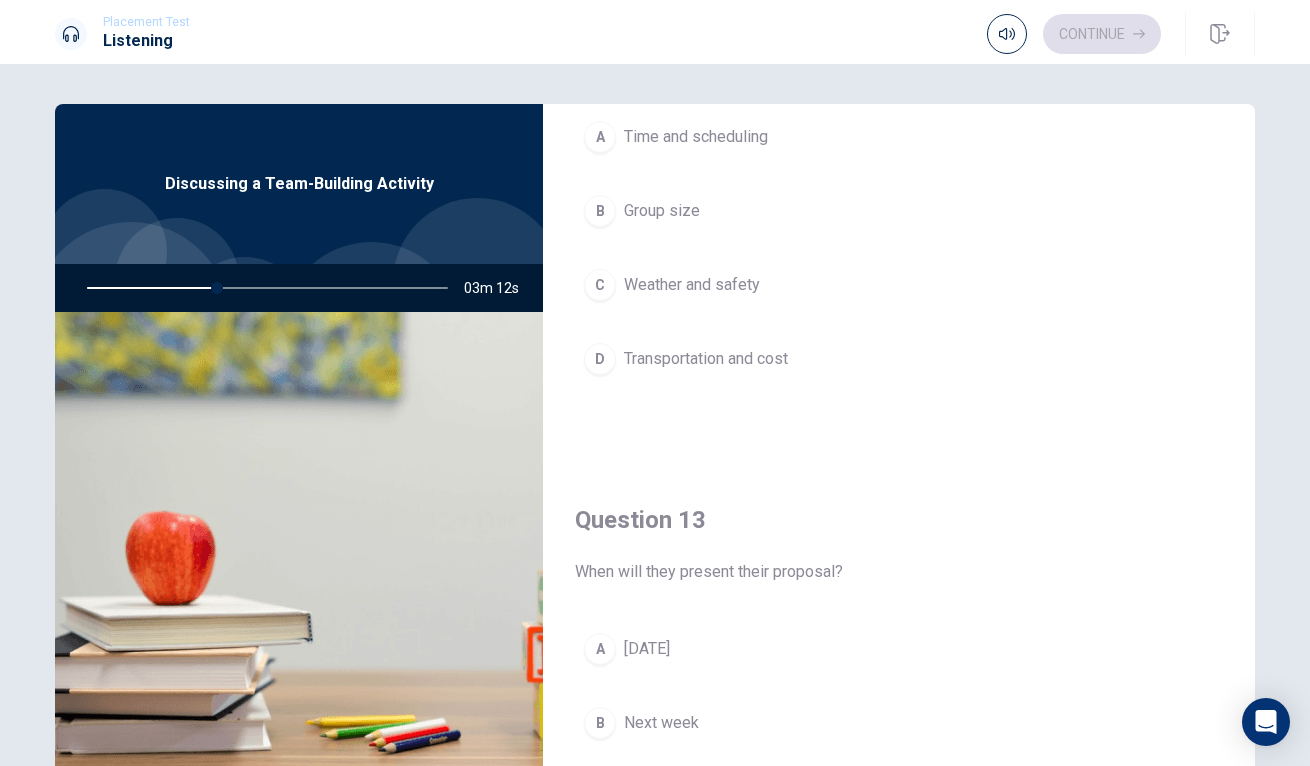 click on "Transportation and cost" at bounding box center [706, 359] 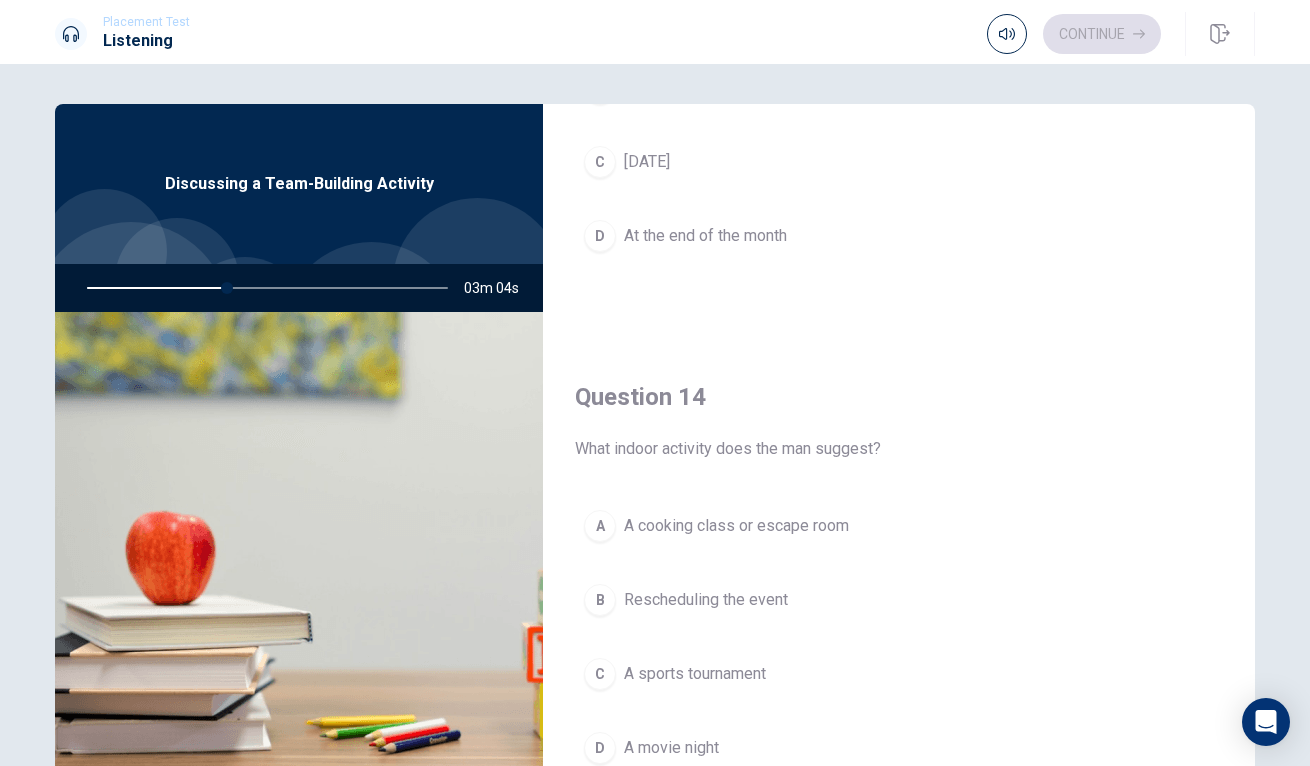 scroll, scrollTop: 1300, scrollLeft: 0, axis: vertical 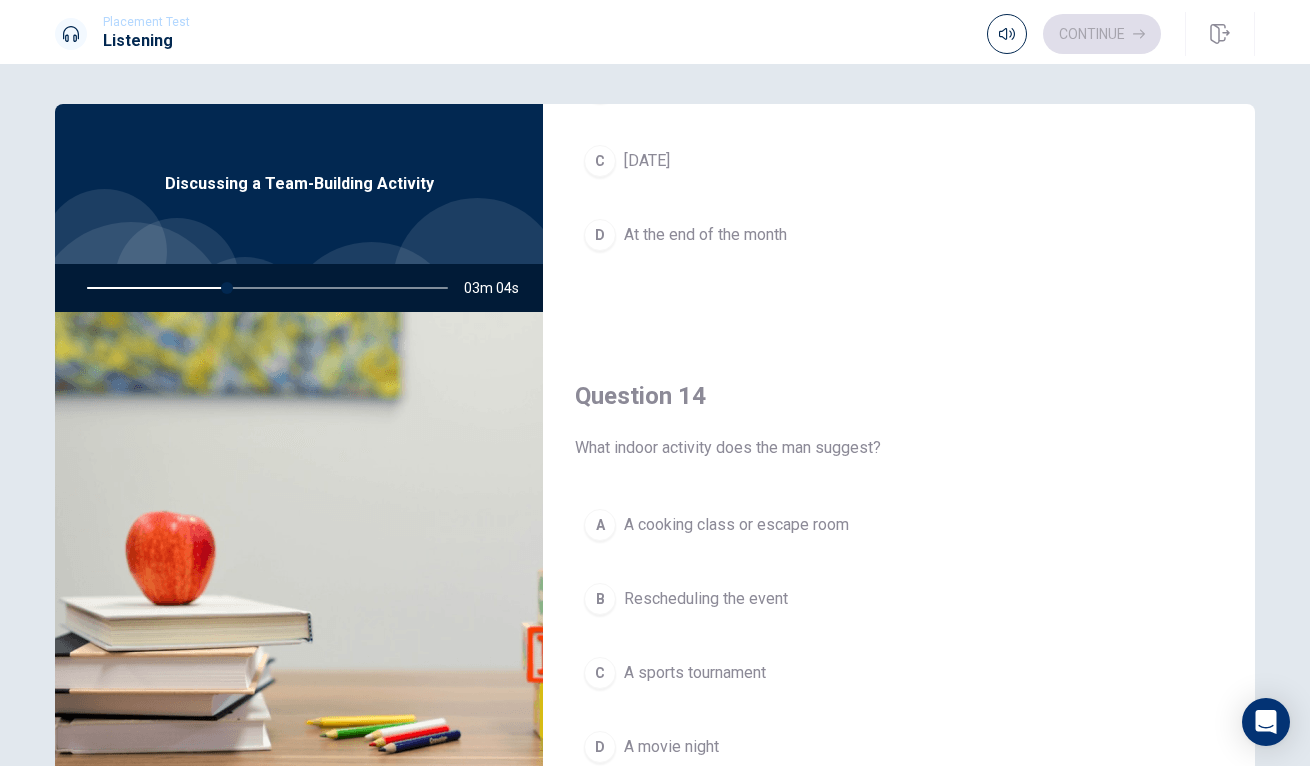 click on "A A cooking class or escape room" at bounding box center [899, 525] 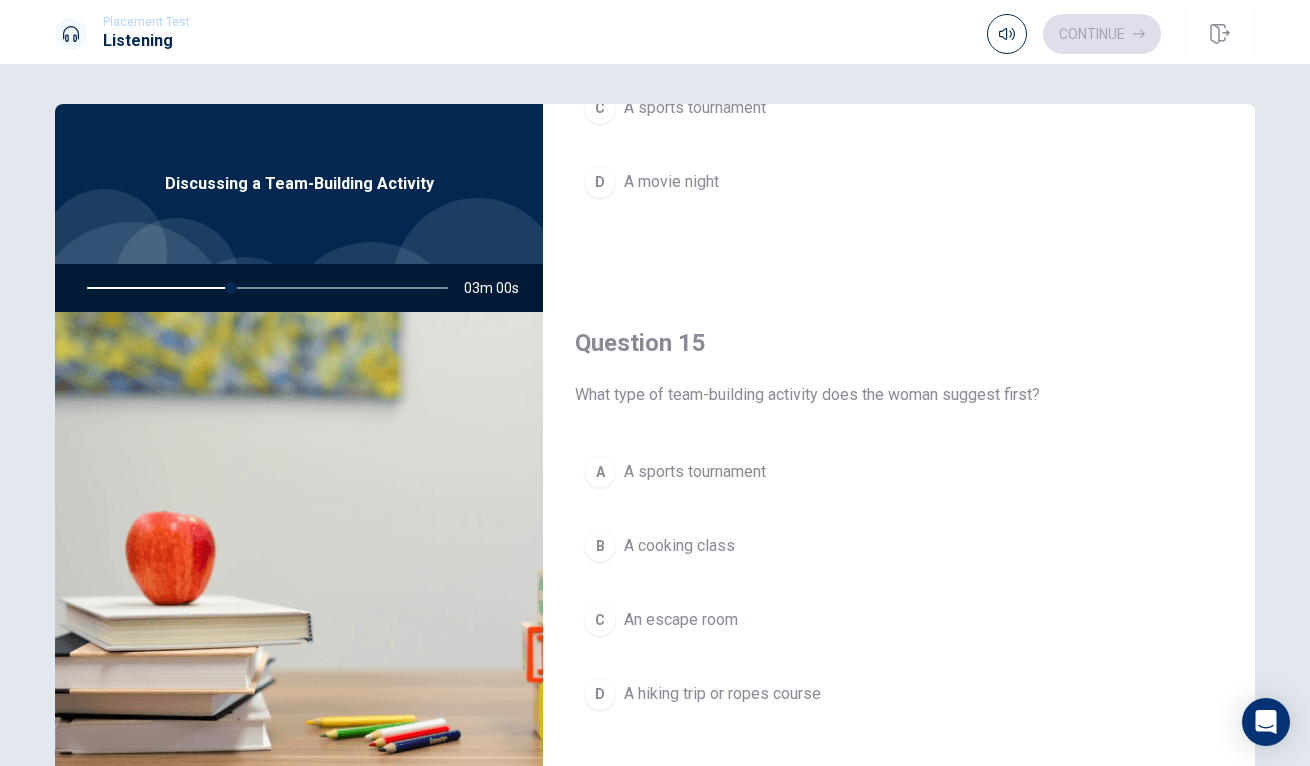 scroll, scrollTop: 1865, scrollLeft: 0, axis: vertical 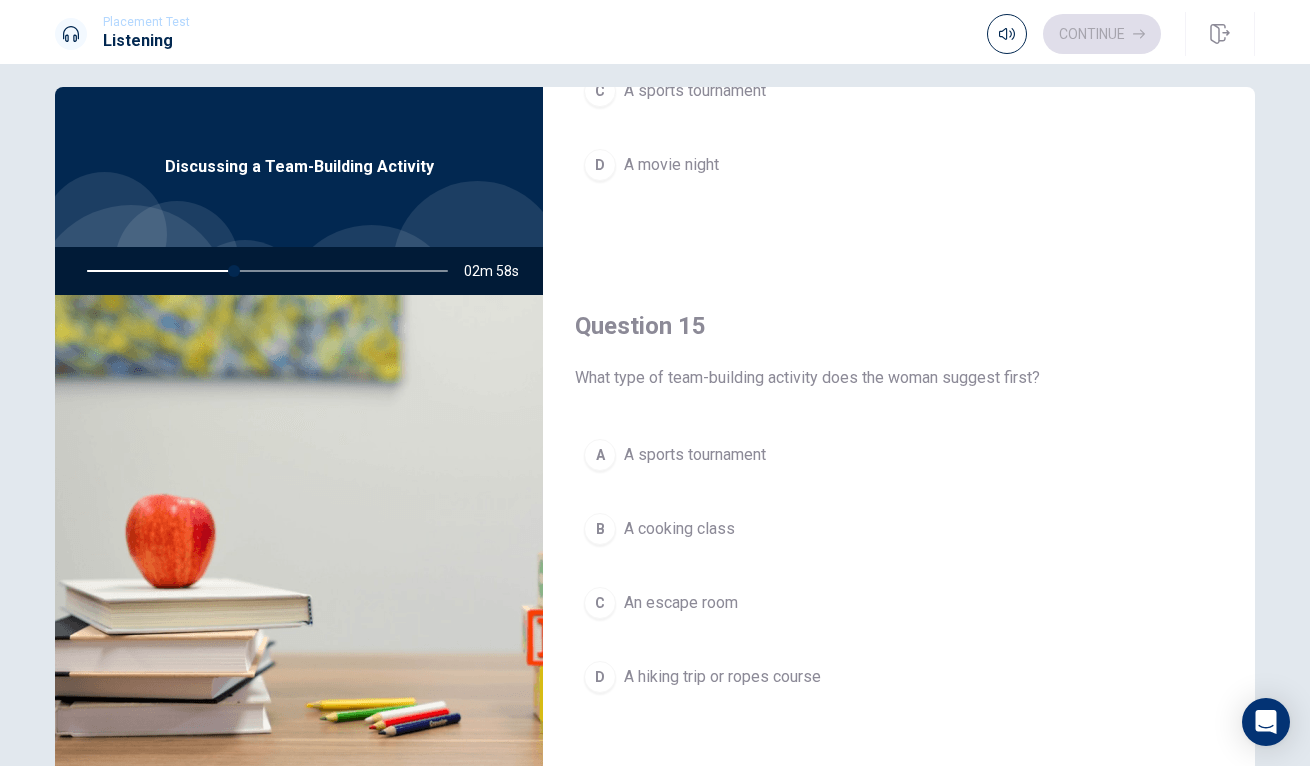 click on "A hiking trip or ropes course" at bounding box center (722, 677) 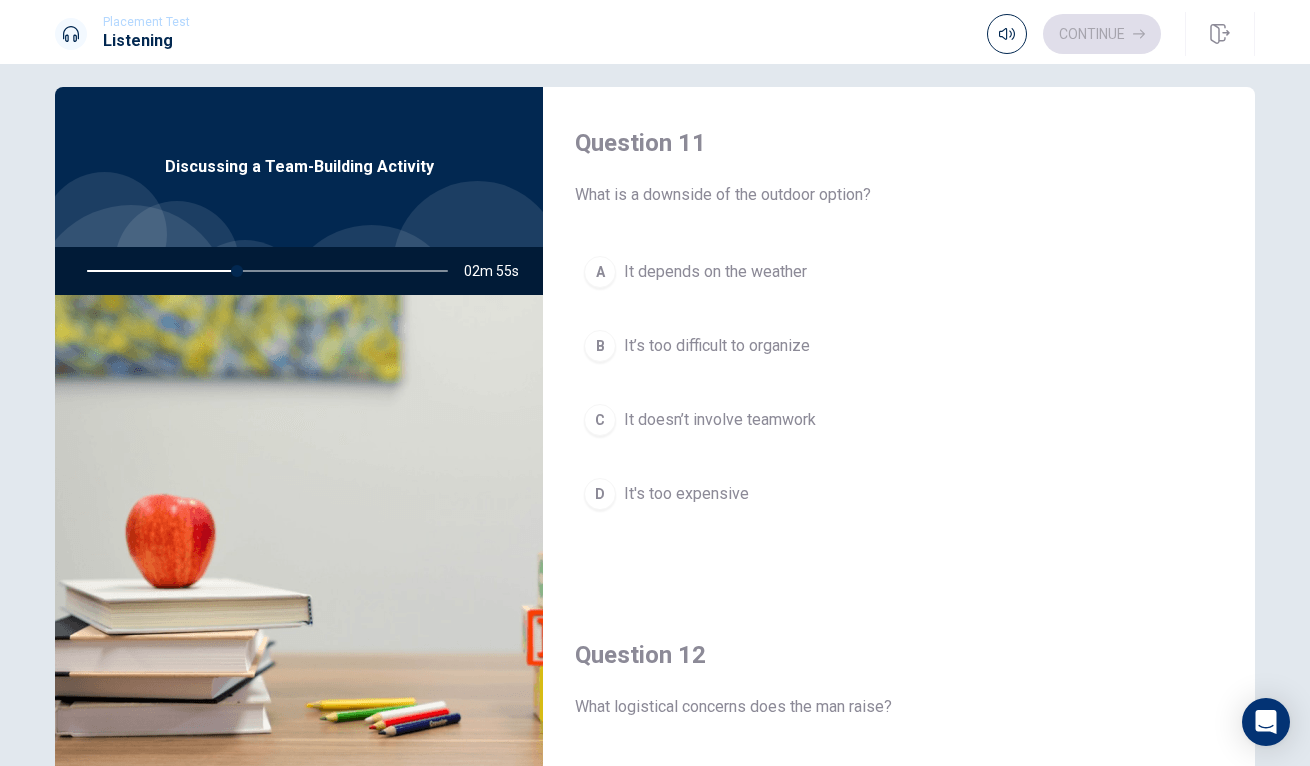 scroll, scrollTop: 0, scrollLeft: 0, axis: both 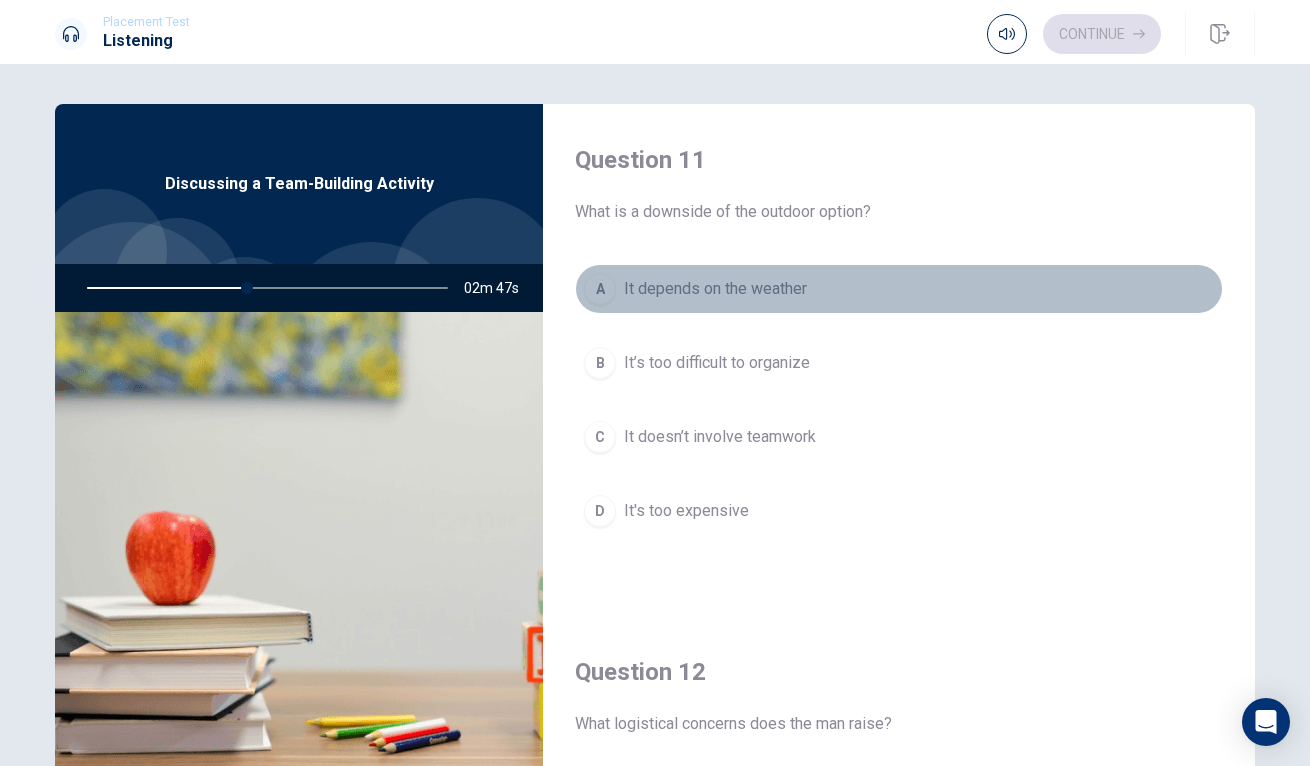 click on "It depends on the weather" at bounding box center (715, 289) 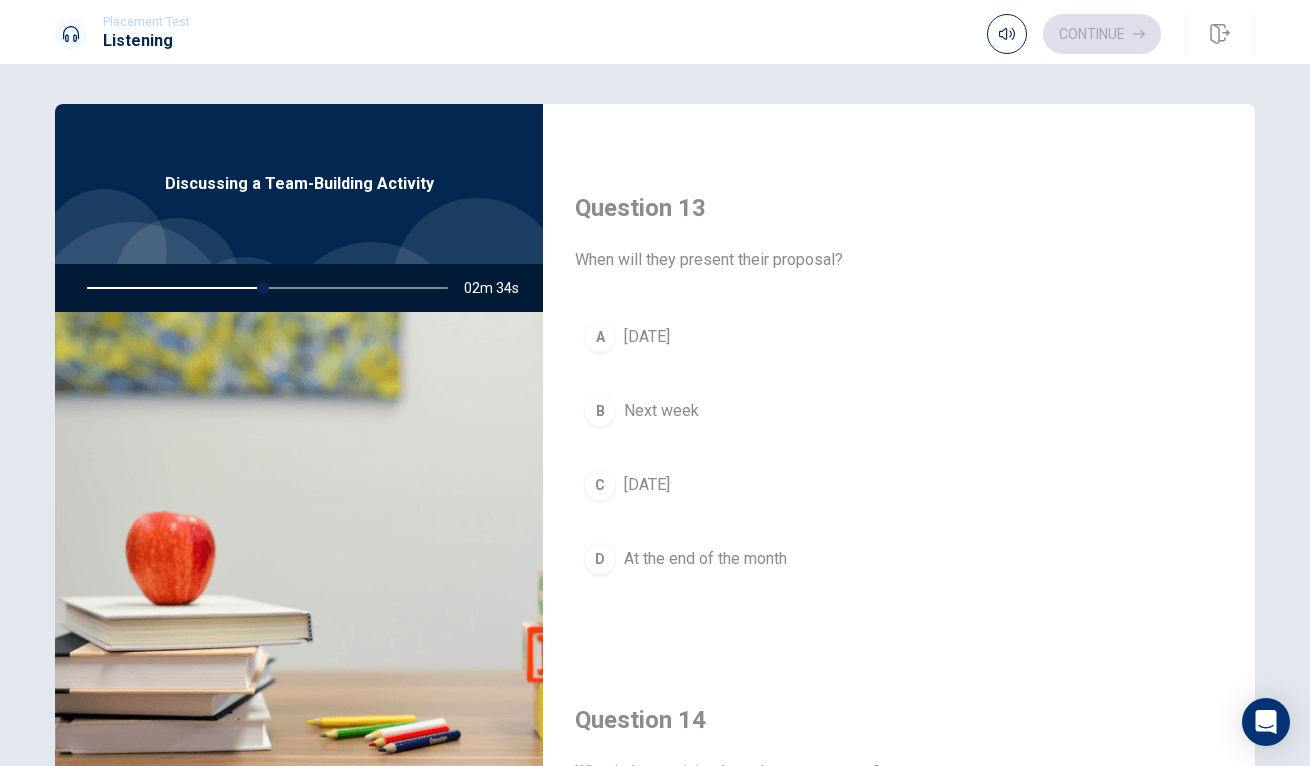 scroll, scrollTop: 990, scrollLeft: 0, axis: vertical 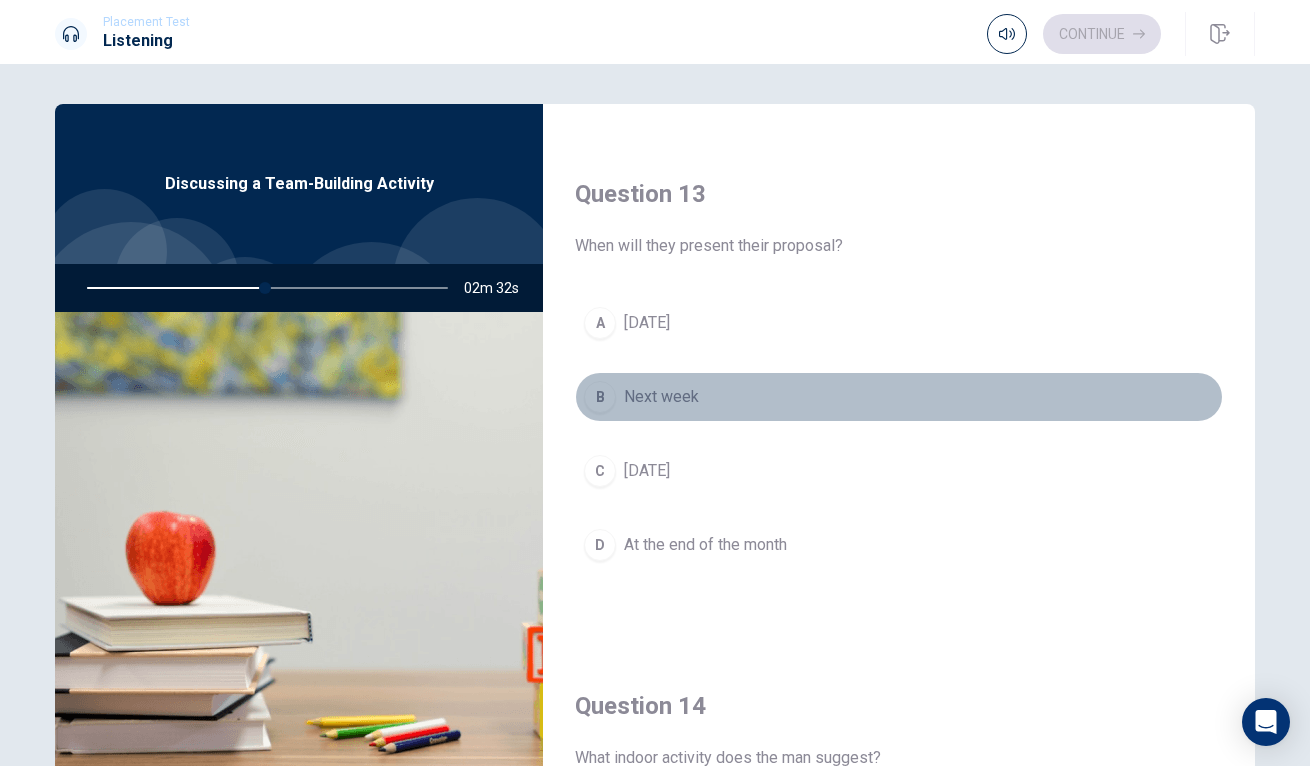 click on "Next week" at bounding box center (661, 397) 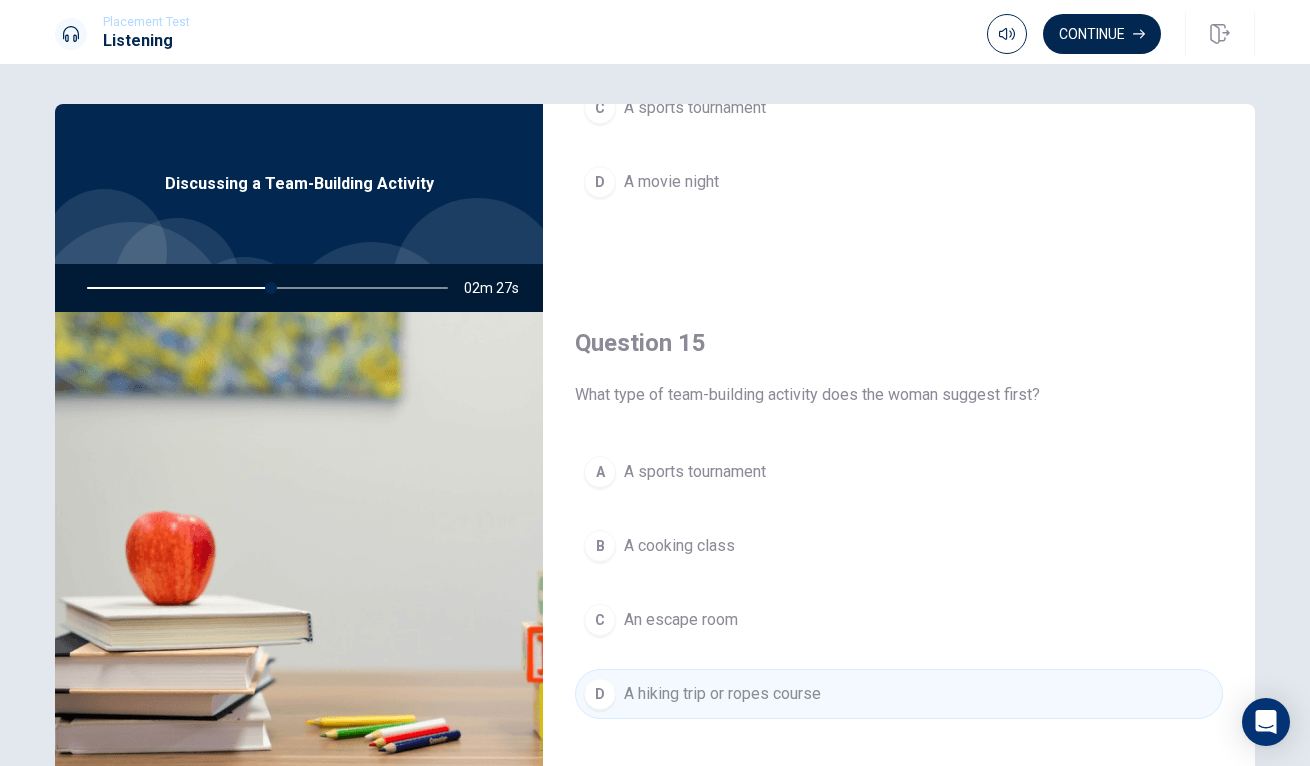 scroll, scrollTop: 1865, scrollLeft: 0, axis: vertical 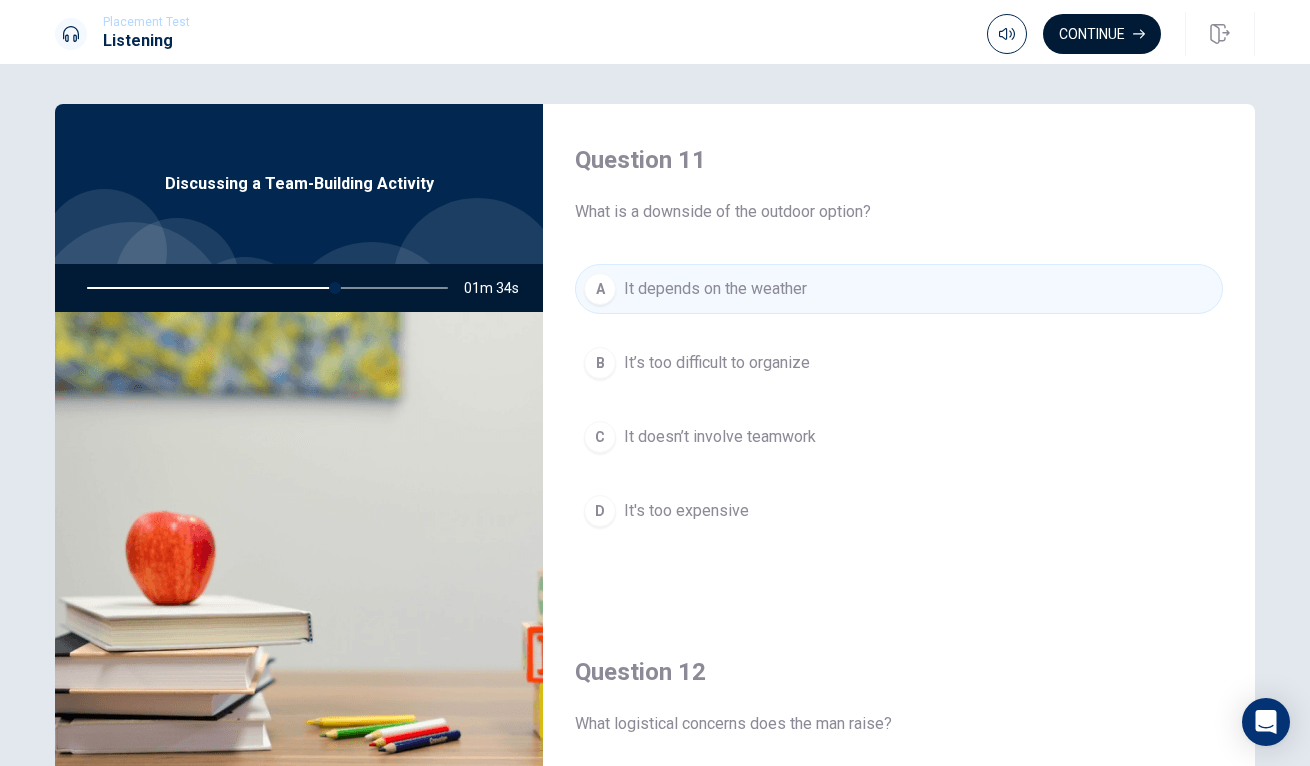 click on "Continue" at bounding box center (1102, 34) 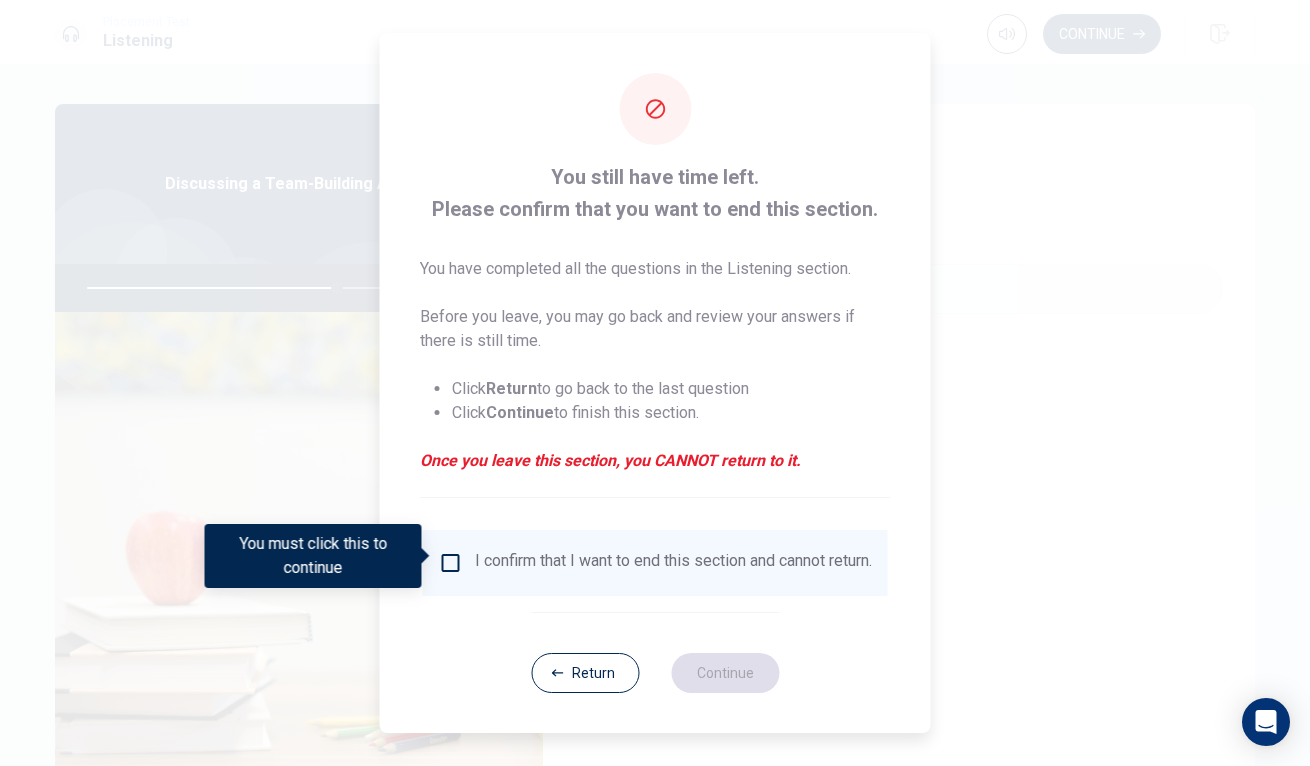 click at bounding box center (451, 563) 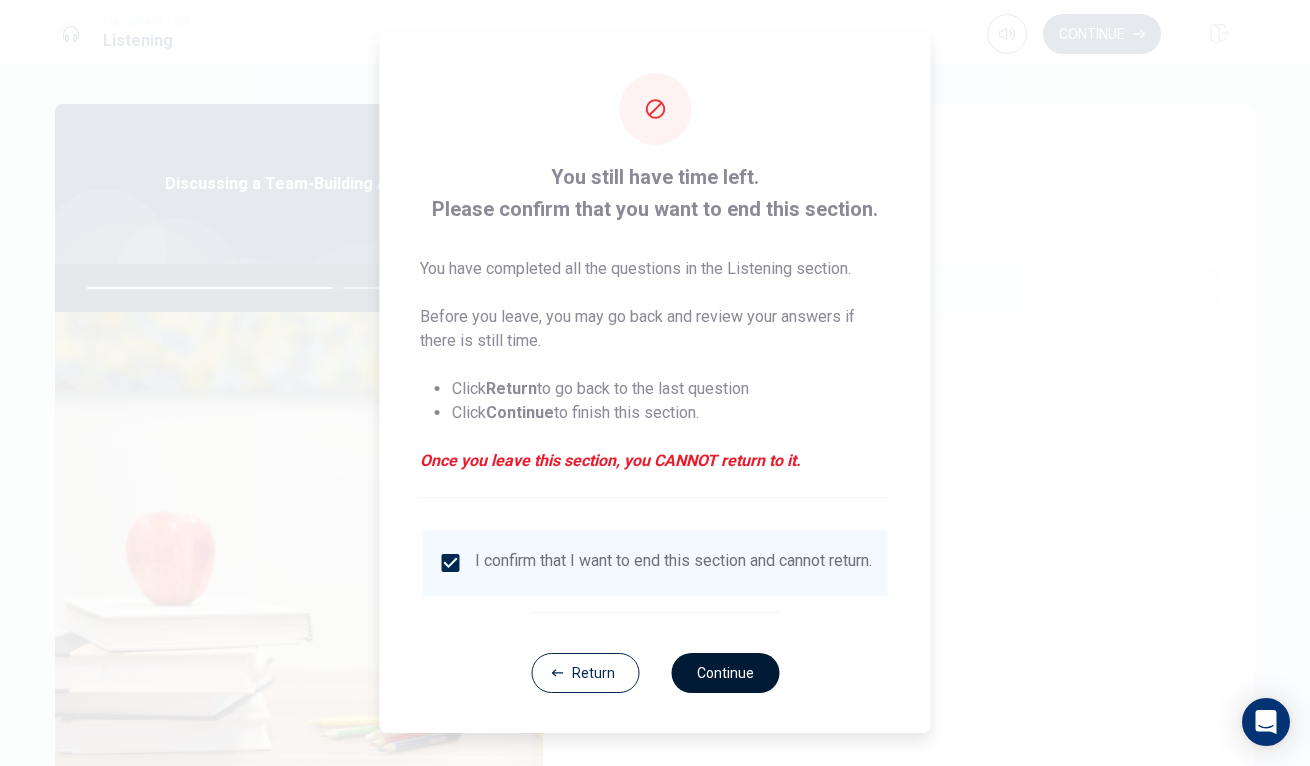 click on "Continue" at bounding box center (725, 673) 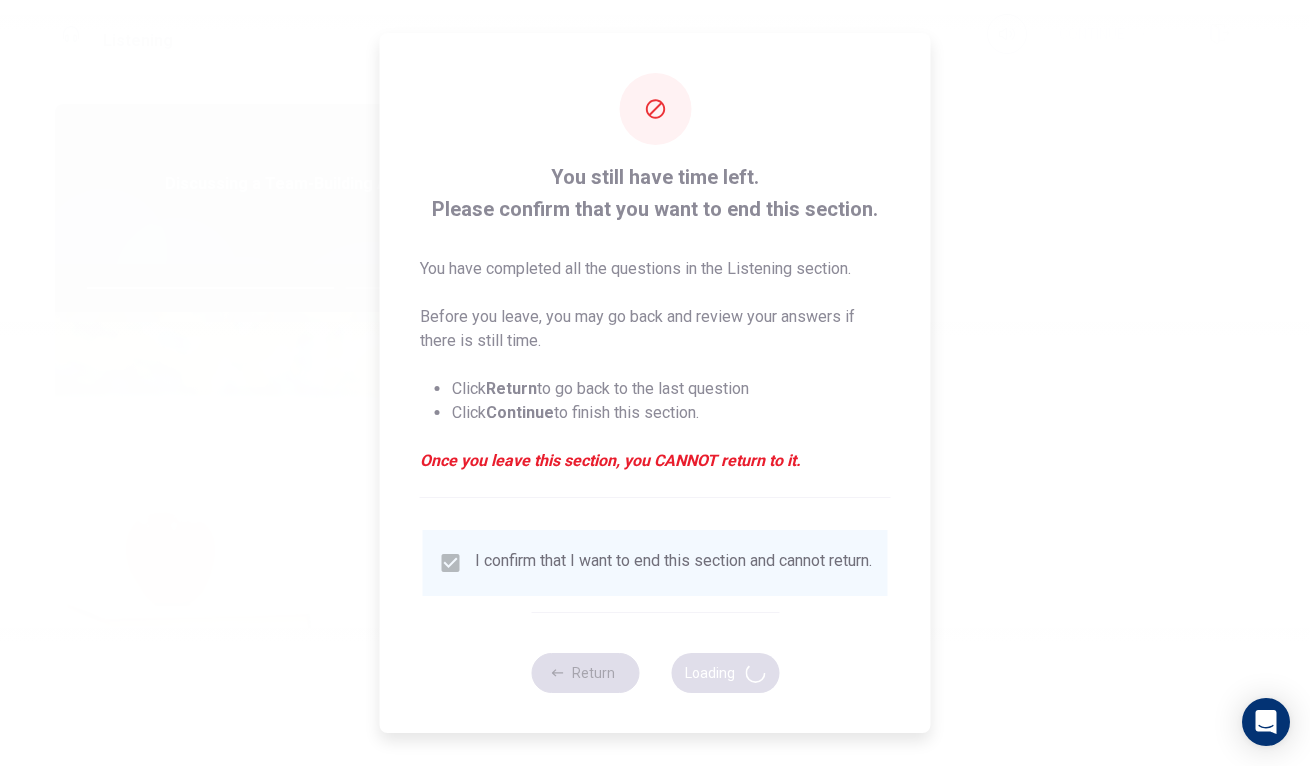 type on "70" 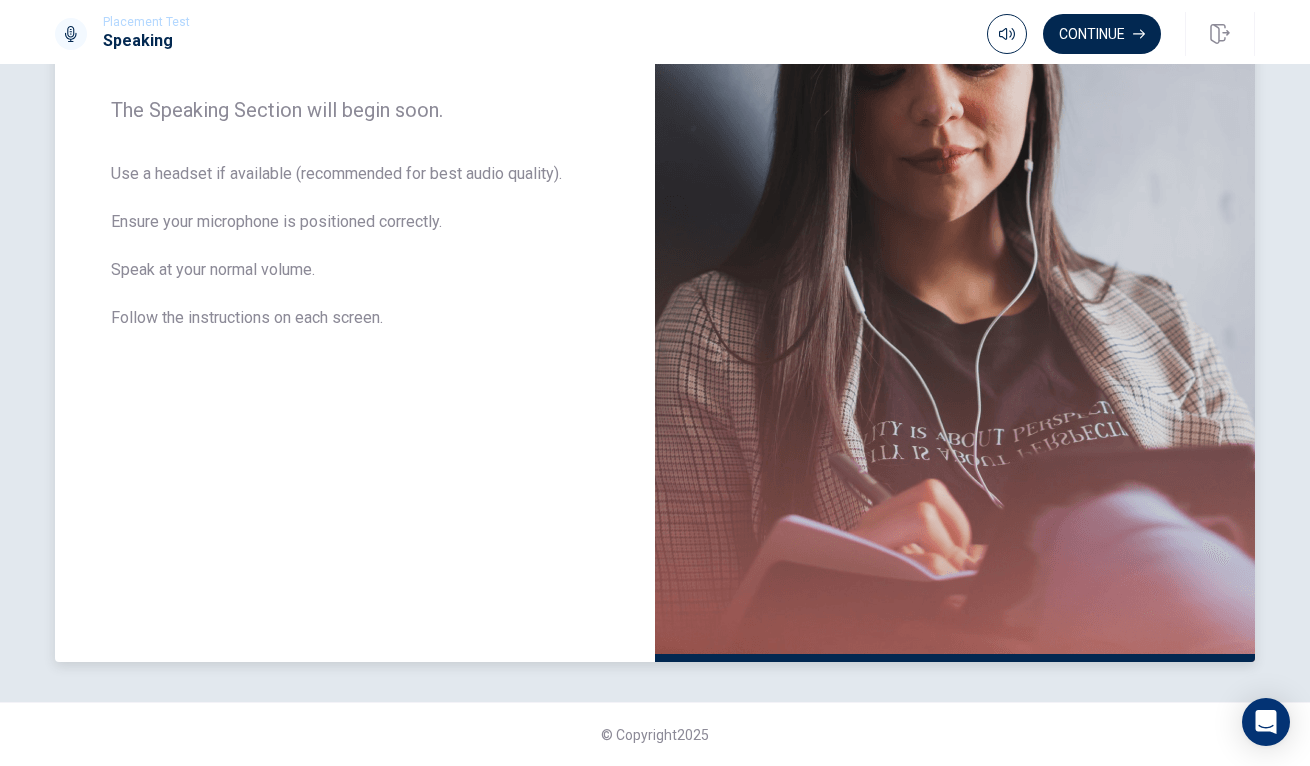 scroll, scrollTop: 314, scrollLeft: 0, axis: vertical 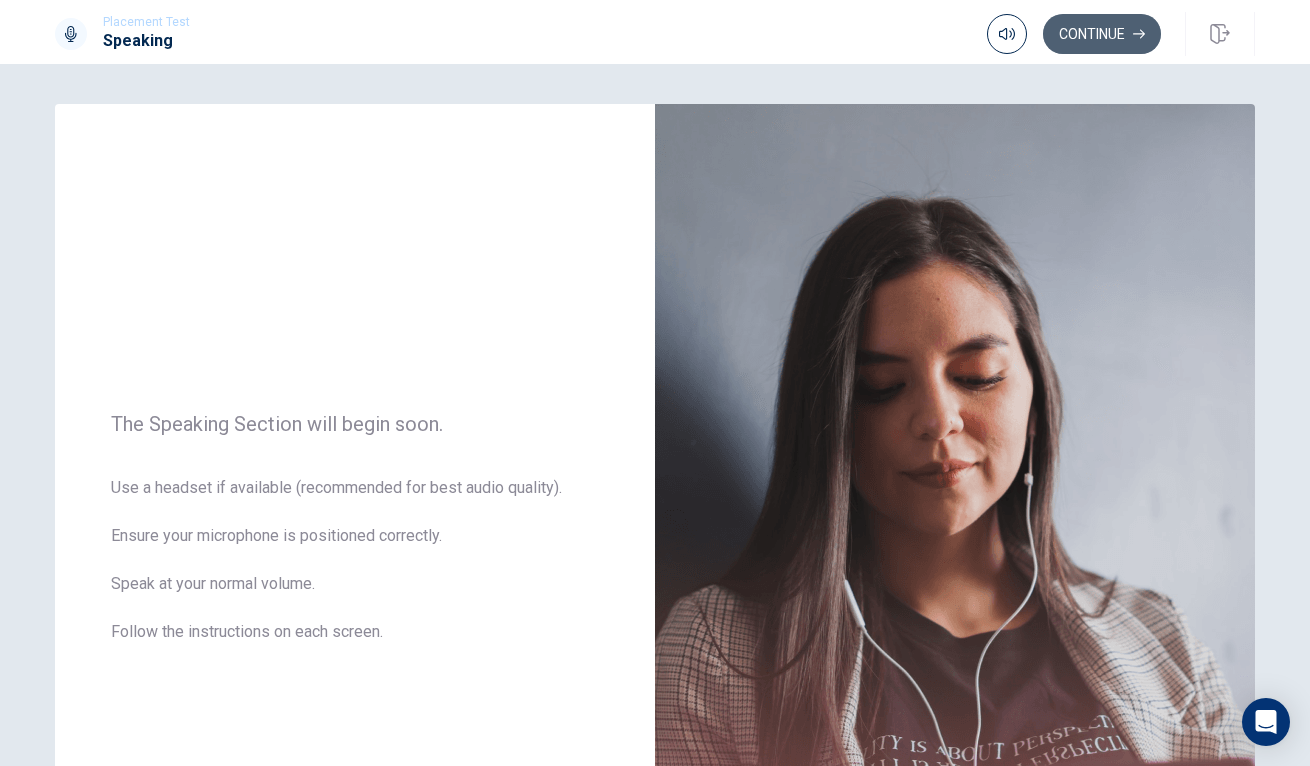 click on "Continue" at bounding box center (1102, 34) 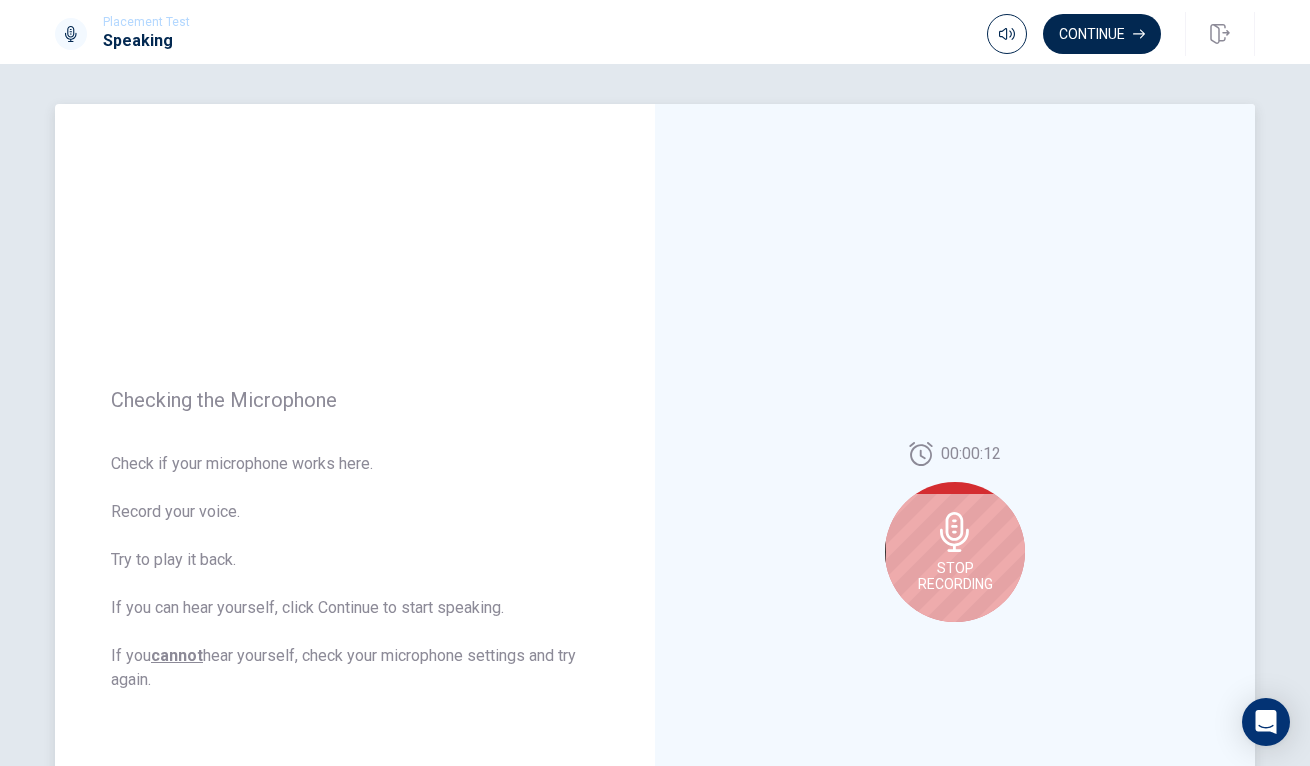 click on "Stop   Recording" at bounding box center [955, 552] 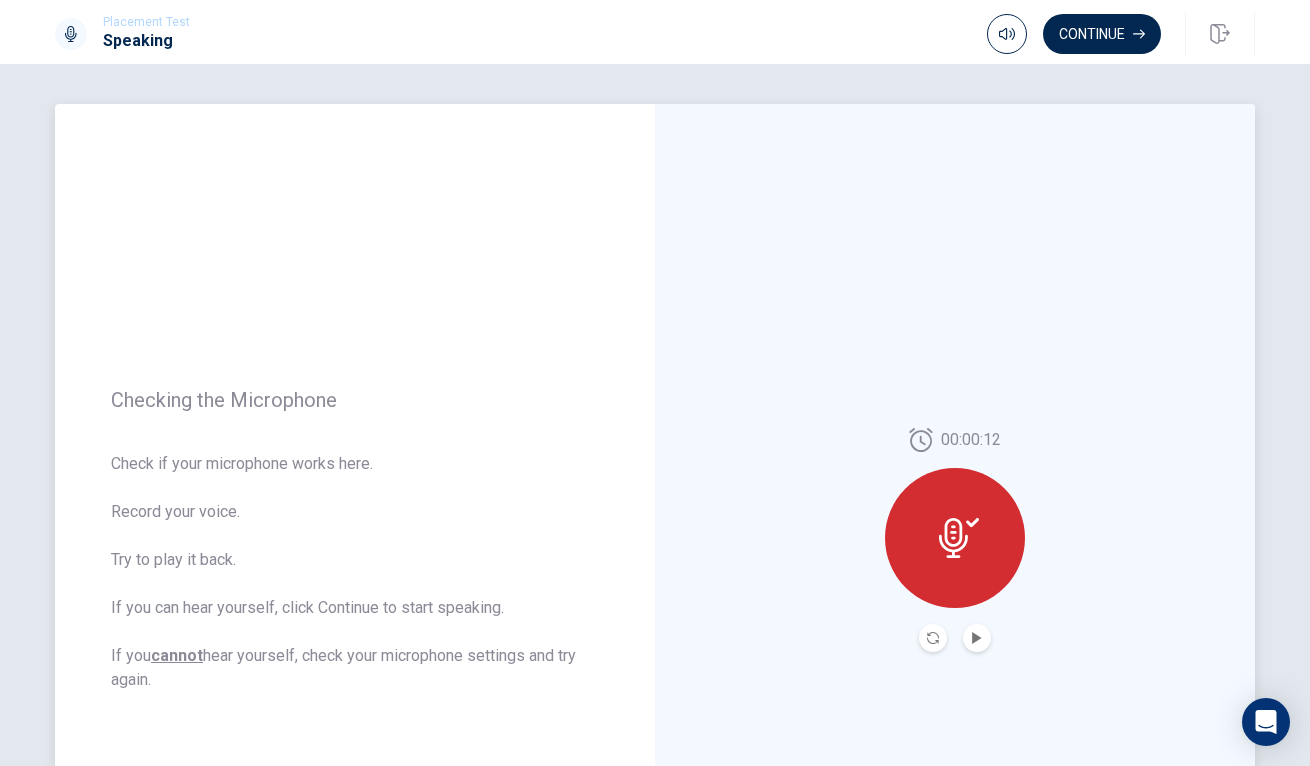 click 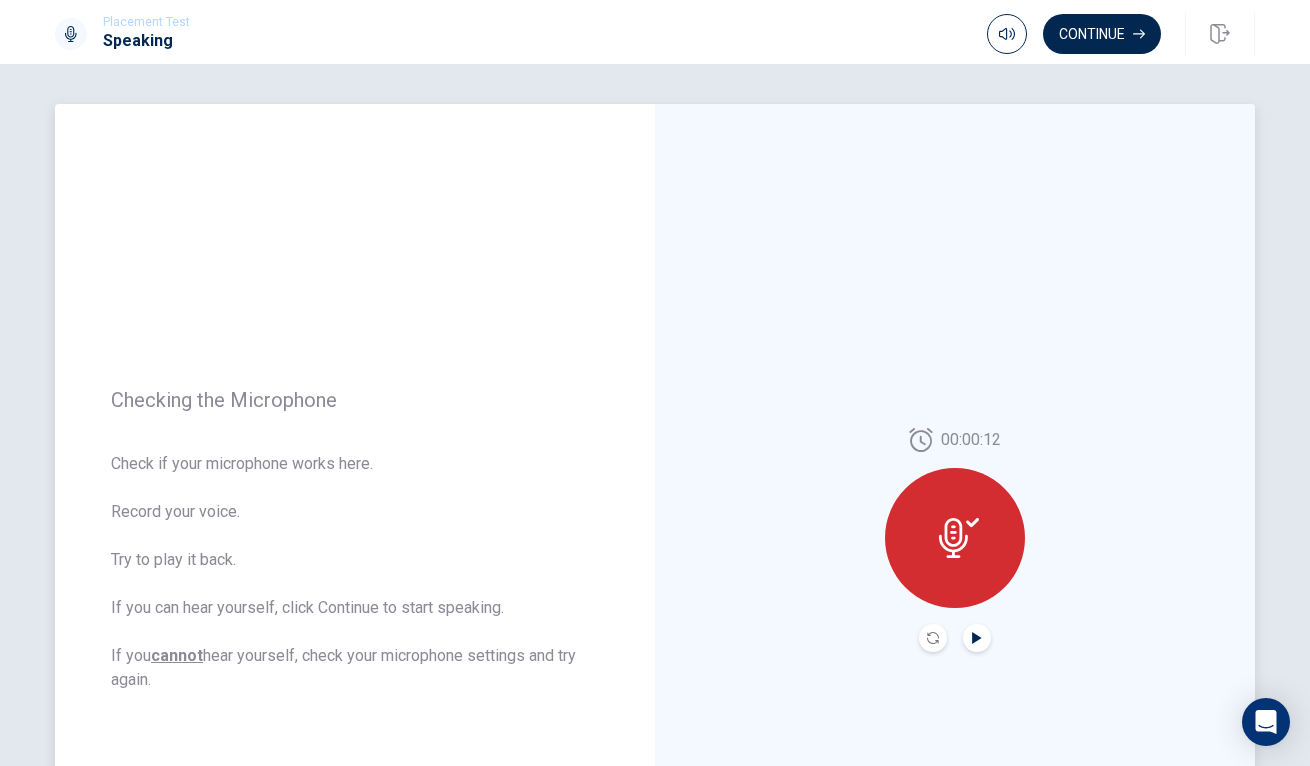 click 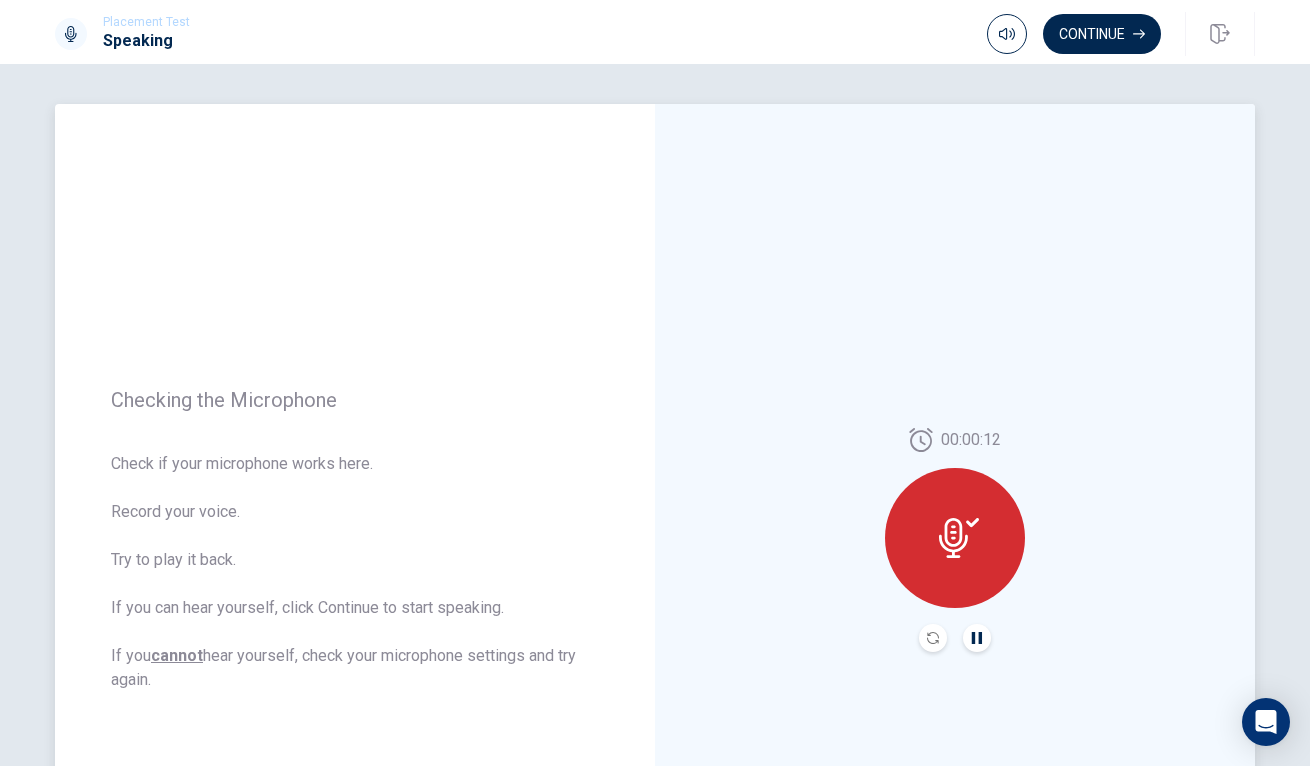 click 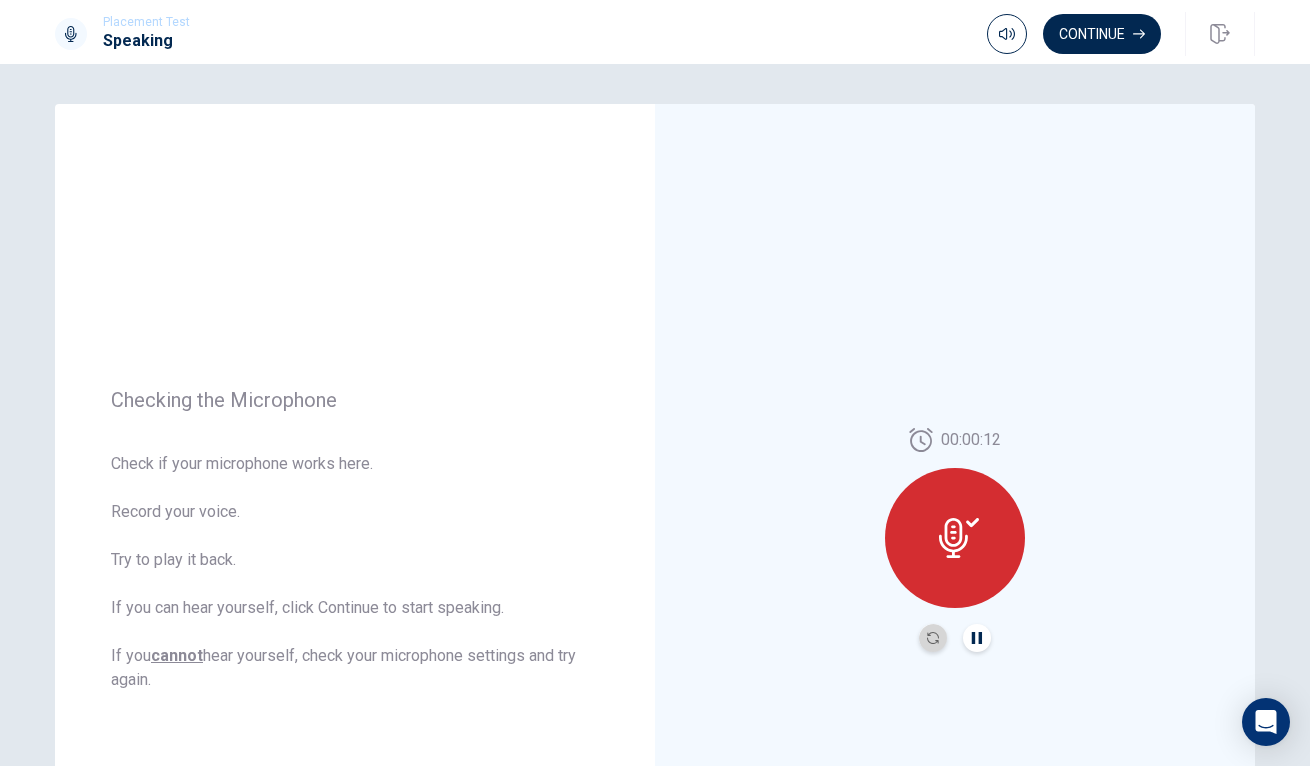 click at bounding box center (933, 638) 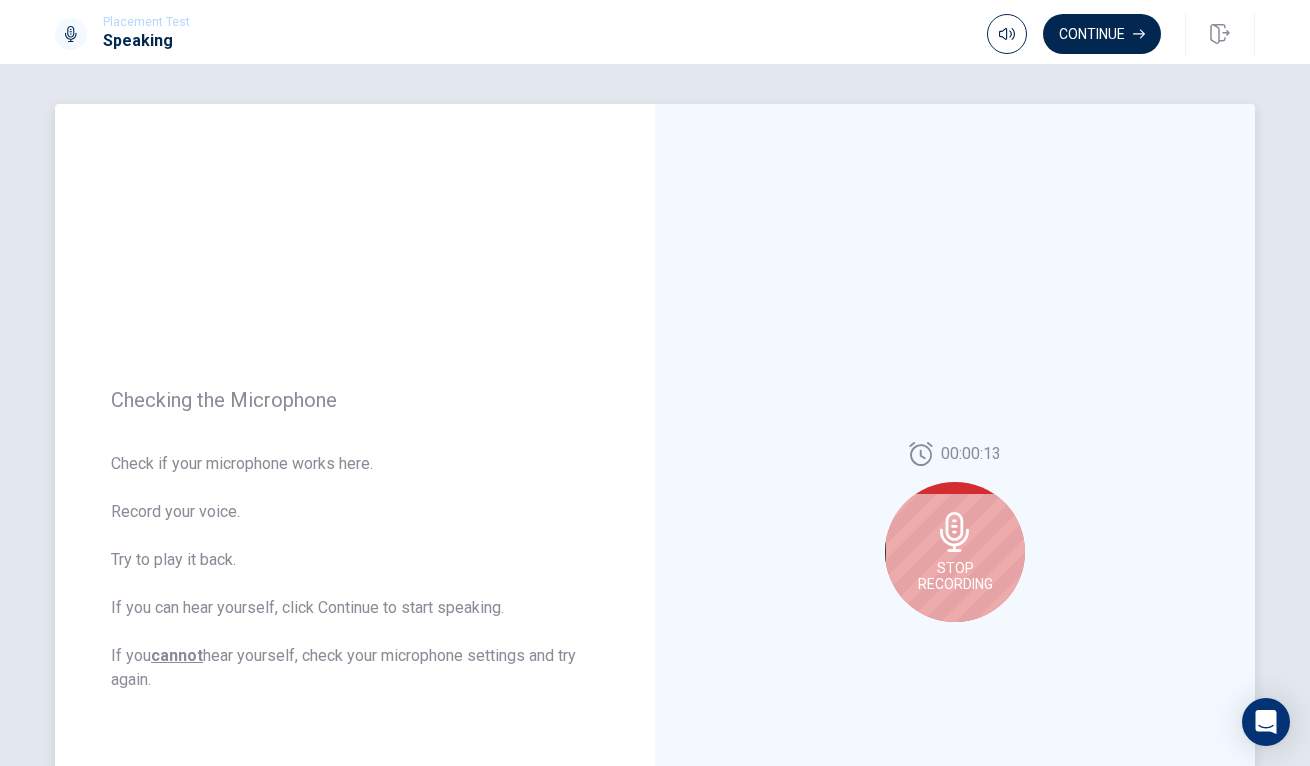 click 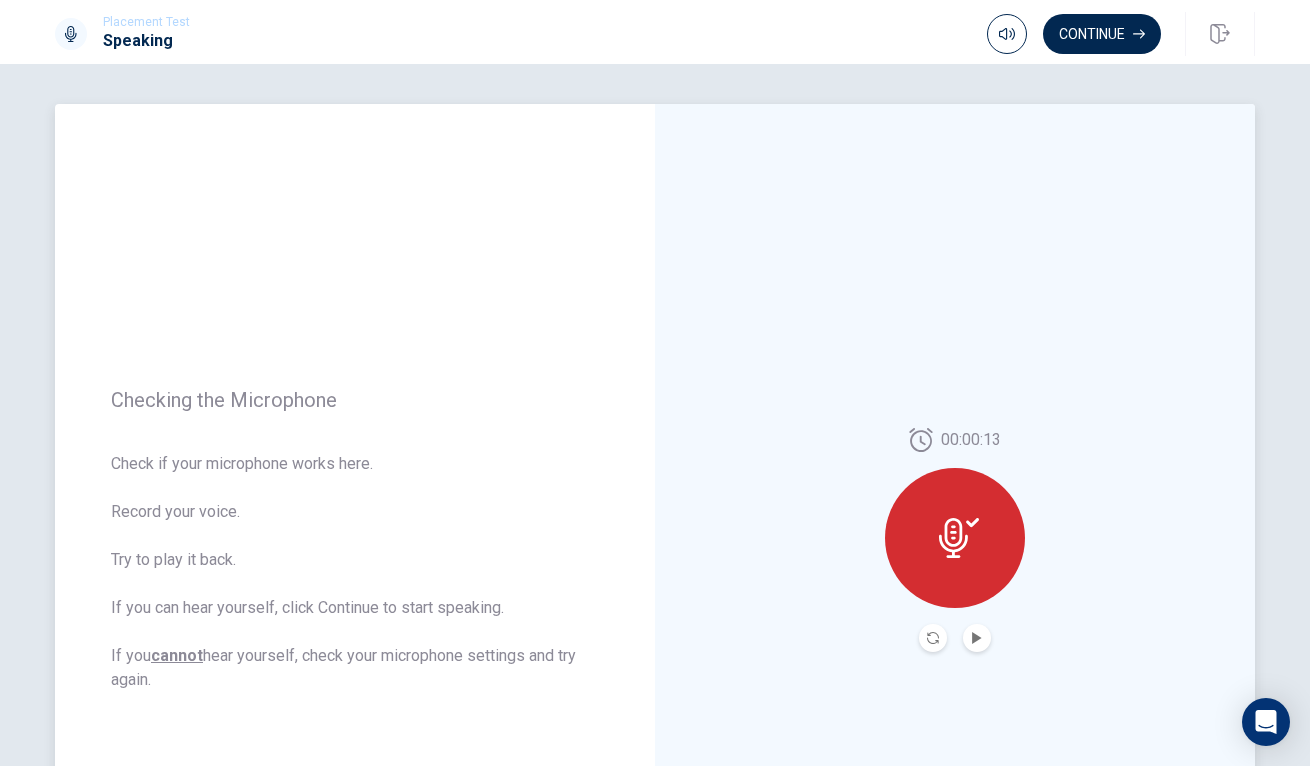 click 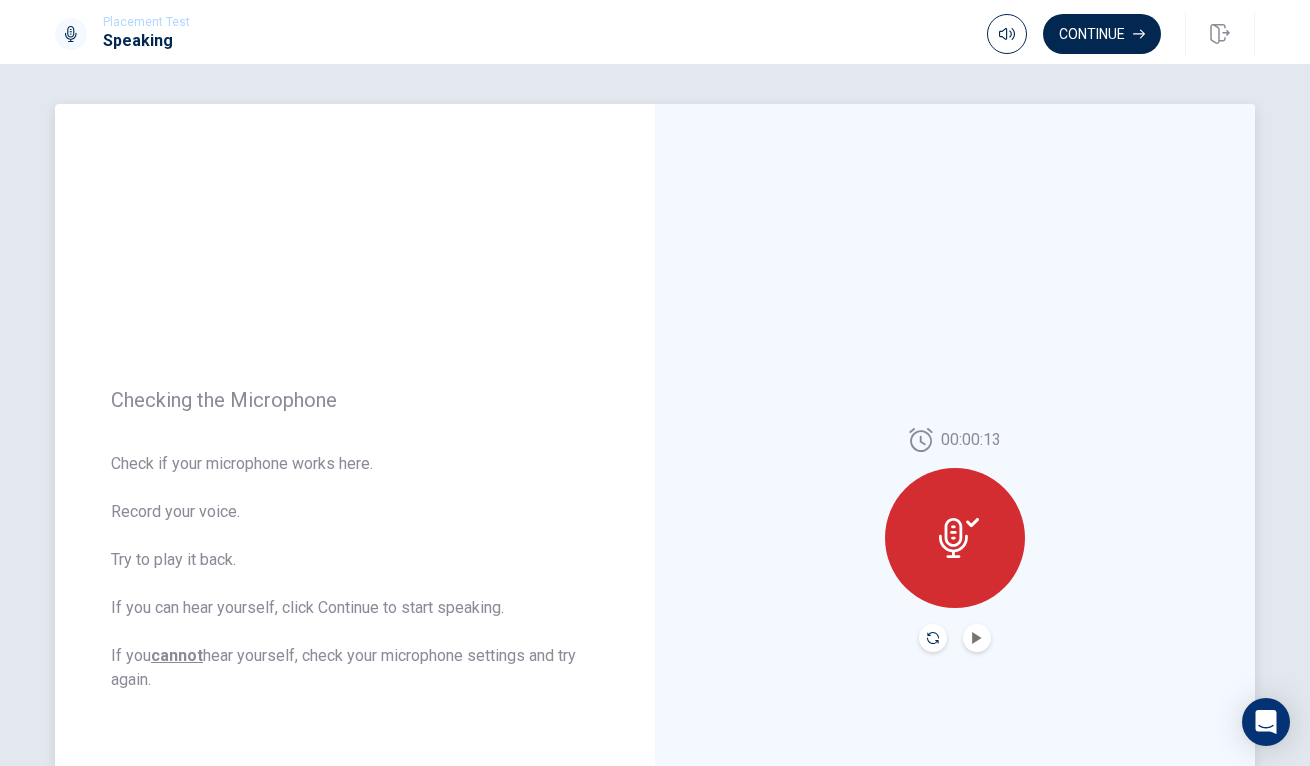 click 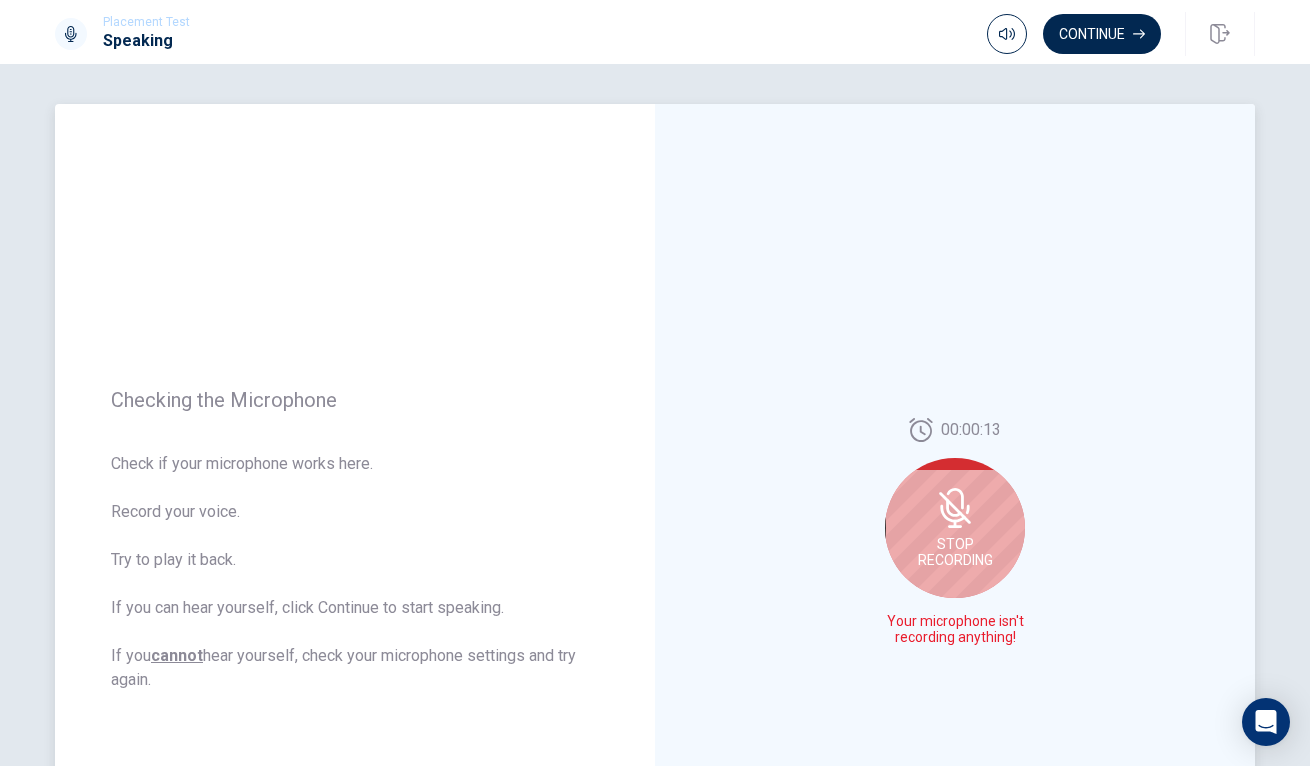 click on "Stop   Recording" at bounding box center (955, 528) 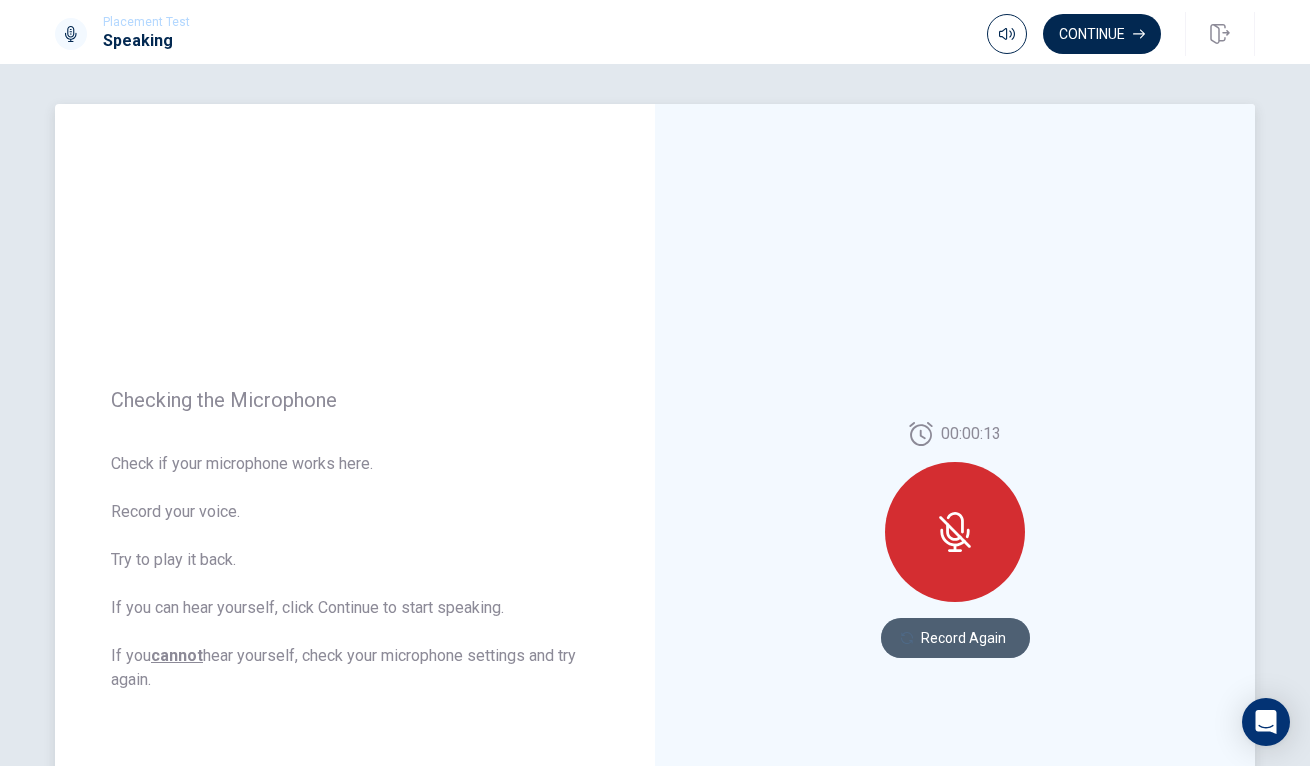 click 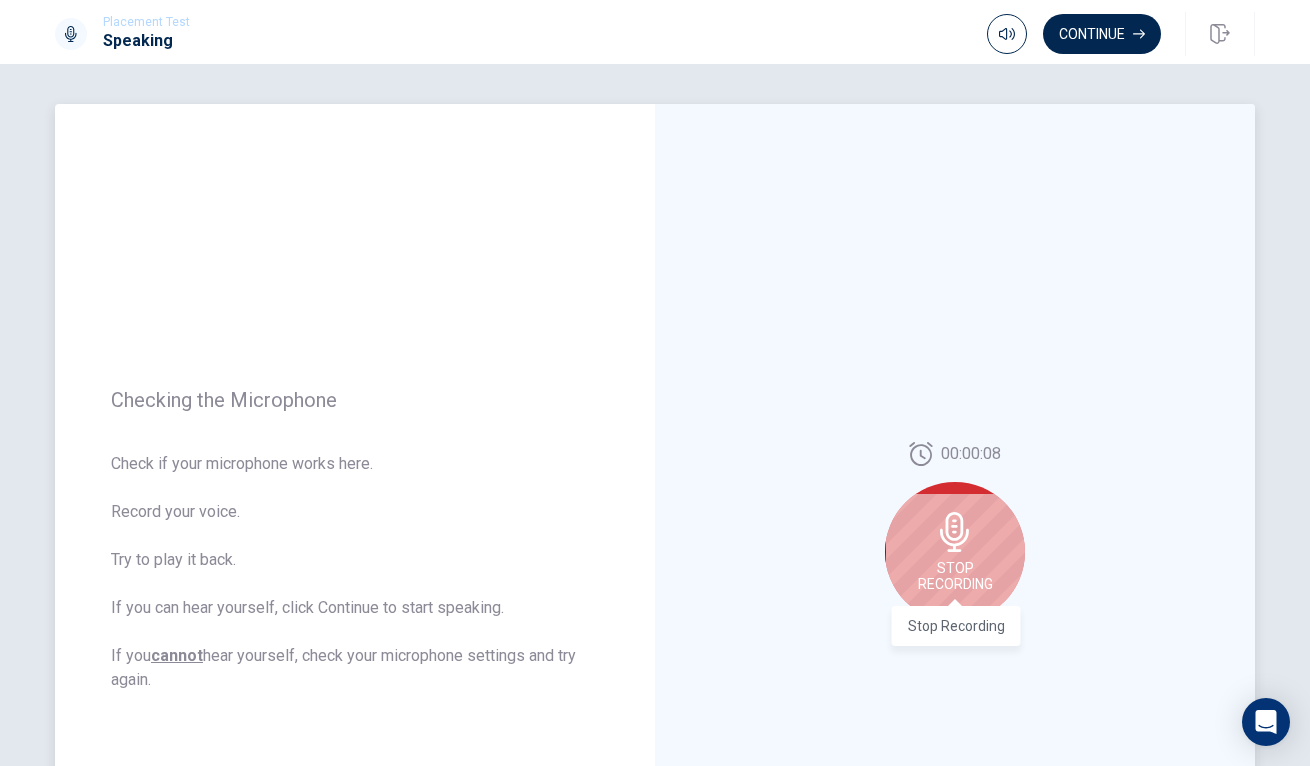 click on "Stop   Recording" at bounding box center [955, 576] 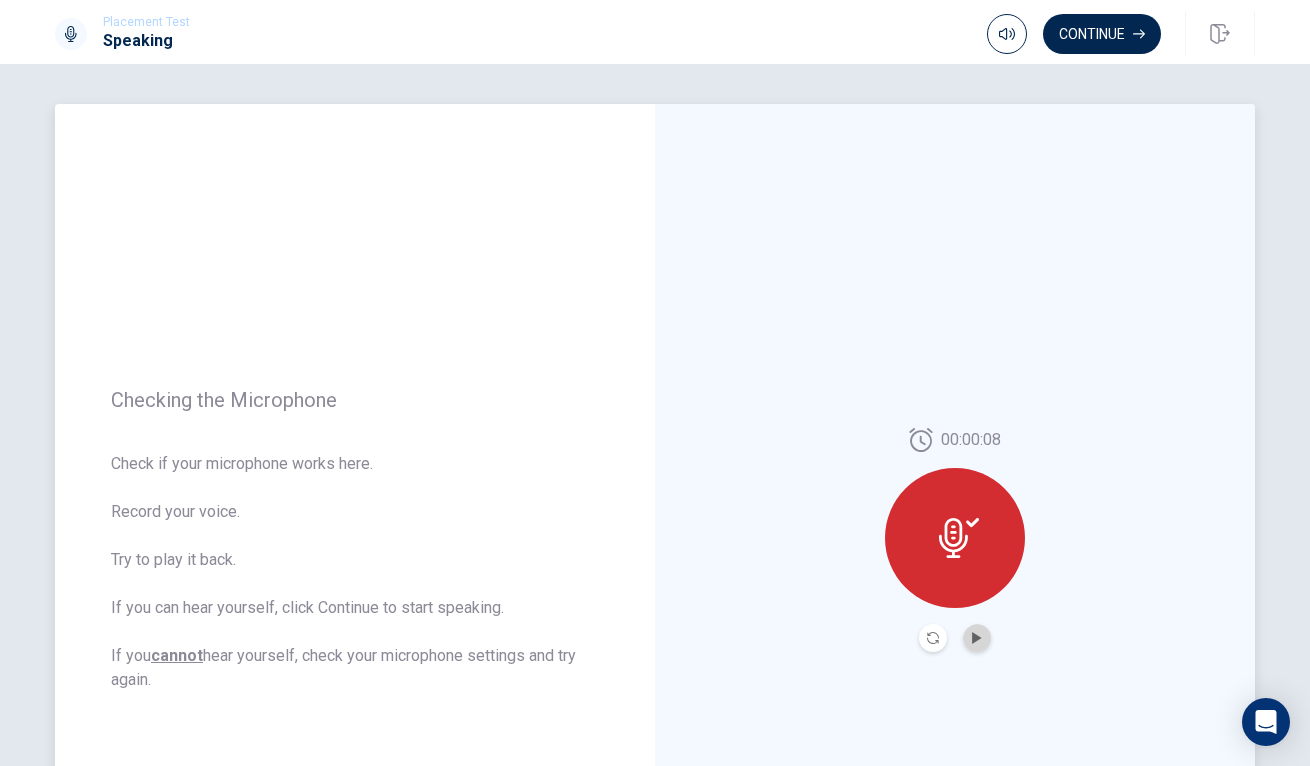 click at bounding box center (977, 638) 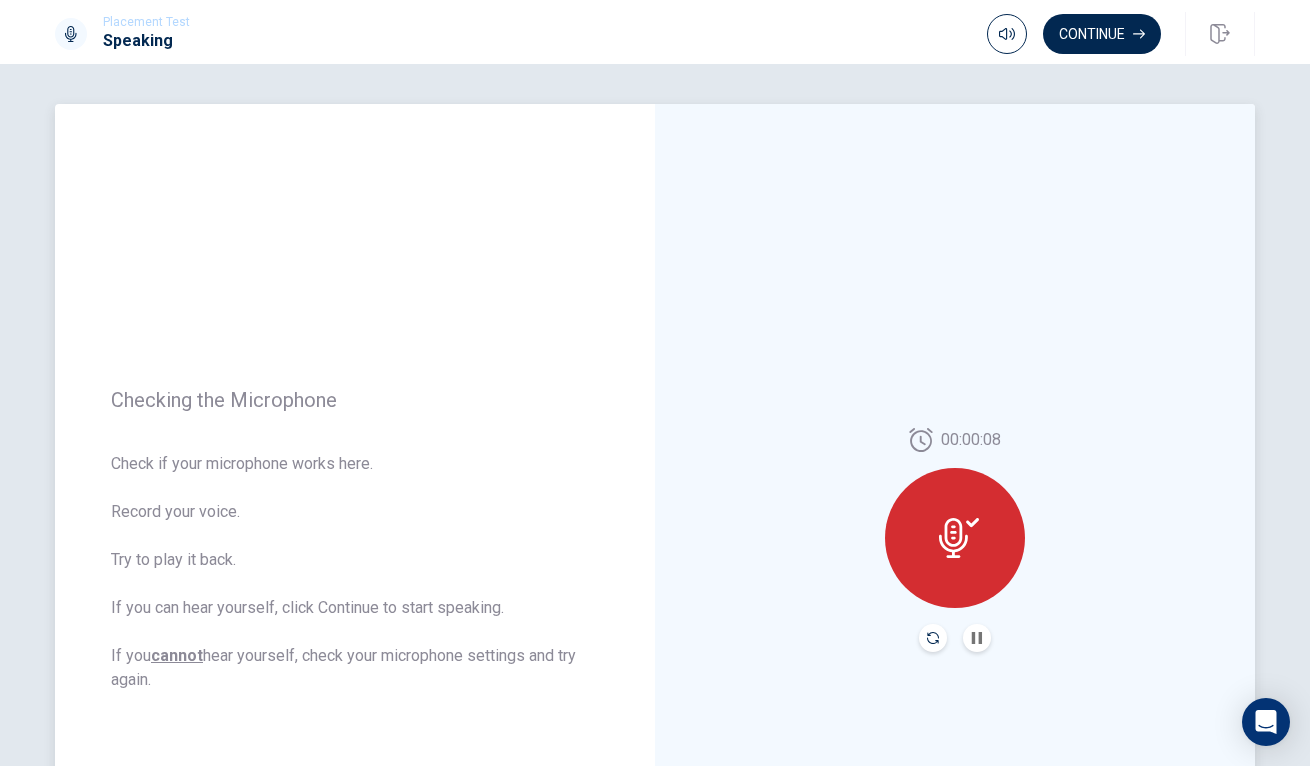 click 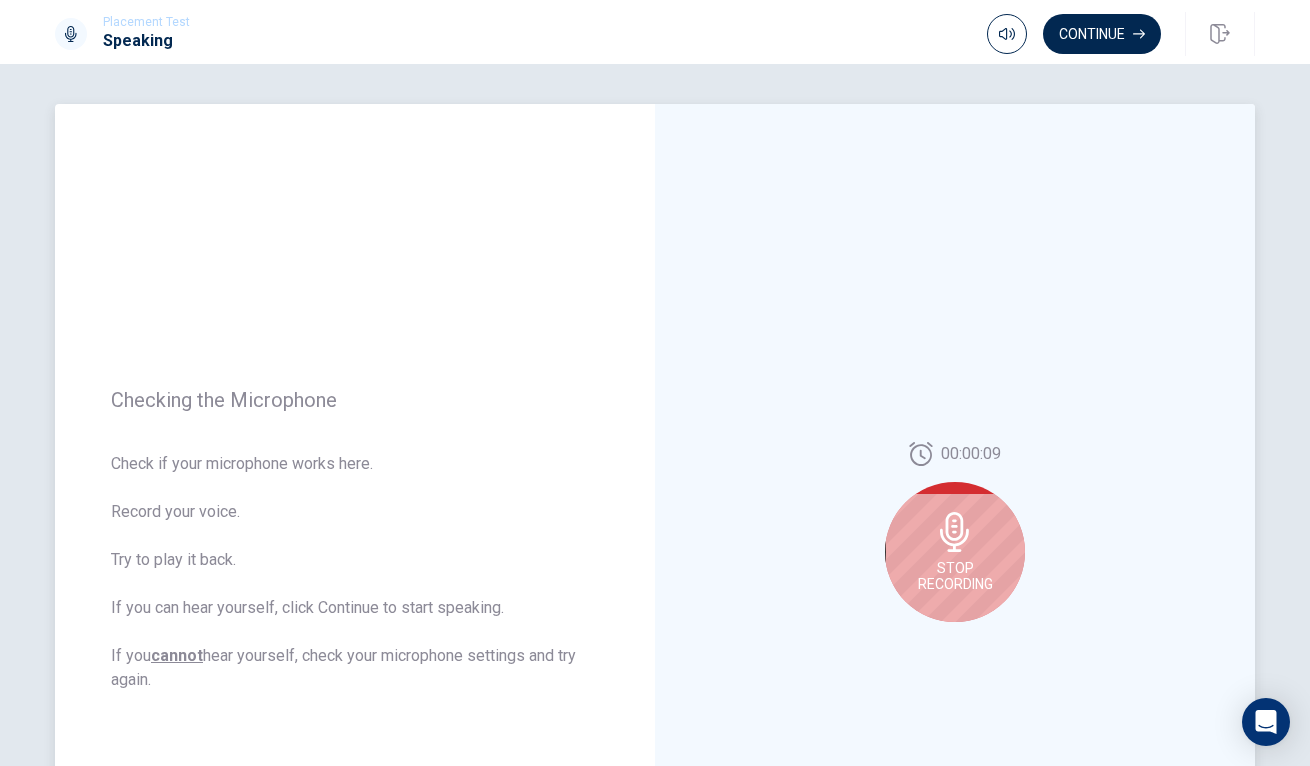 click on "Stop   Recording" at bounding box center [955, 552] 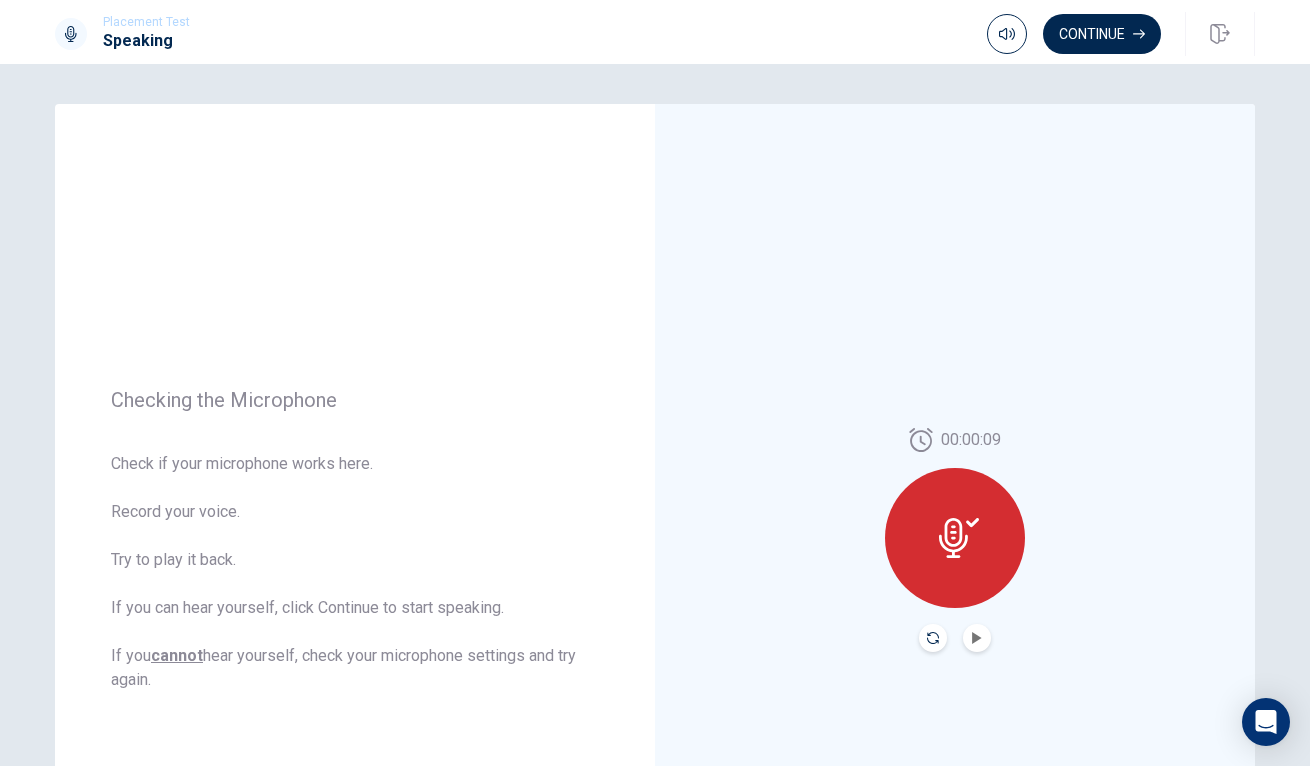 click 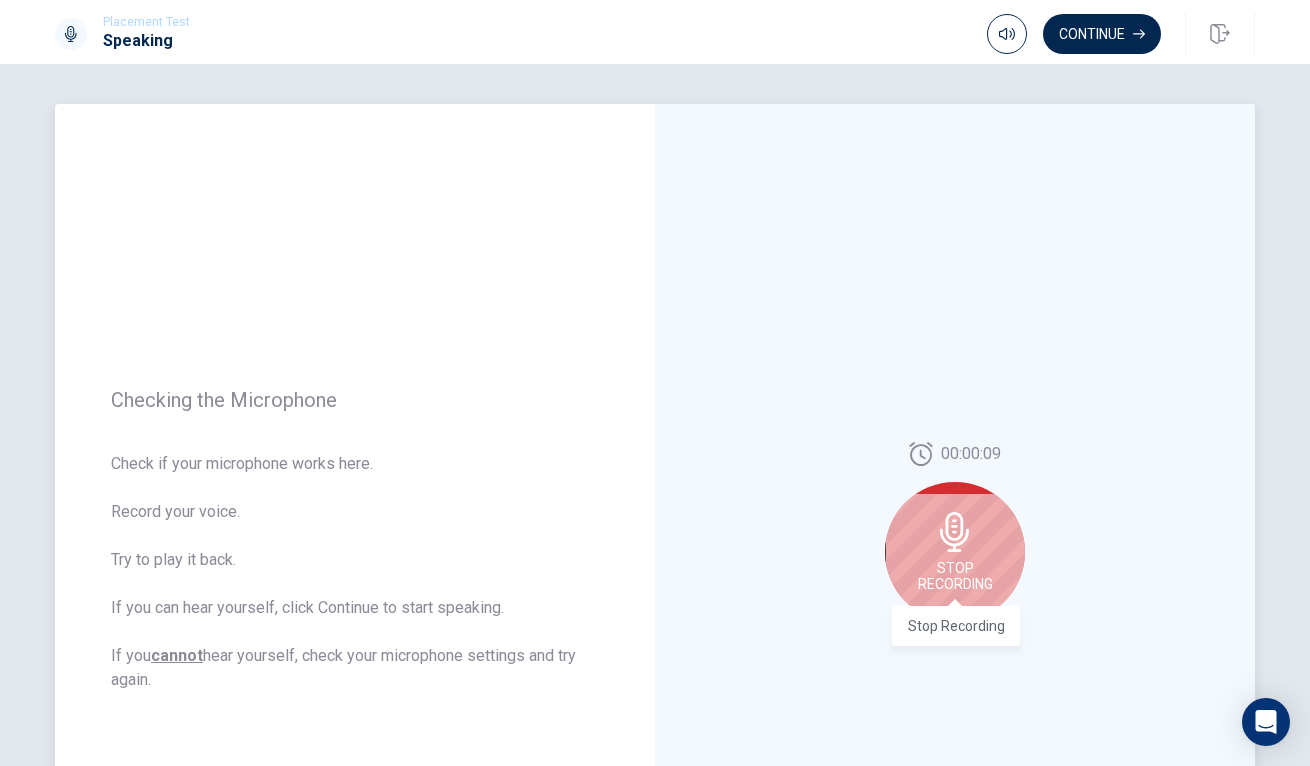 click on "Stop   Recording" at bounding box center [955, 576] 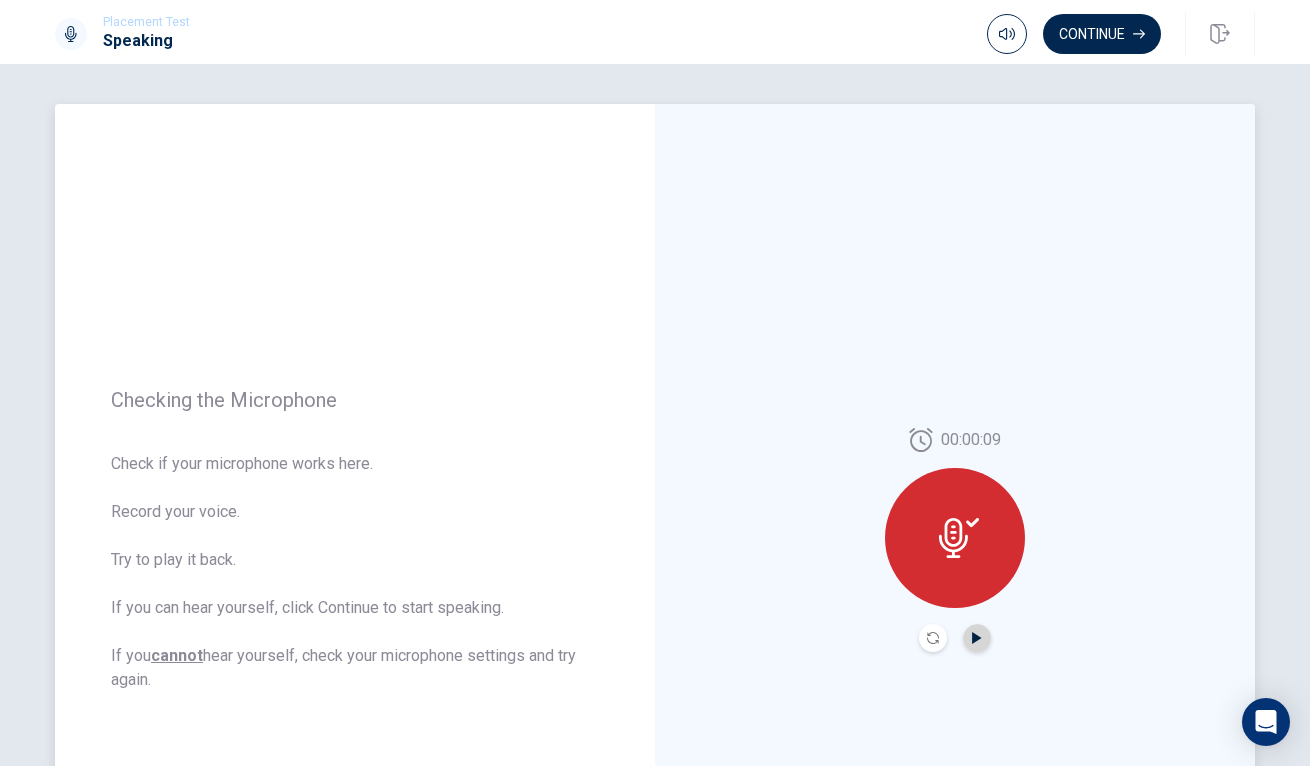 click 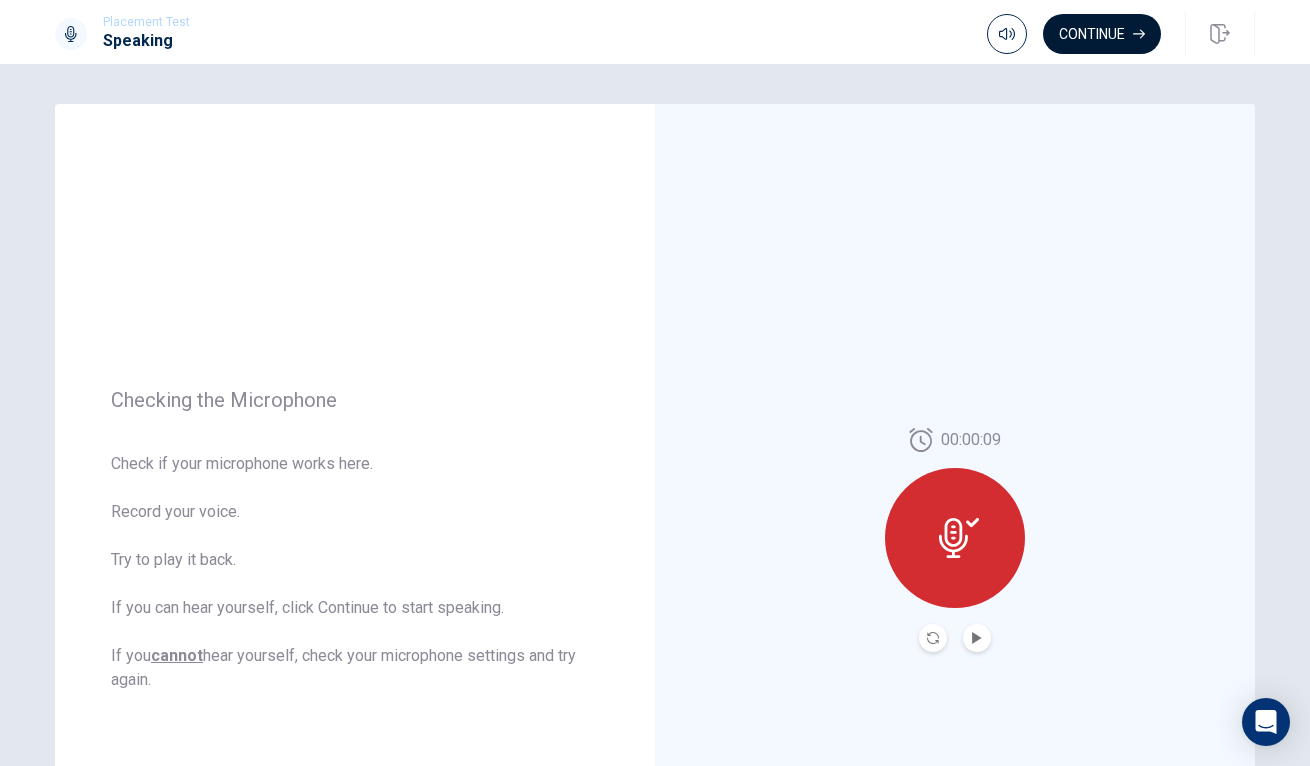 click on "Continue" at bounding box center [1102, 34] 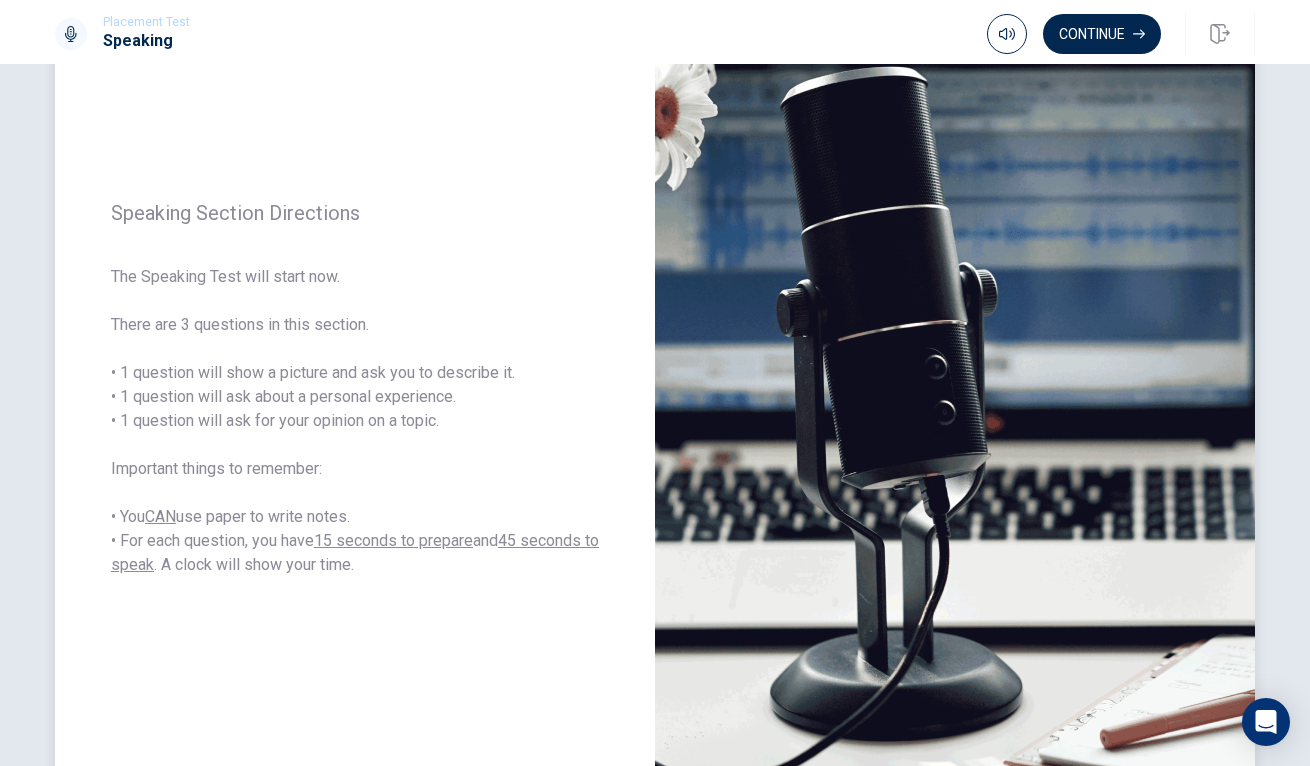 scroll, scrollTop: 152, scrollLeft: 0, axis: vertical 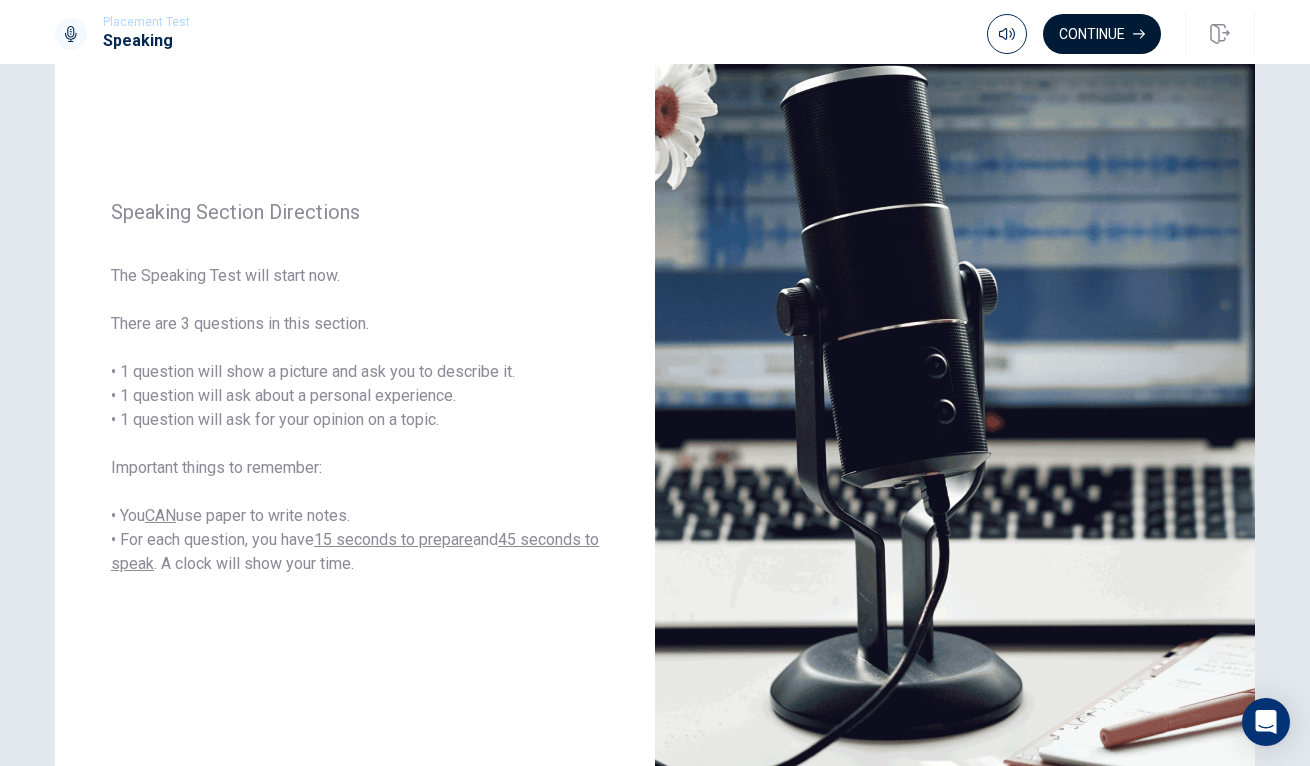 click on "Continue" at bounding box center [1102, 34] 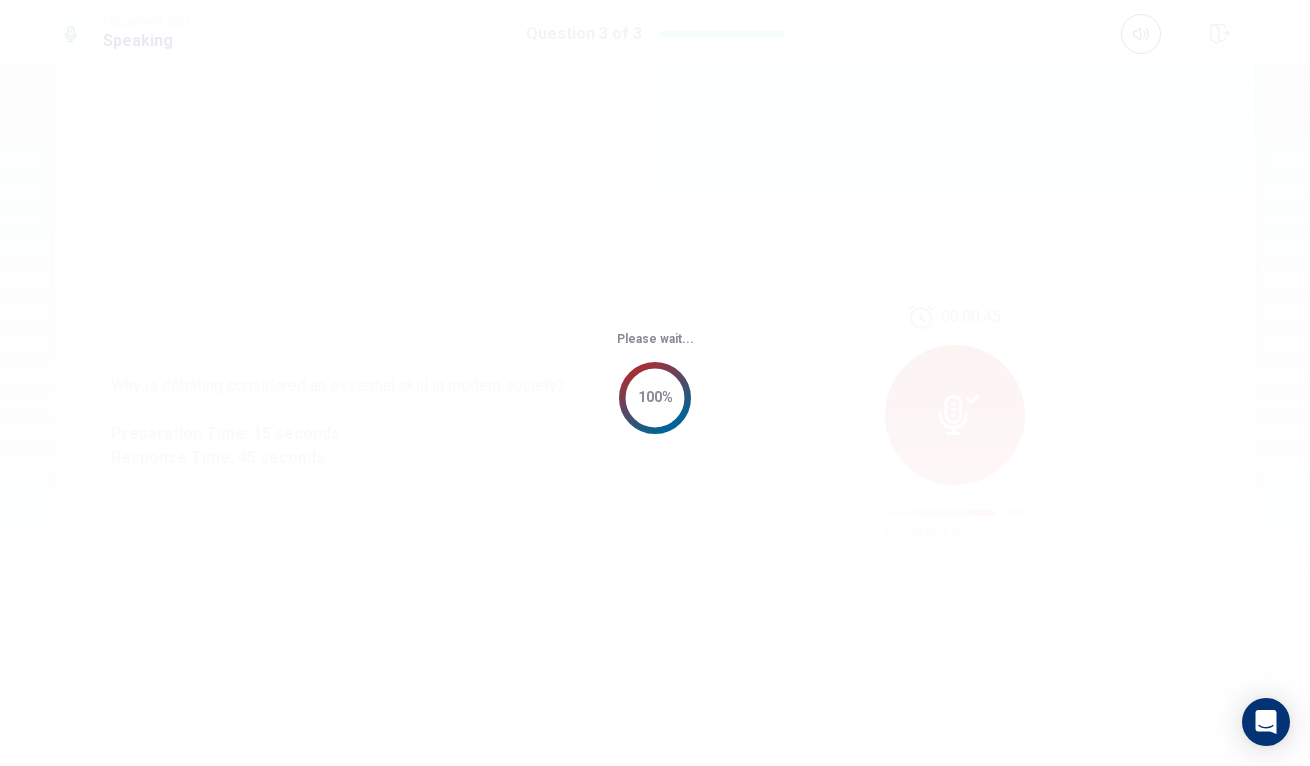 scroll, scrollTop: 0, scrollLeft: 0, axis: both 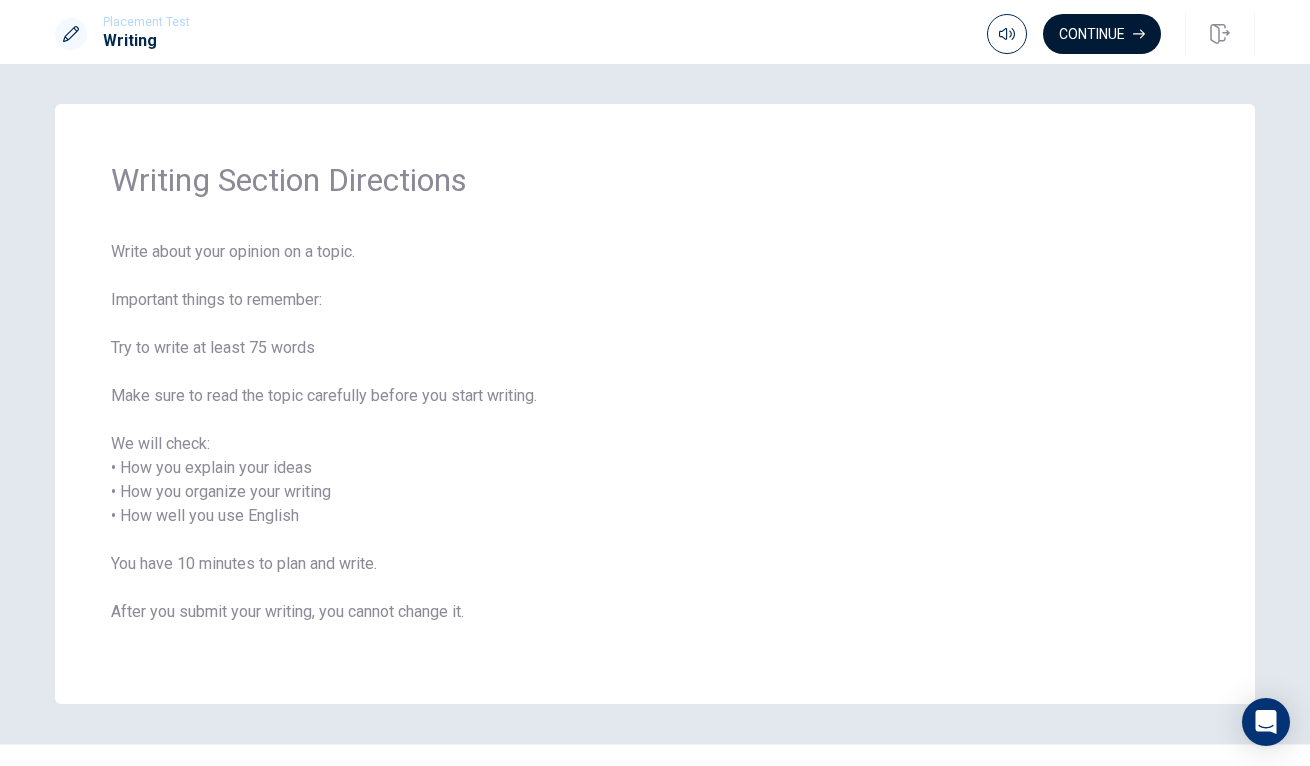 click on "Continue" at bounding box center (1102, 34) 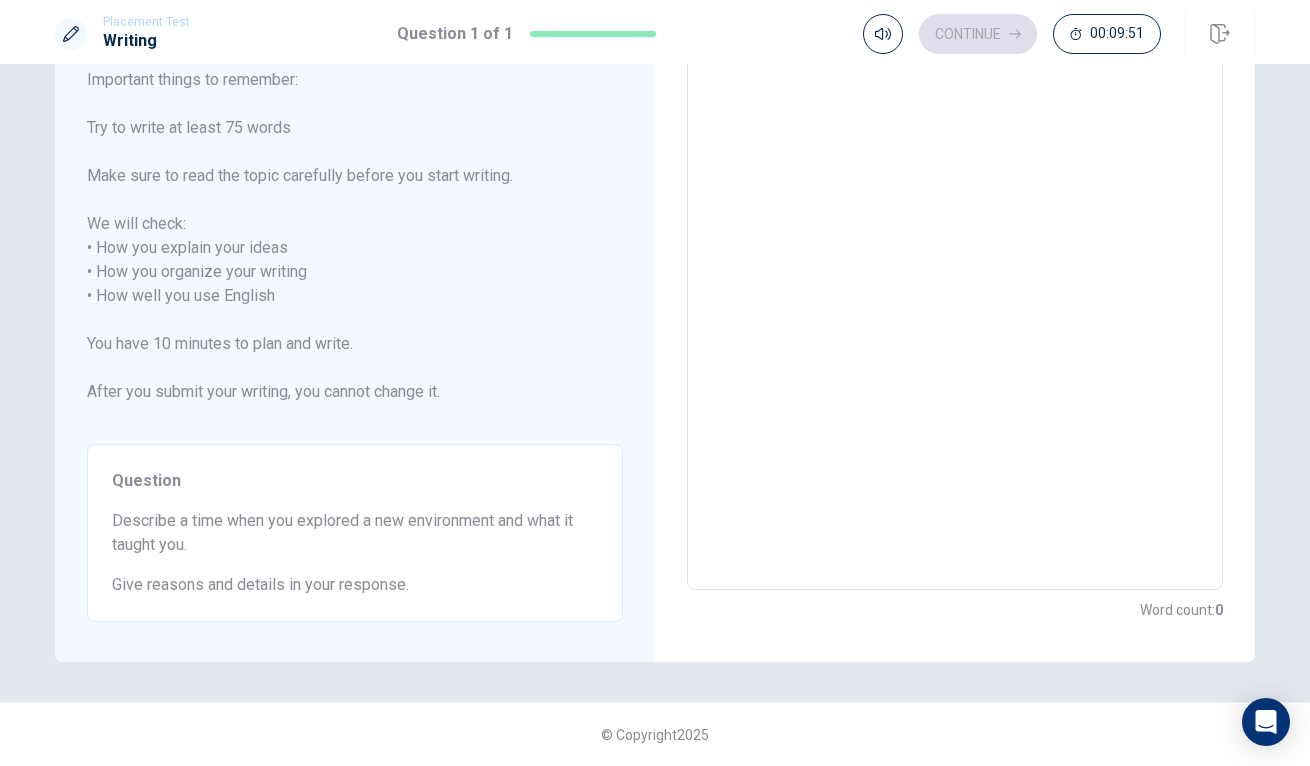 scroll, scrollTop: 172, scrollLeft: 0, axis: vertical 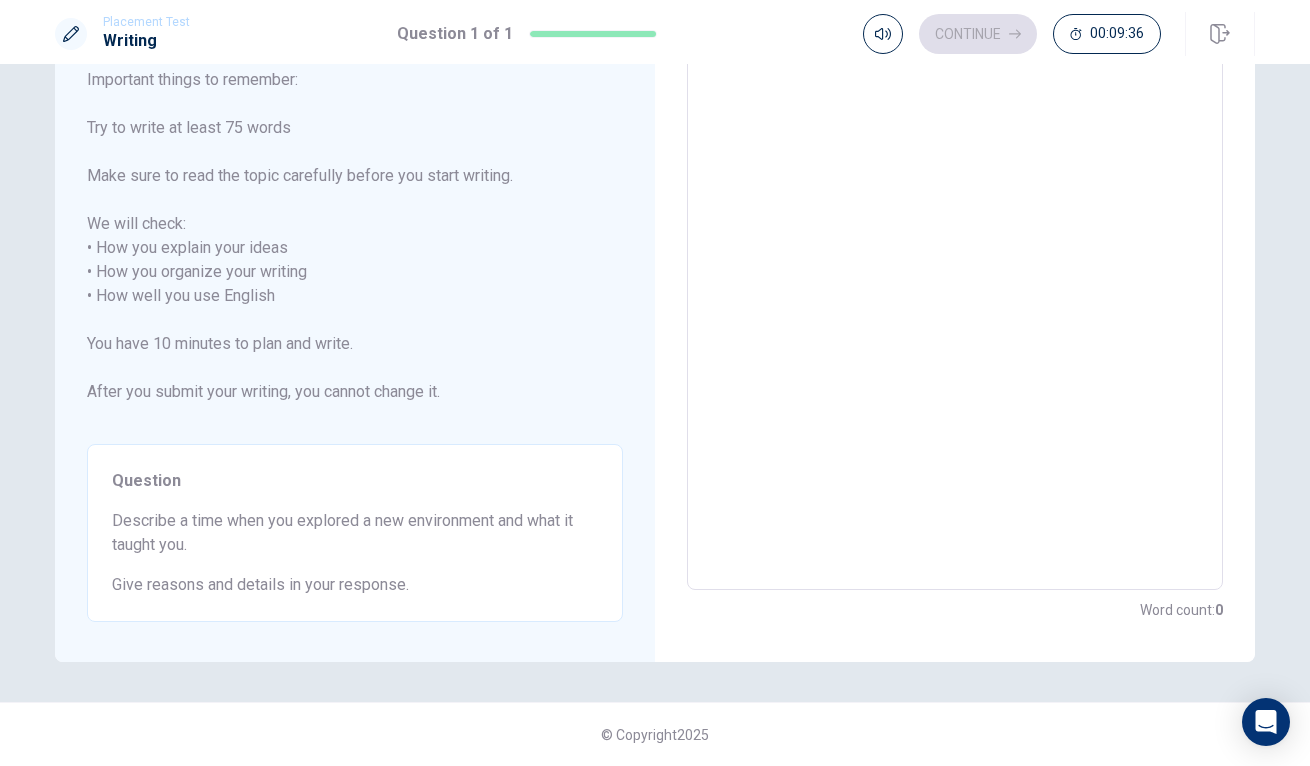 click at bounding box center [955, 296] 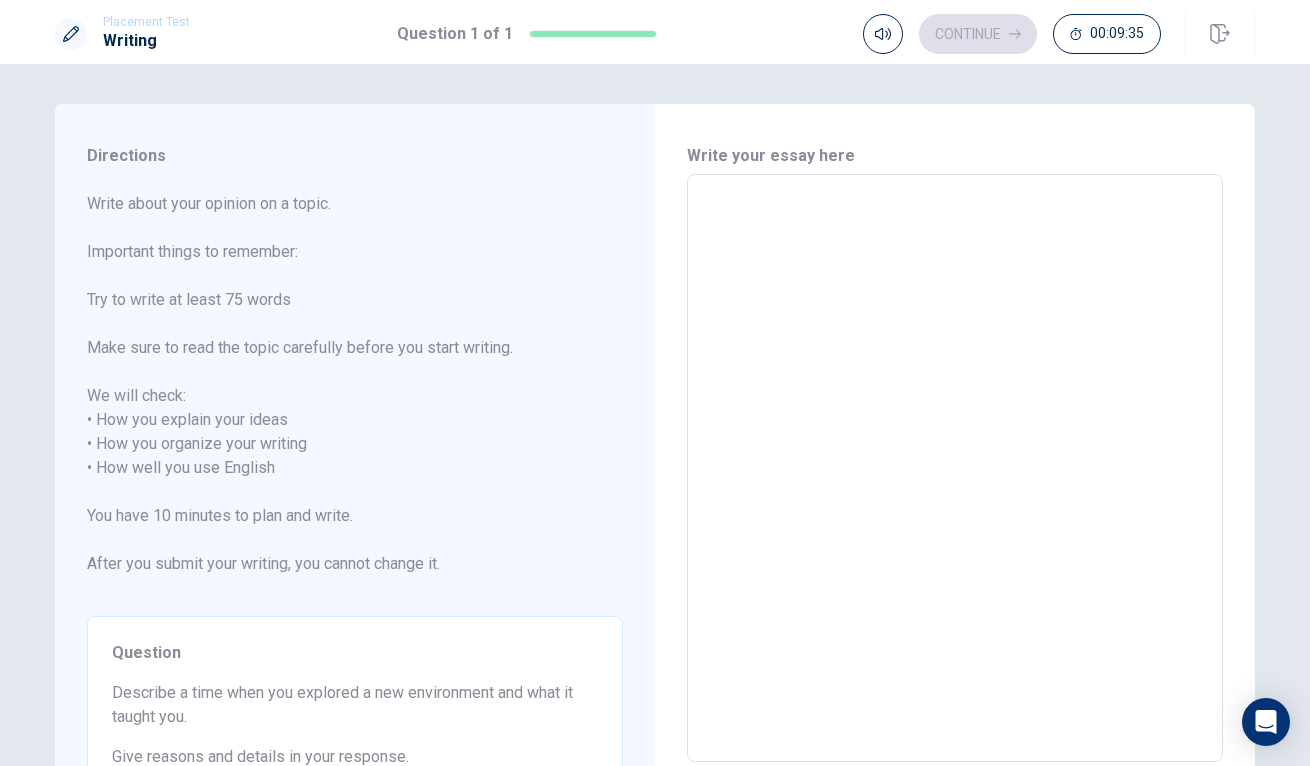 scroll, scrollTop: 0, scrollLeft: 0, axis: both 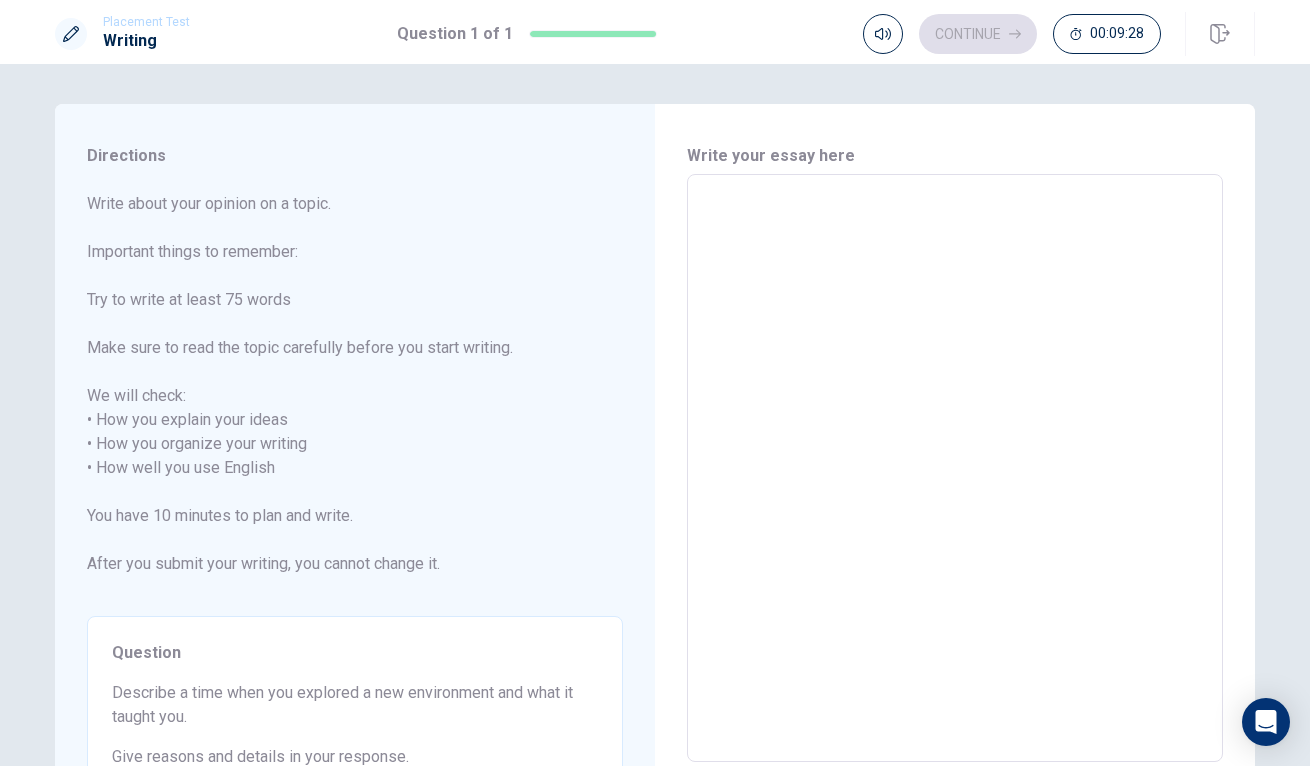 type on "L" 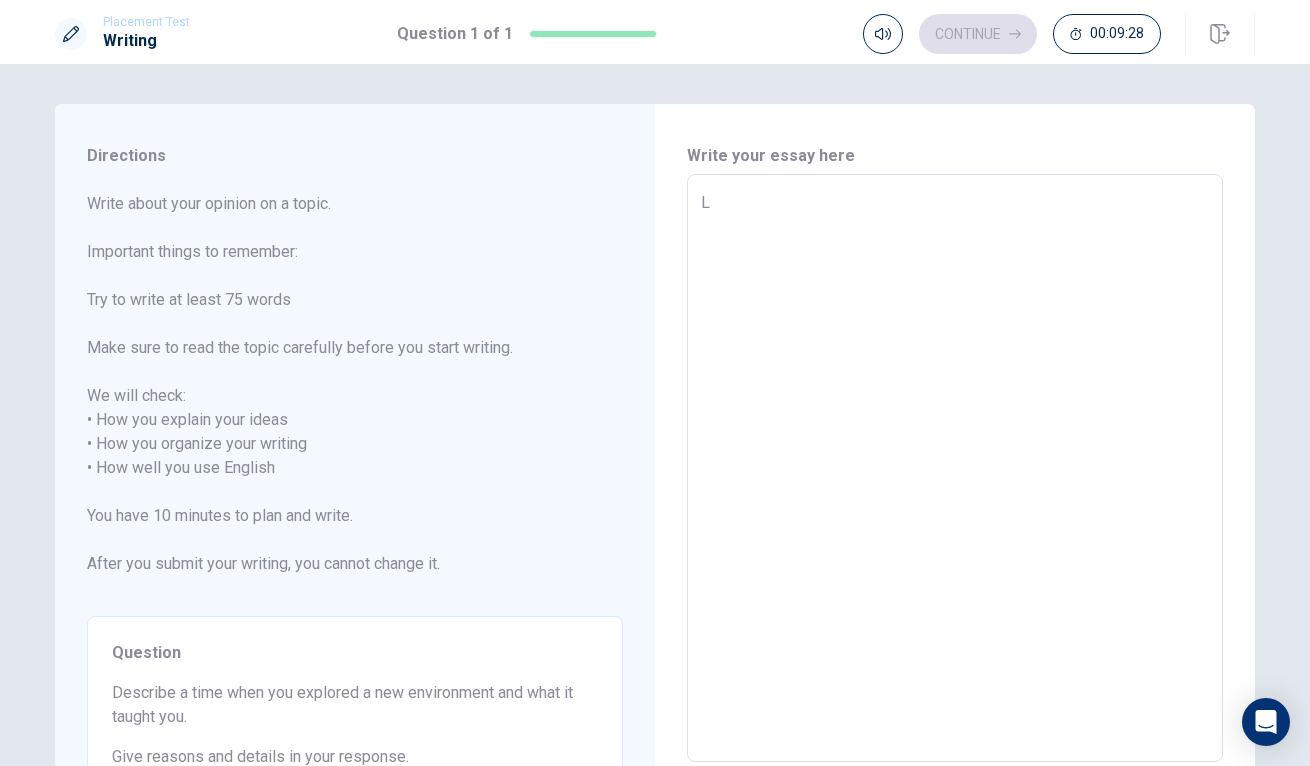 type on "x" 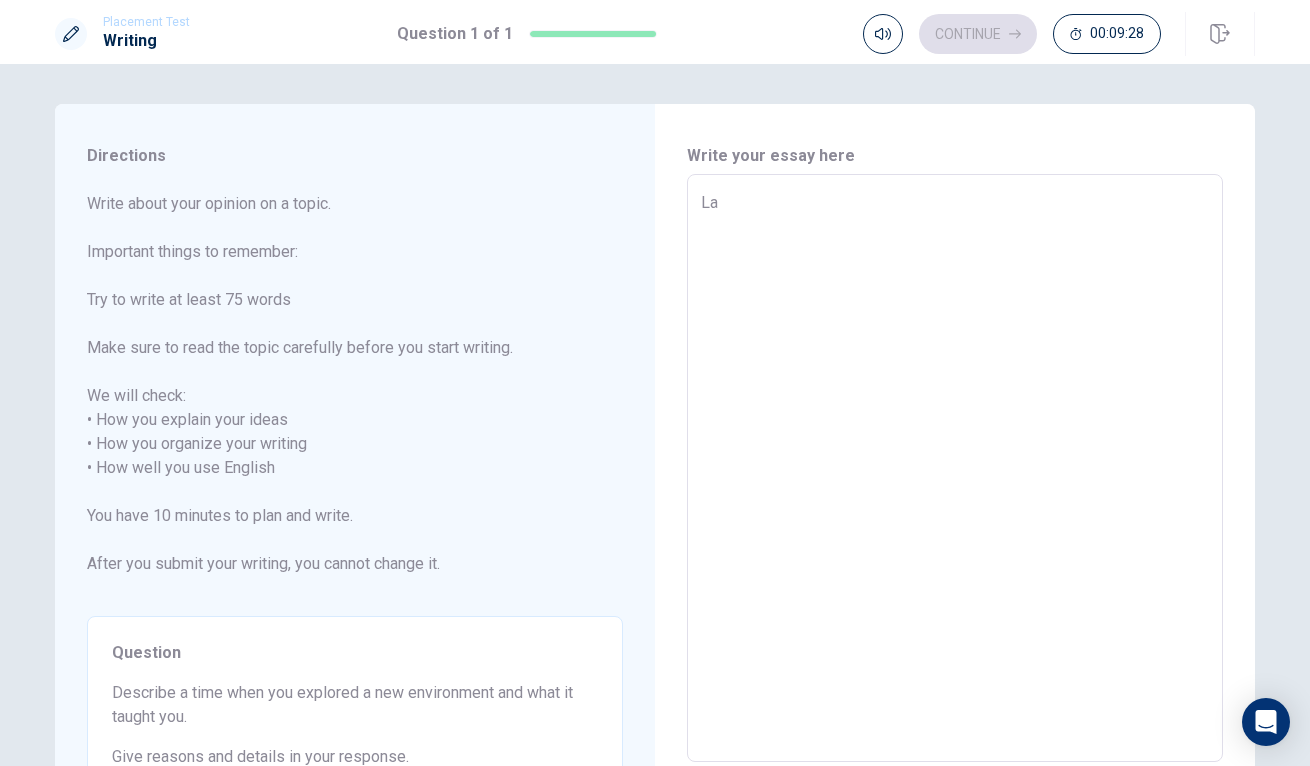 type on "x" 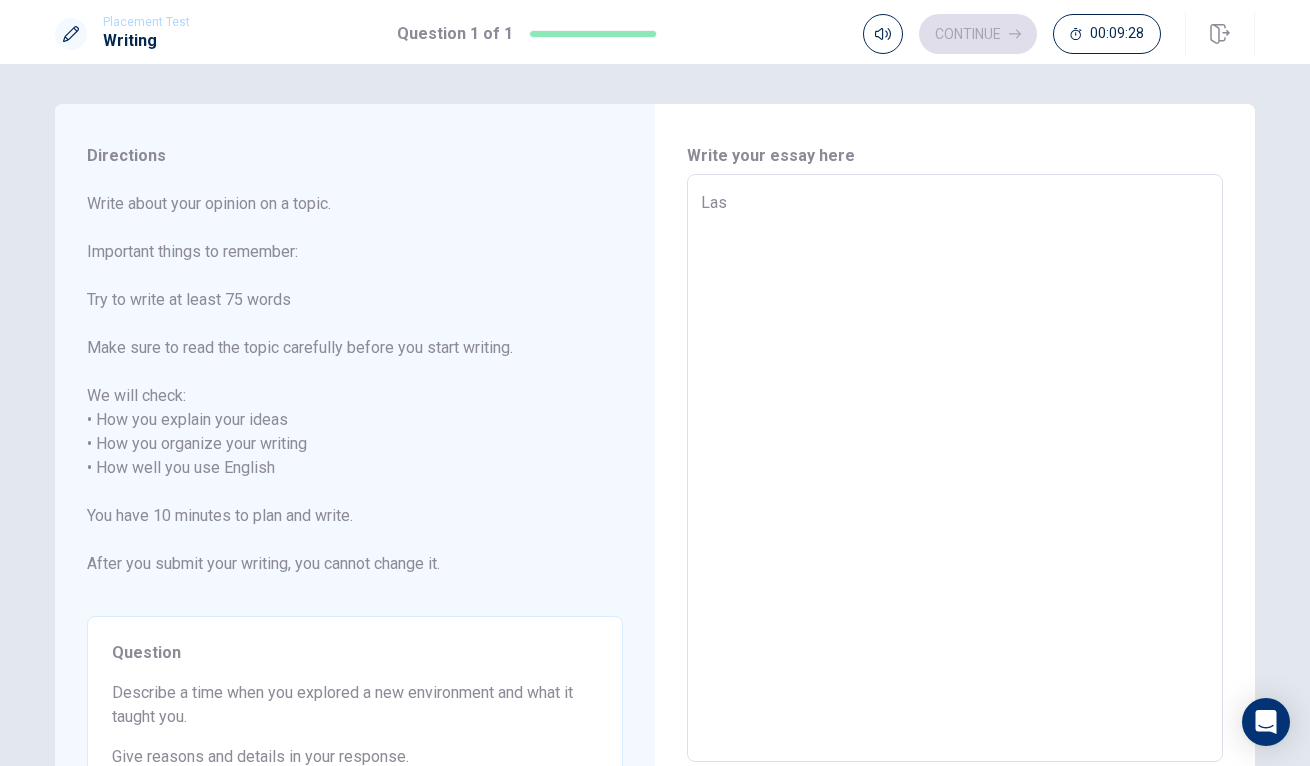 type on "x" 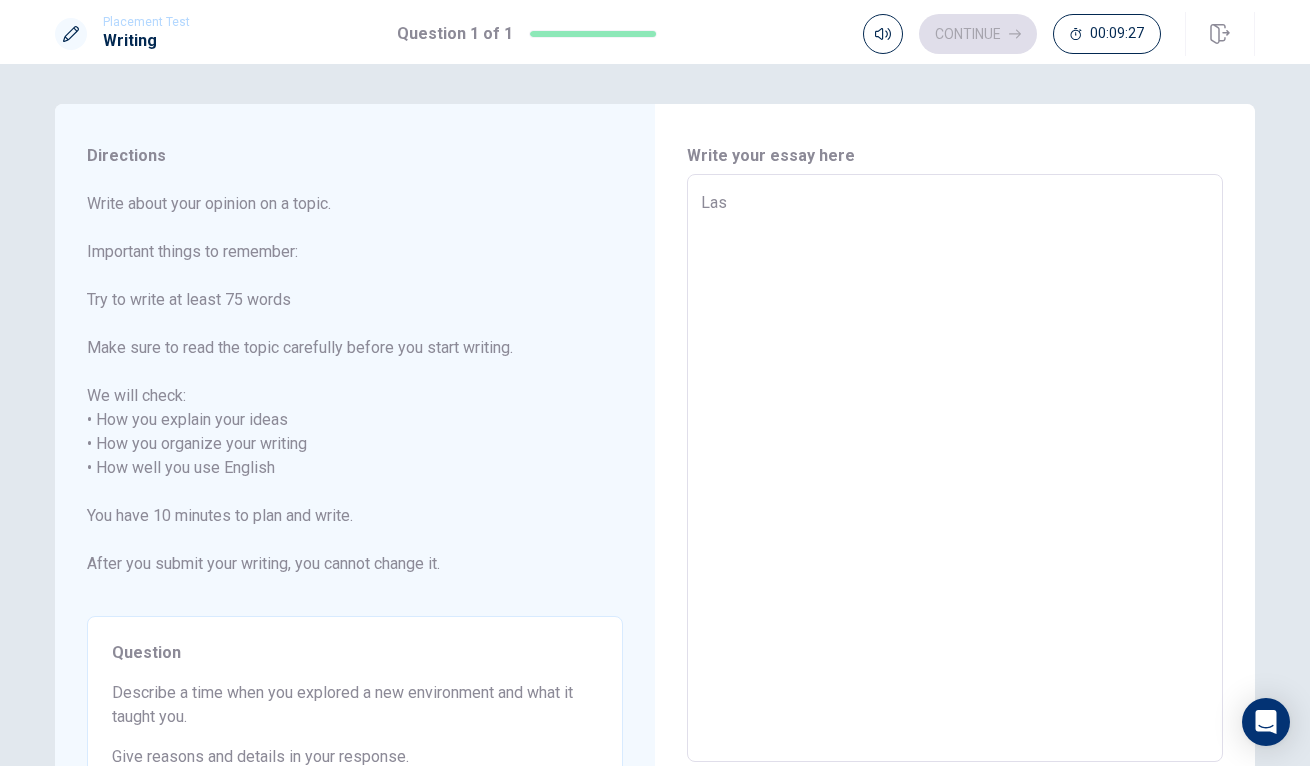 type on "Last" 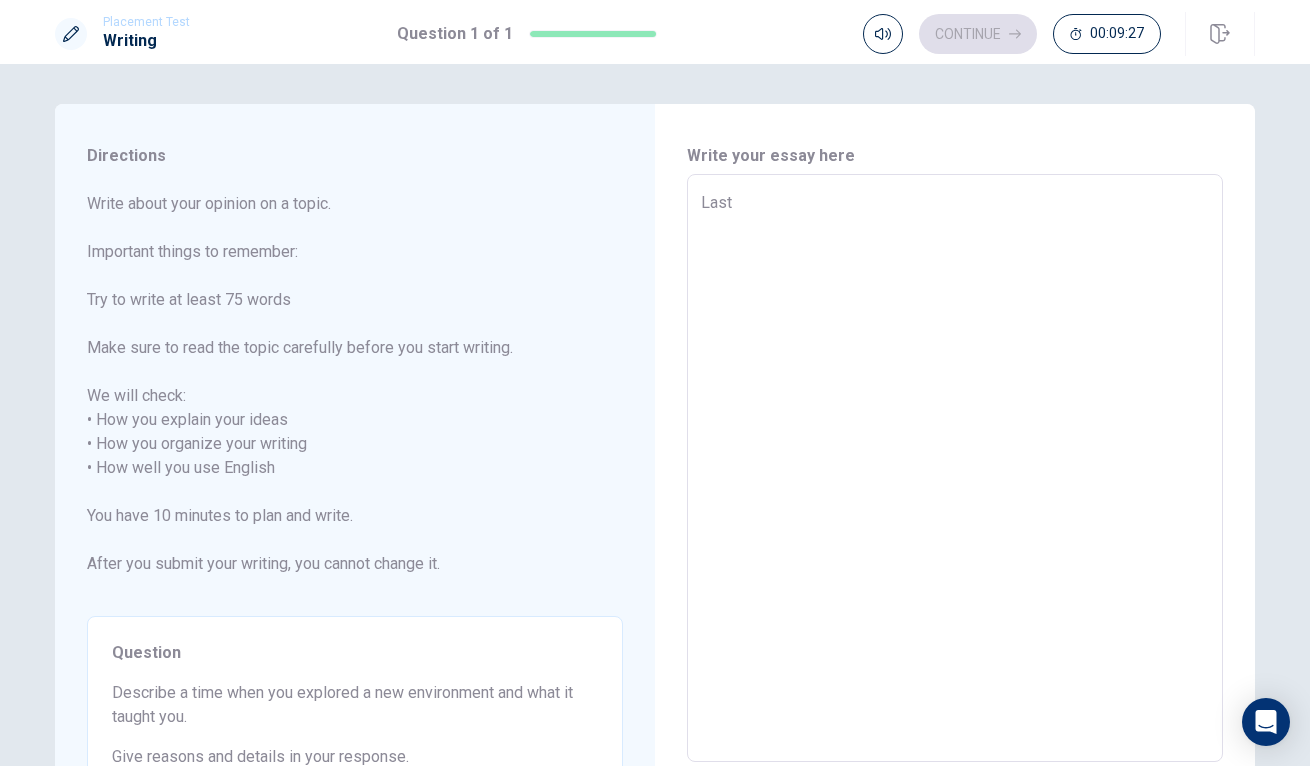type on "x" 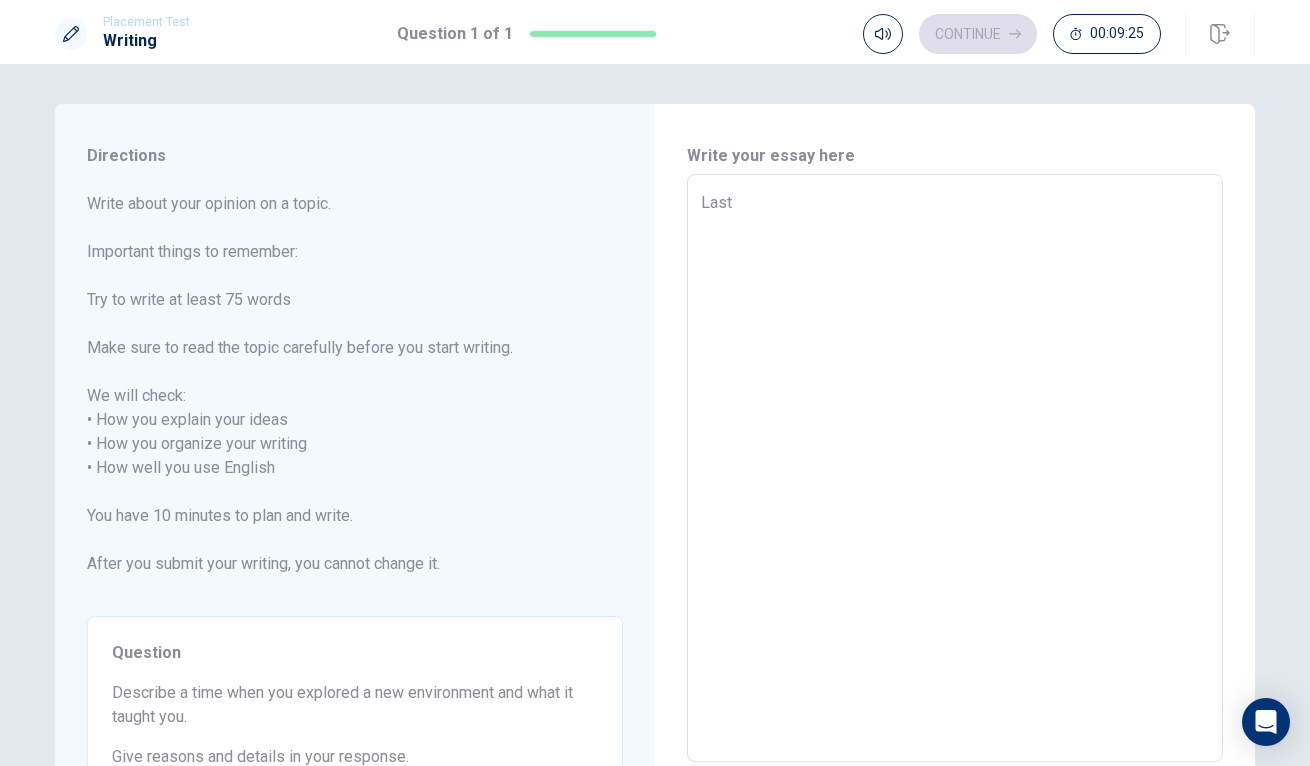 type on "x" 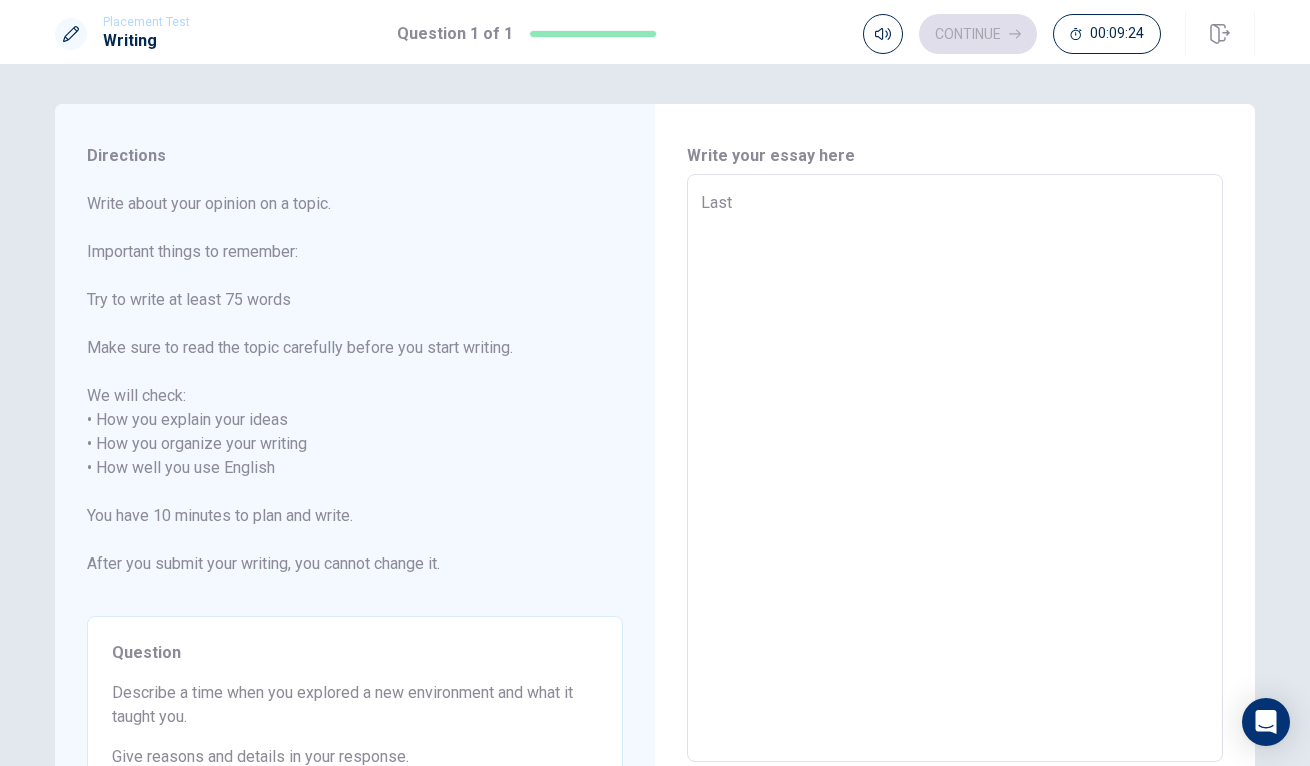 type on "Last m" 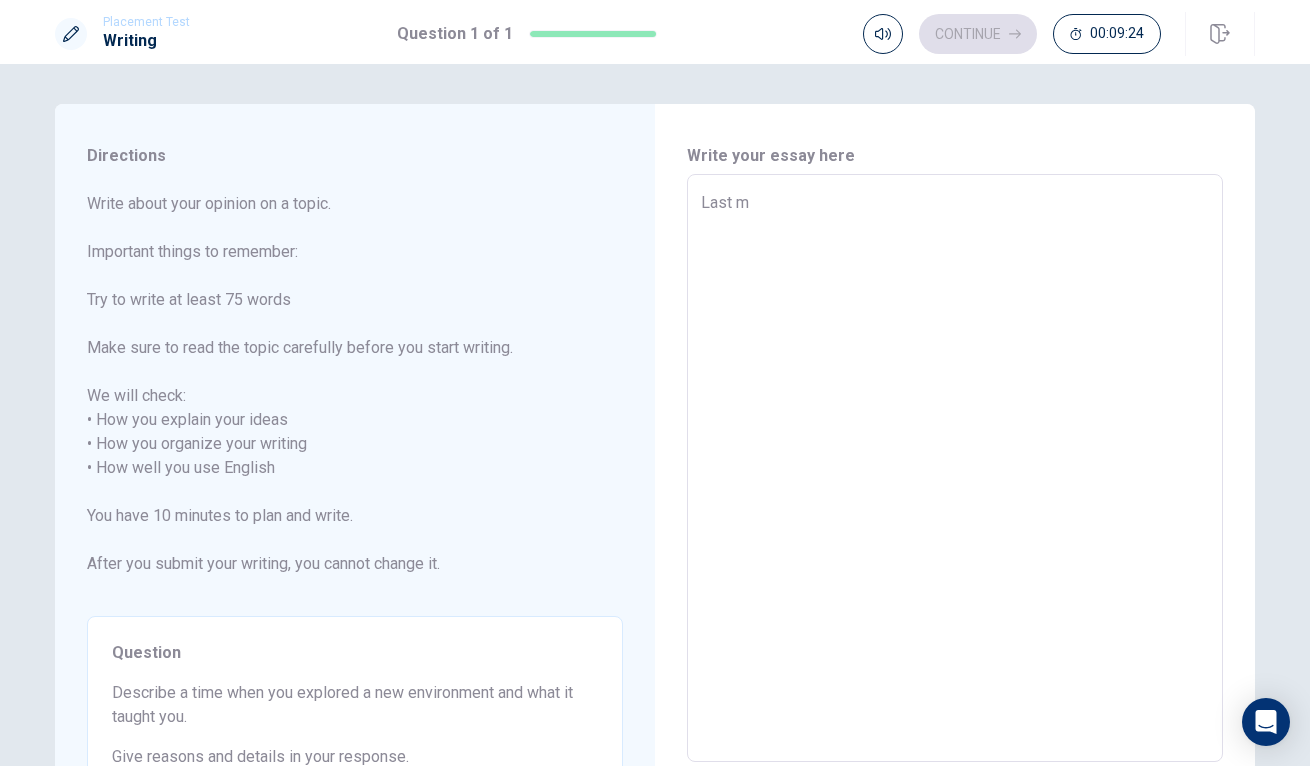 type on "x" 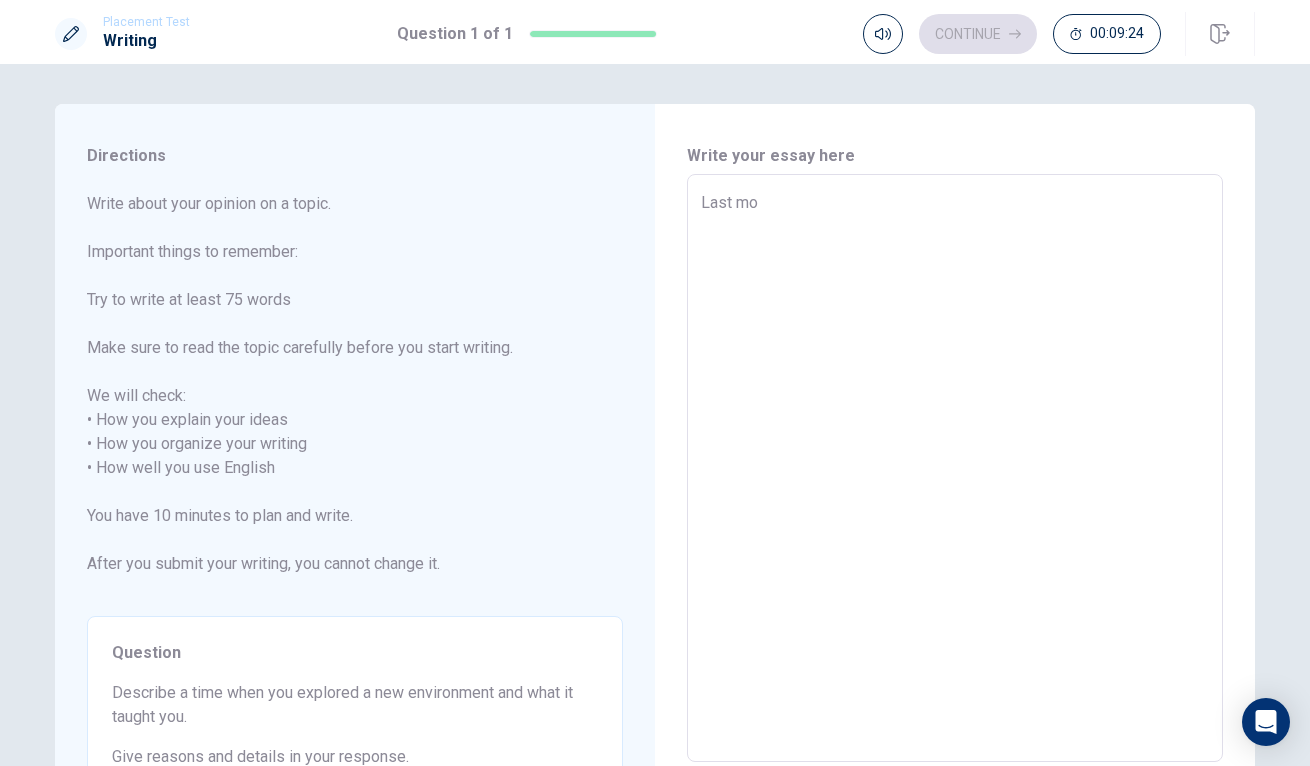 type on "x" 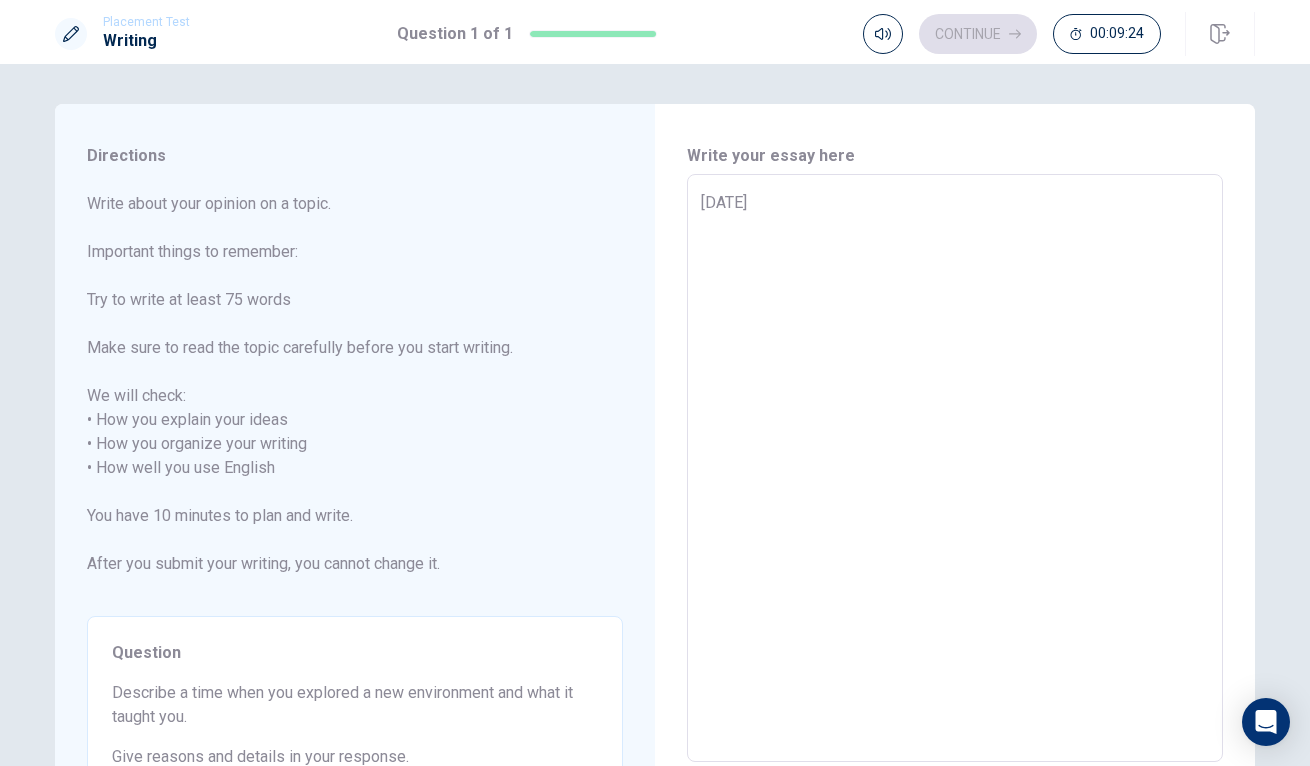 type on "x" 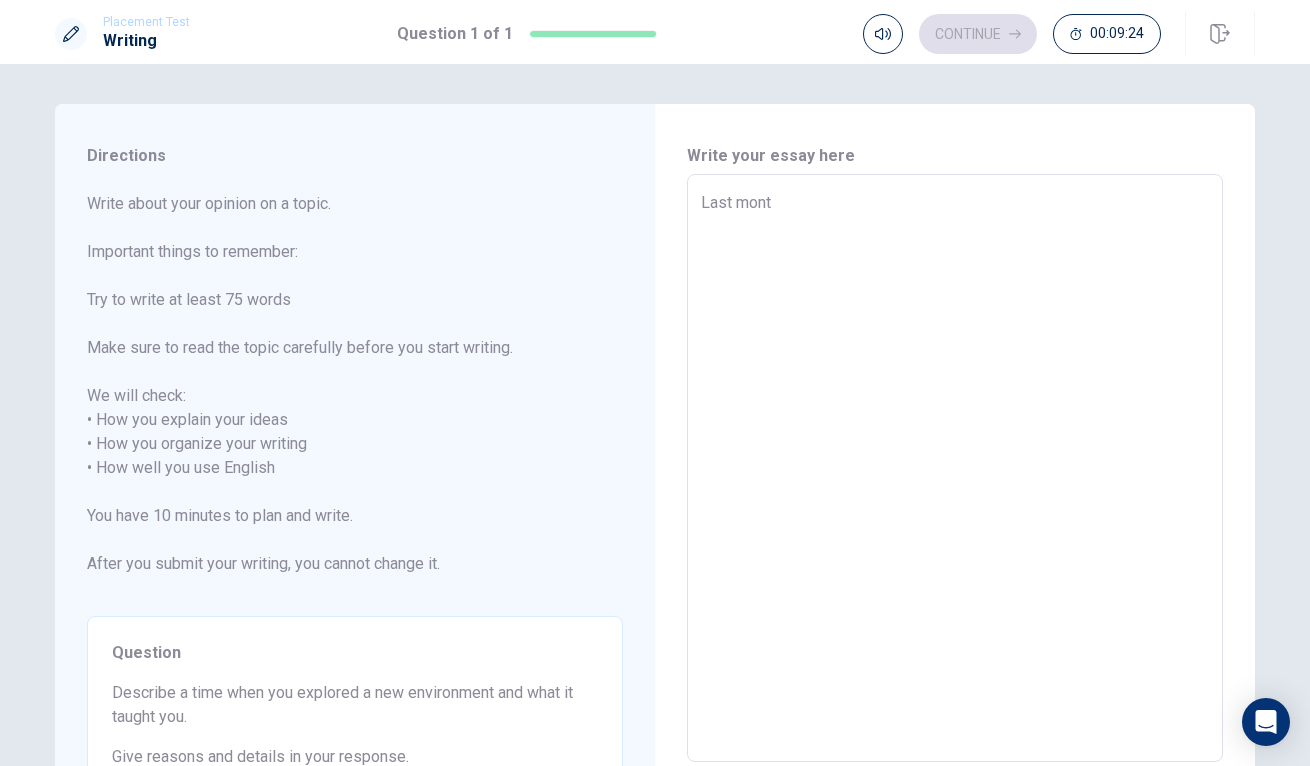 type on "x" 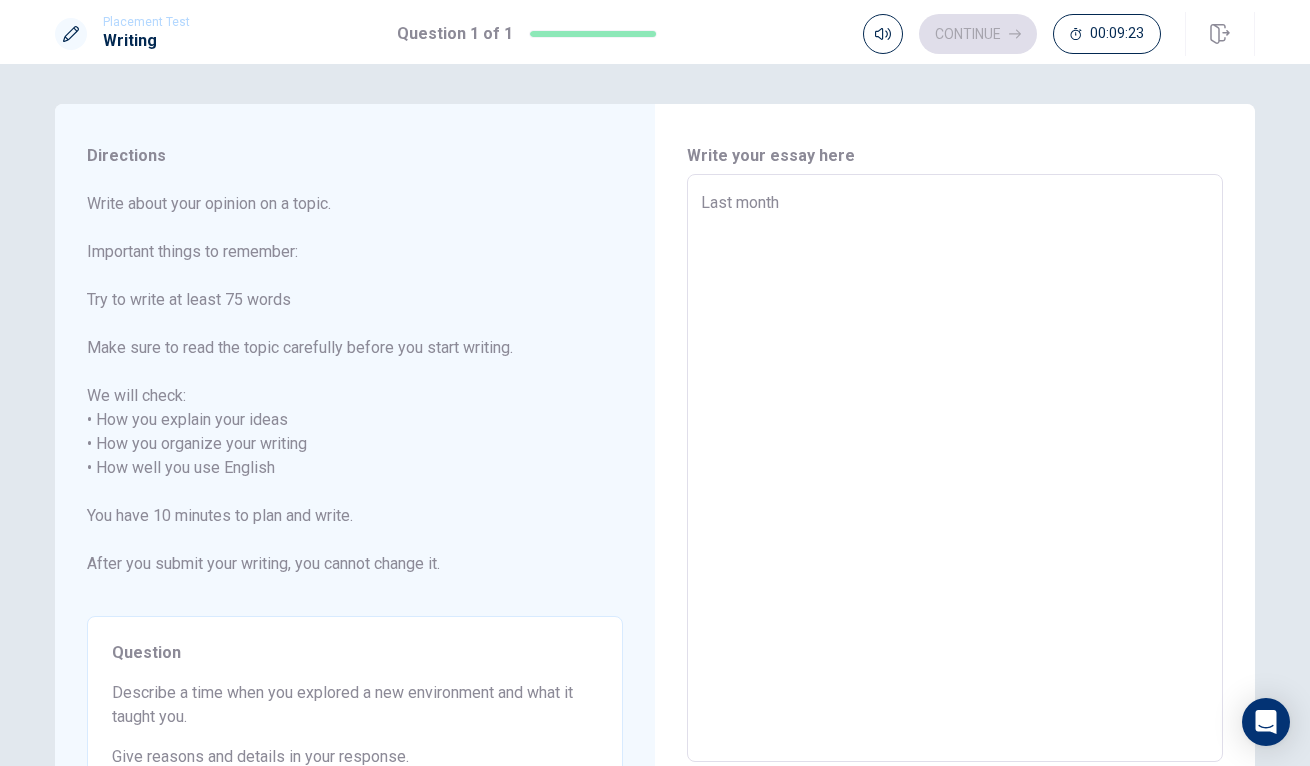 type on "x" 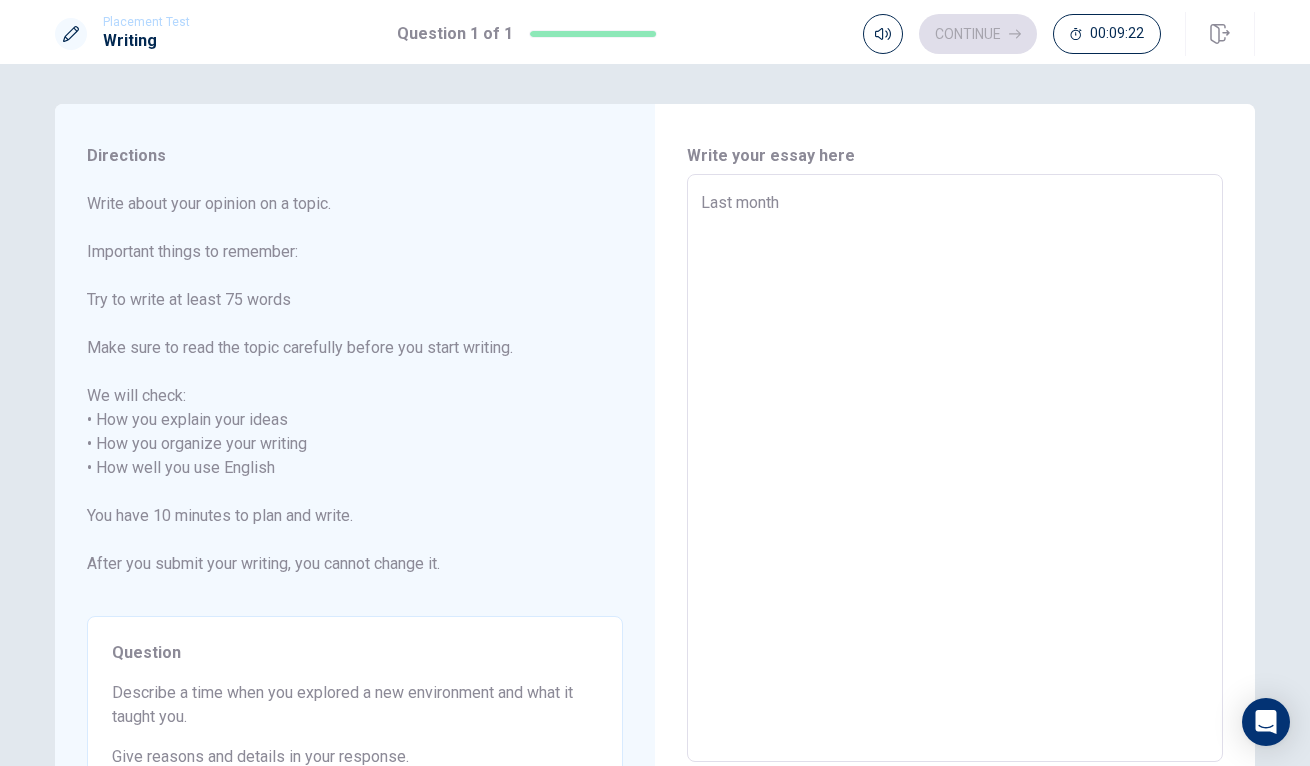 type on "Last month," 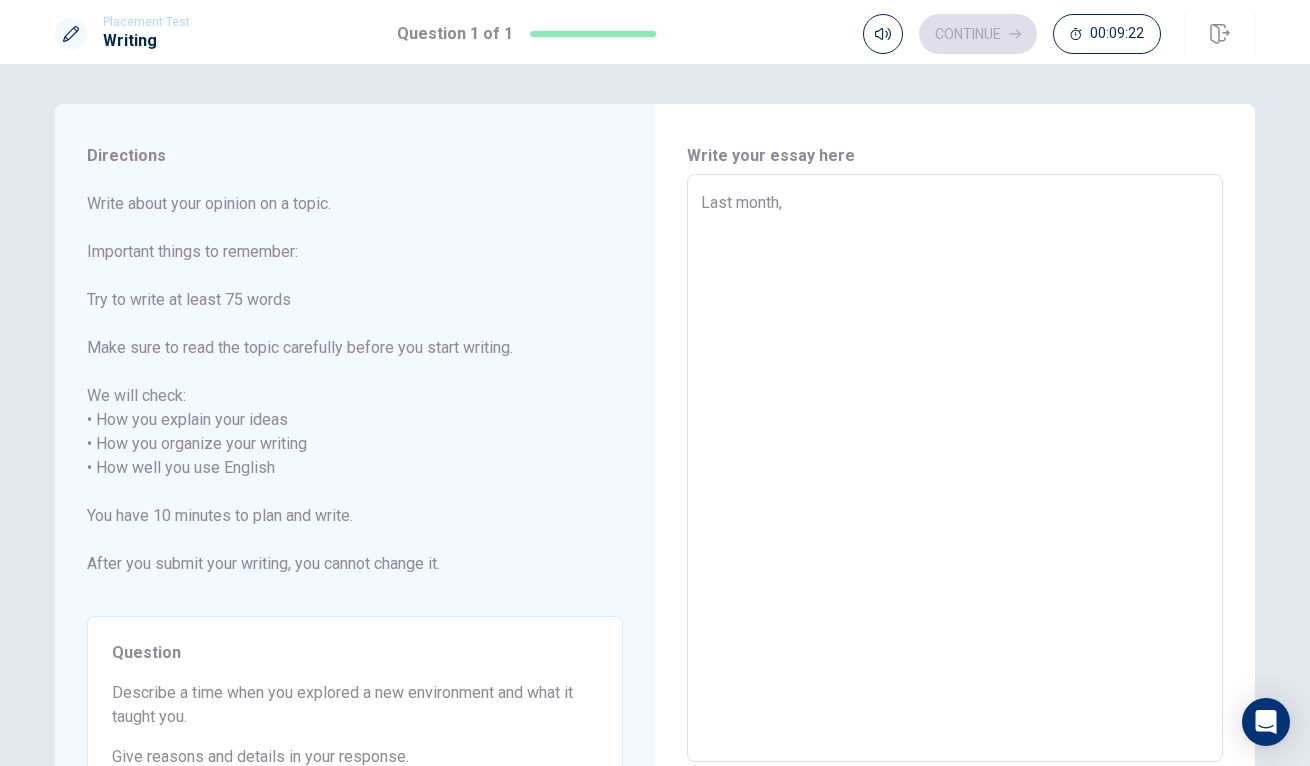 type on "x" 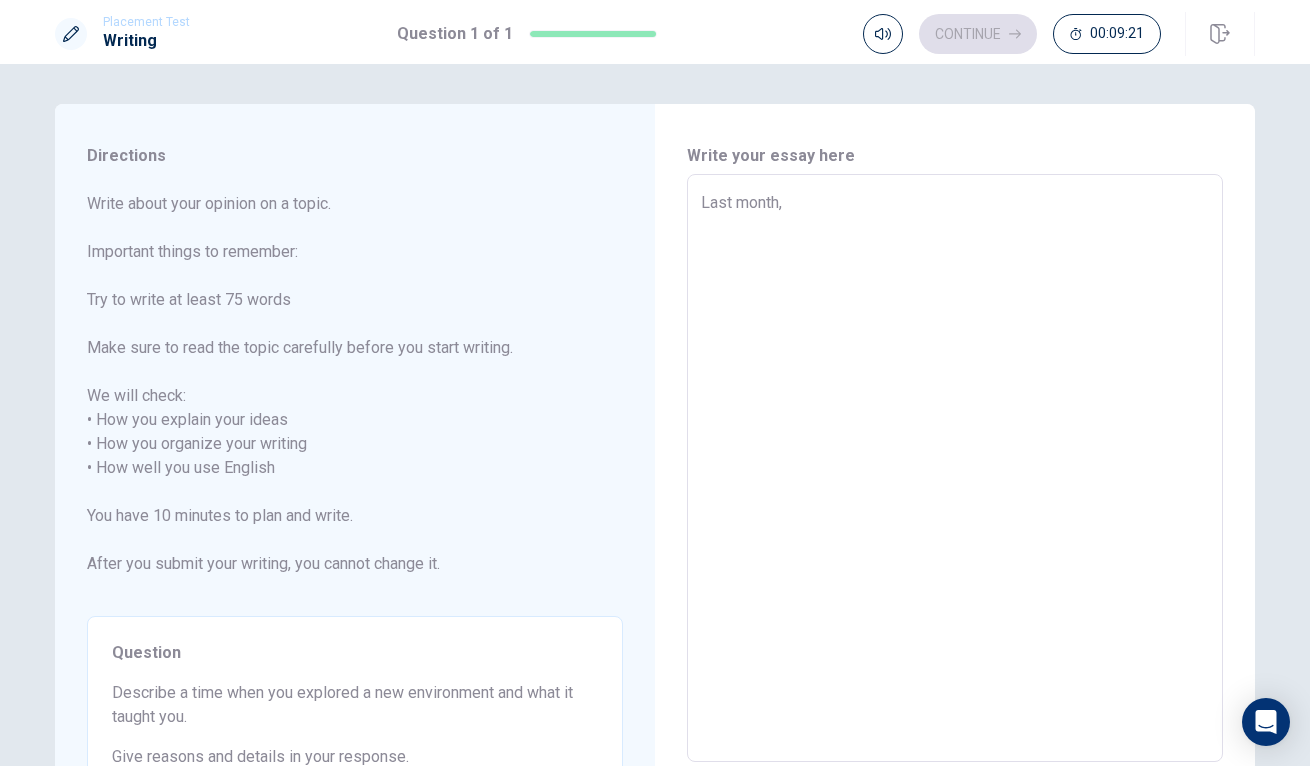 type on "Last month, I" 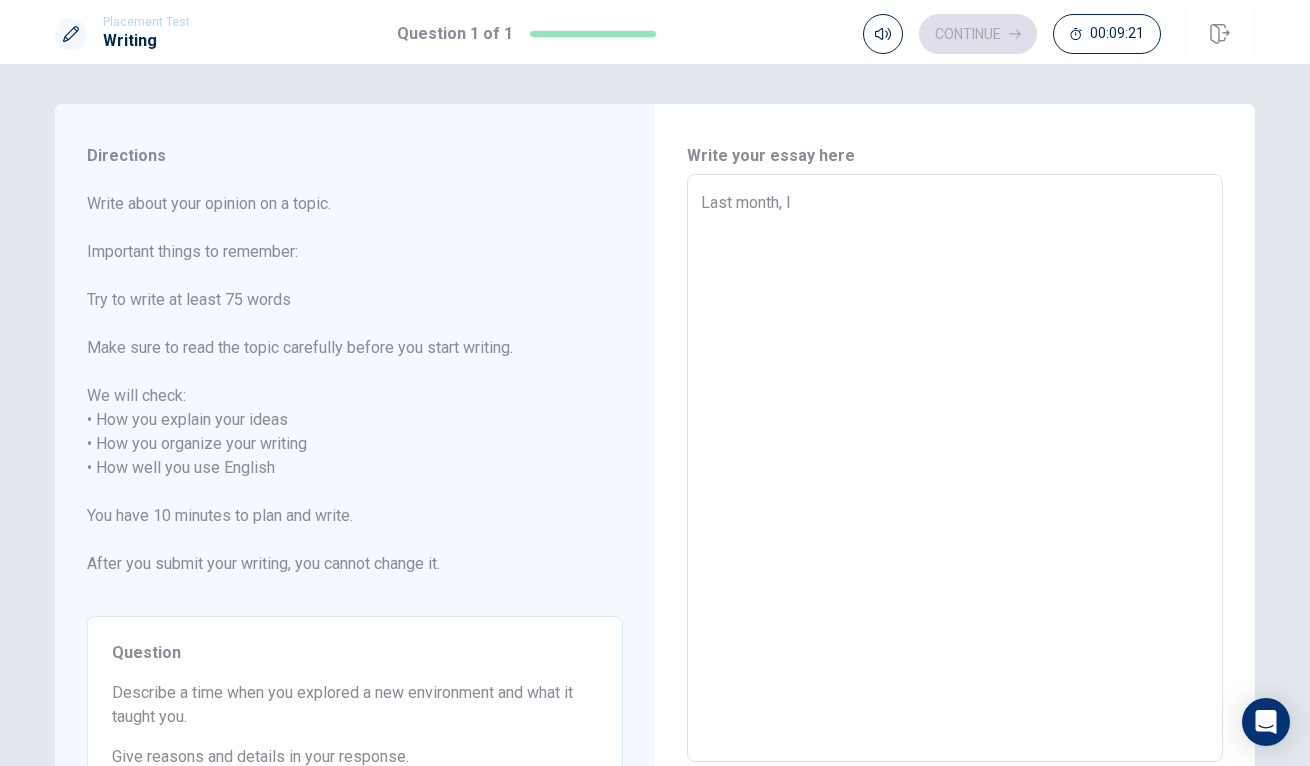 type on "x" 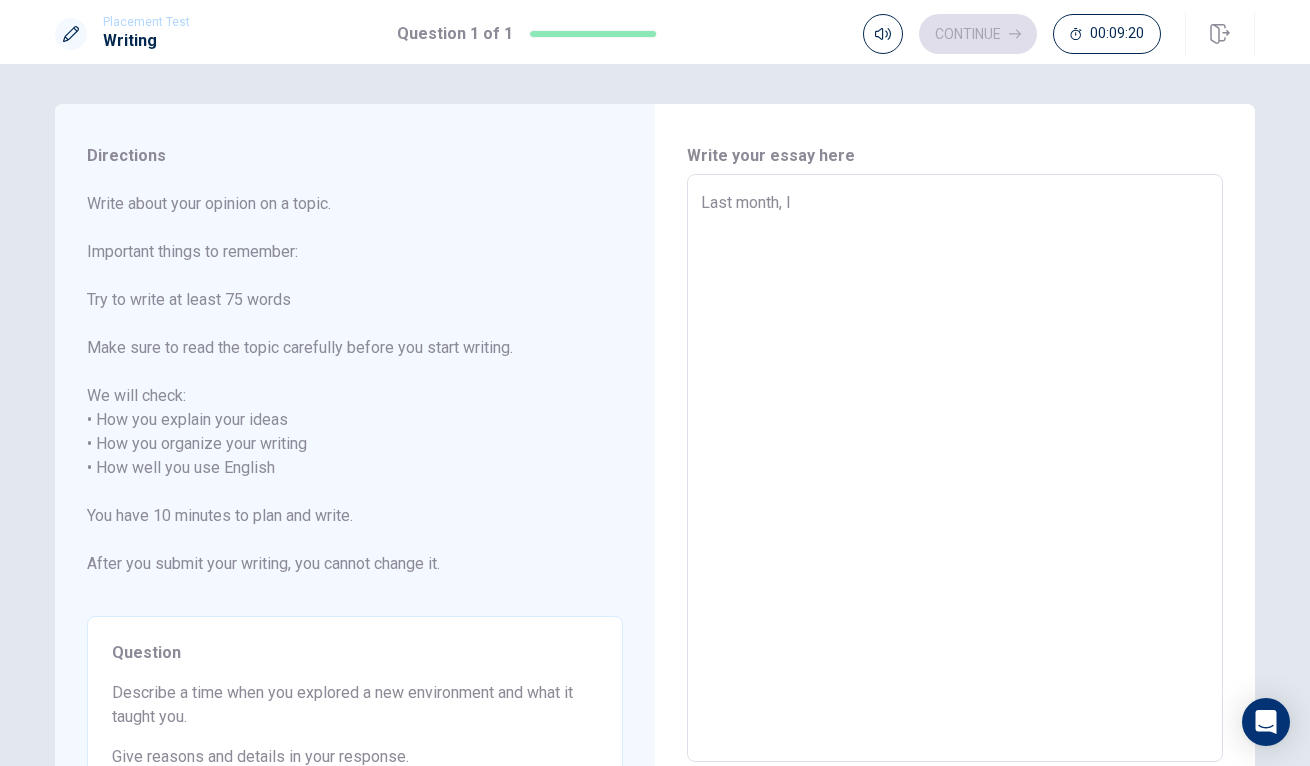 type on "Last month, I" 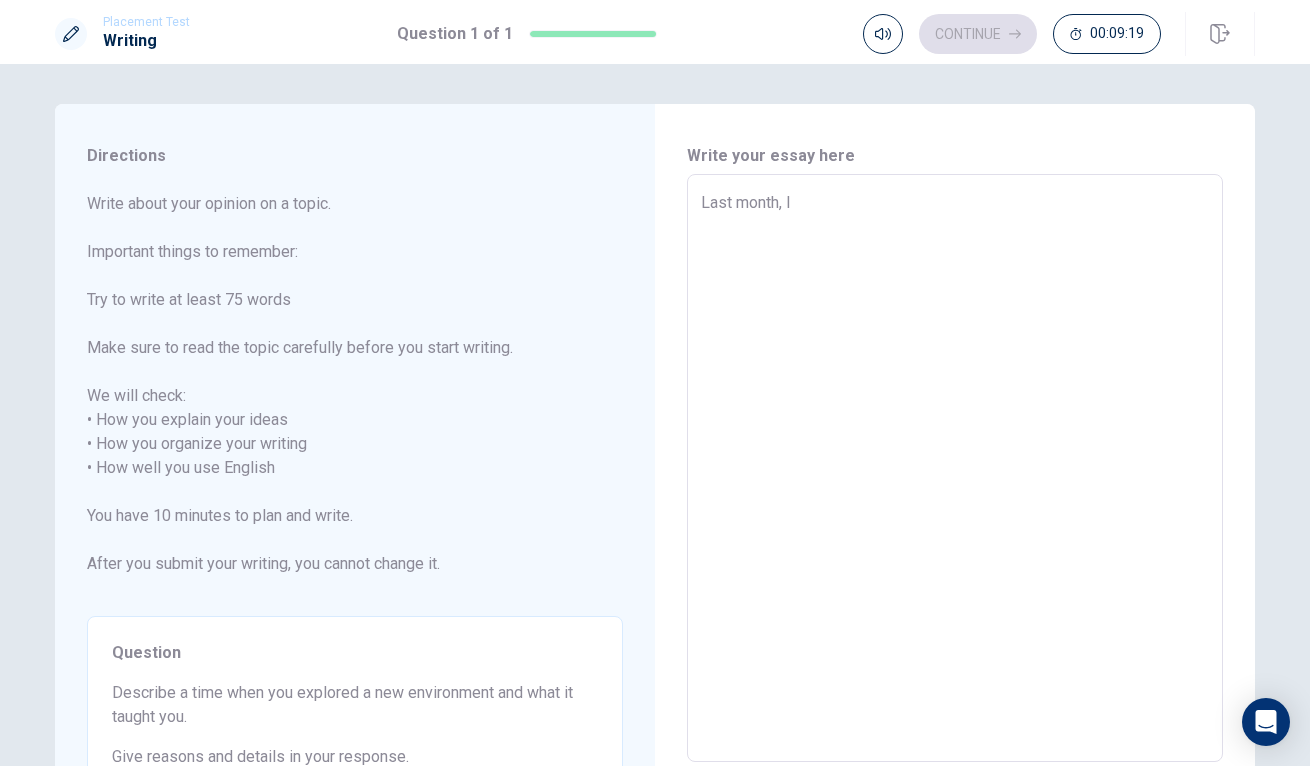 type on "Last month, I v" 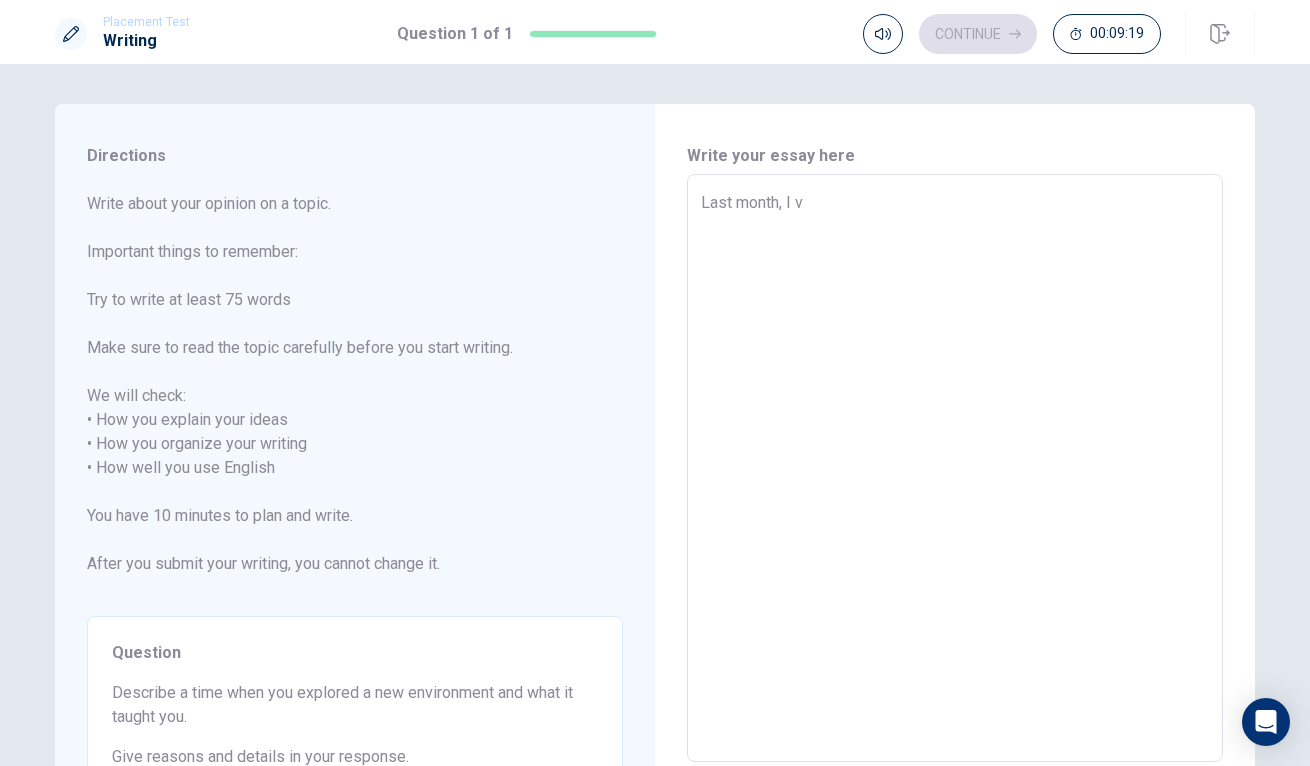 type on "x" 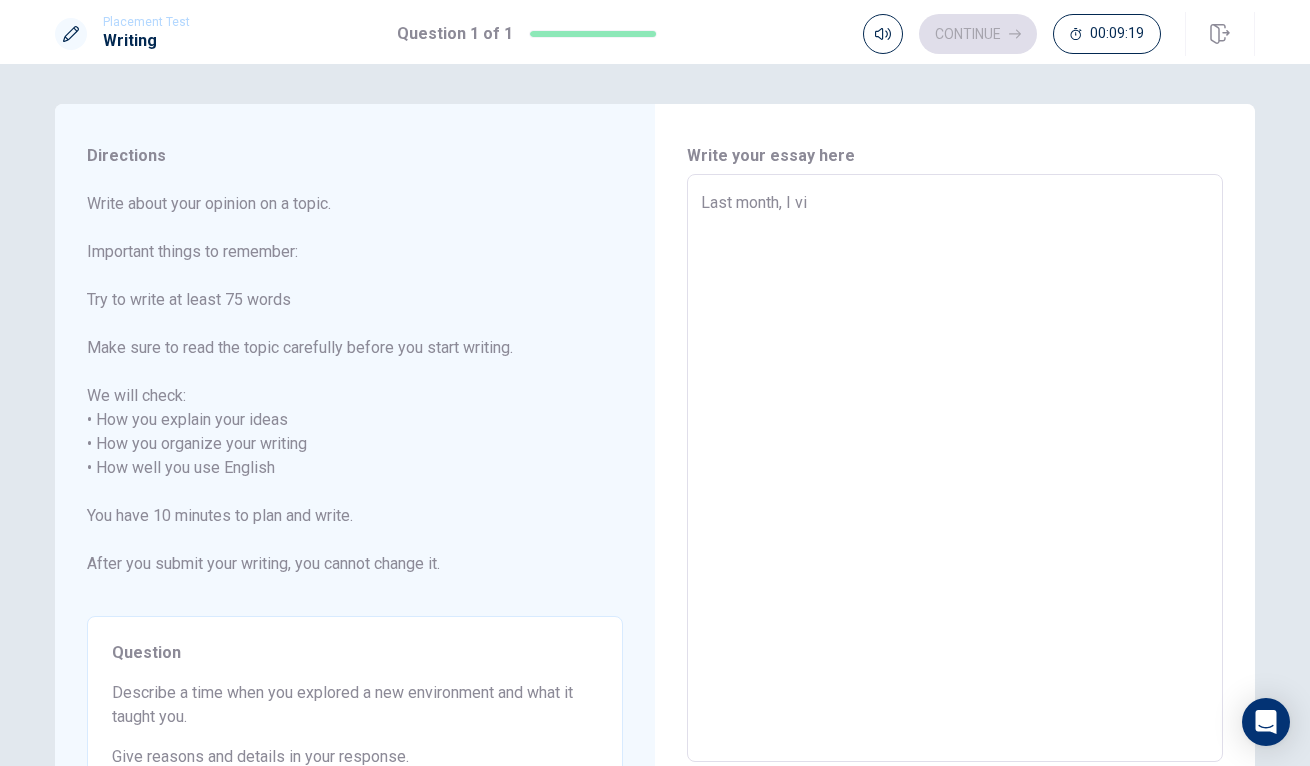type on "x" 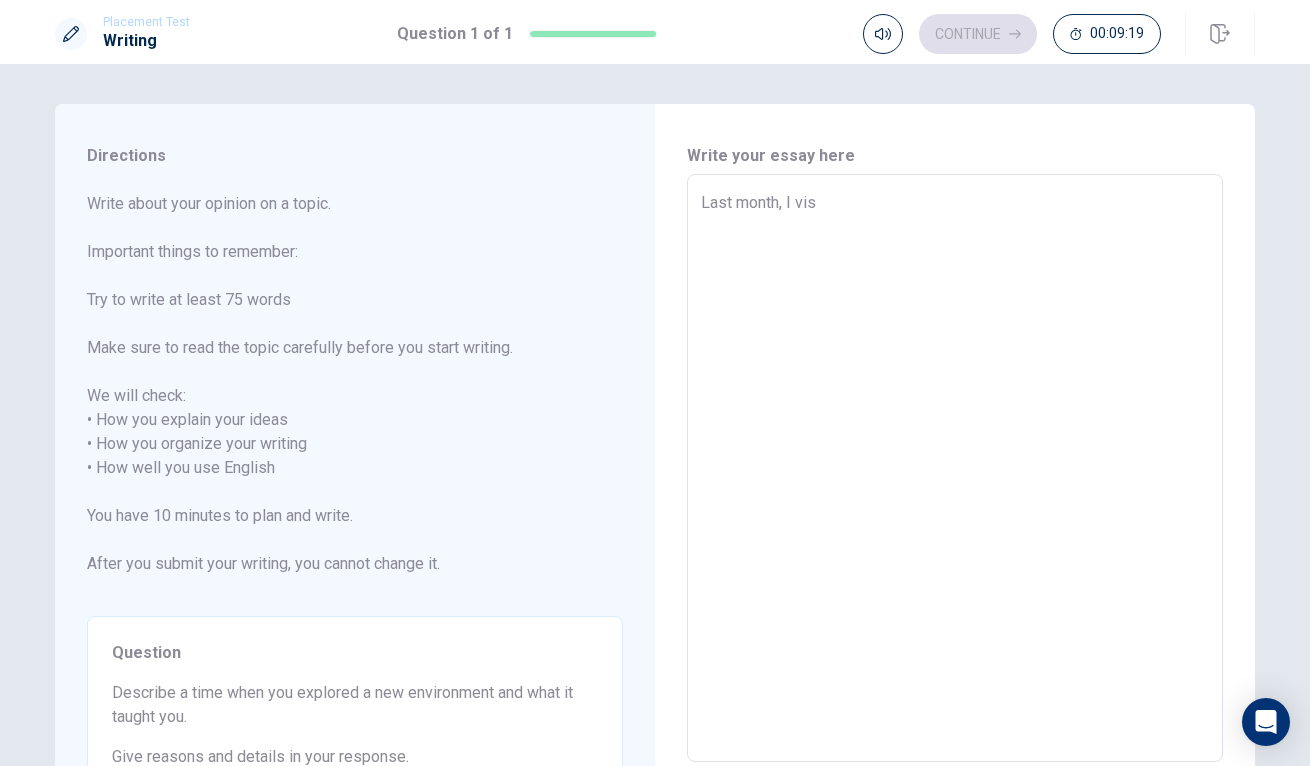 type on "x" 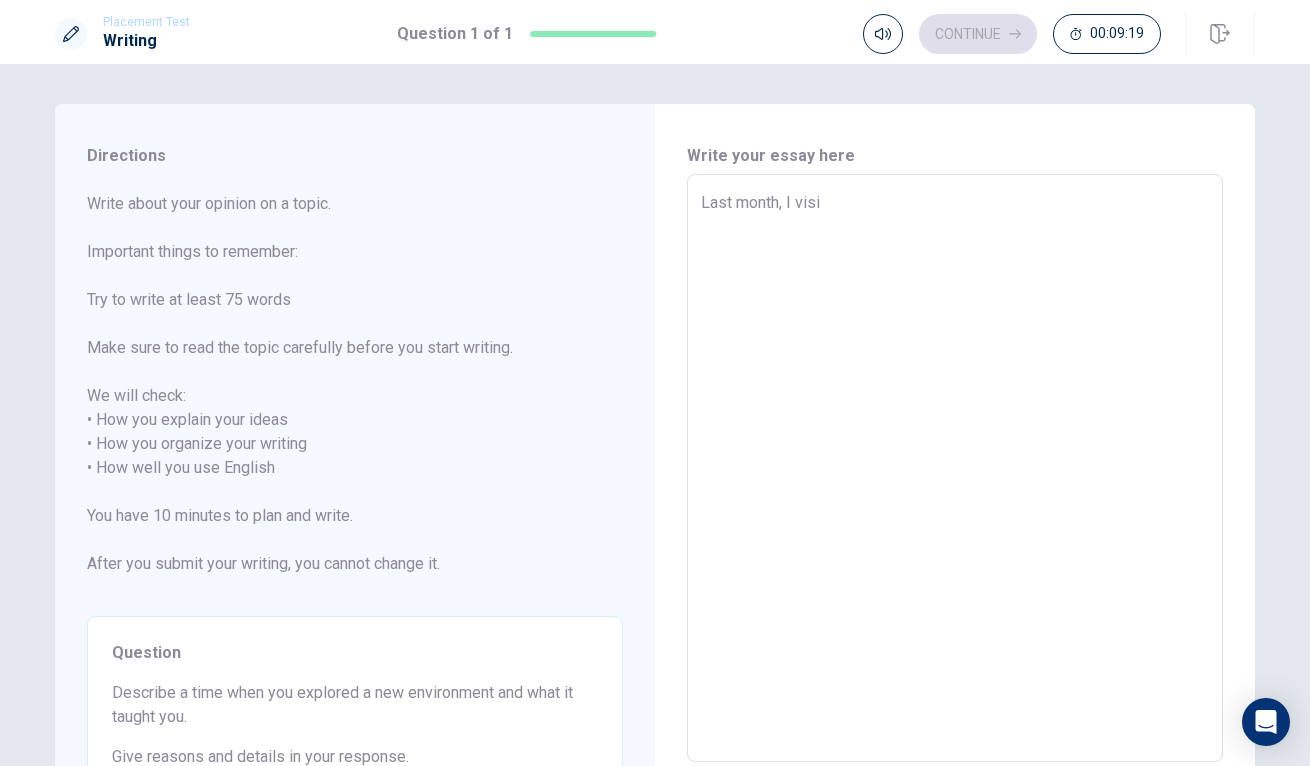 type on "x" 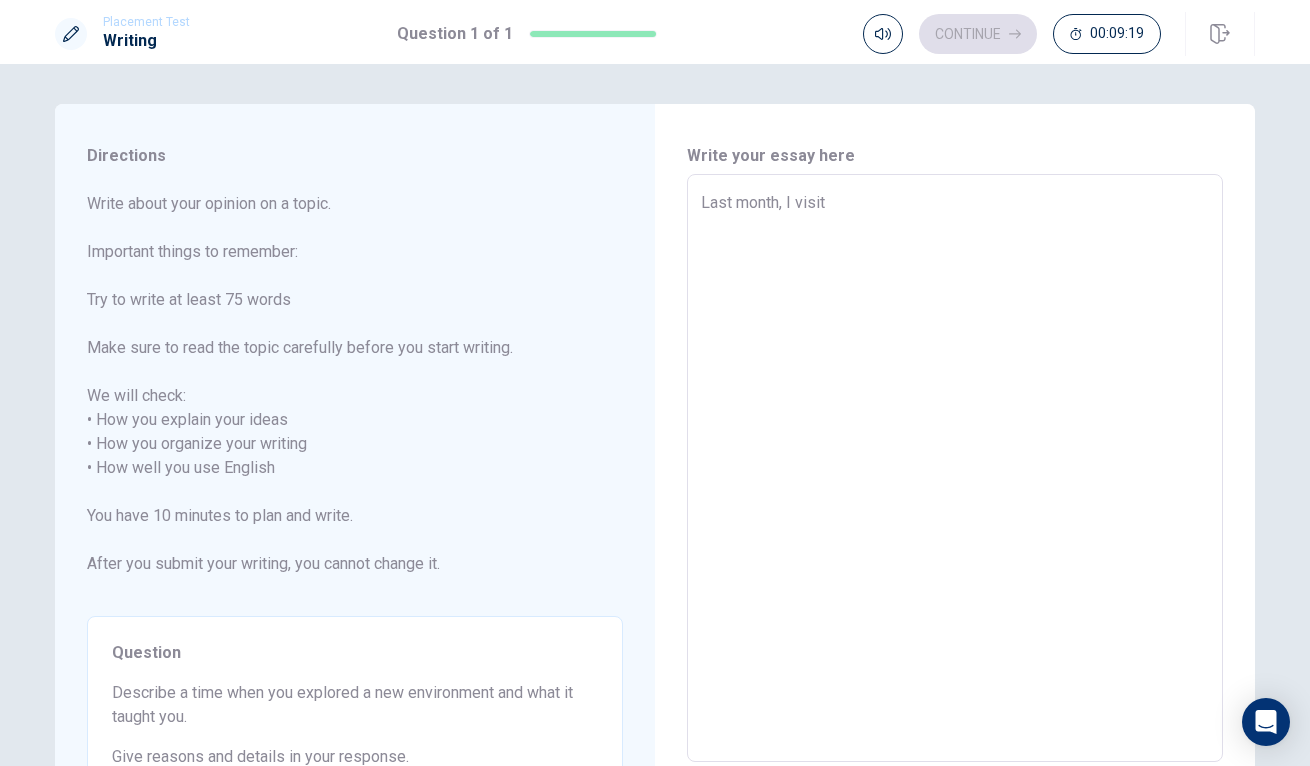 type on "x" 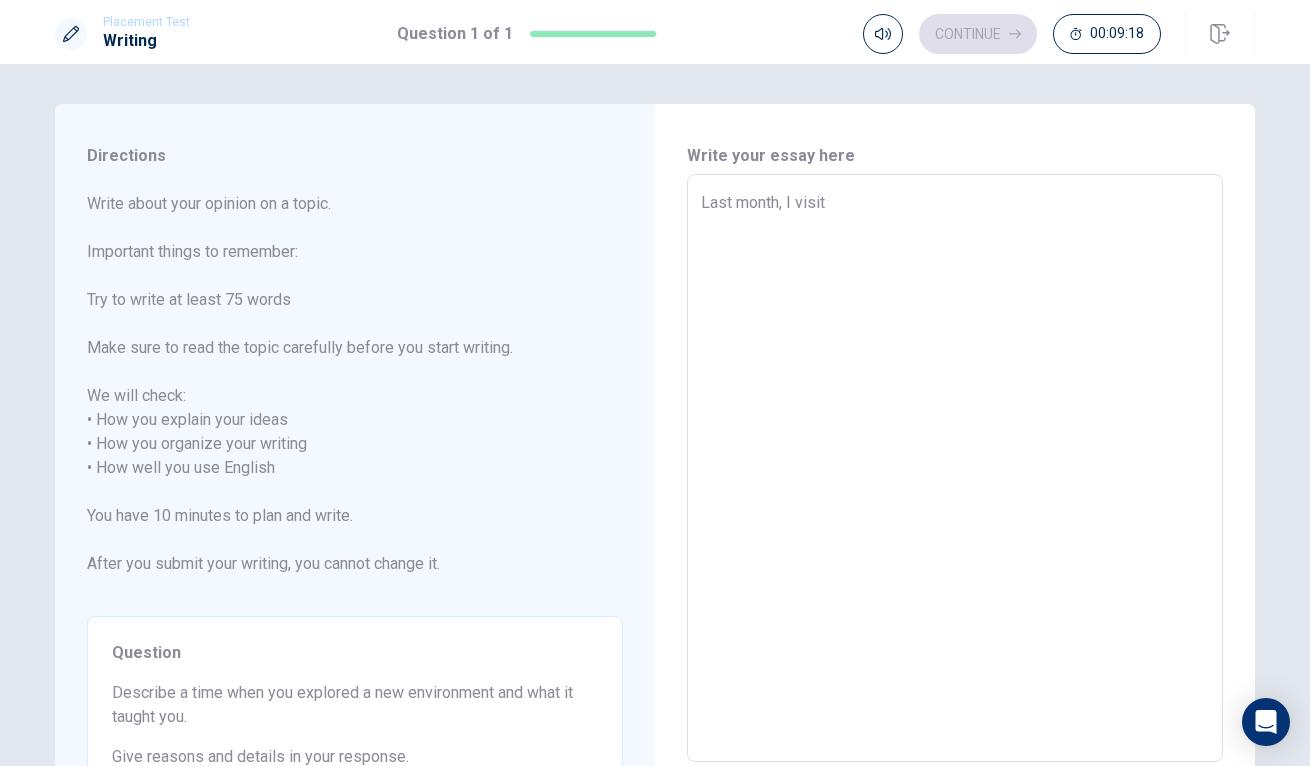 type on "Last month, I visite" 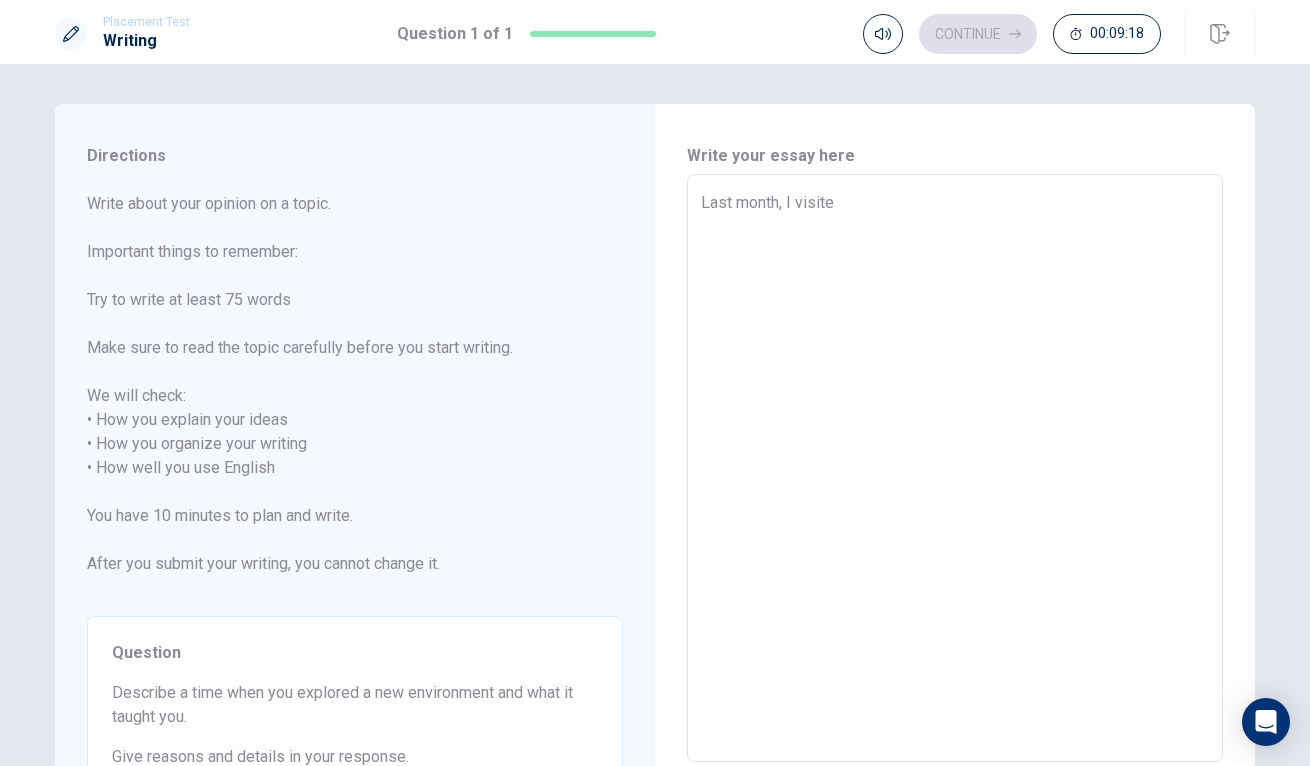 type on "x" 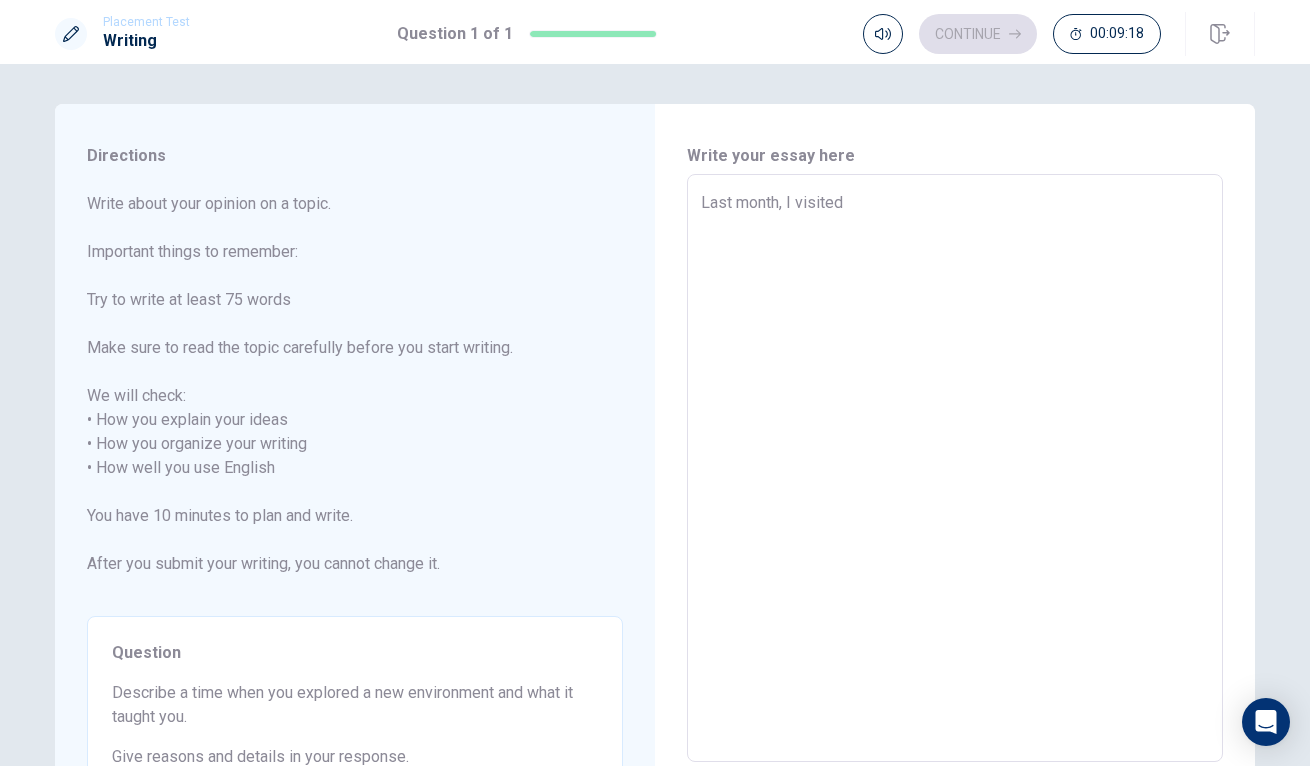 type on "x" 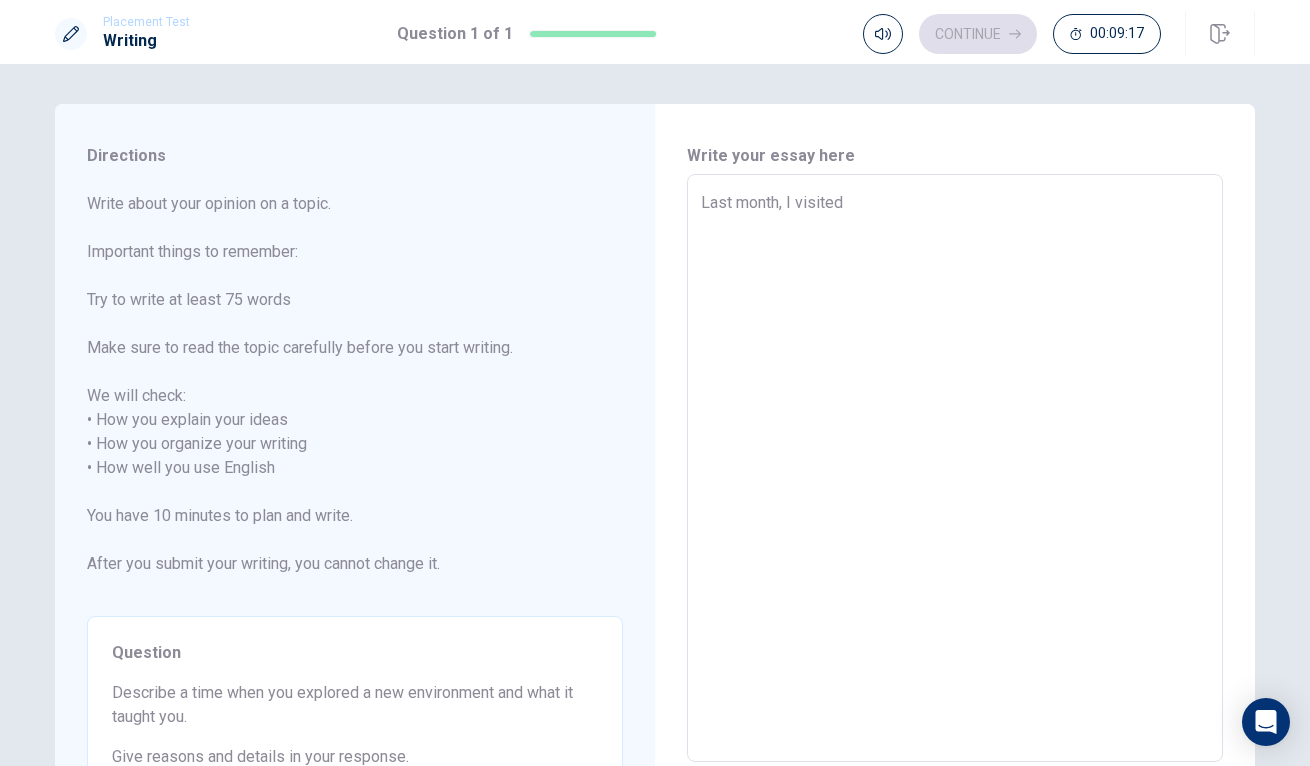 type on "Last month, I visited a" 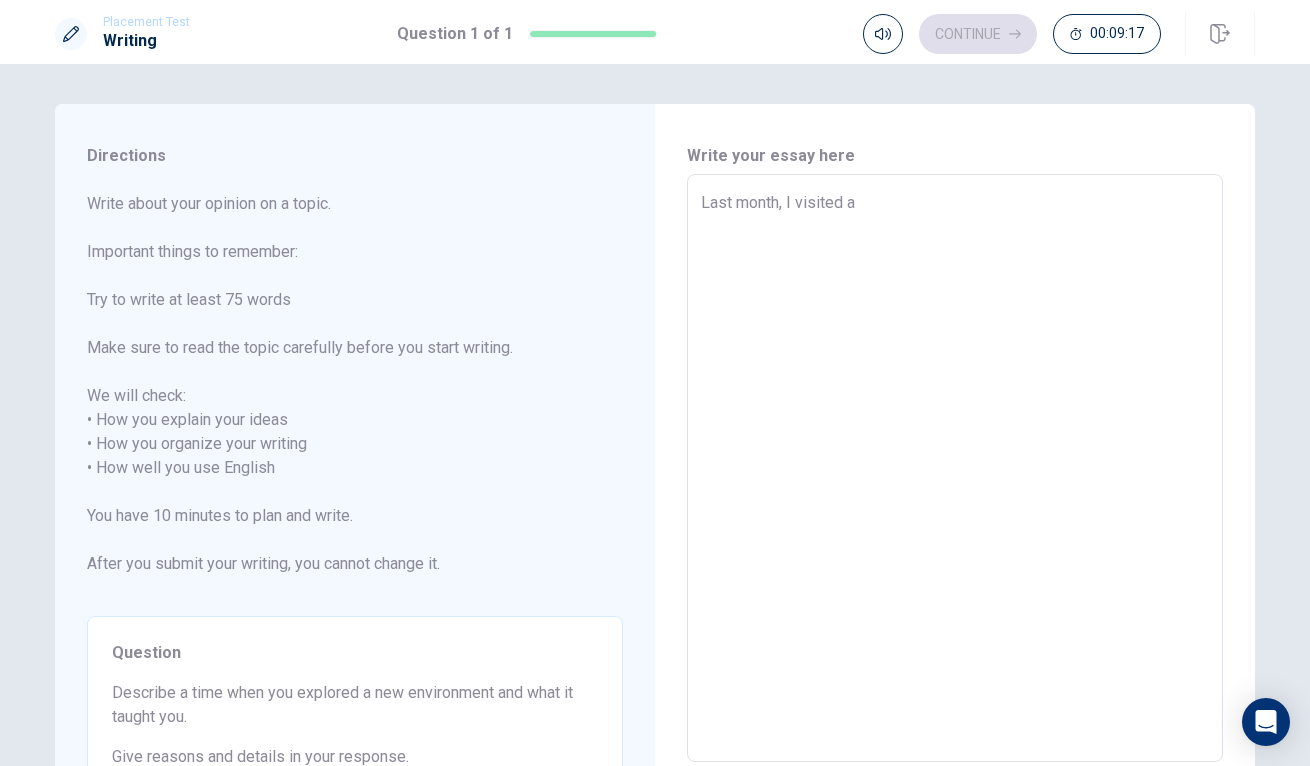 type on "x" 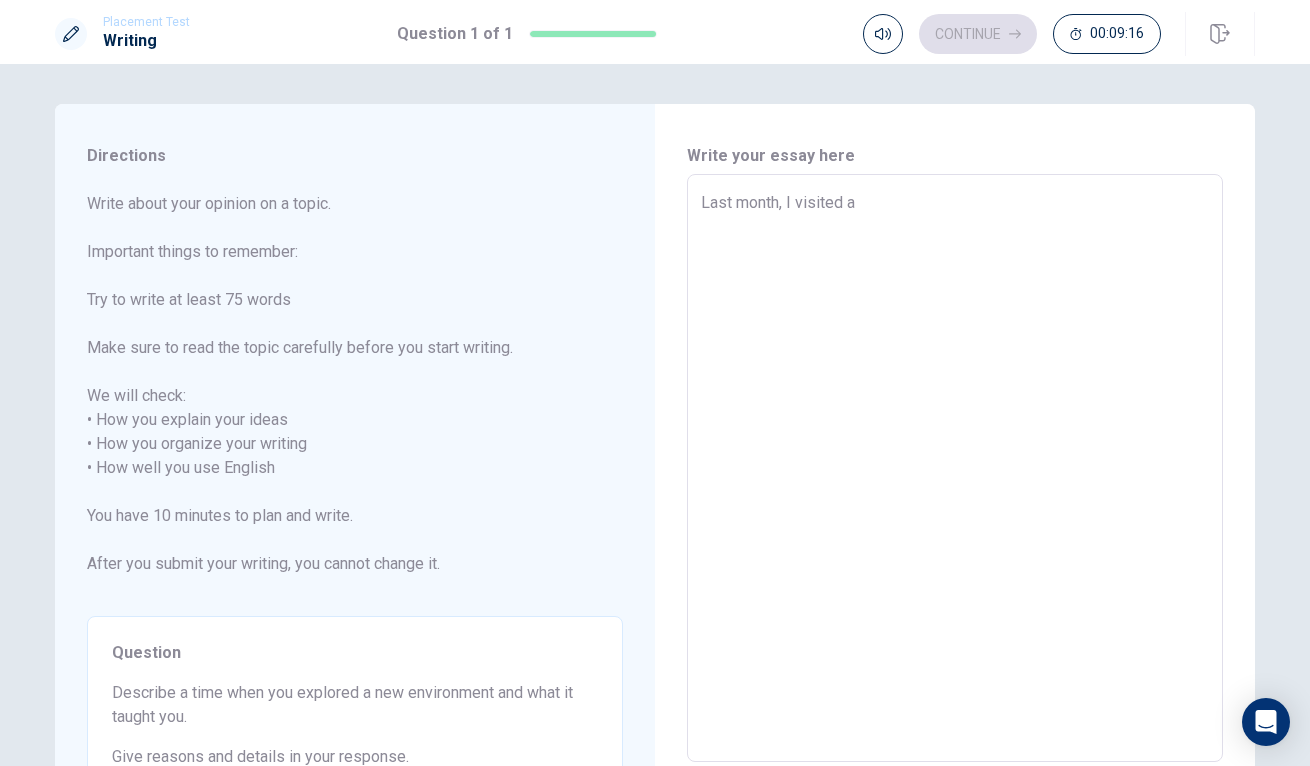 type on "Last month, I visited a s" 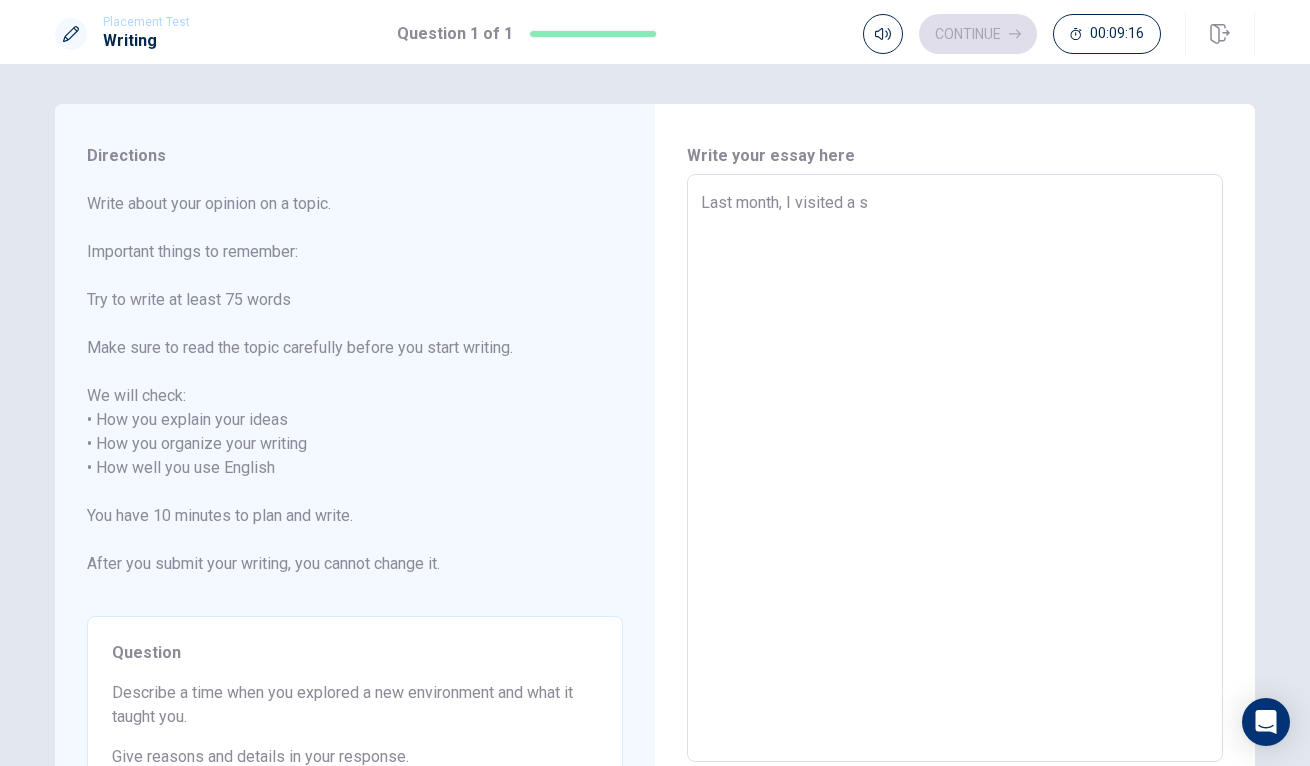 type on "x" 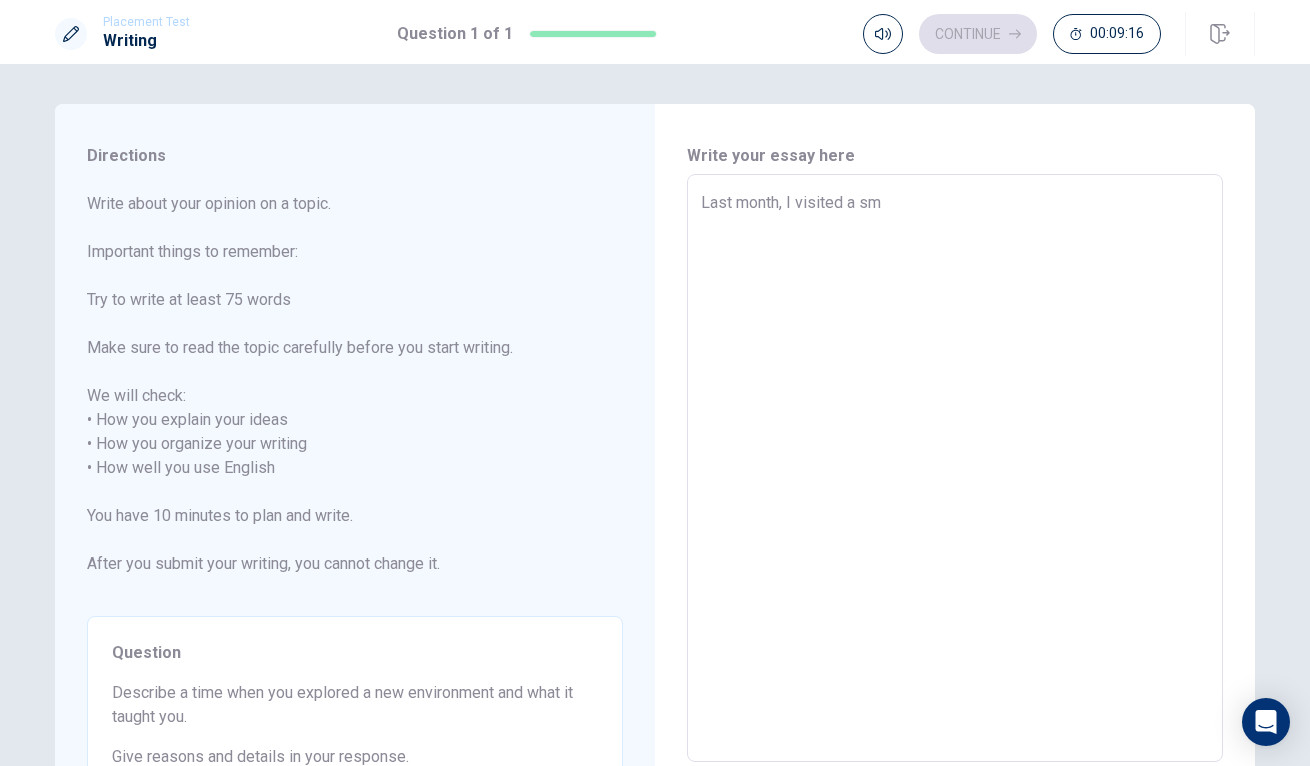 type on "x" 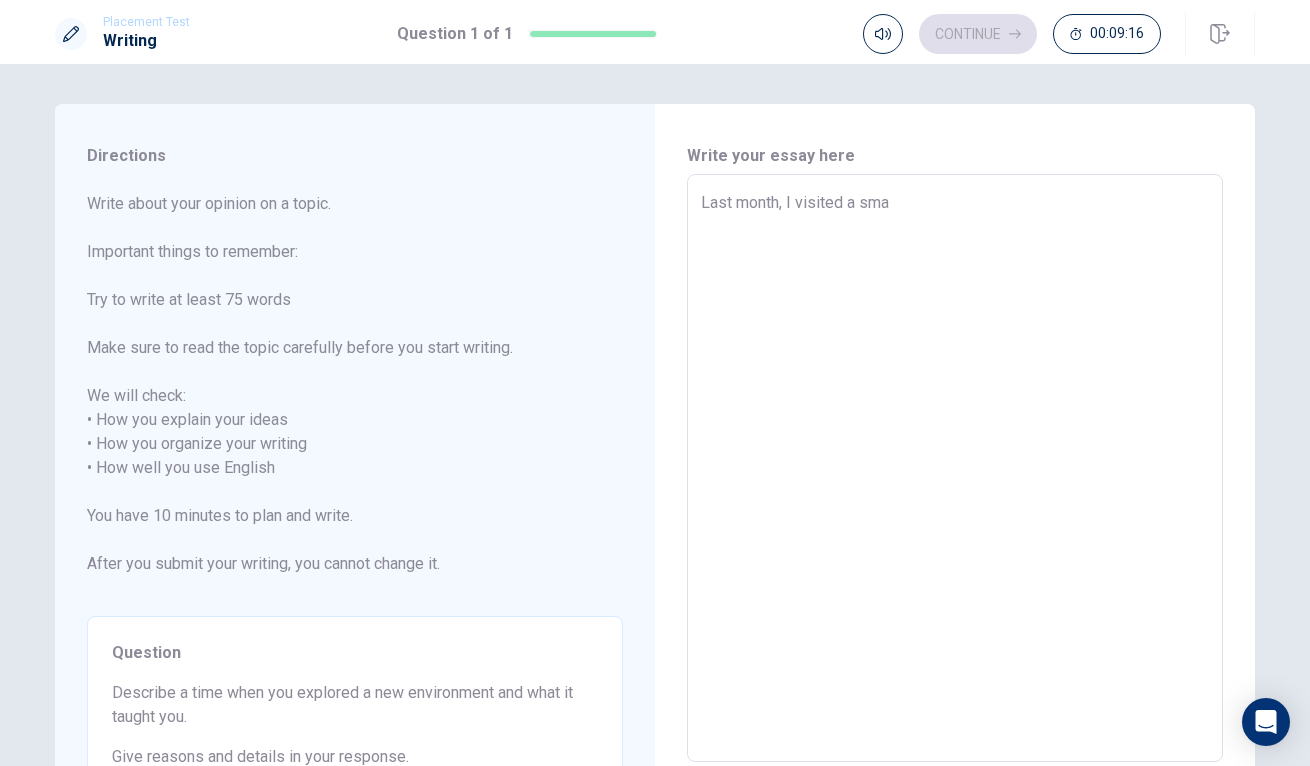 type on "x" 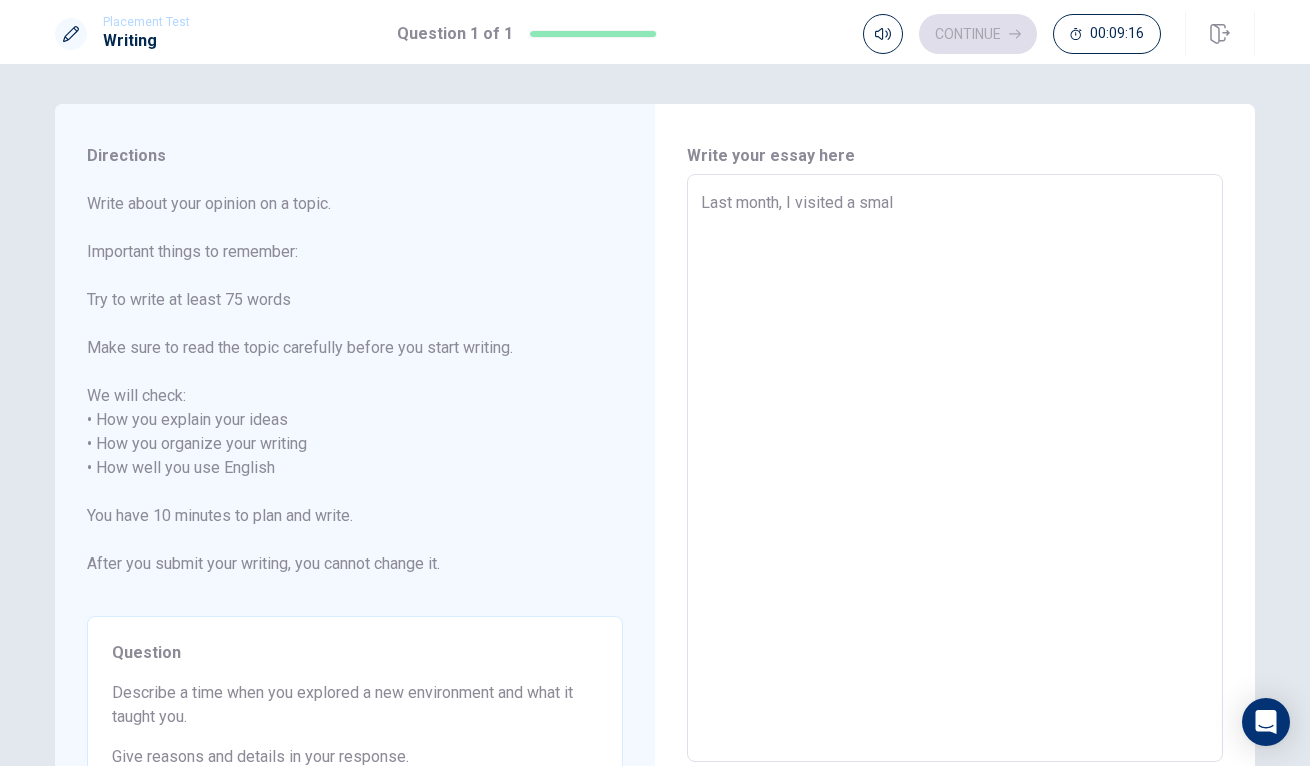 type on "x" 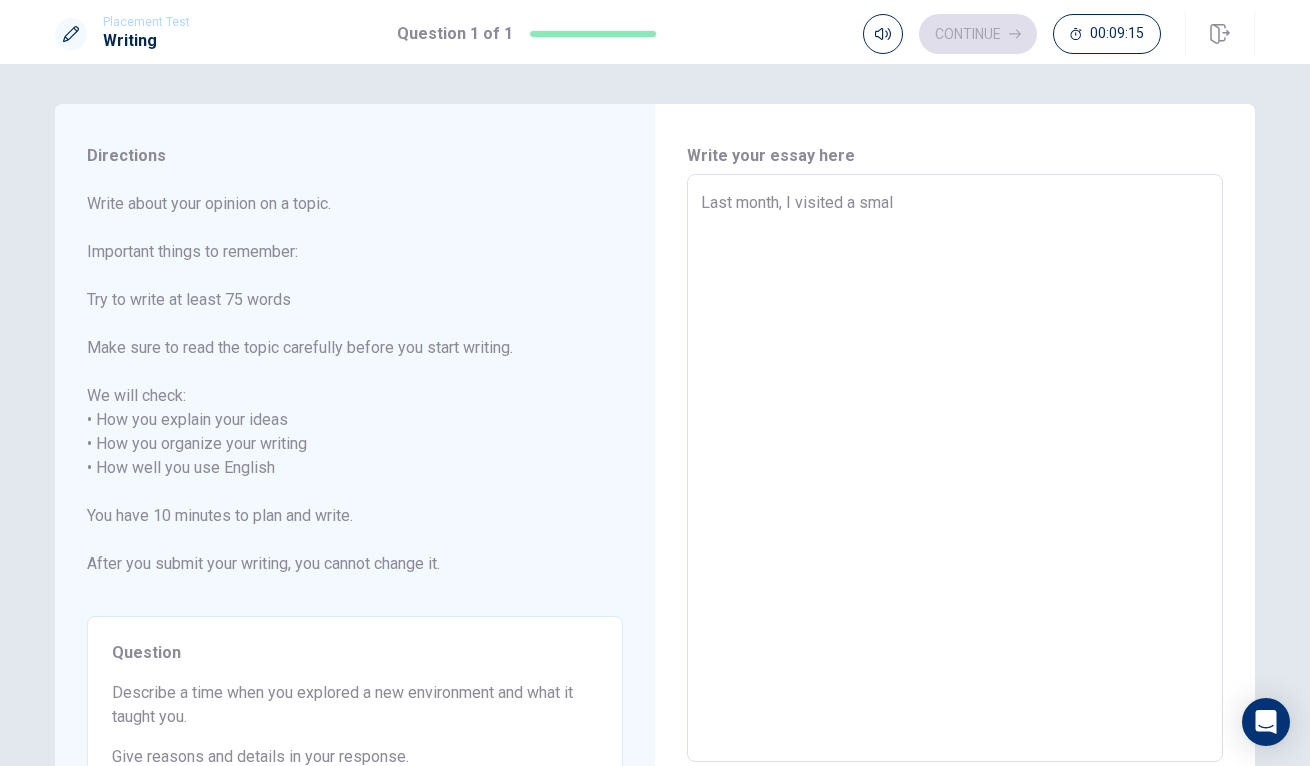 type on "Last month, I visited a small" 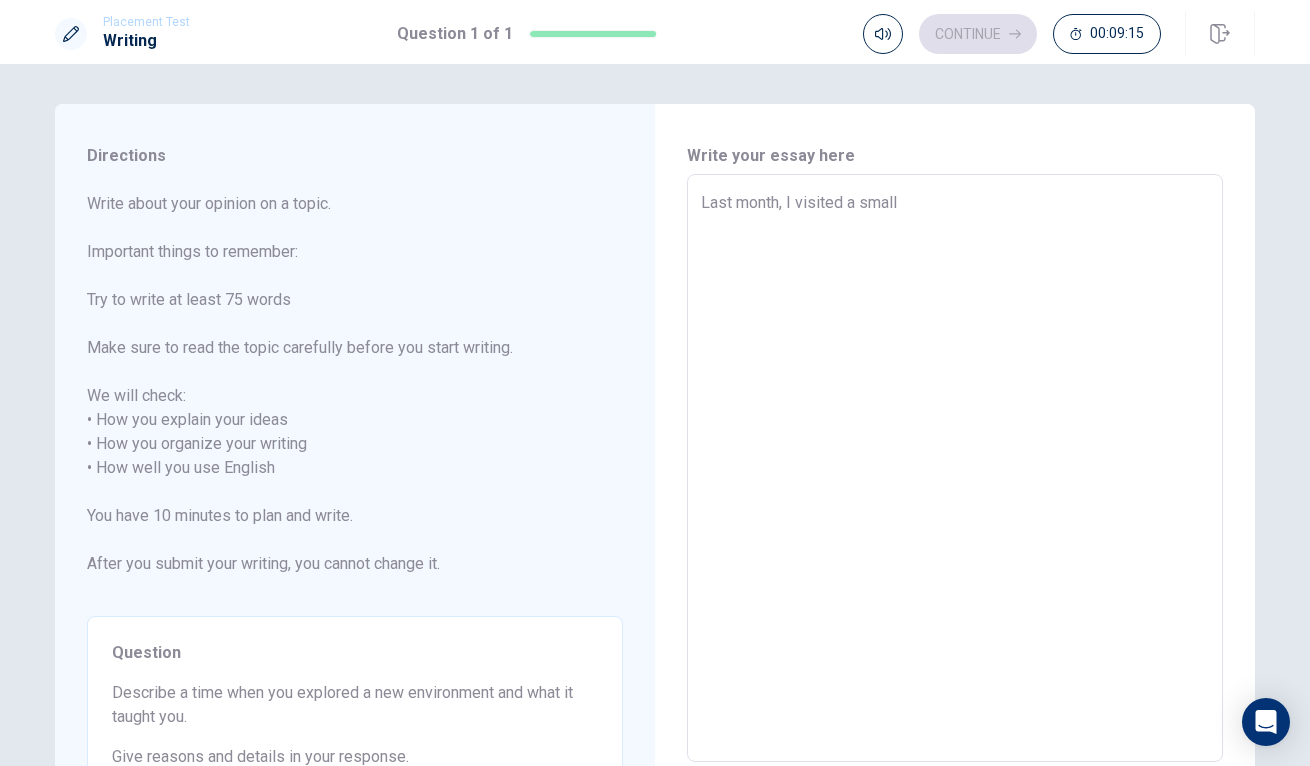 type on "x" 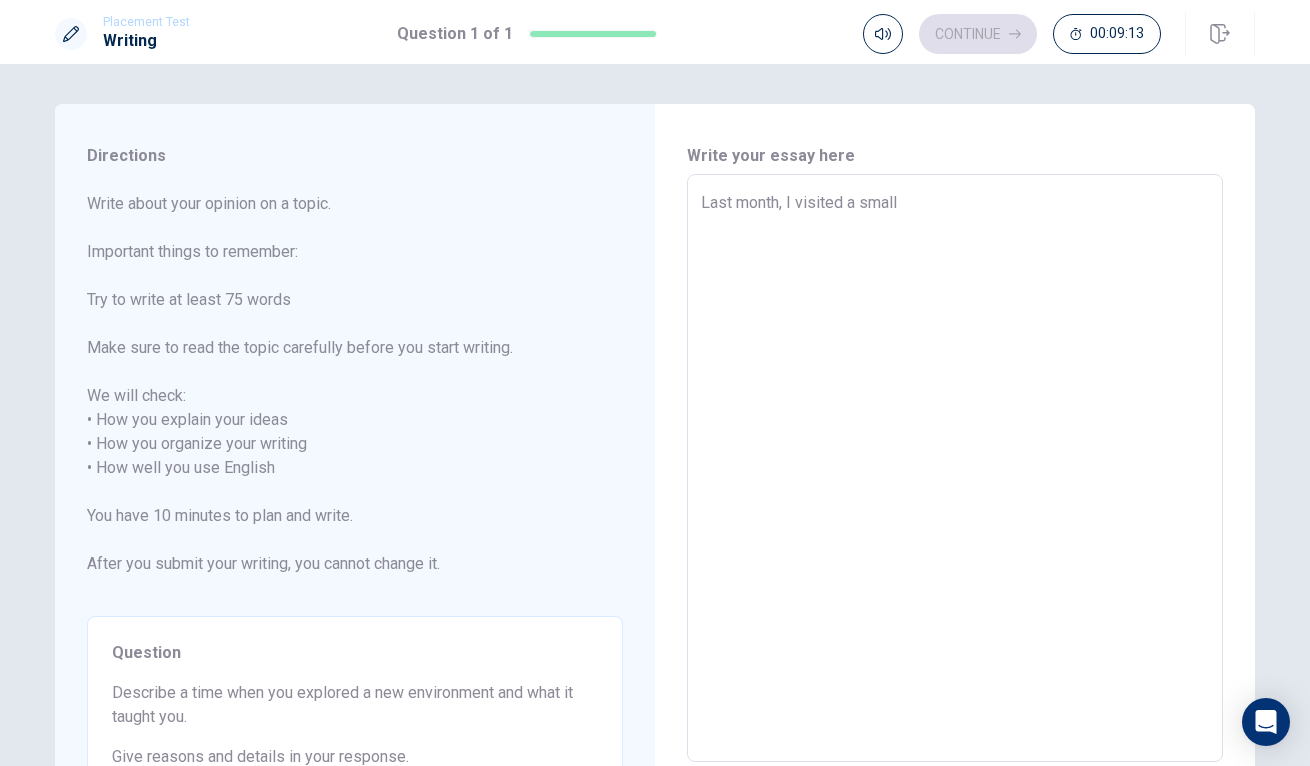 type on "x" 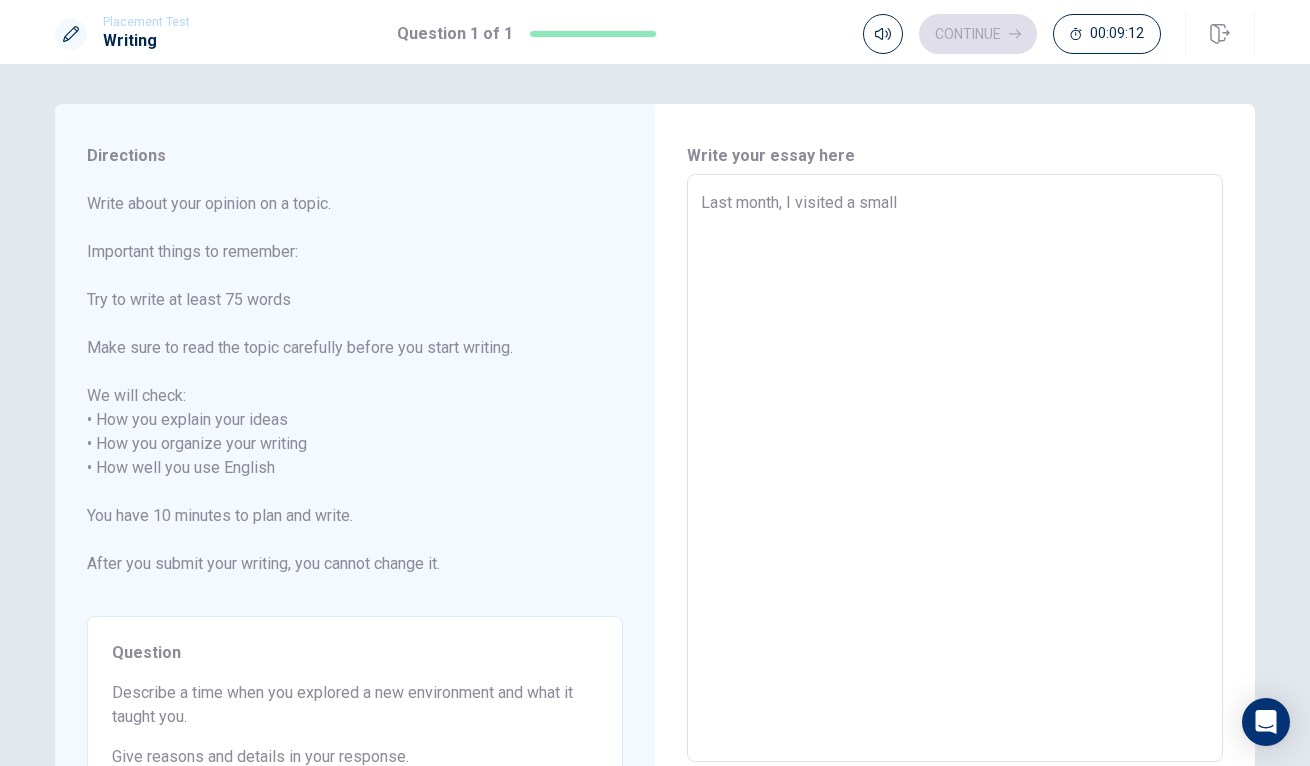 type on "Last month, I visited a smal" 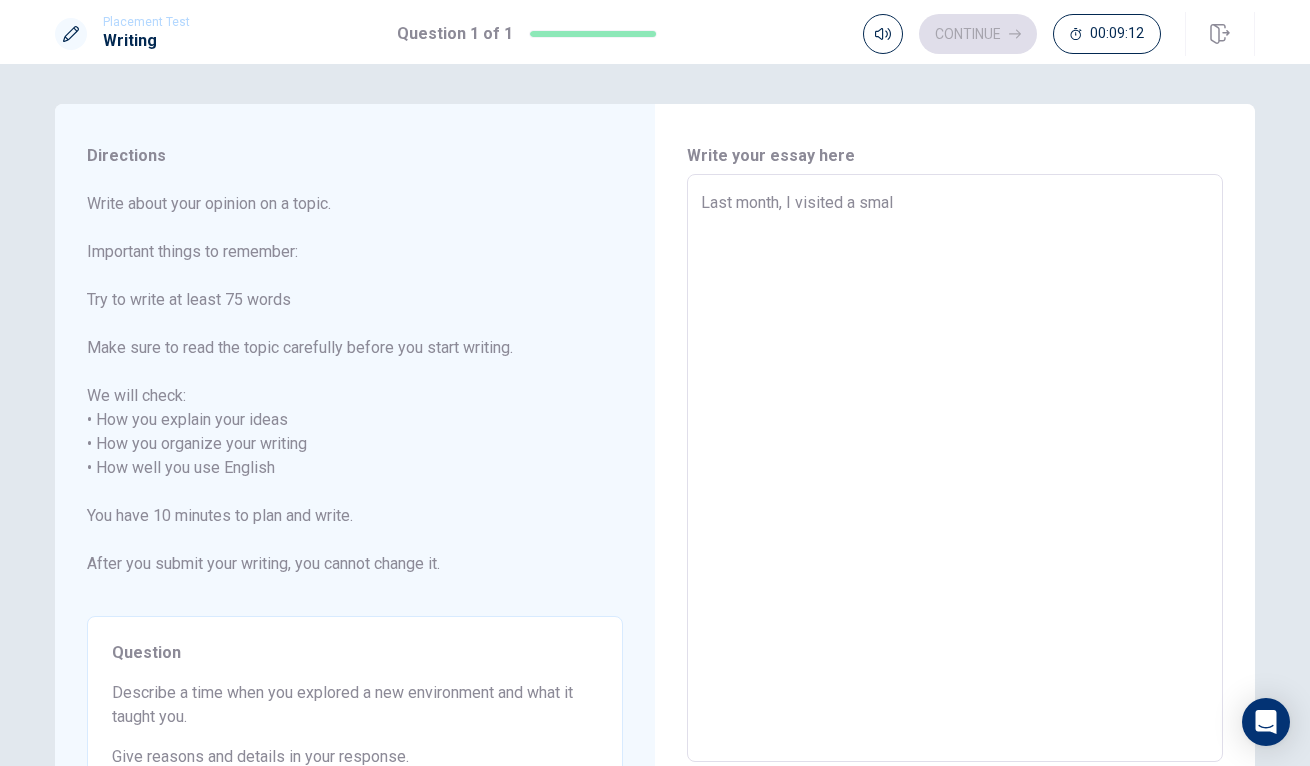 type on "x" 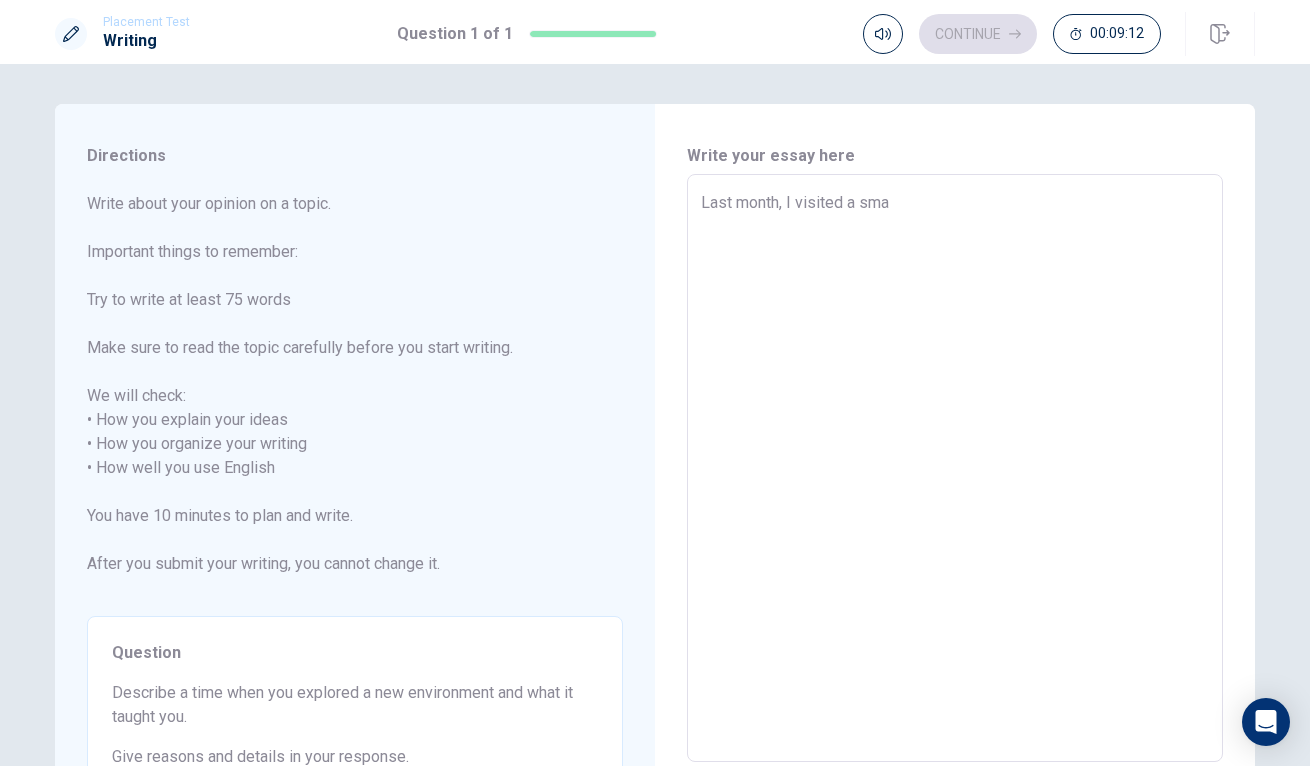 type on "x" 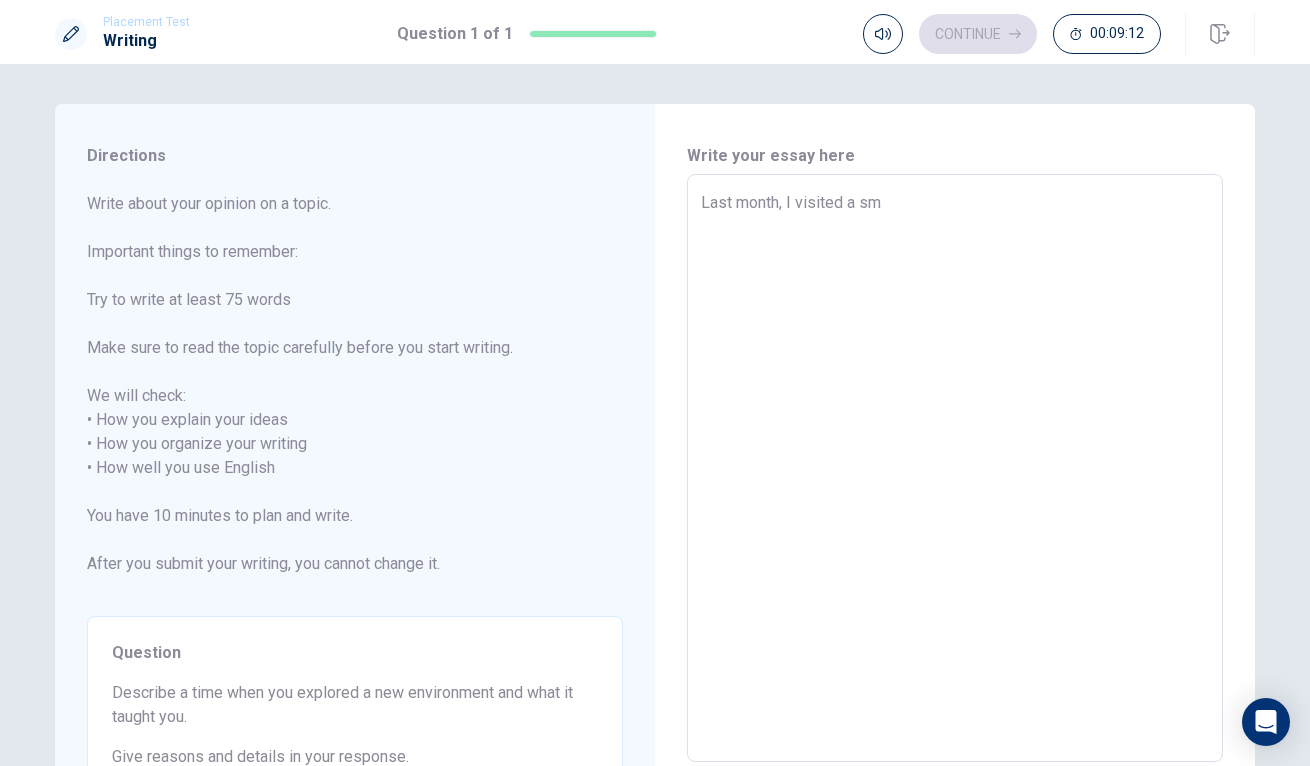 type on "x" 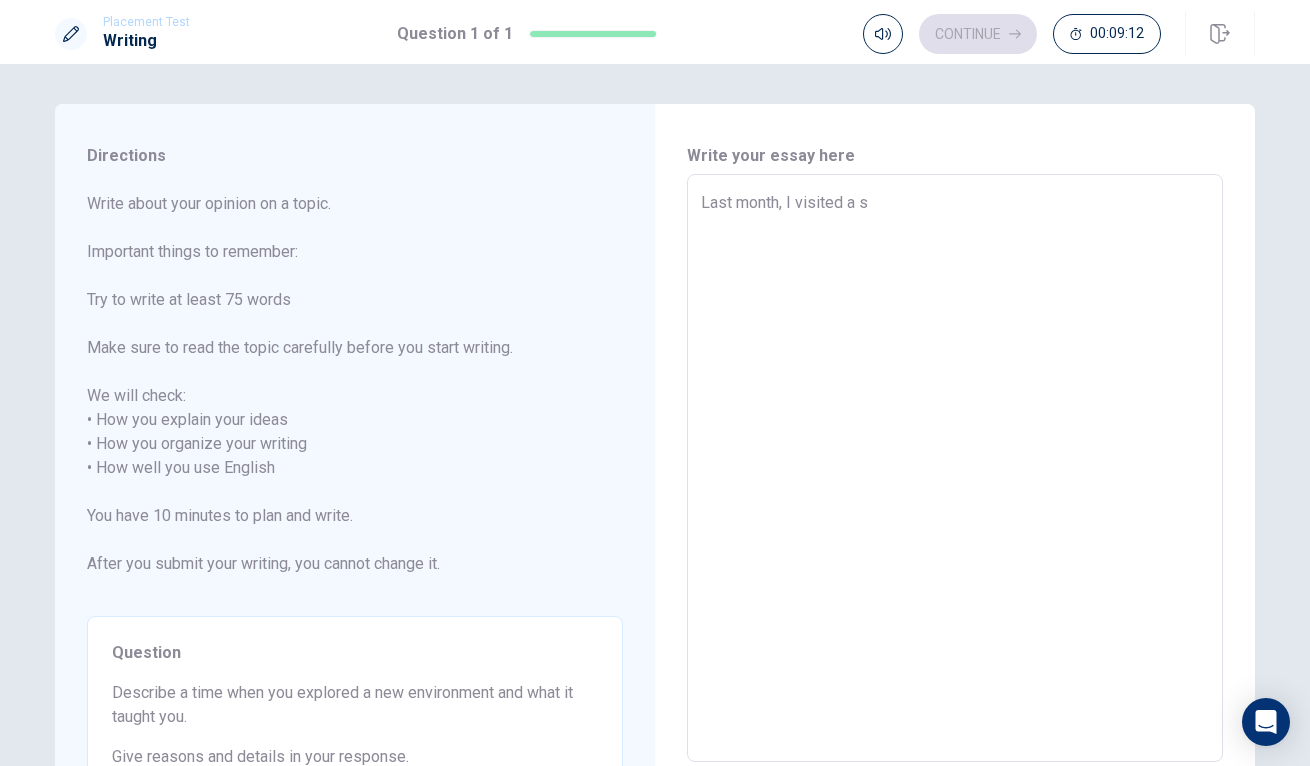 type on "x" 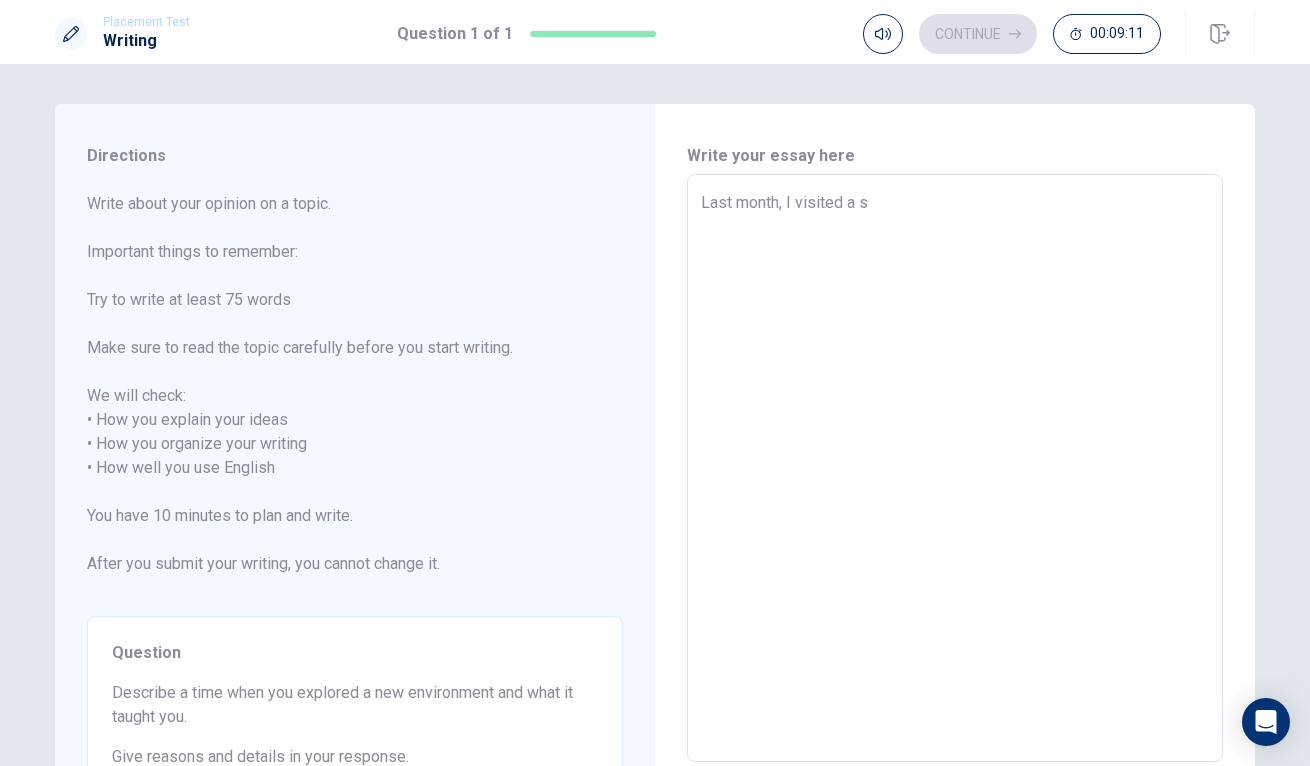 type on "Last month, I visited a sm" 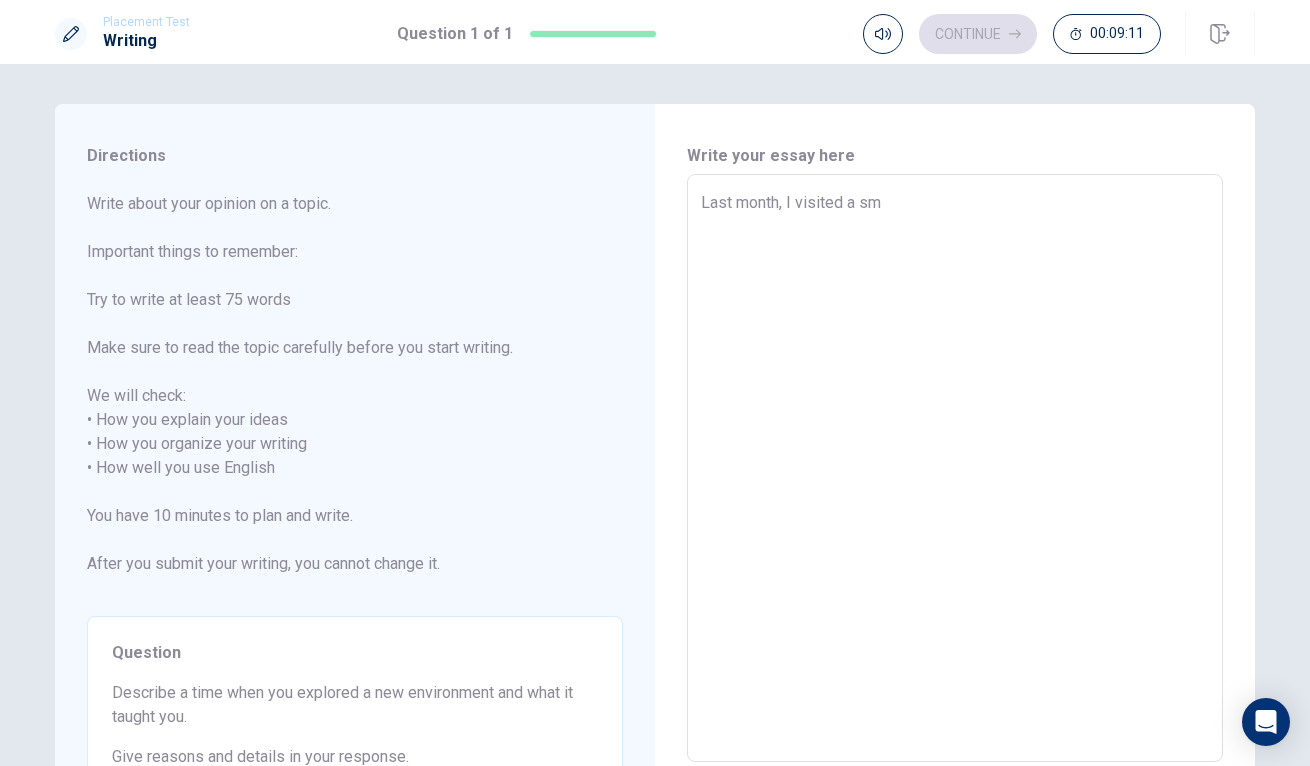 type on "x" 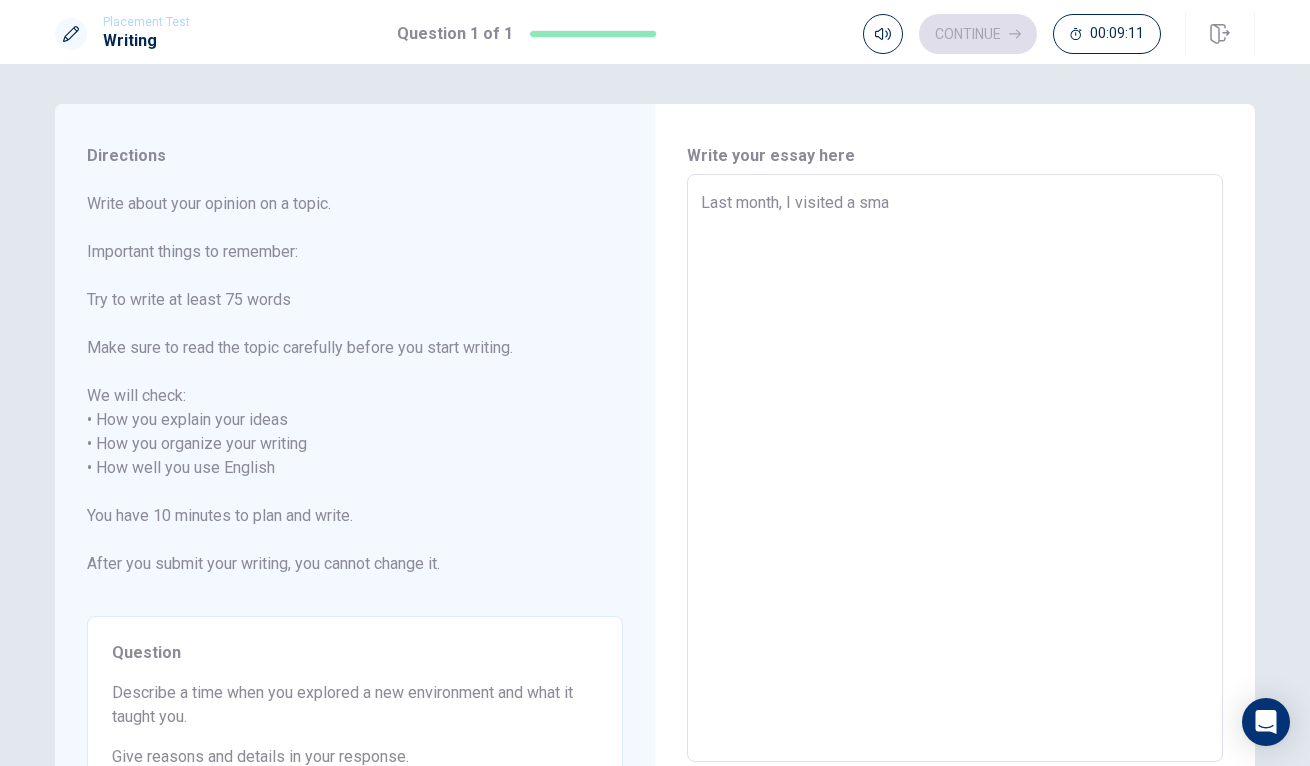 type on "x" 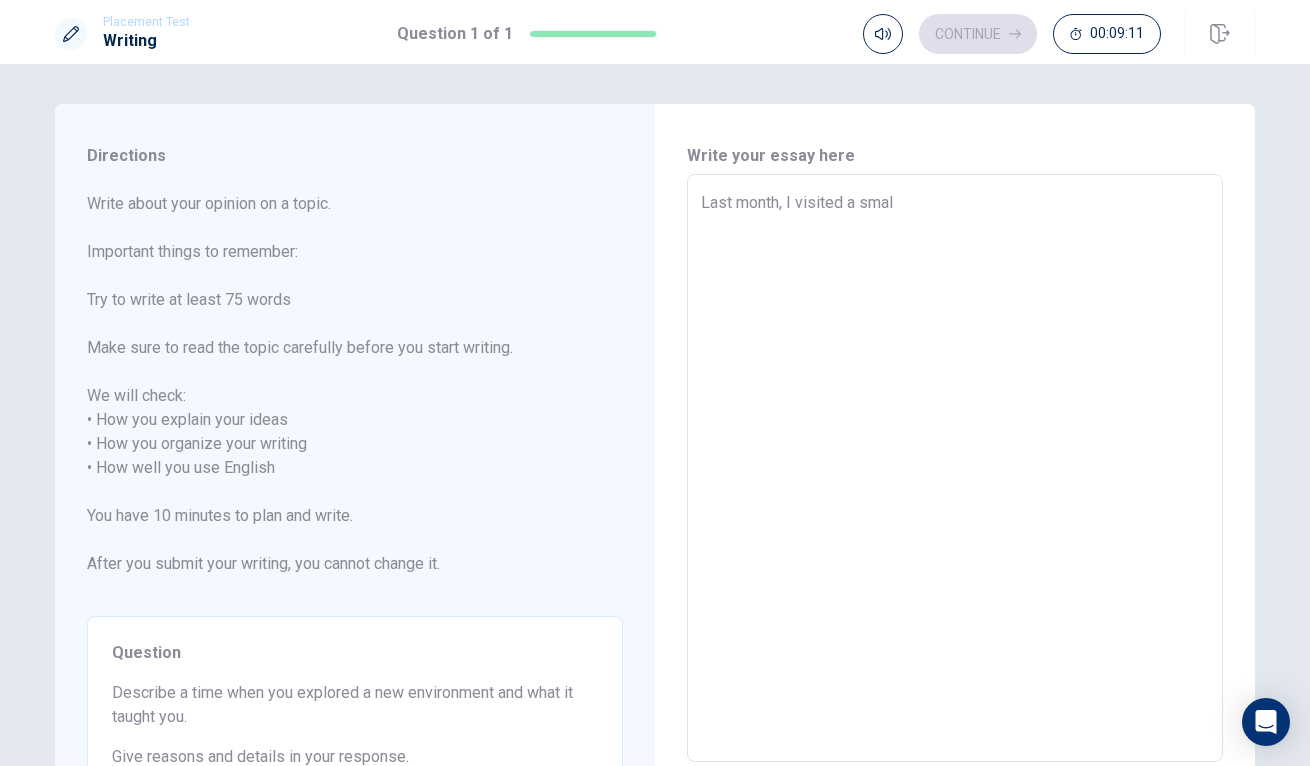 type on "x" 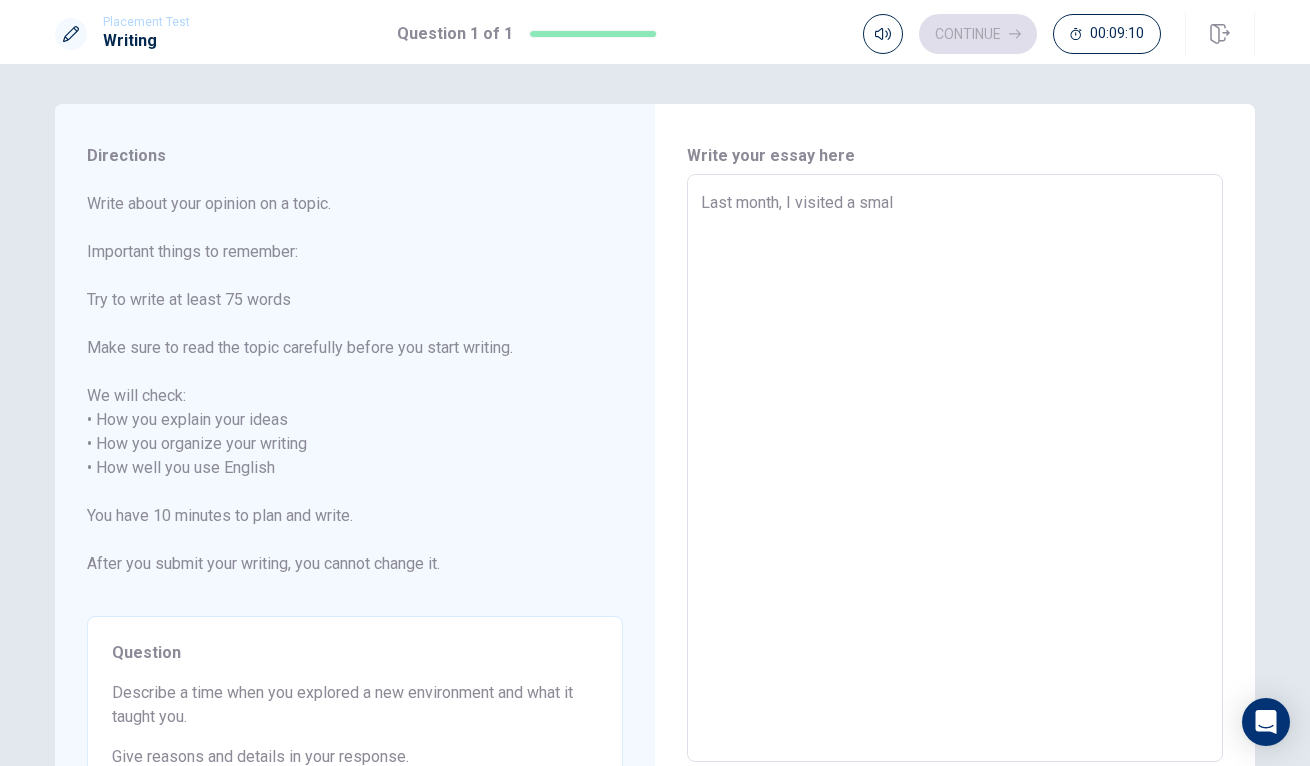 type on "Last month, I visited a small" 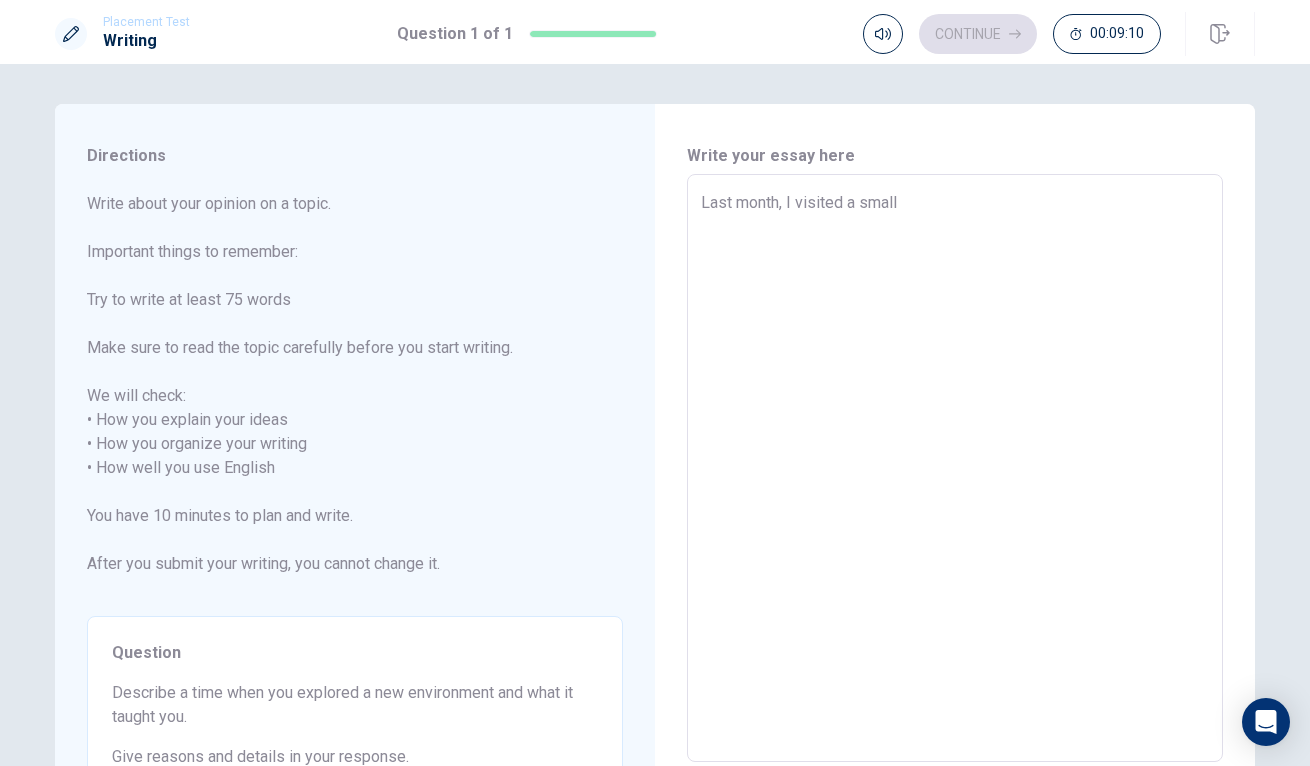 type on "x" 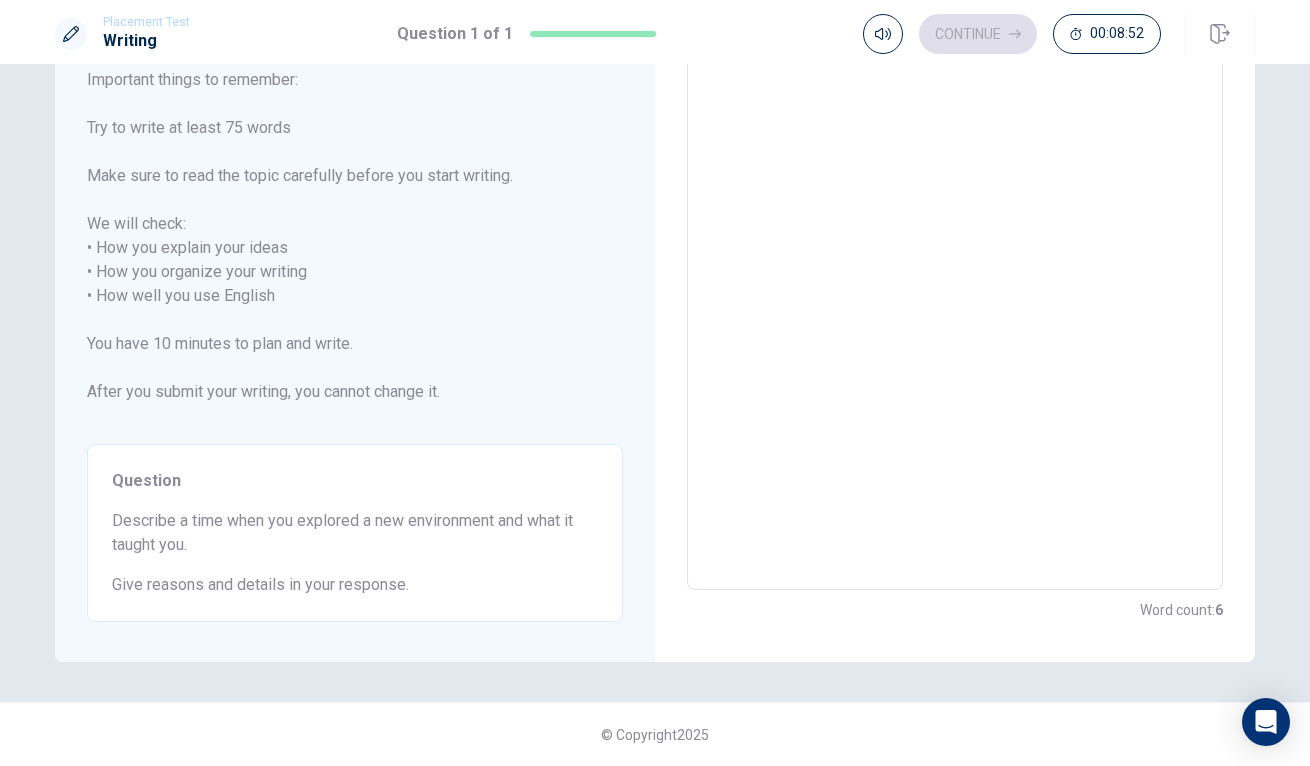 scroll, scrollTop: 172, scrollLeft: 0, axis: vertical 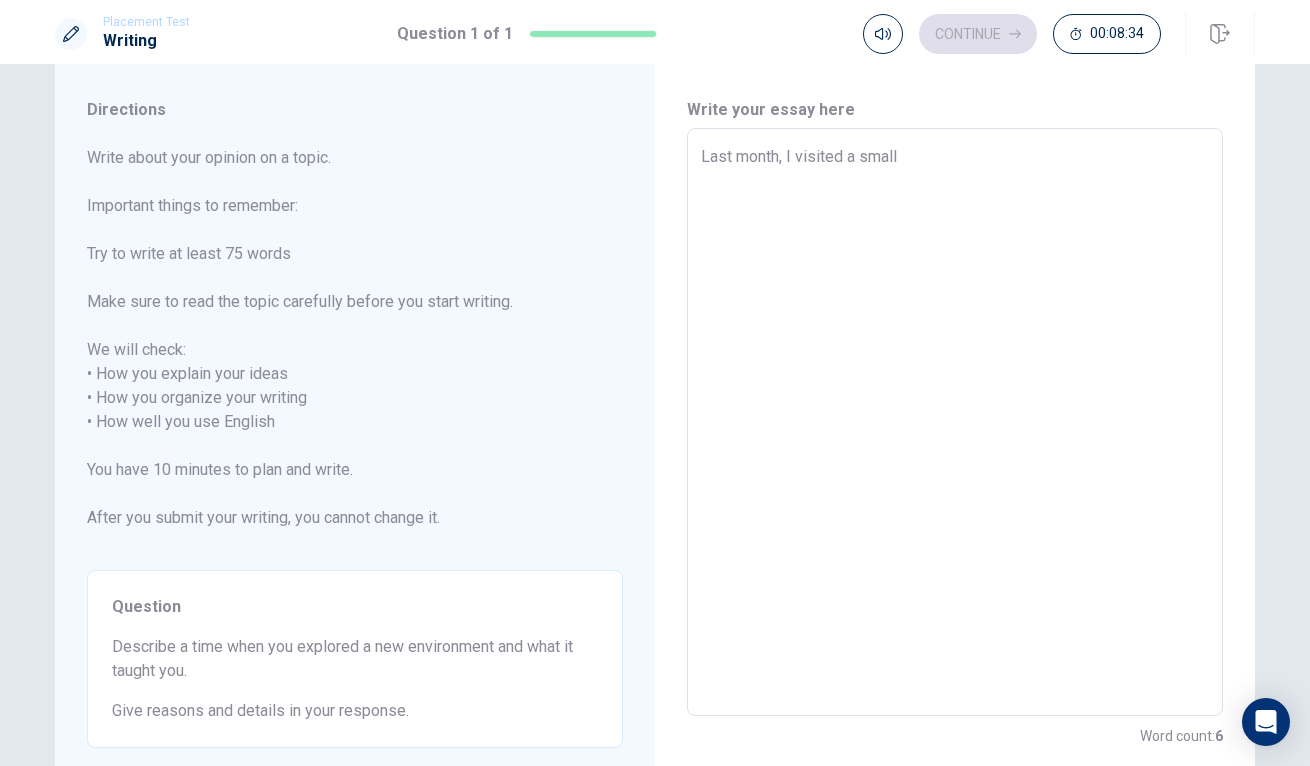 type on "x" 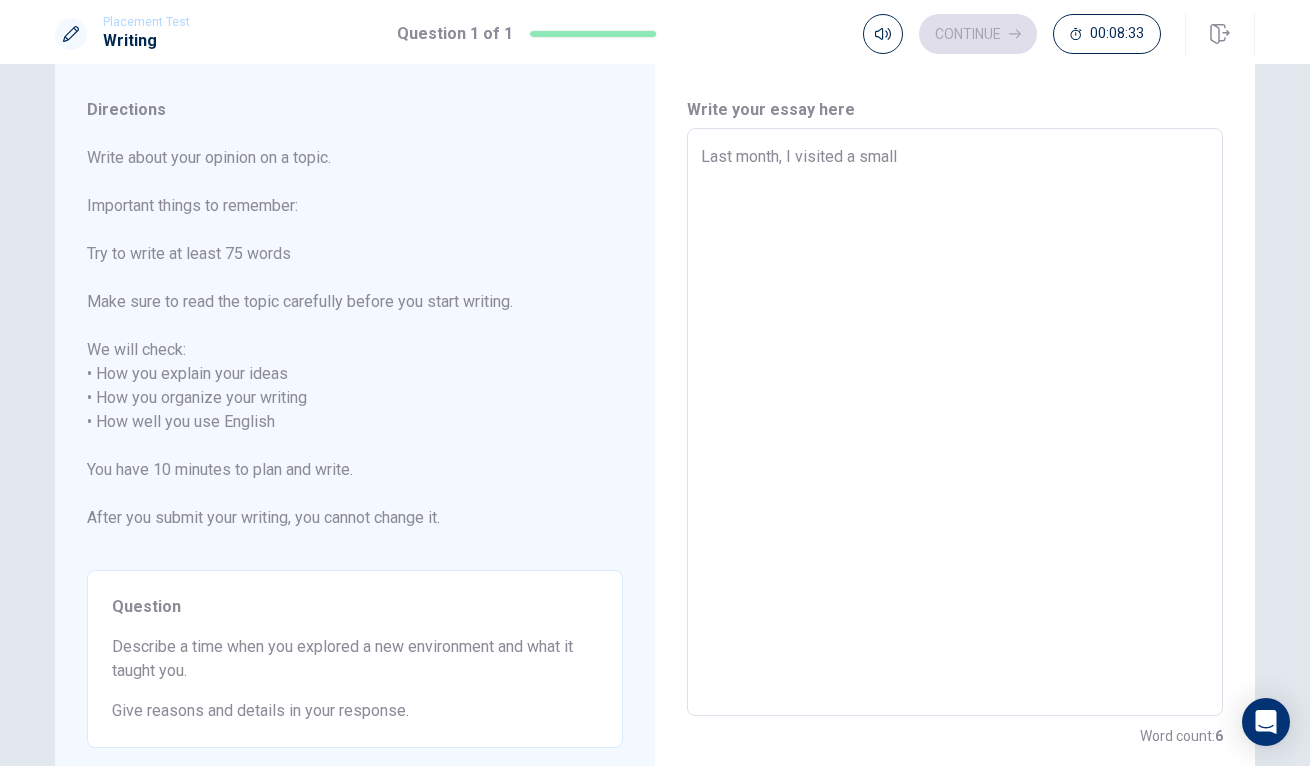 type on "Last month, I visited a small" 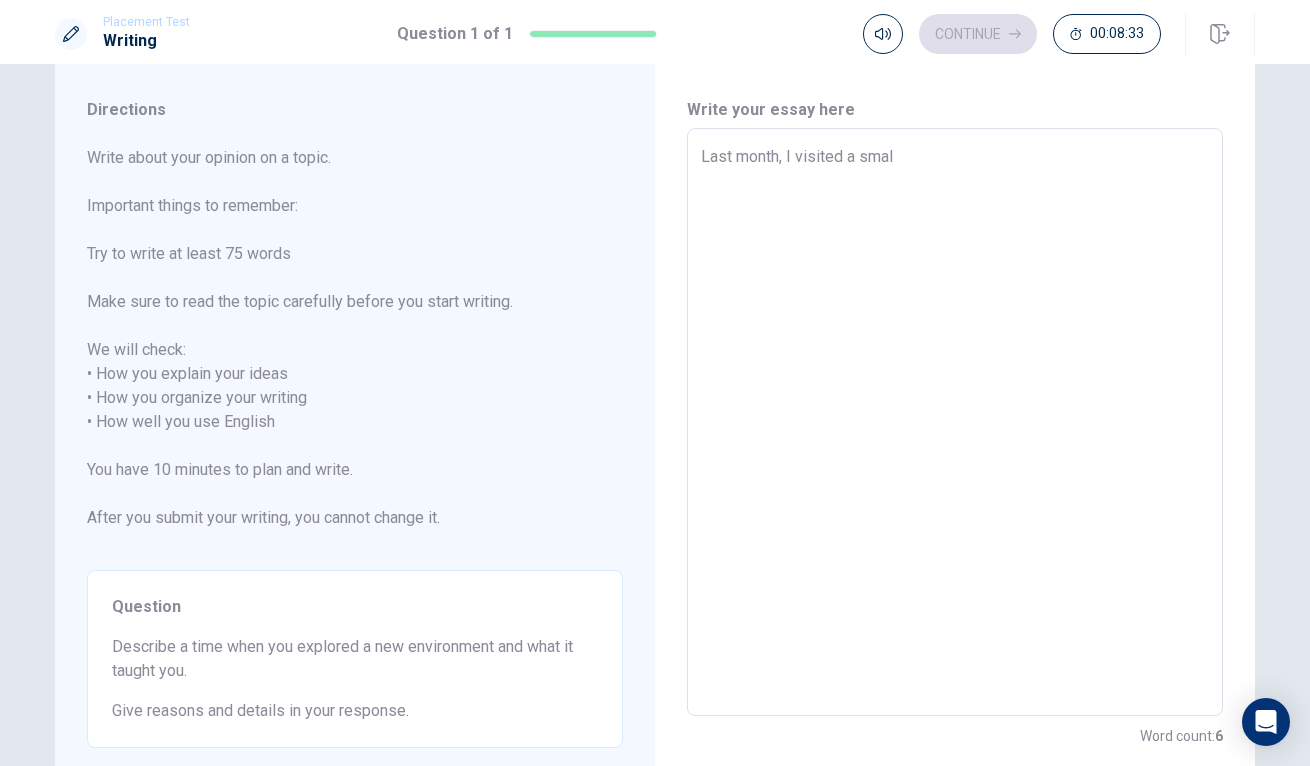 type on "x" 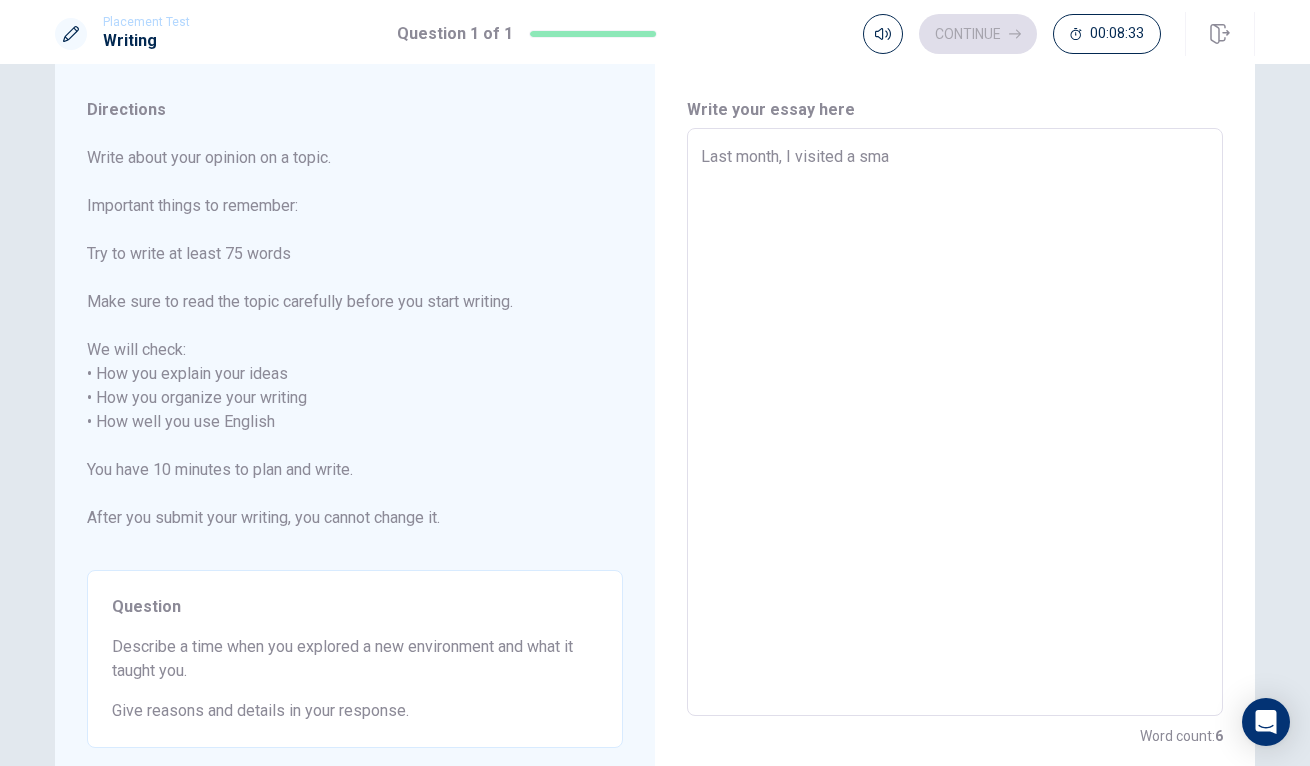 type on "x" 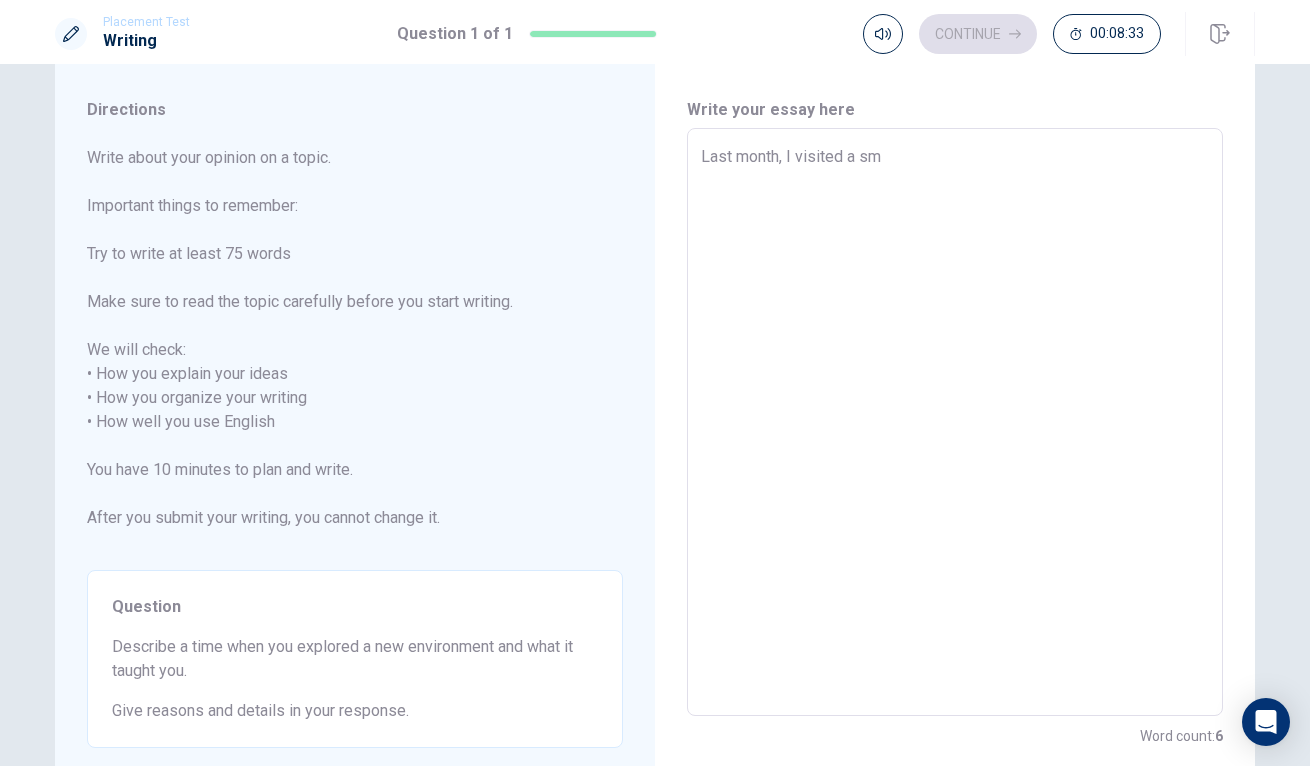 type on "x" 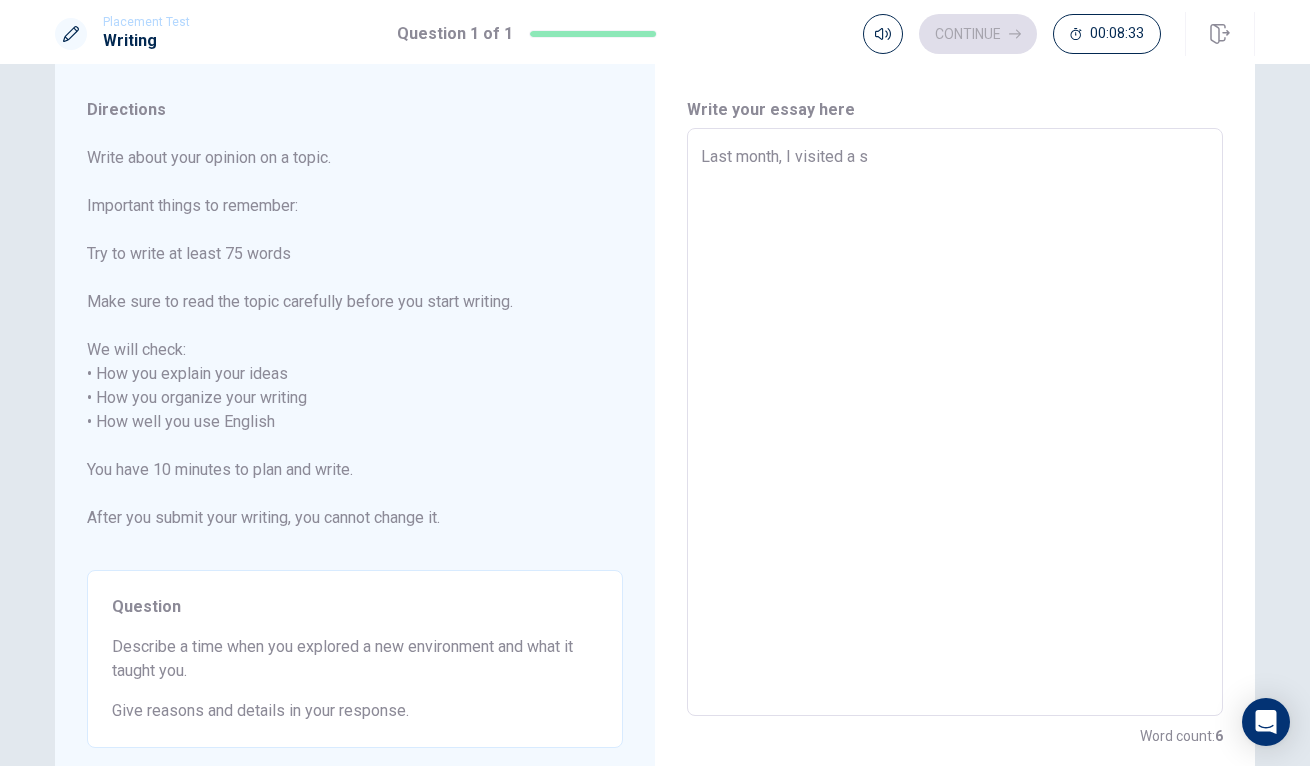 type on "x" 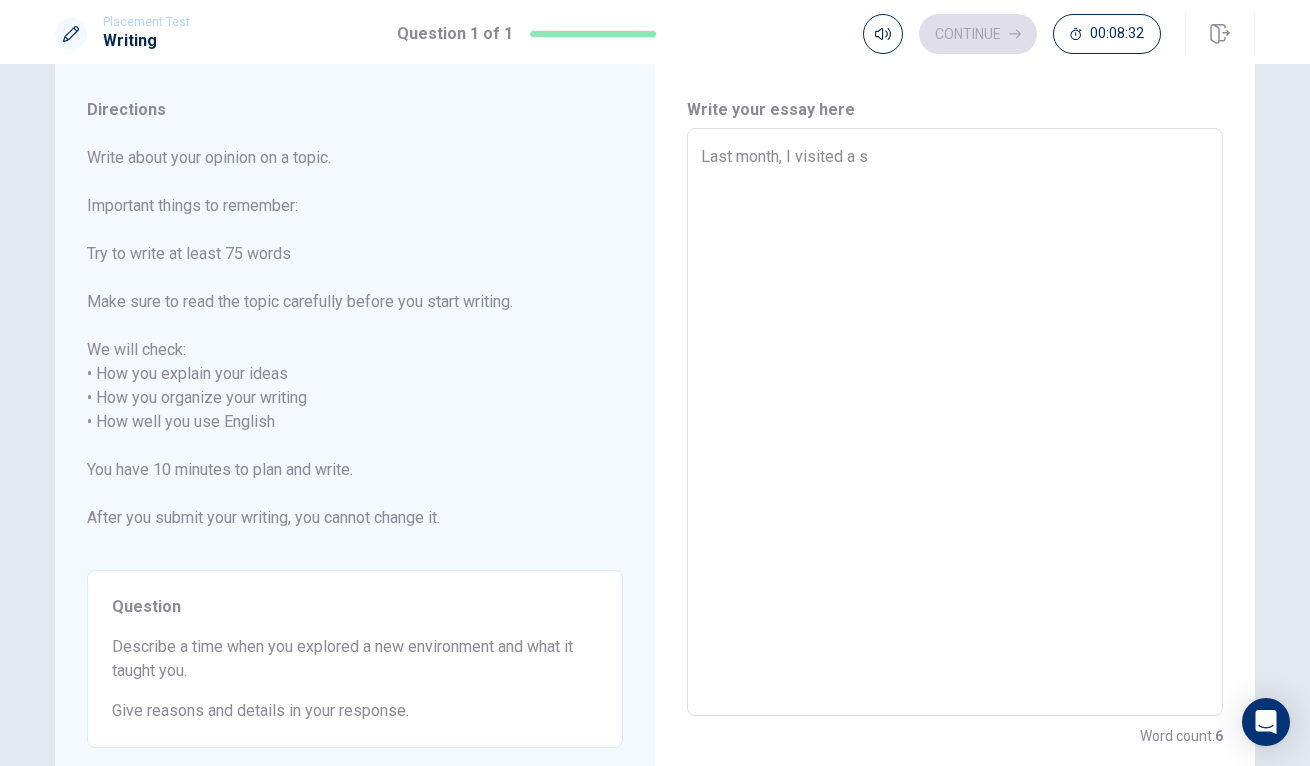 type on "Last month, I visited a" 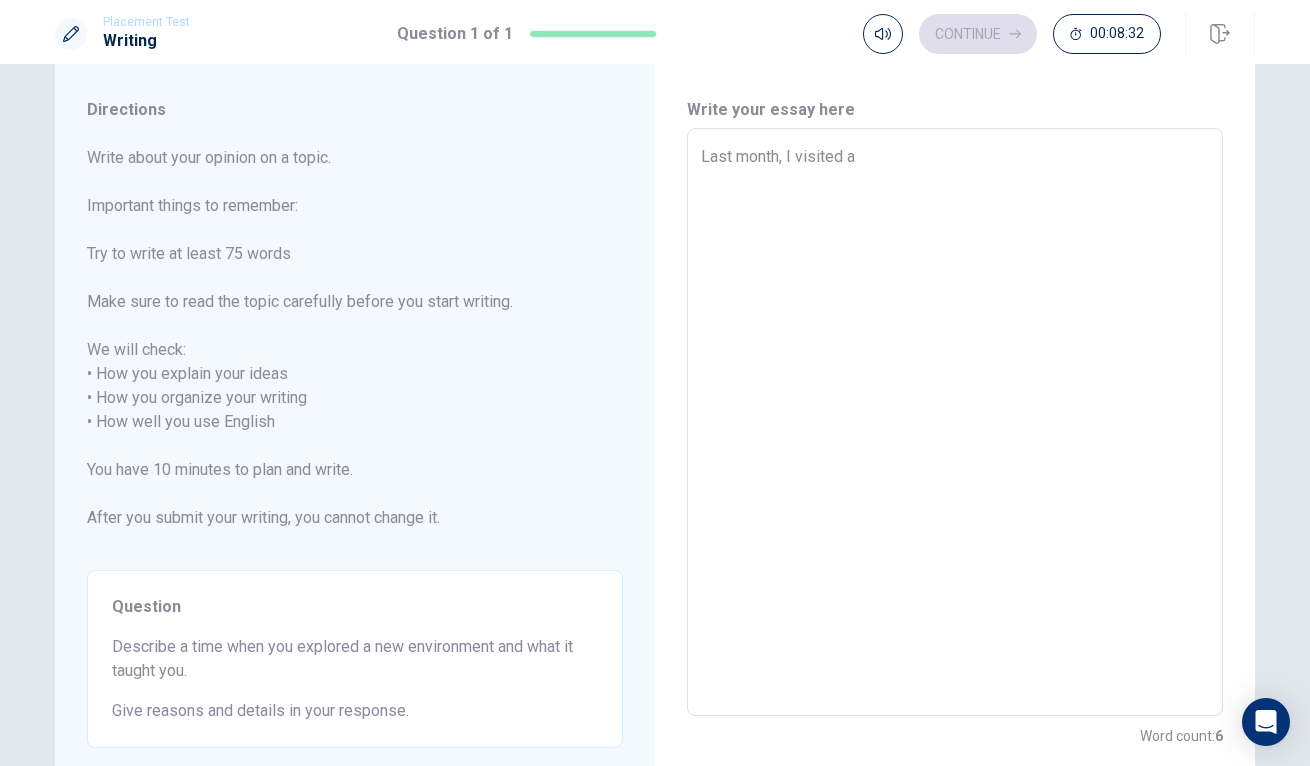 type on "x" 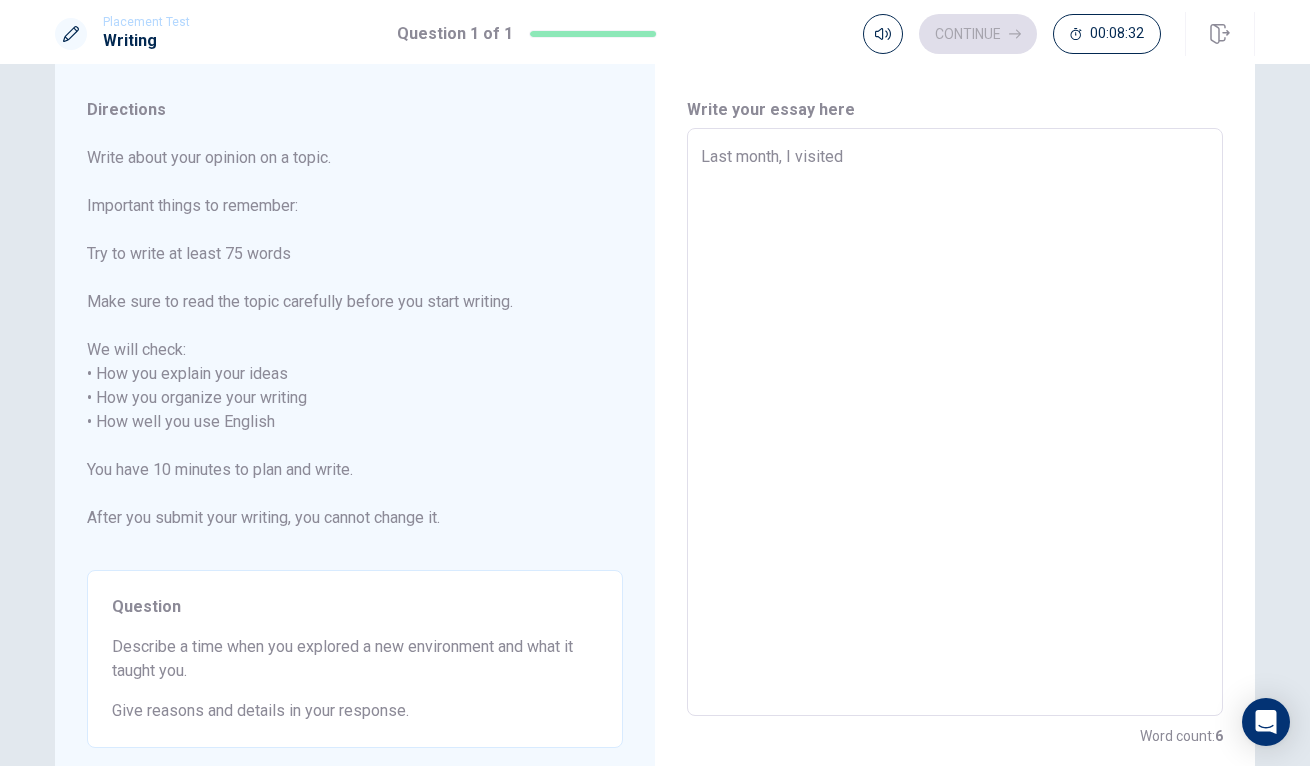 type on "x" 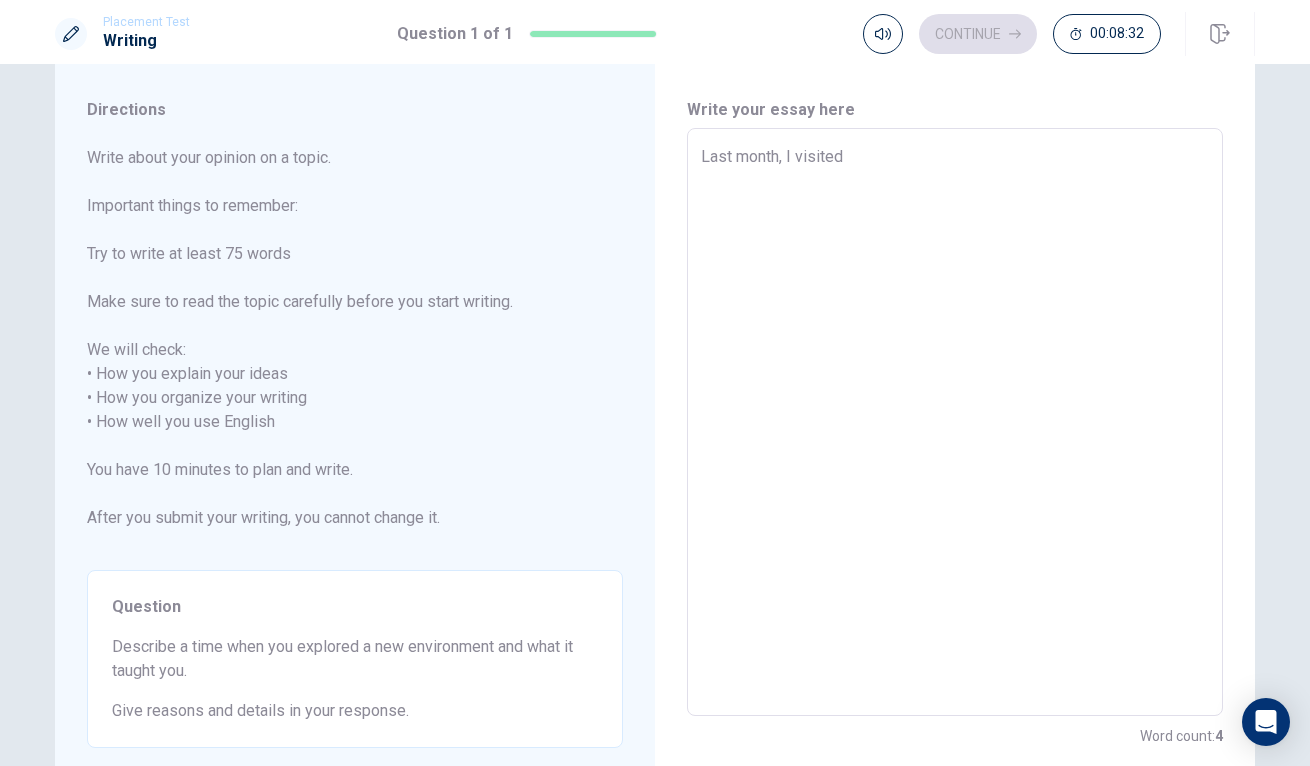 type on "Last month, I visited" 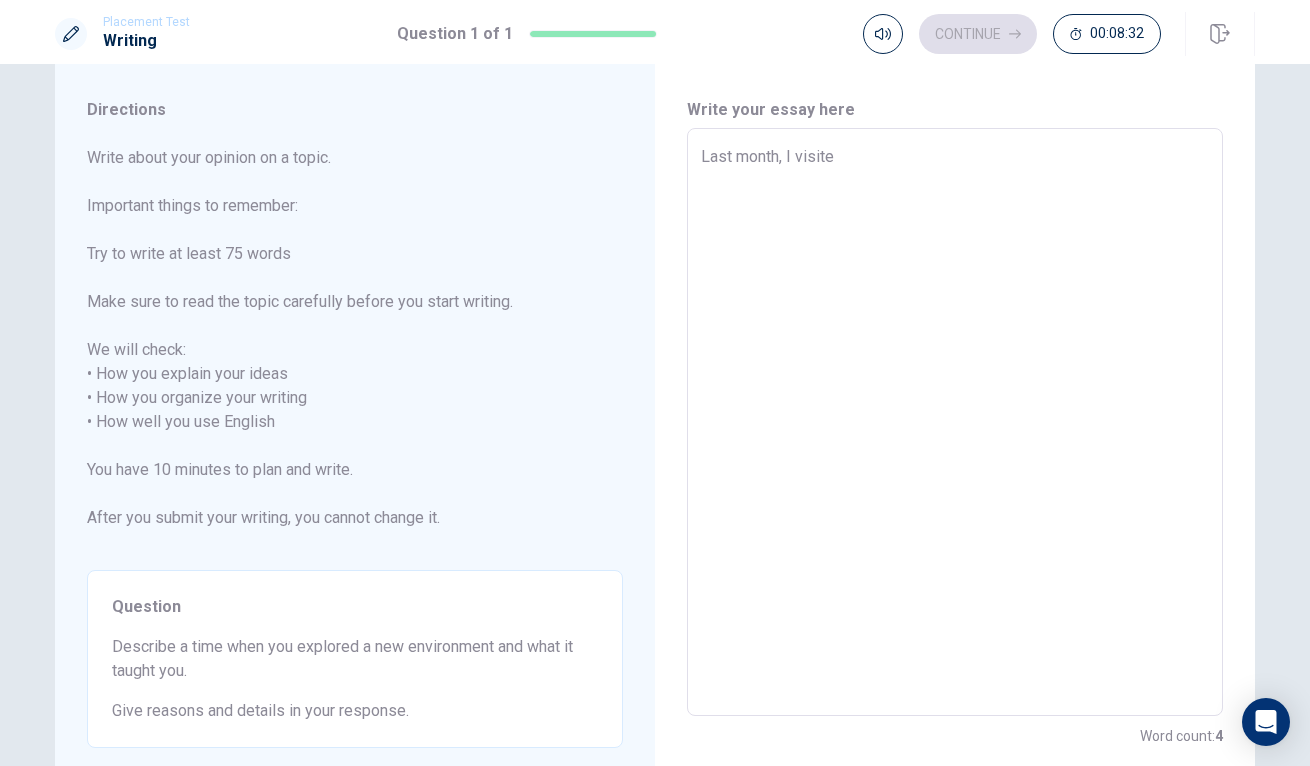 type on "x" 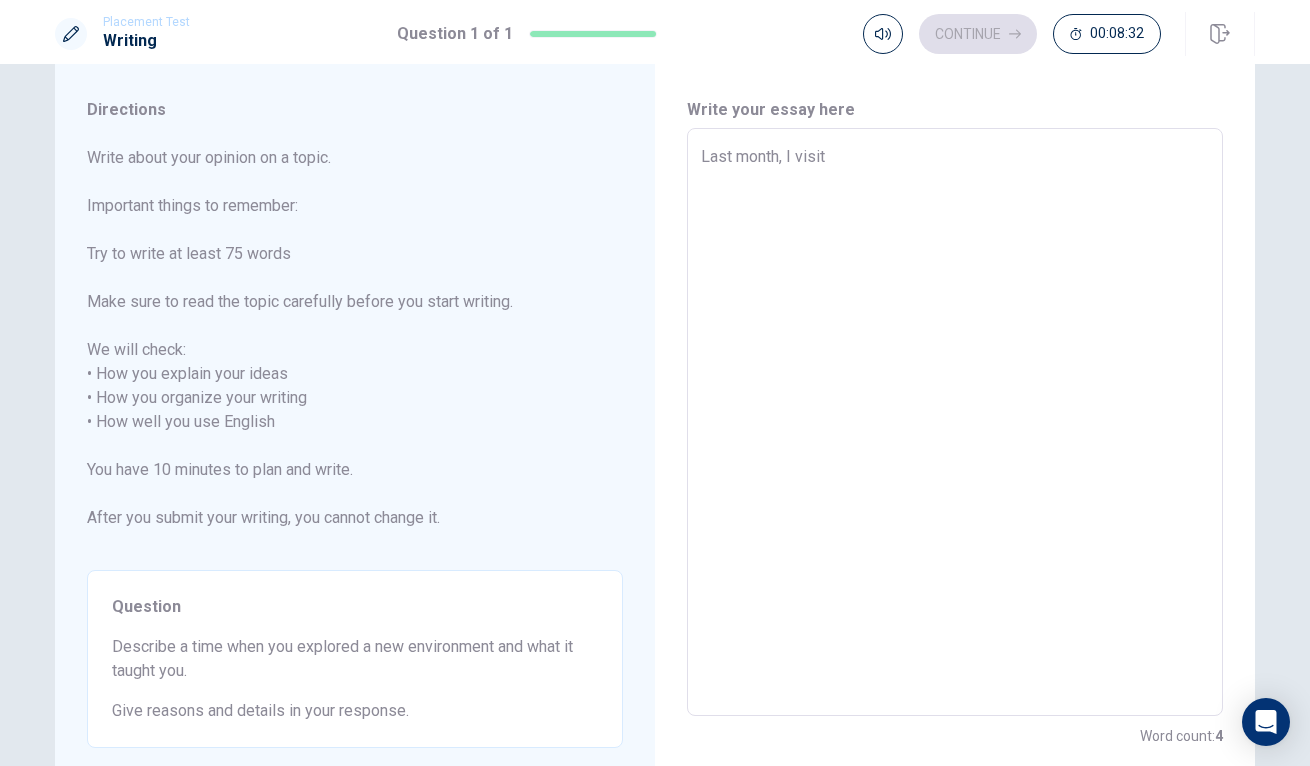 type on "x" 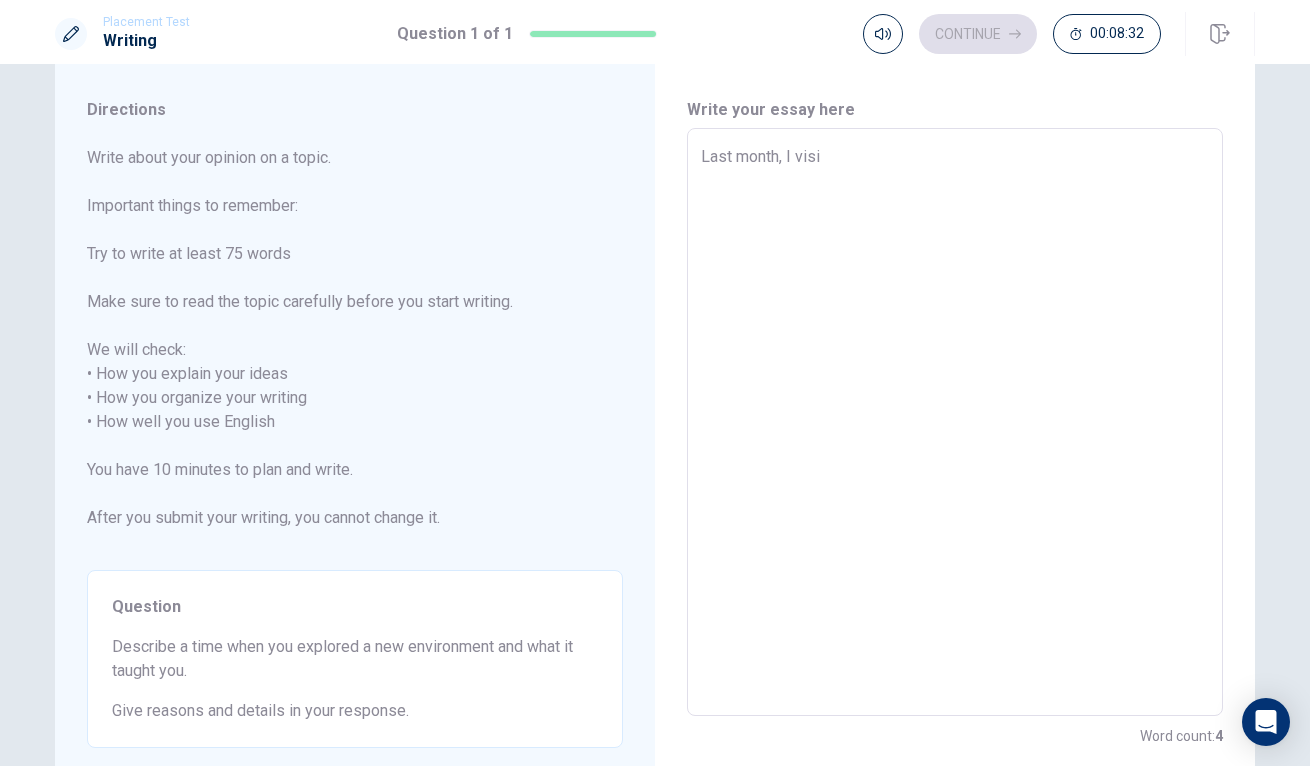 type on "x" 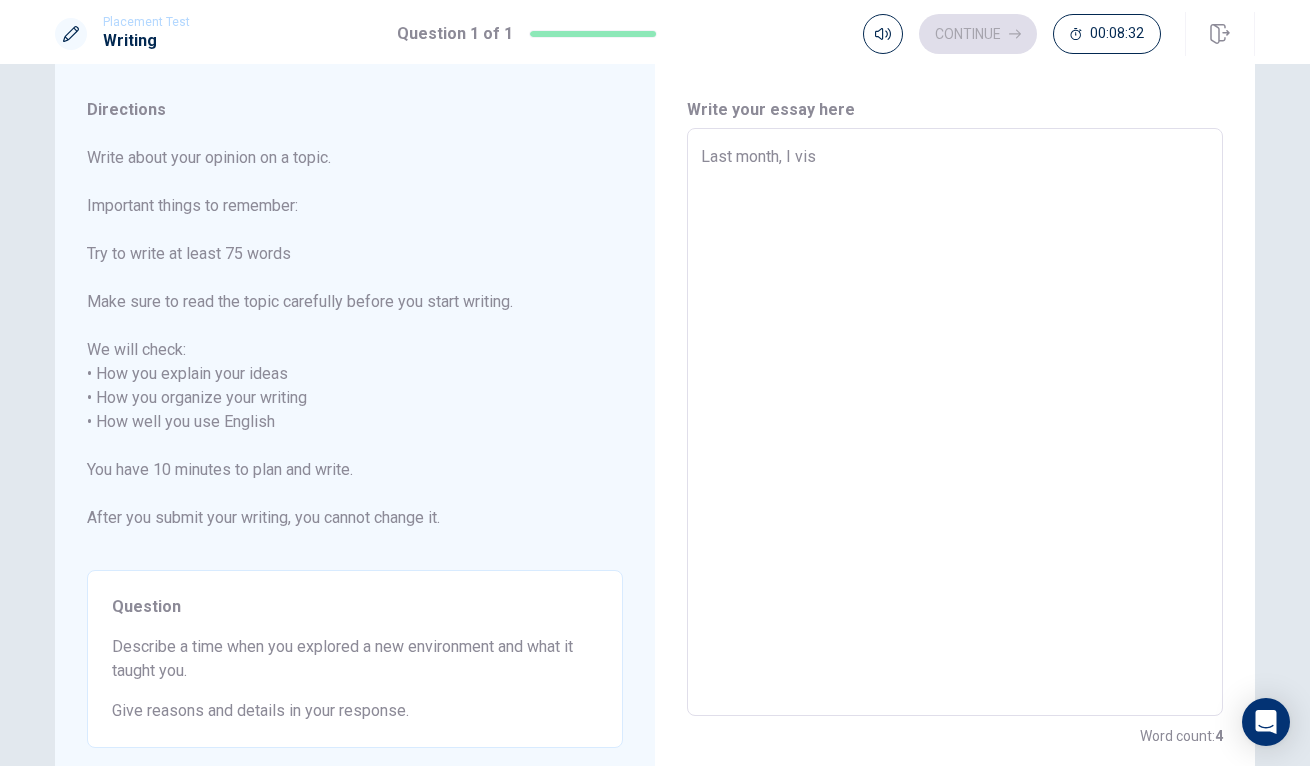 type on "x" 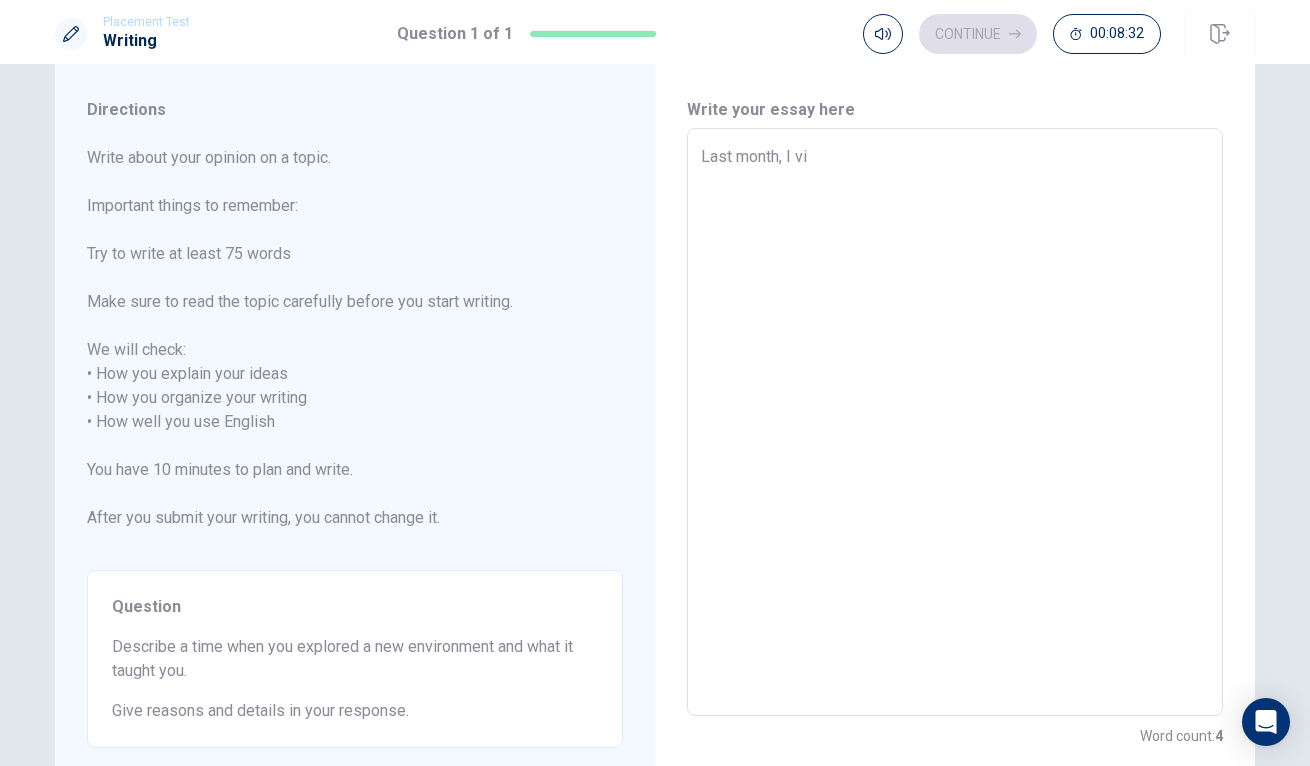 type on "x" 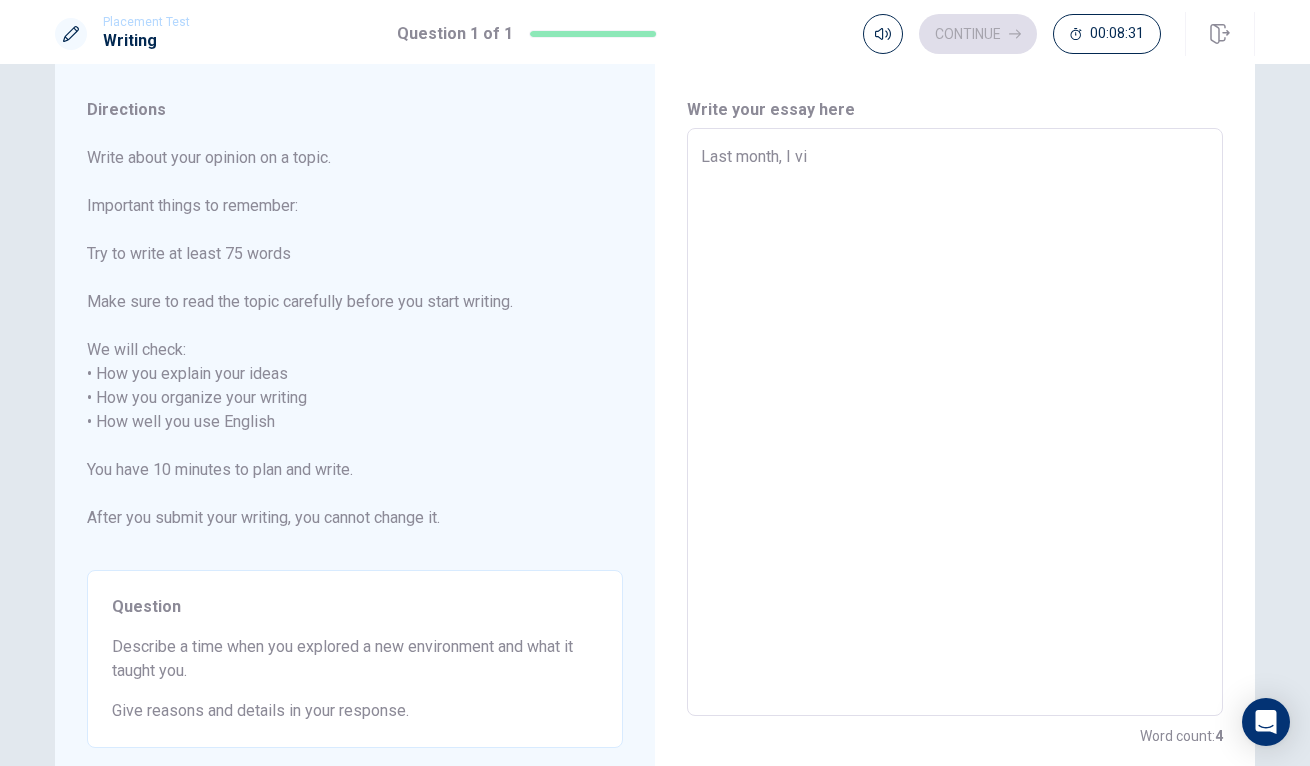 type on "Last month, I v" 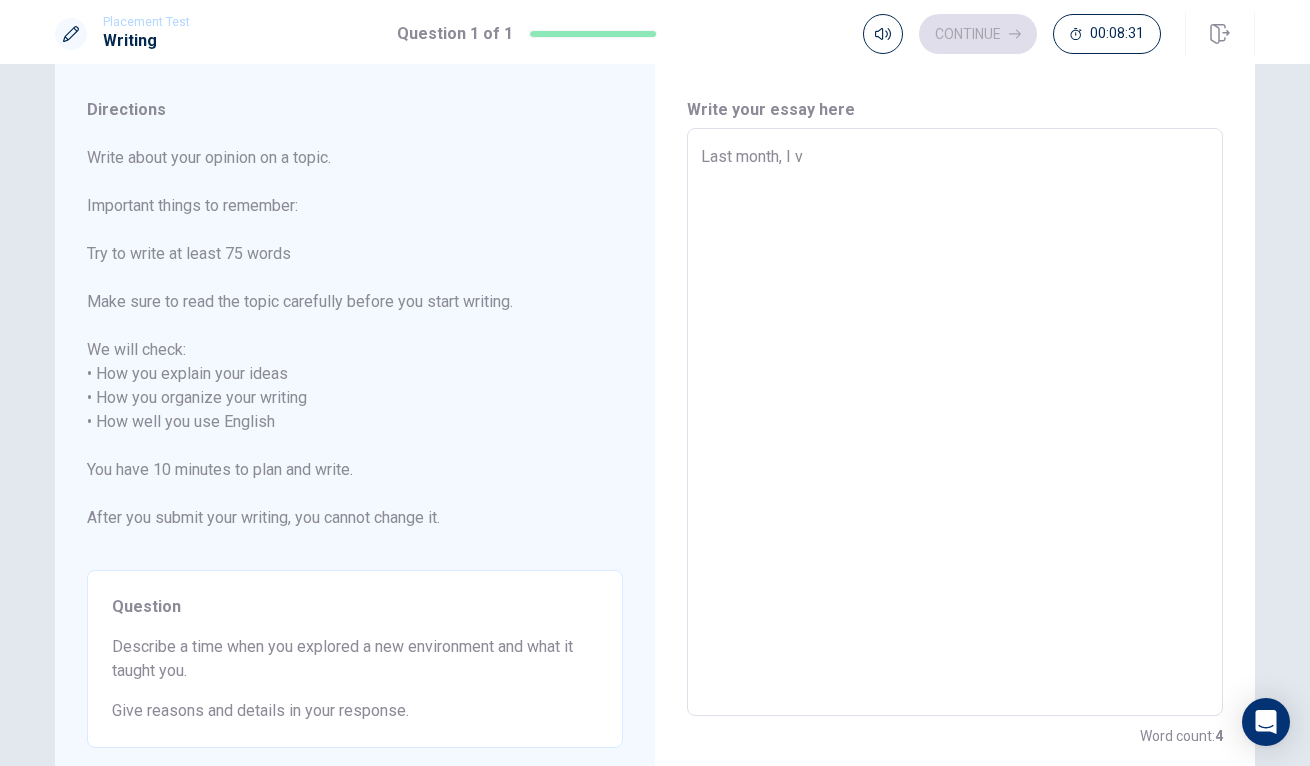 type on "x" 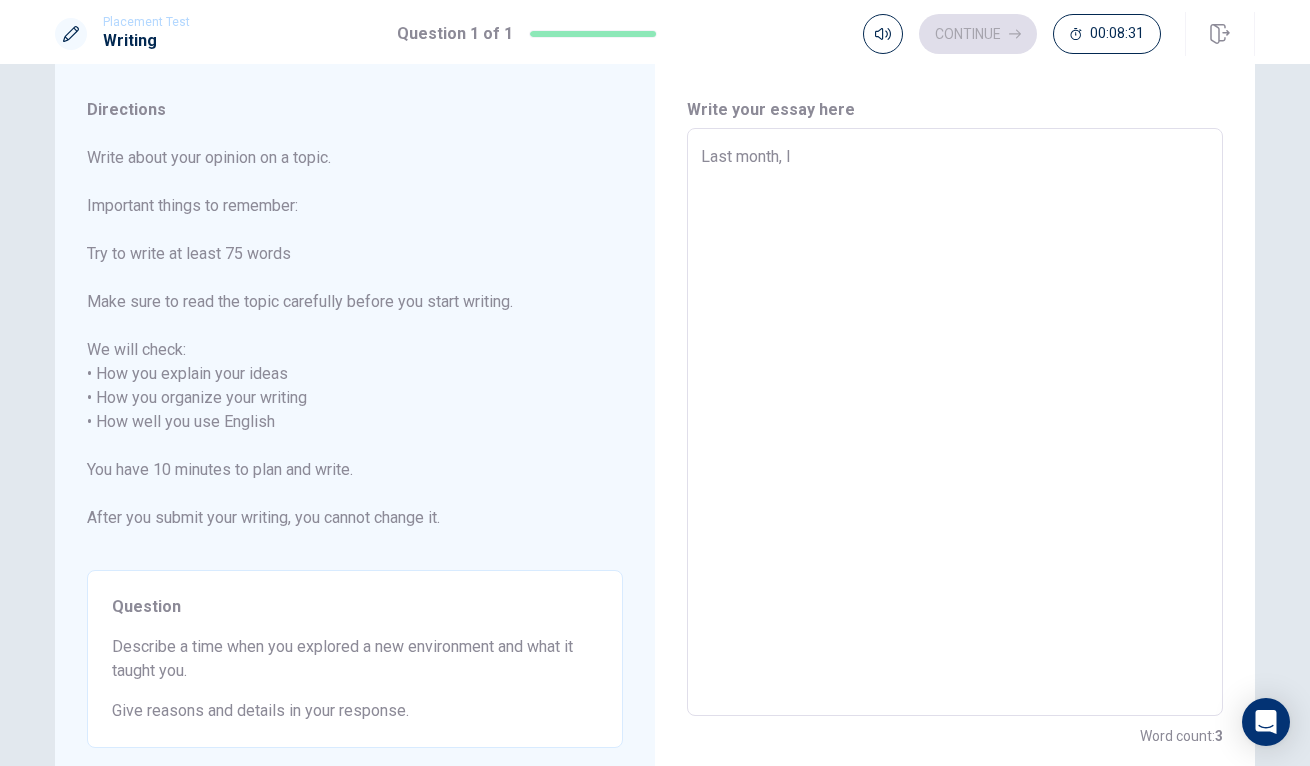 type on "x" 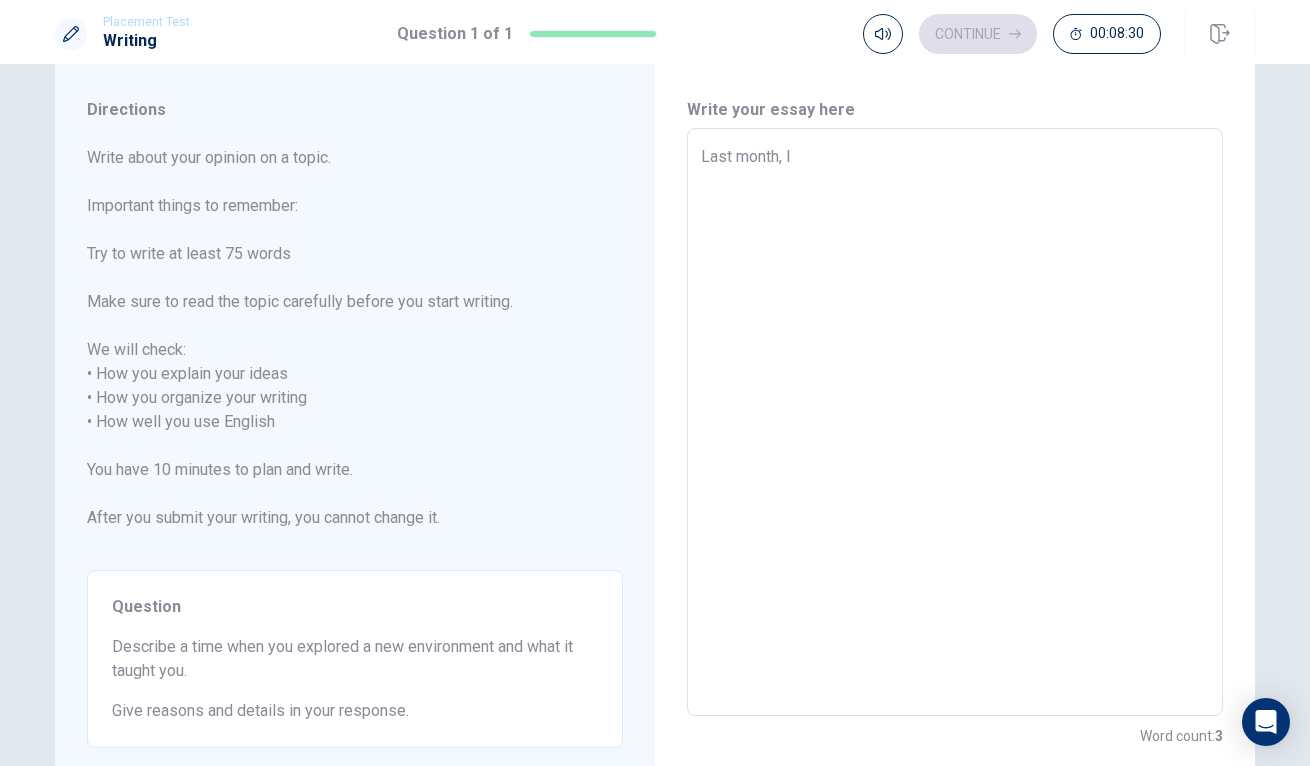 type on "Last month, I t" 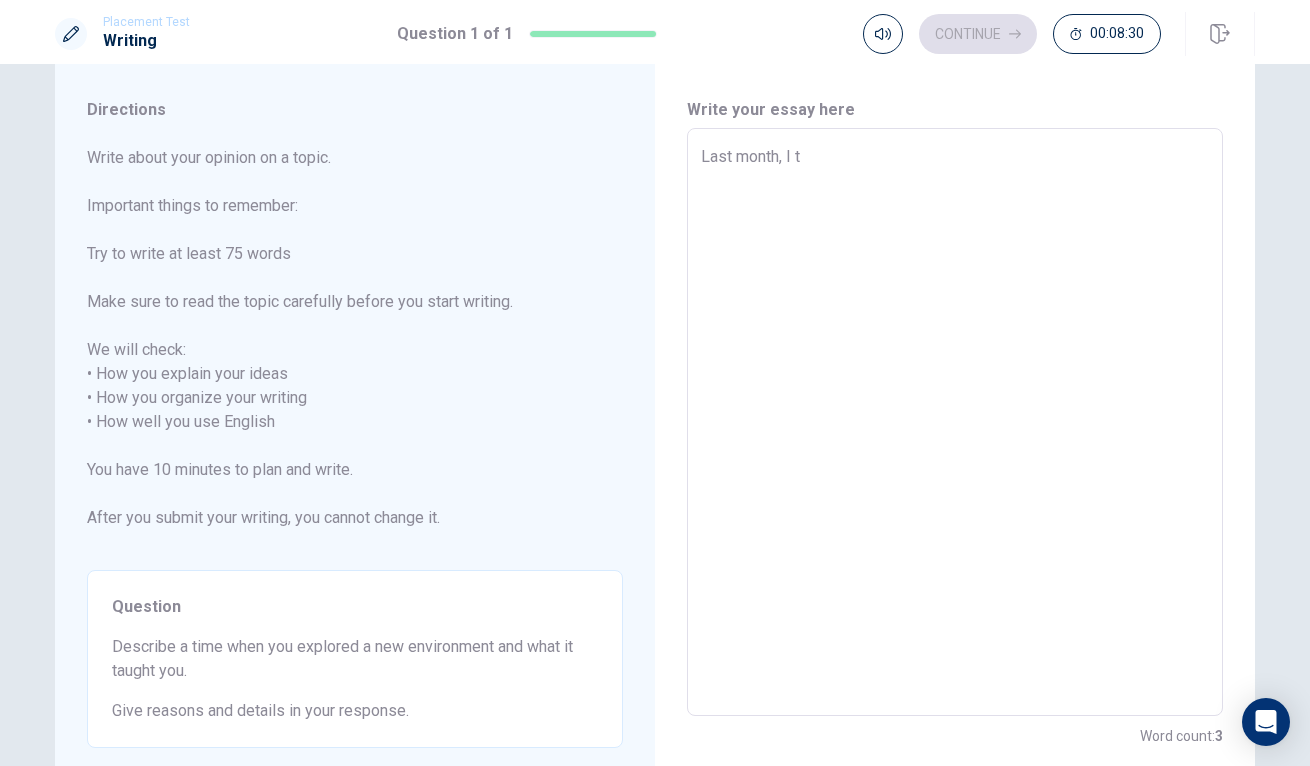 type on "x" 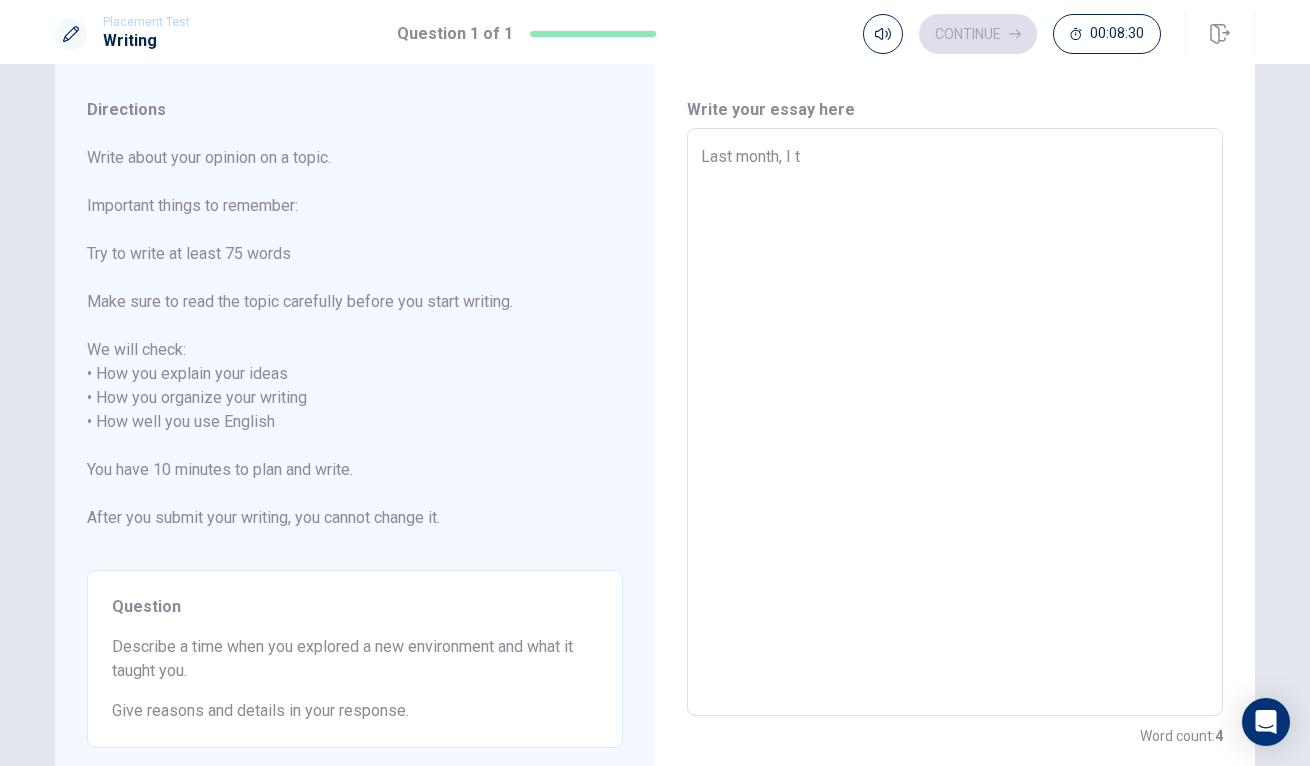 type on "Last month, I tt" 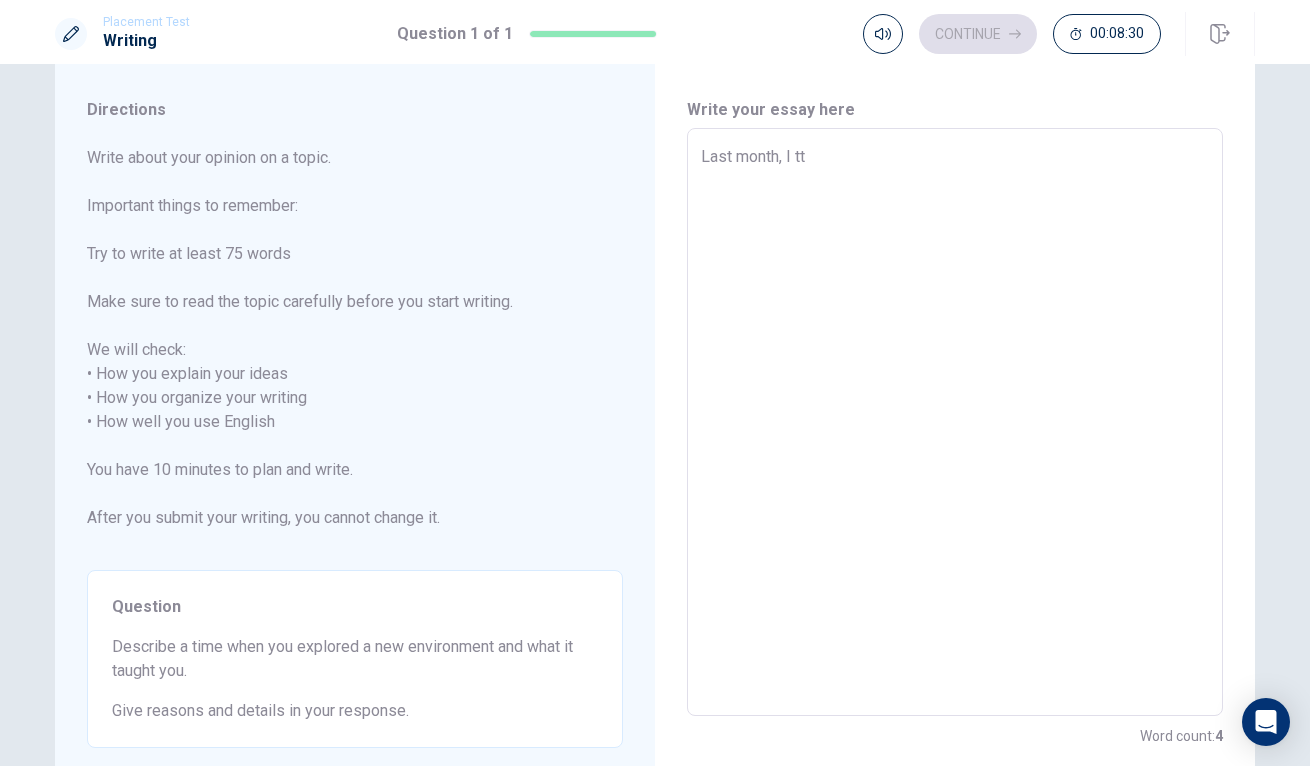 type on "x" 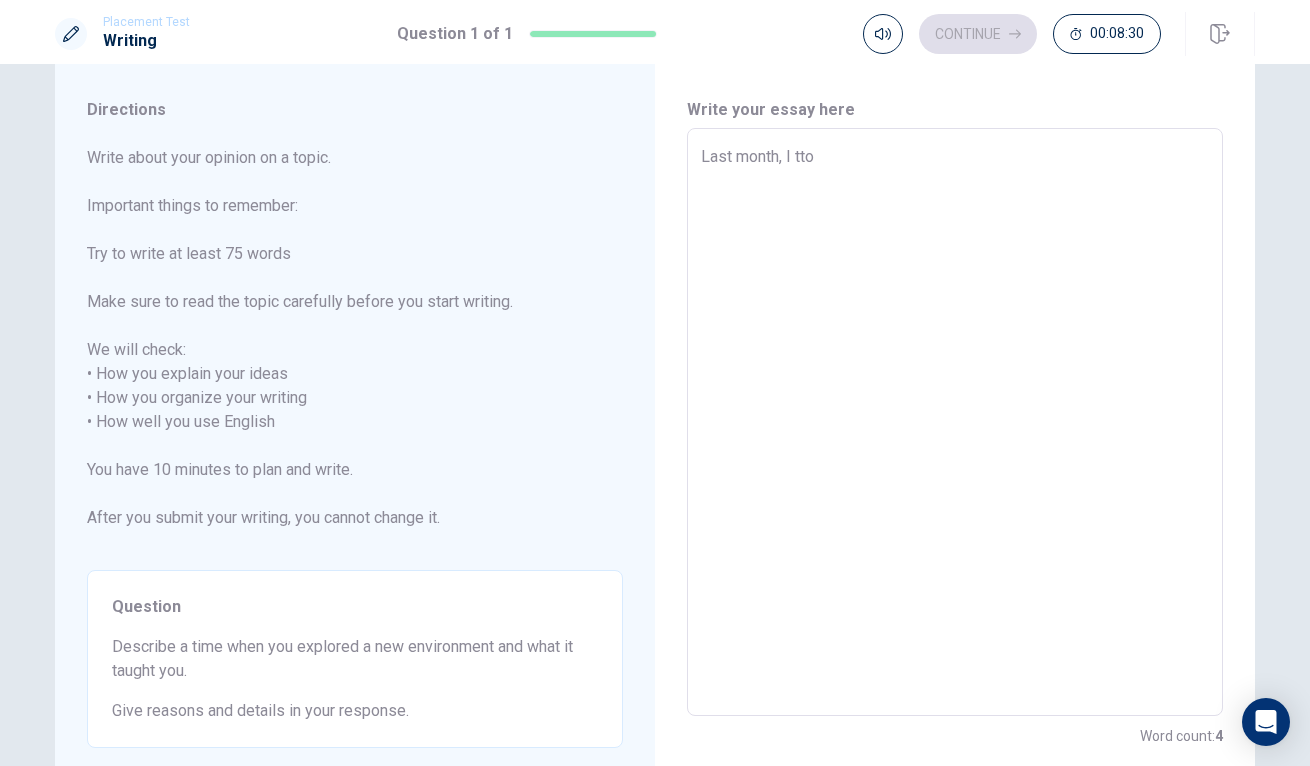type on "x" 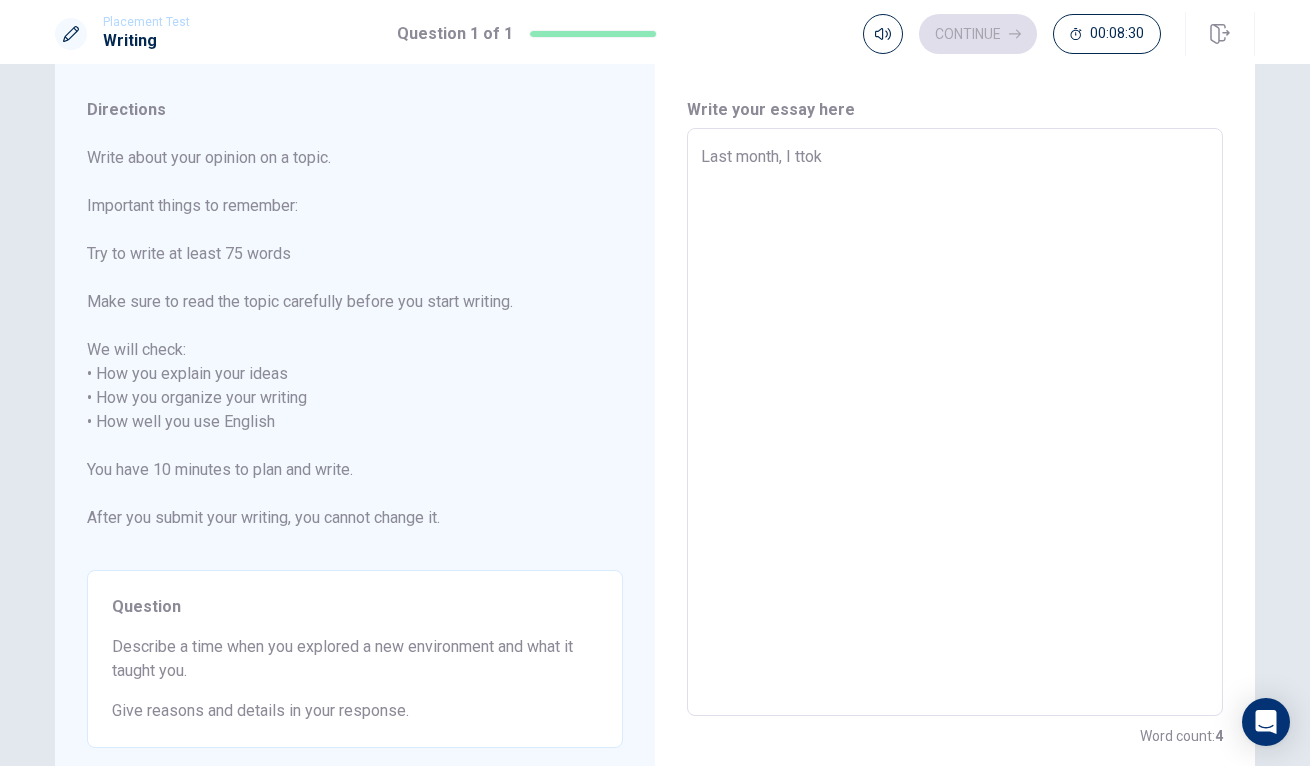 type on "x" 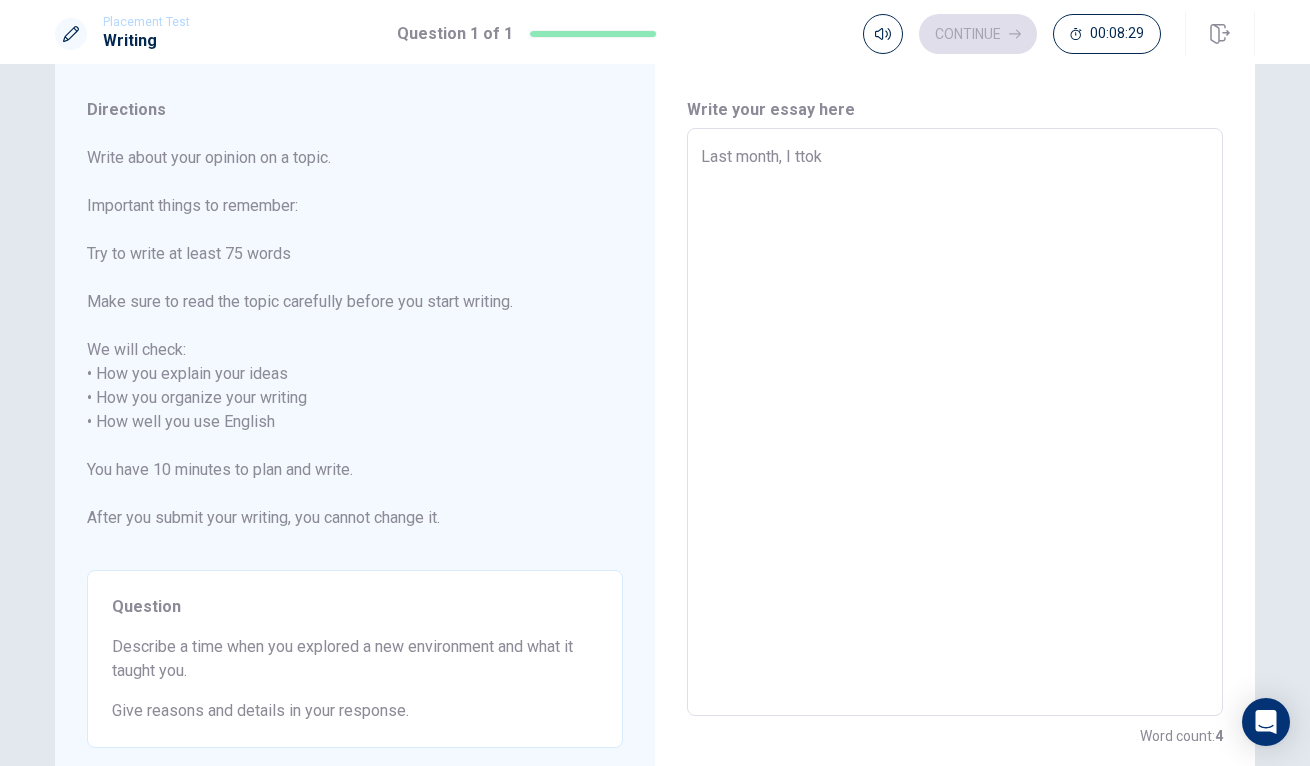 type on "Last month, I ttok" 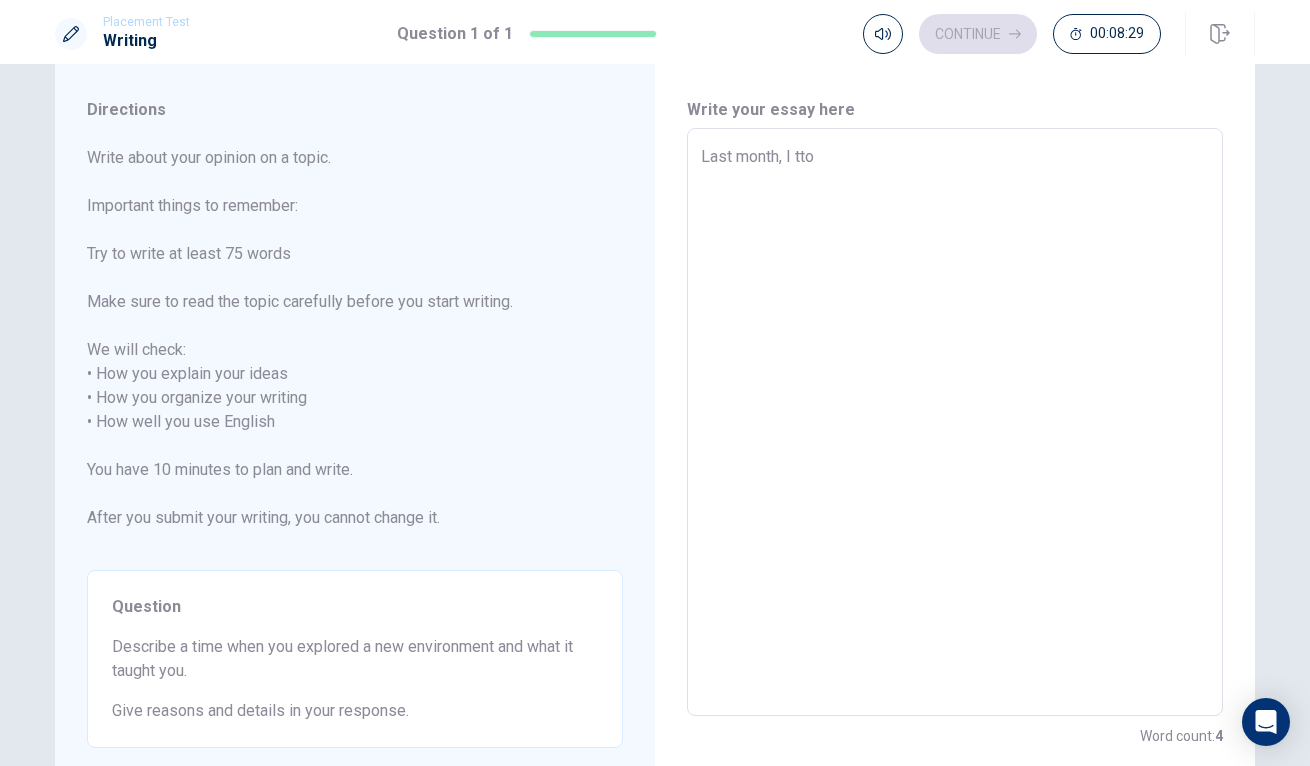 type on "x" 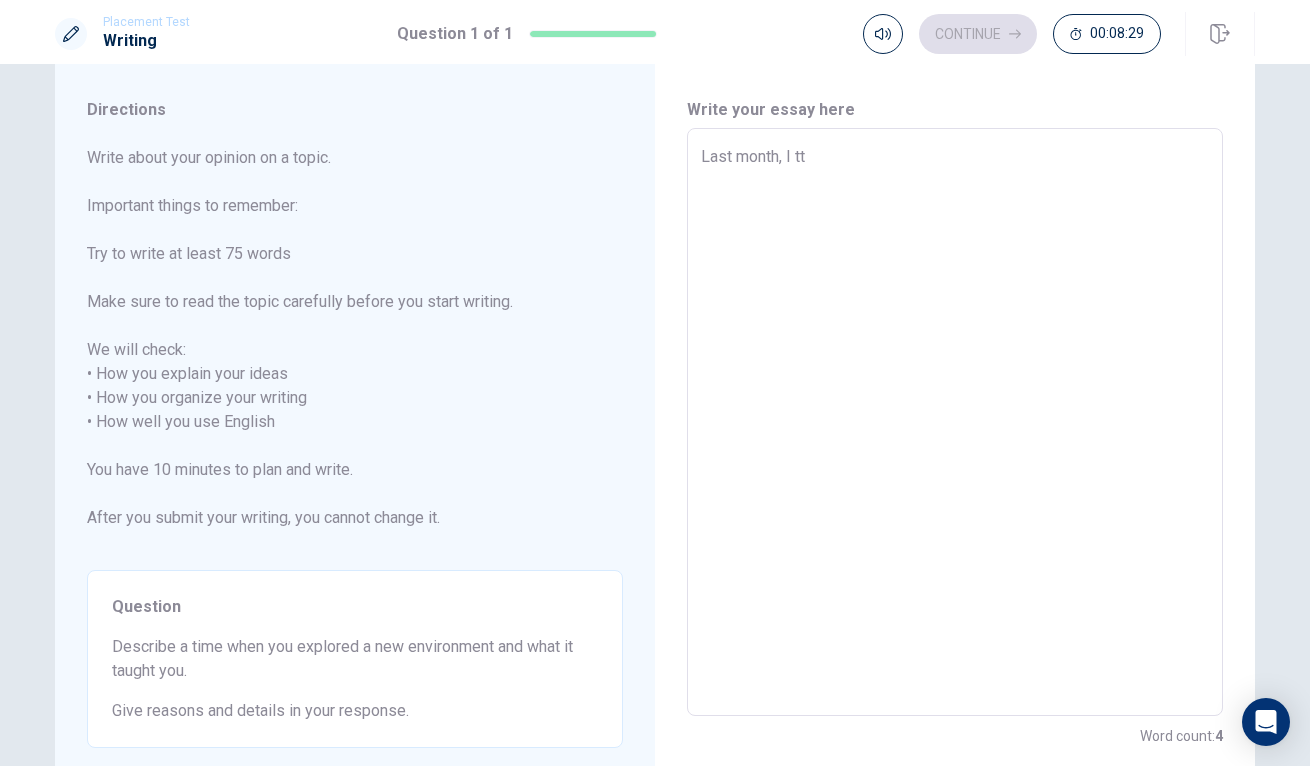 type on "x" 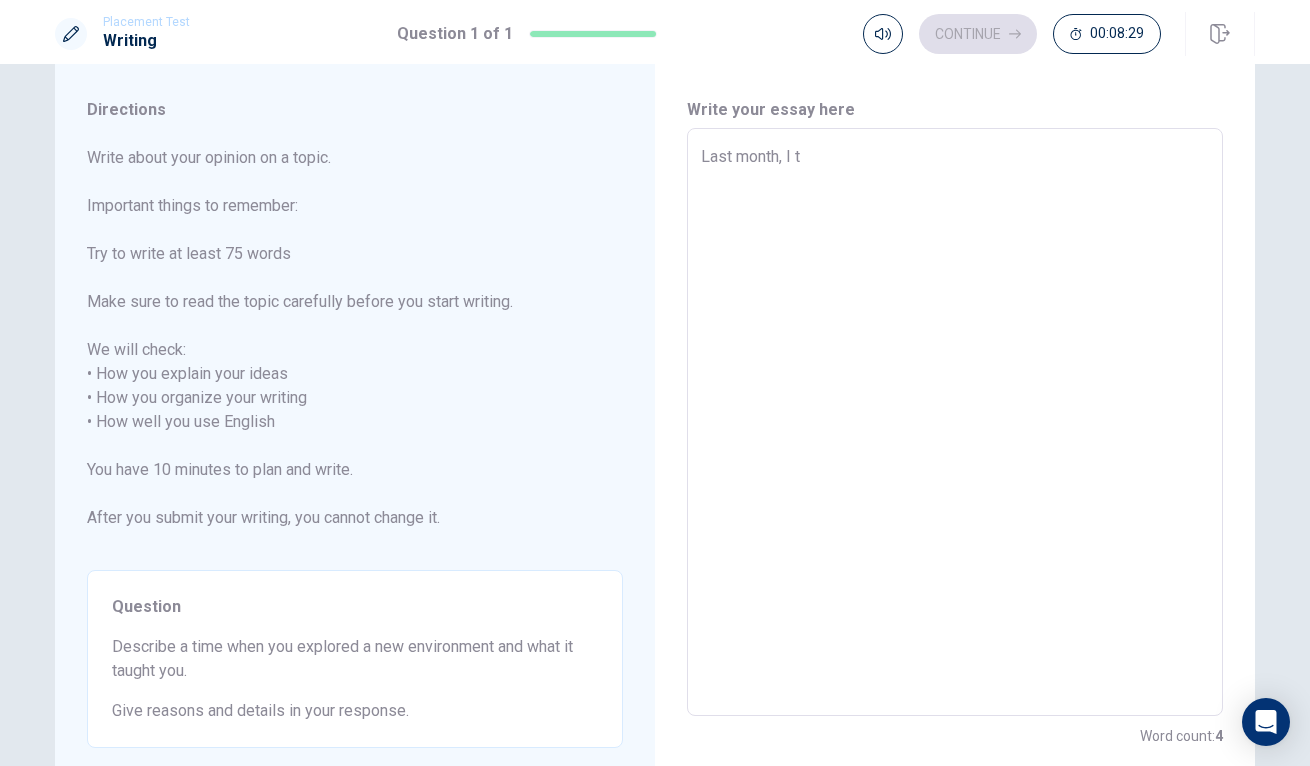 type on "x" 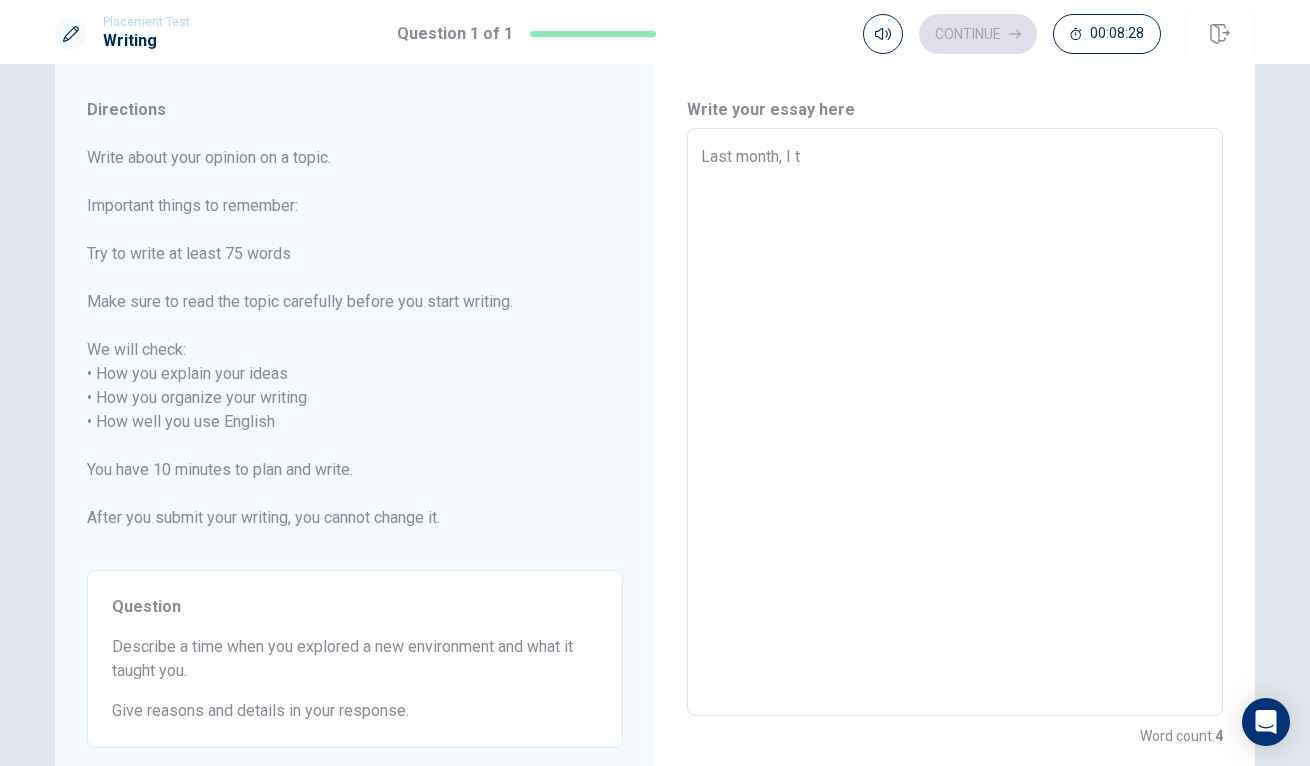 type on "Last month, I to" 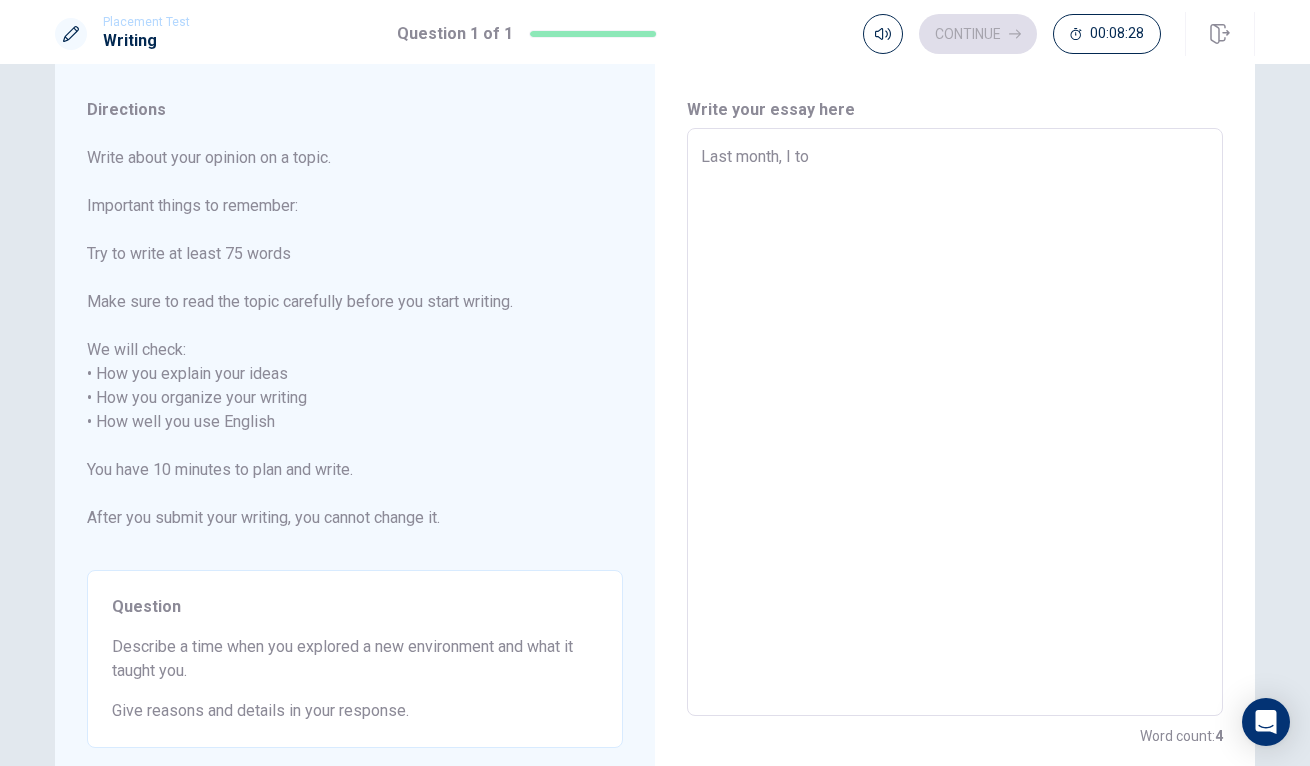 type on "x" 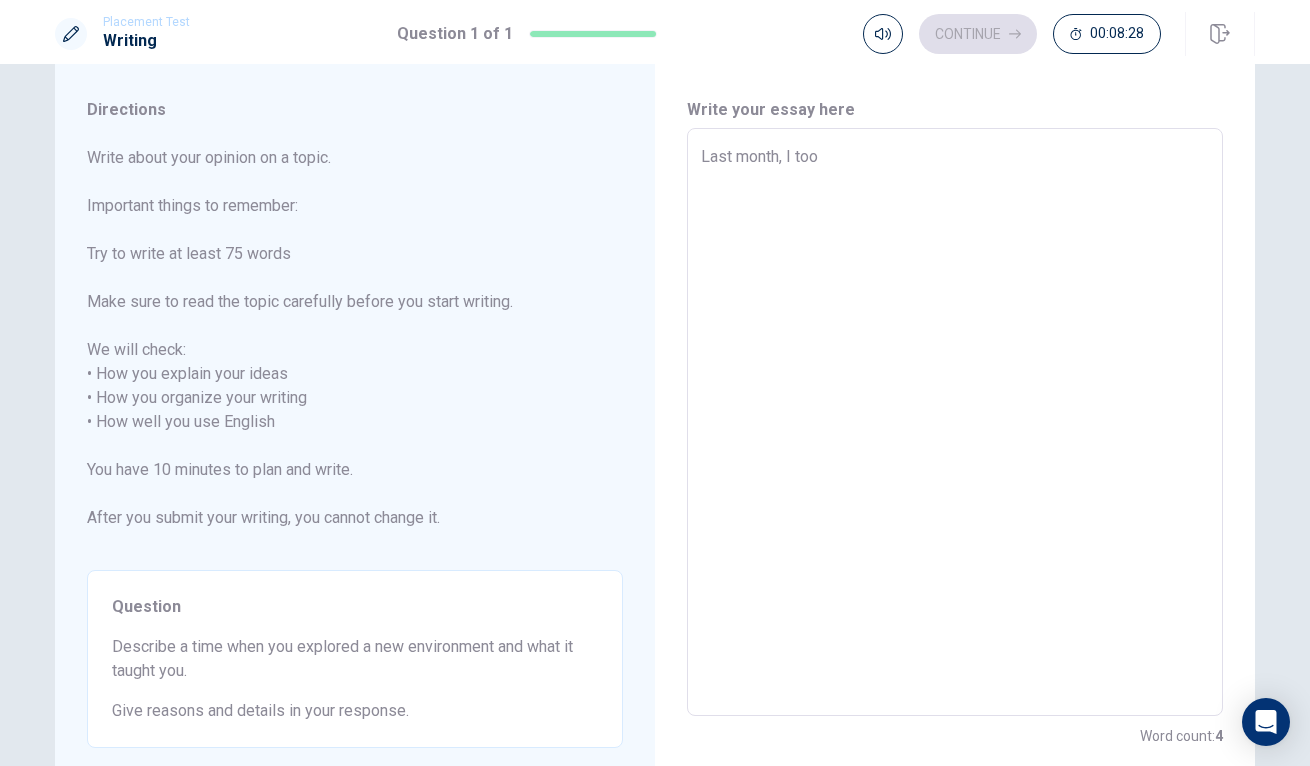 type on "x" 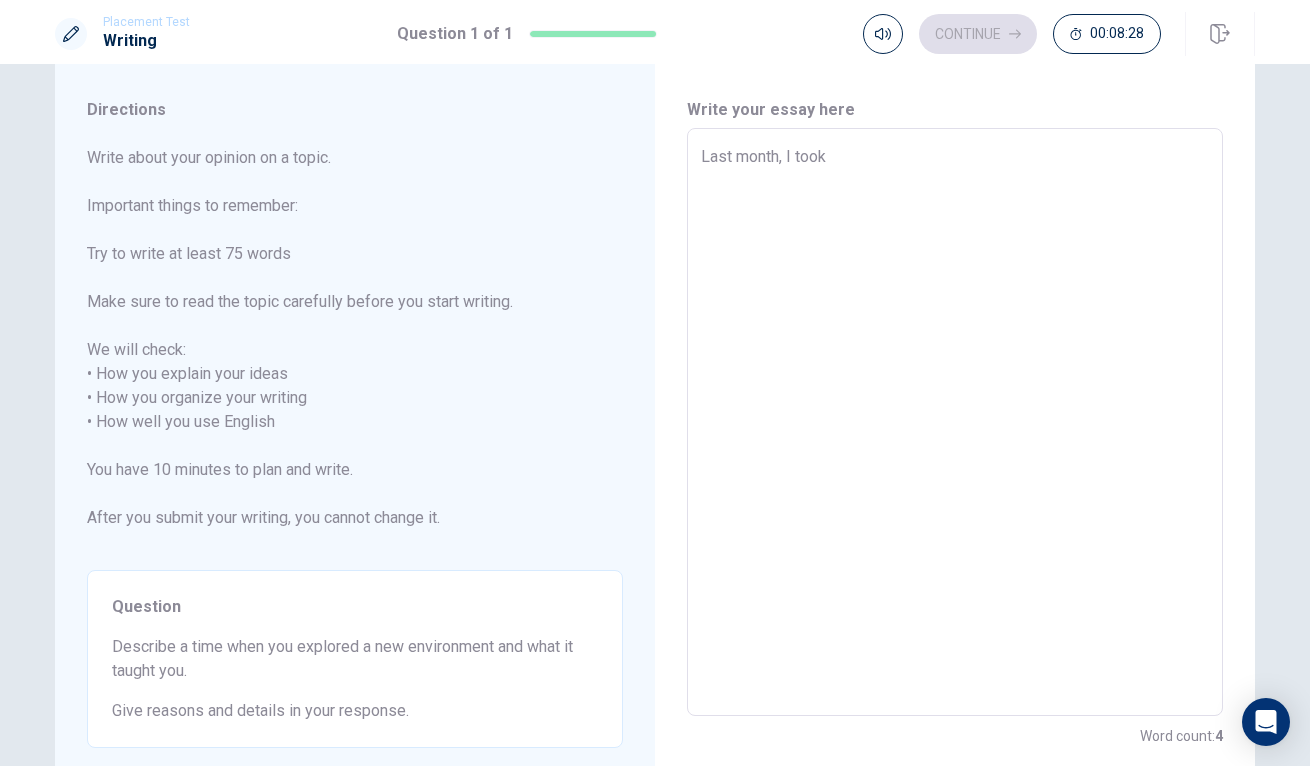 type on "x" 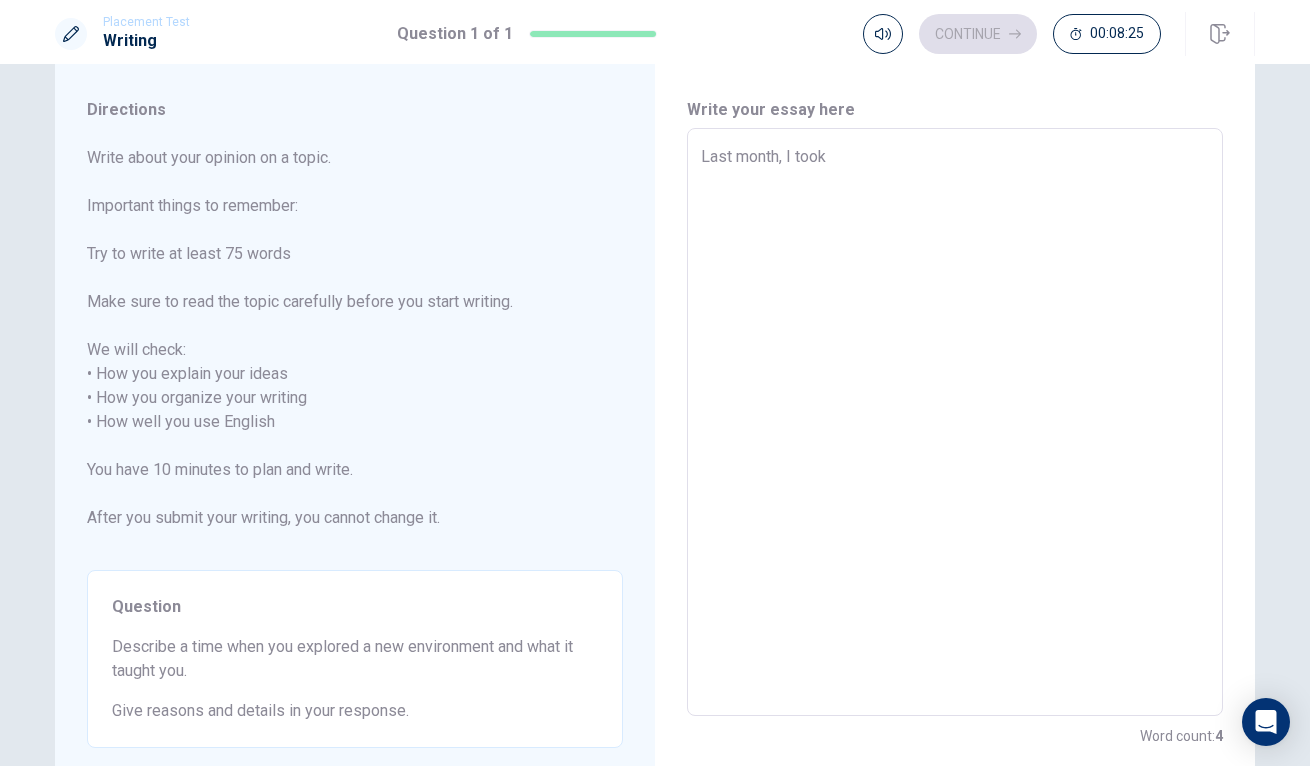 type on "x" 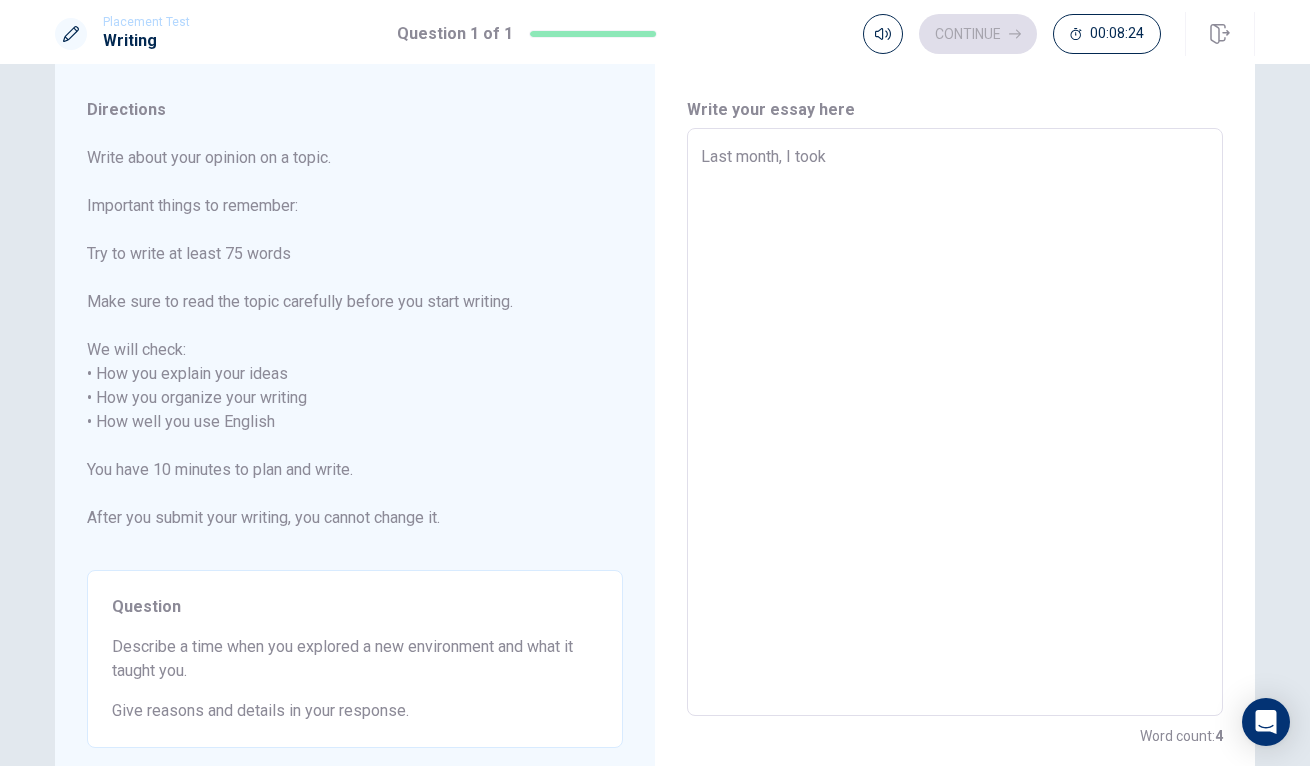 type on "Last month, I took a" 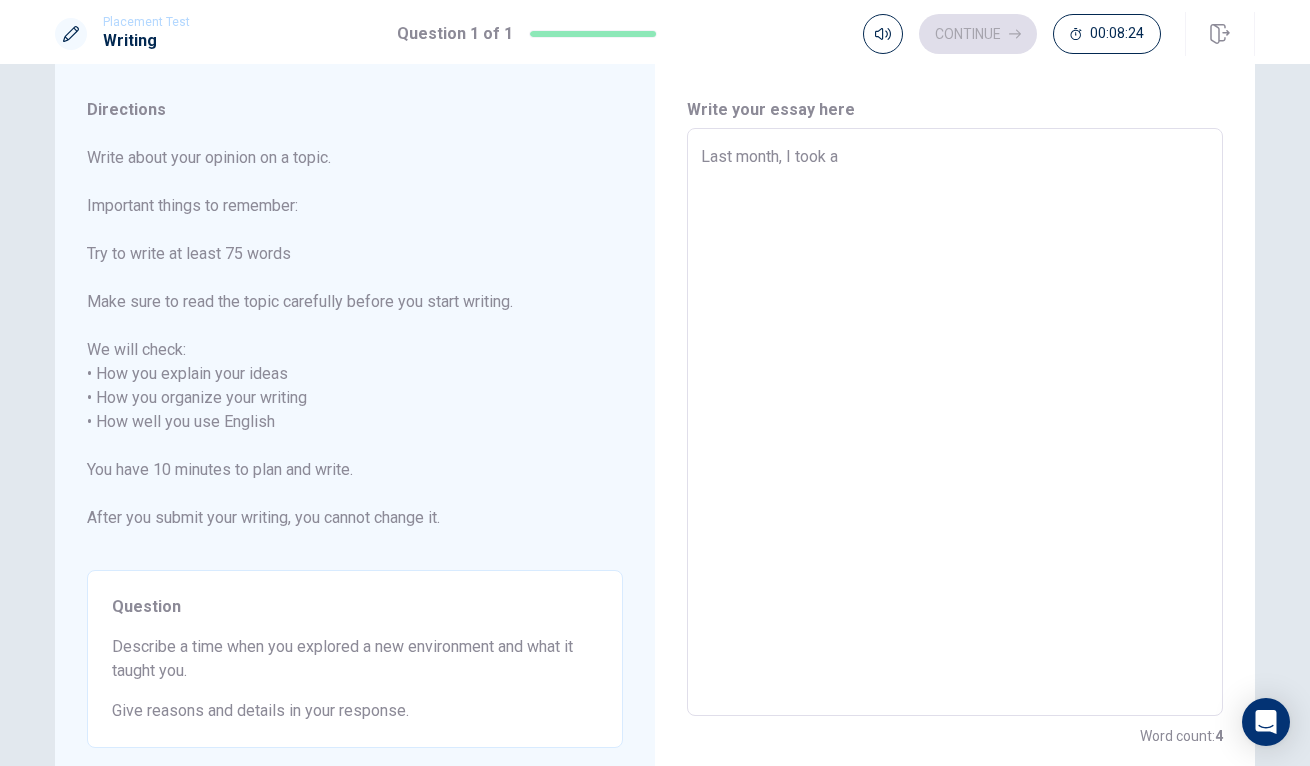 type on "x" 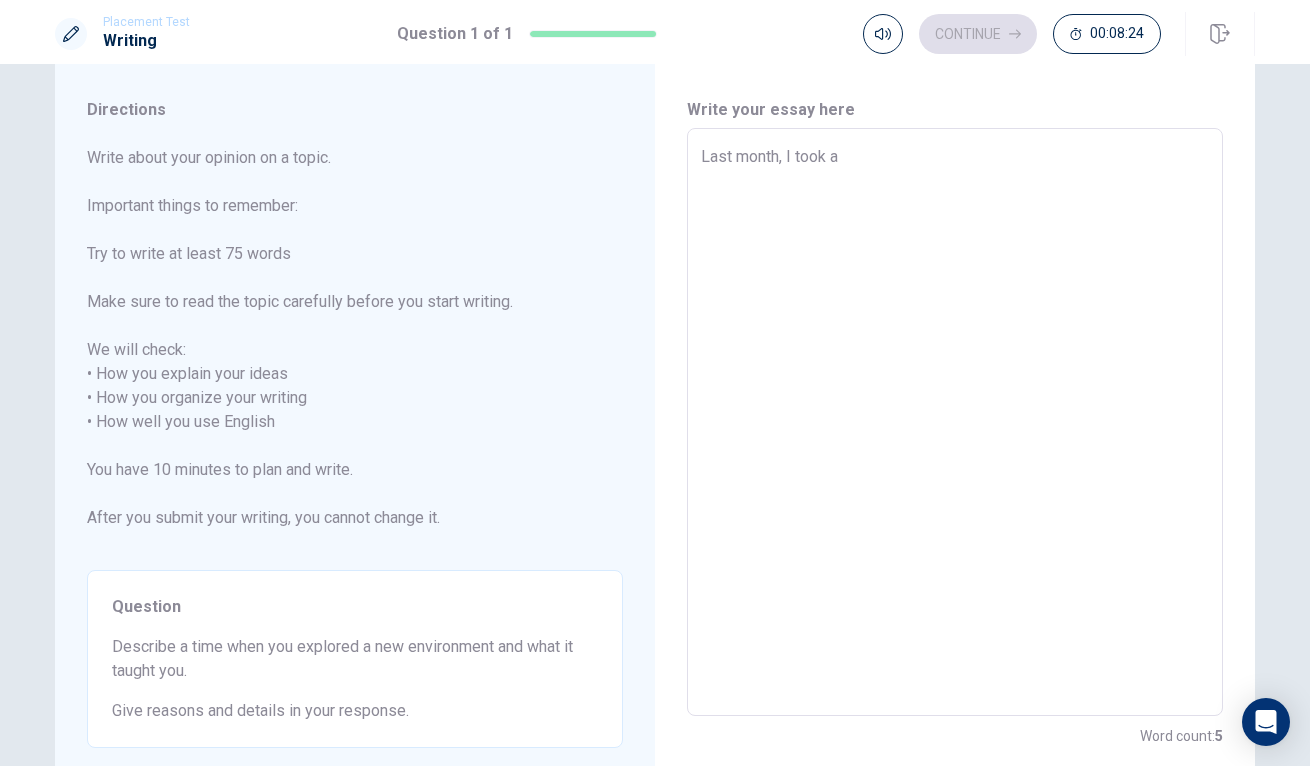 type on "x" 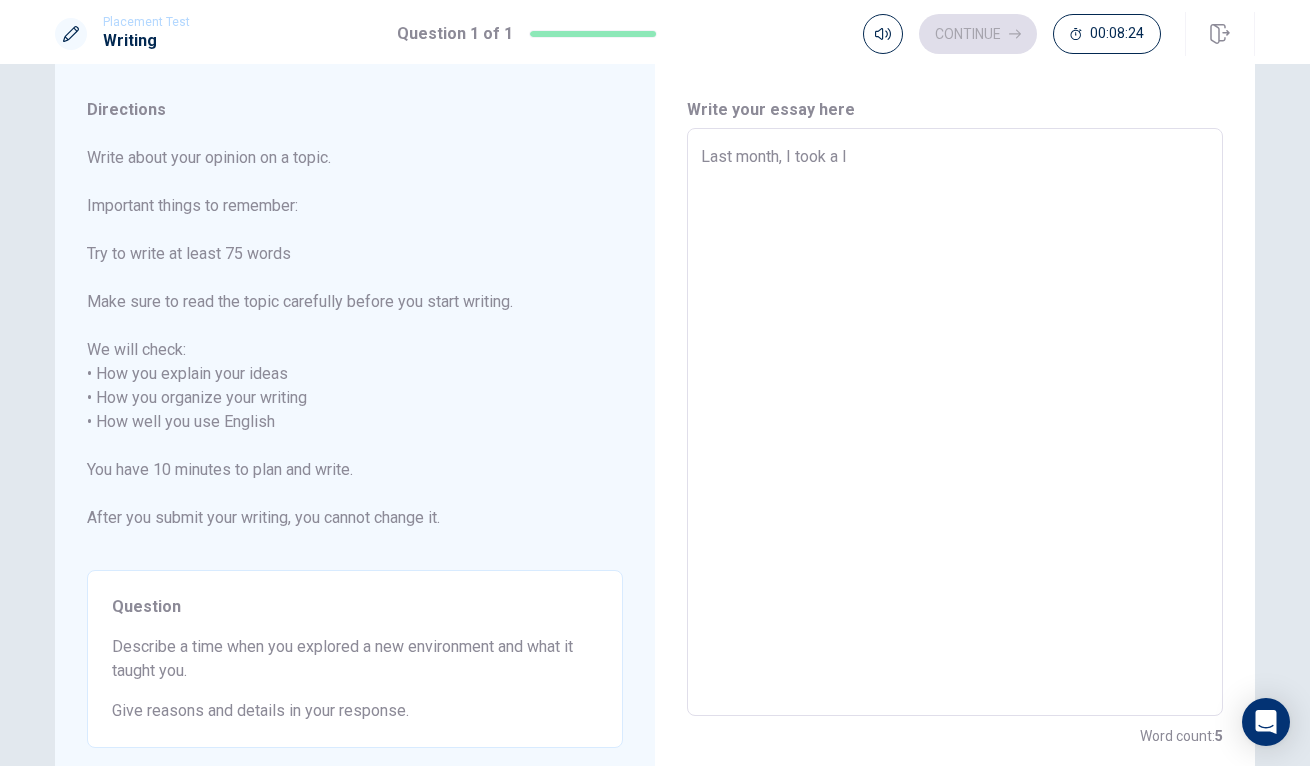 type on "x" 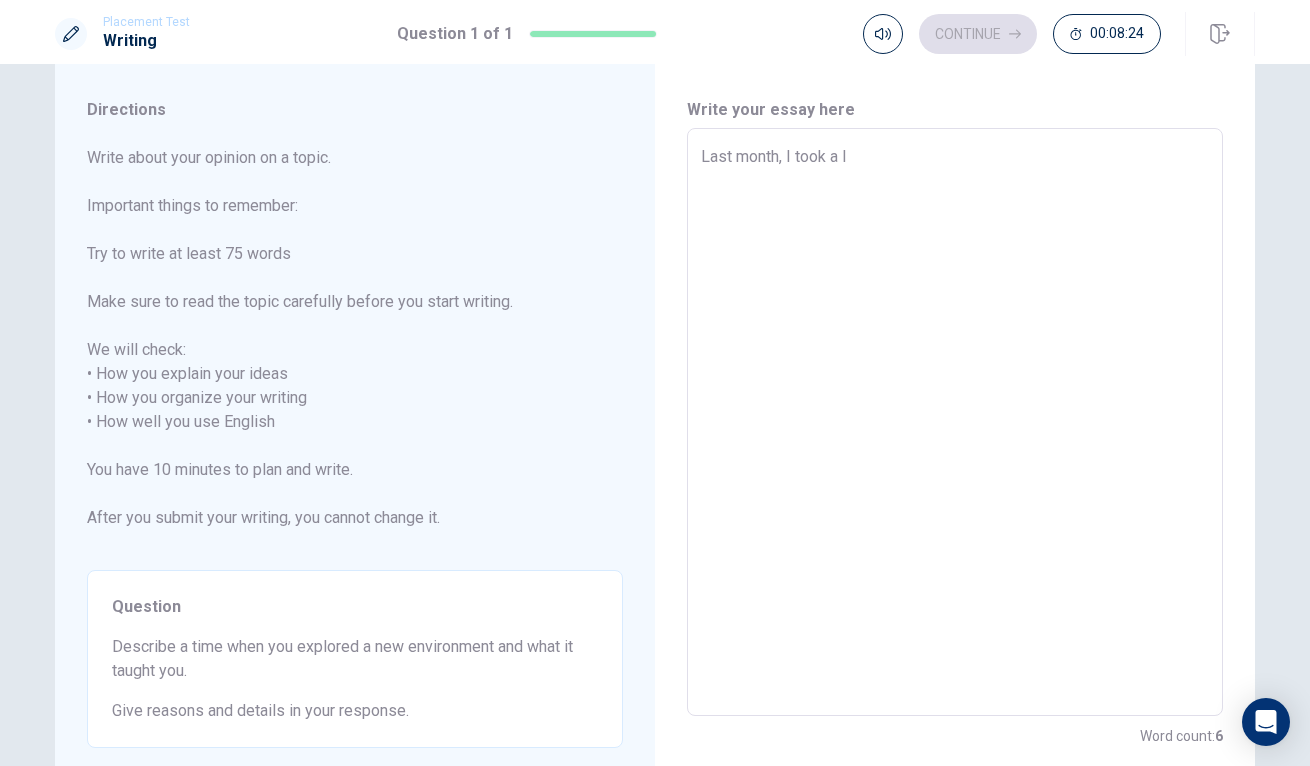 type on "Last month, I took a lo" 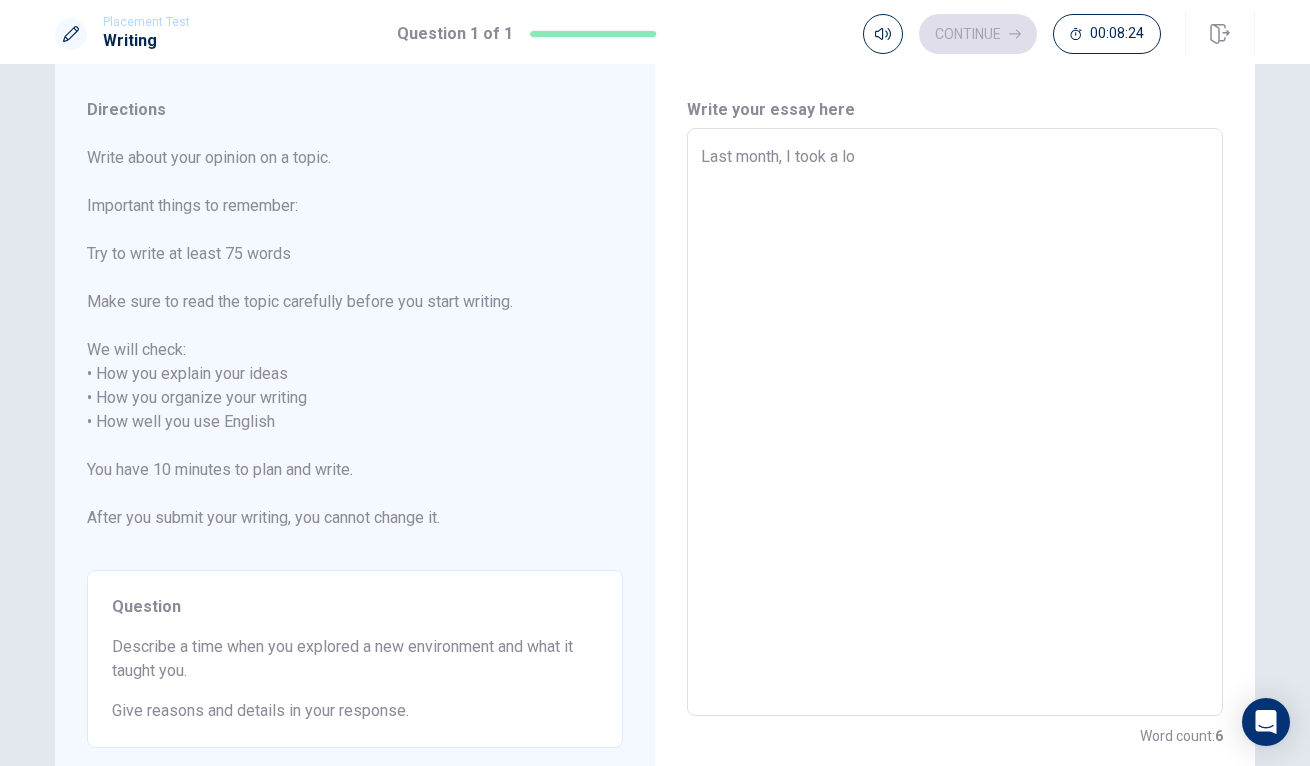 type on "x" 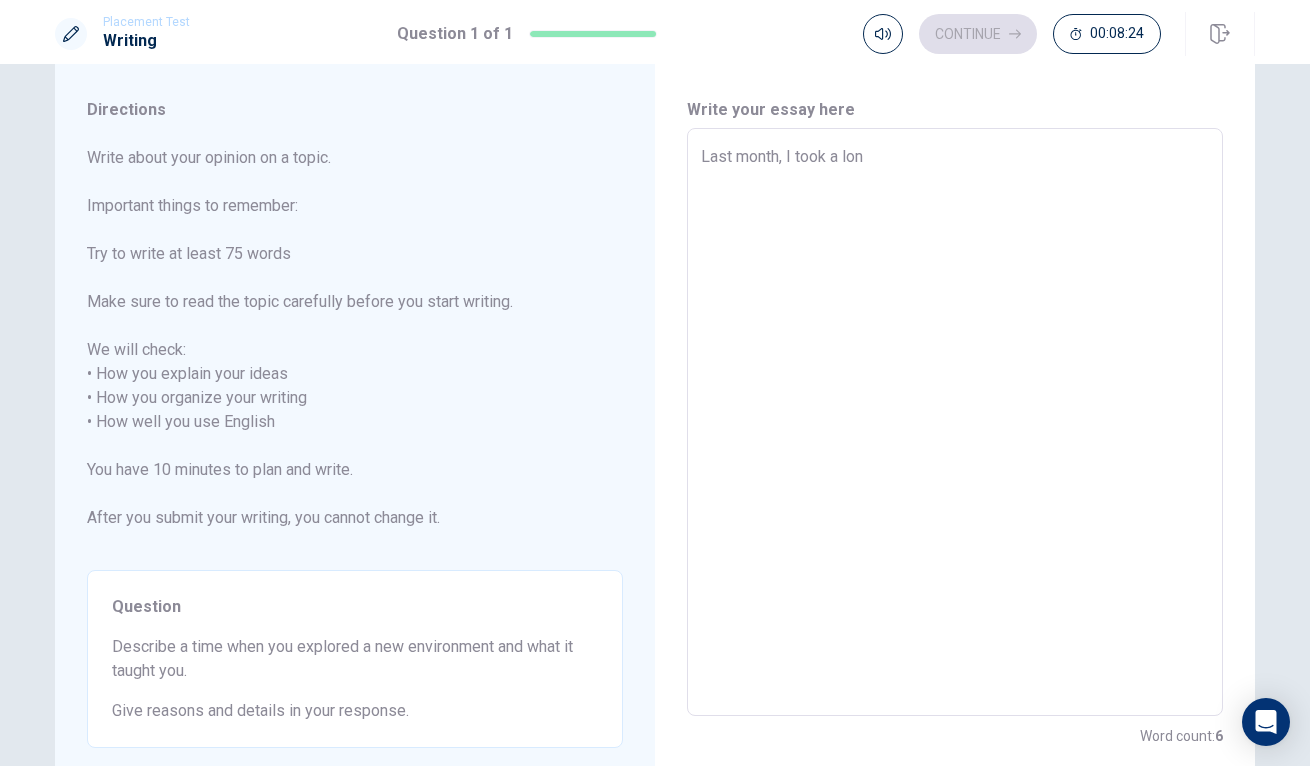 type on "x" 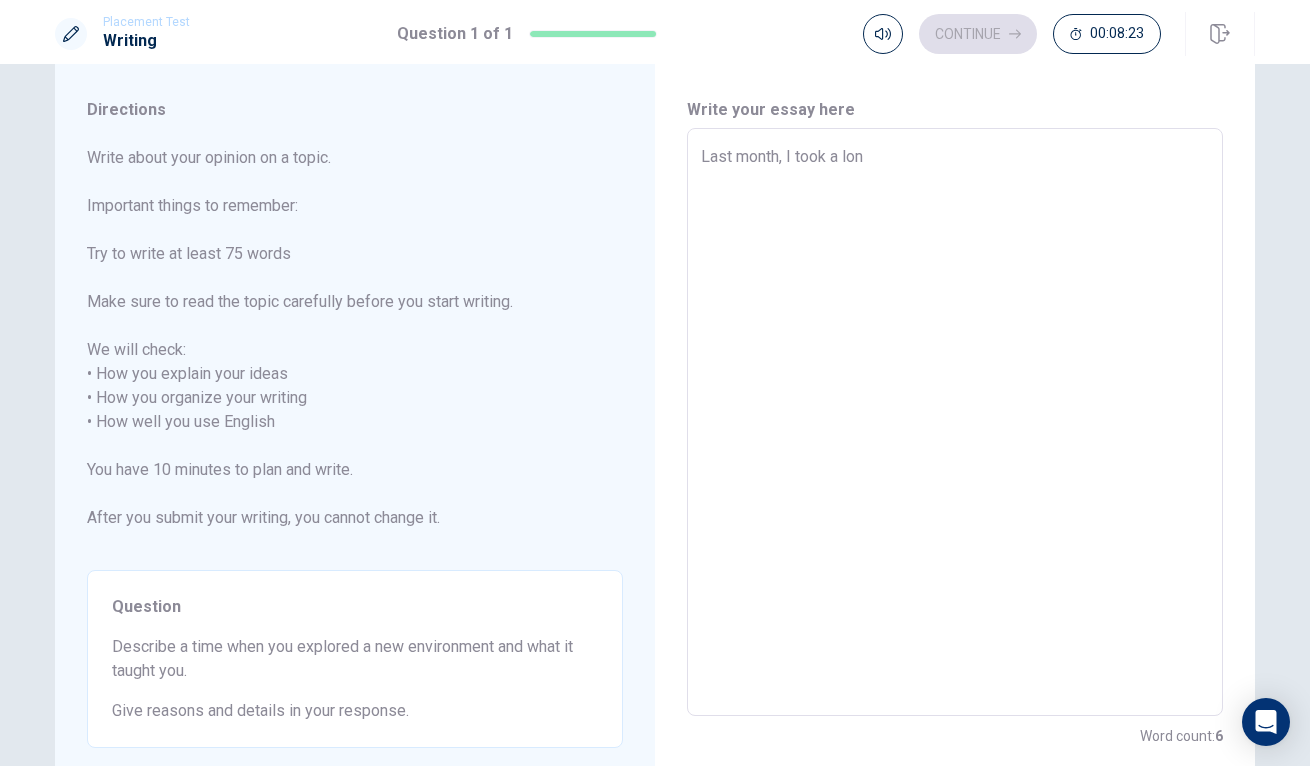 type on "Last month, I took a long" 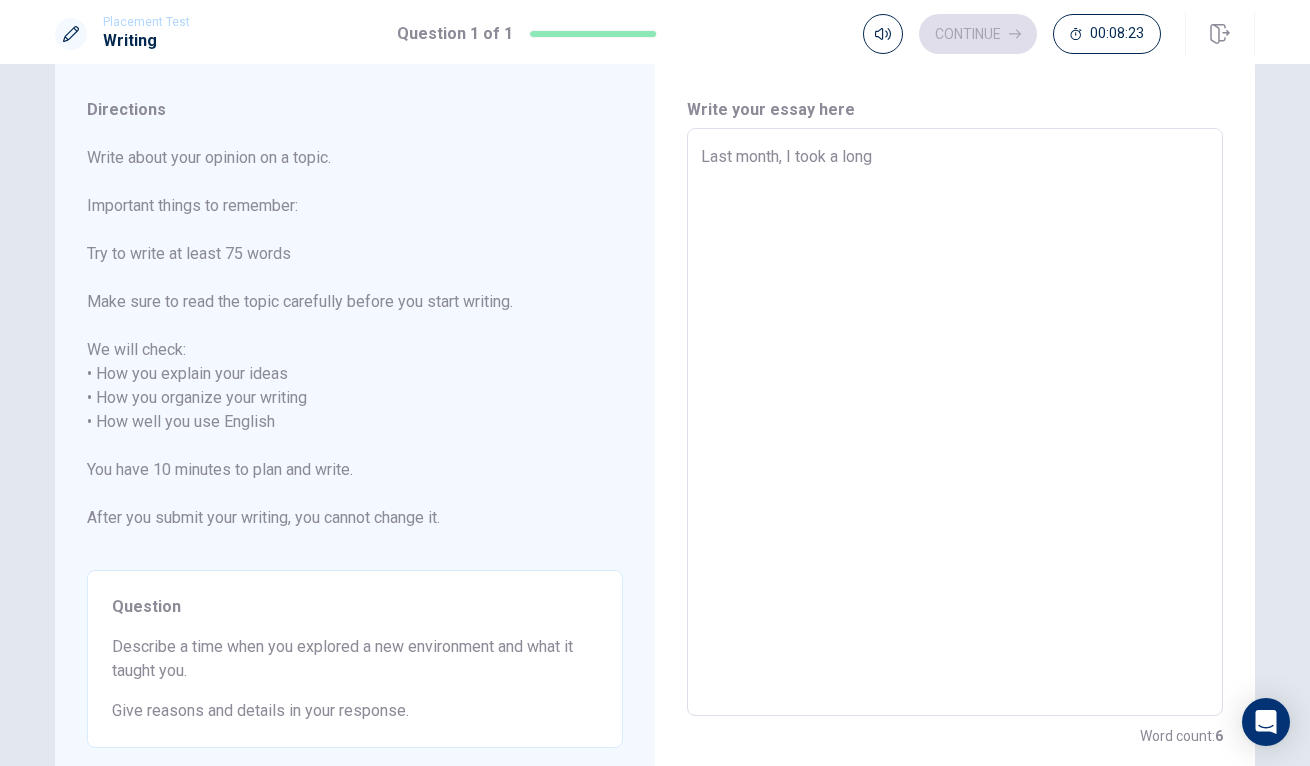 type on "x" 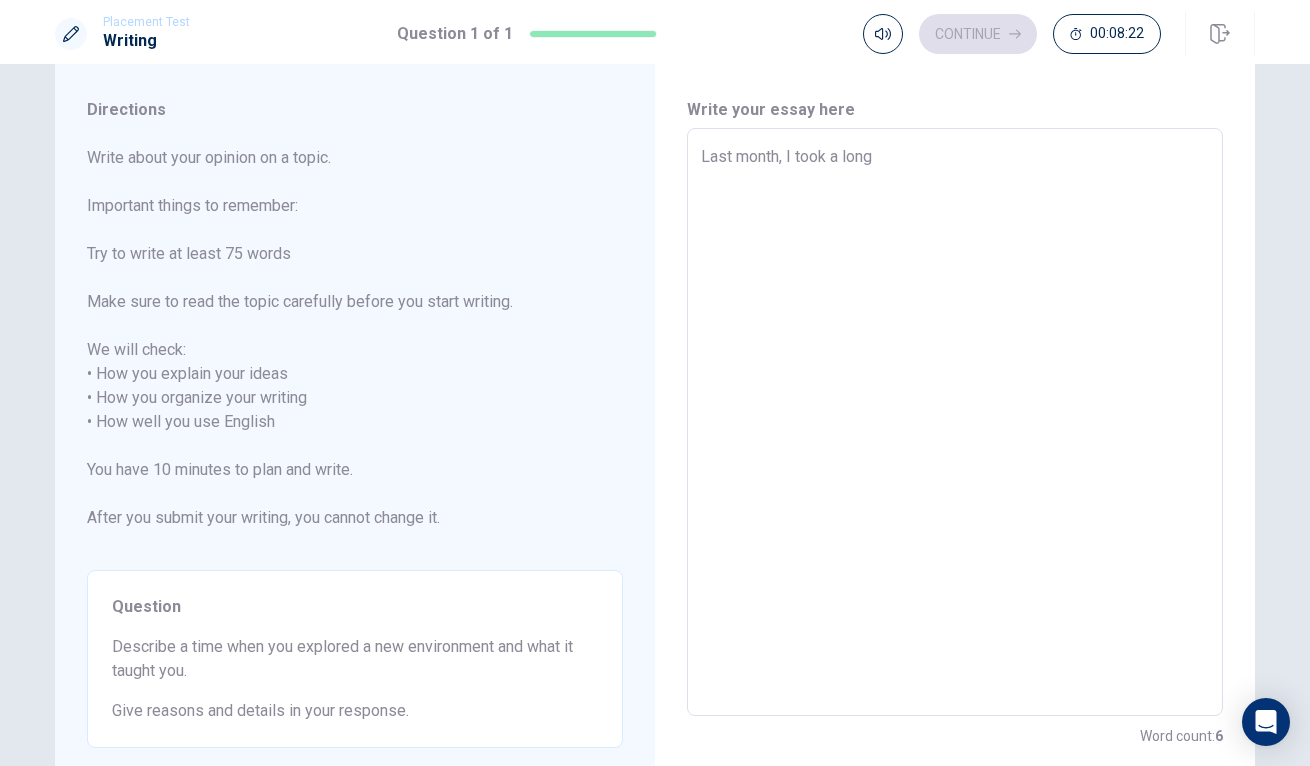 type on "Last month, I took a long t" 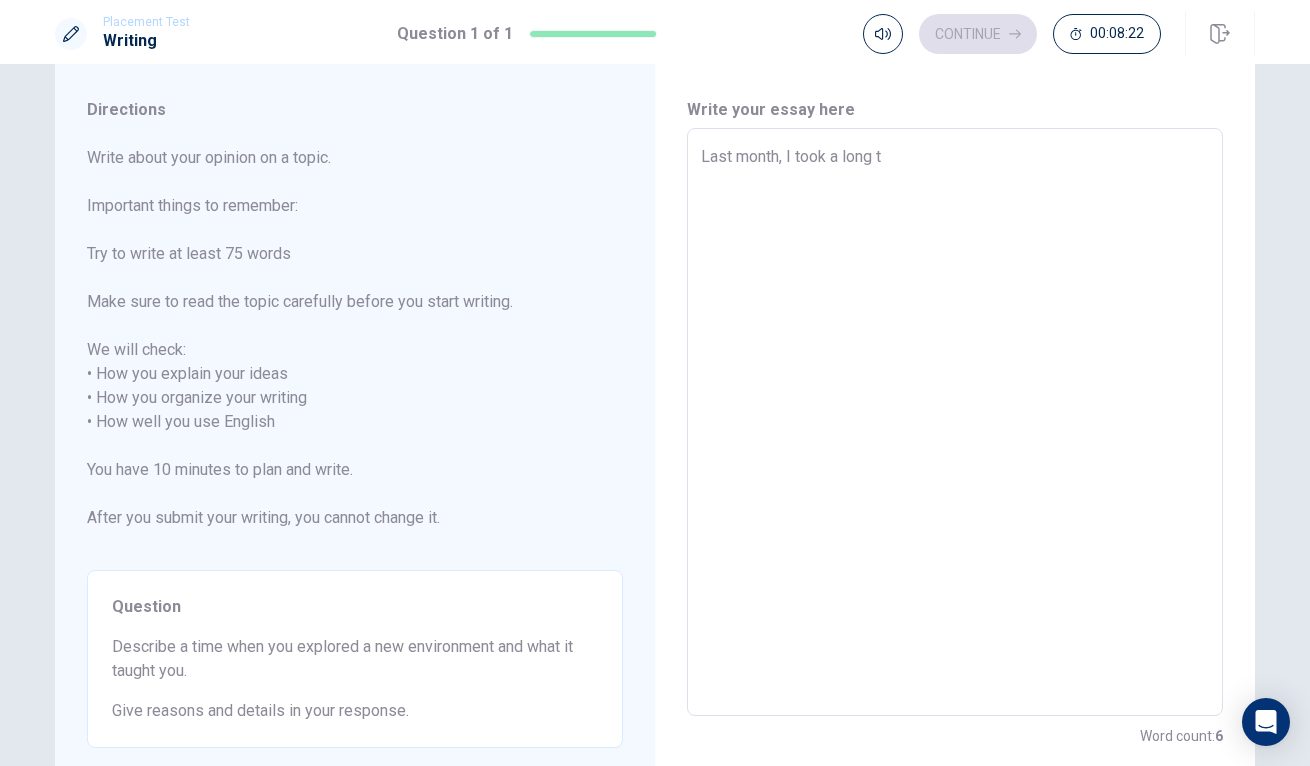 type on "x" 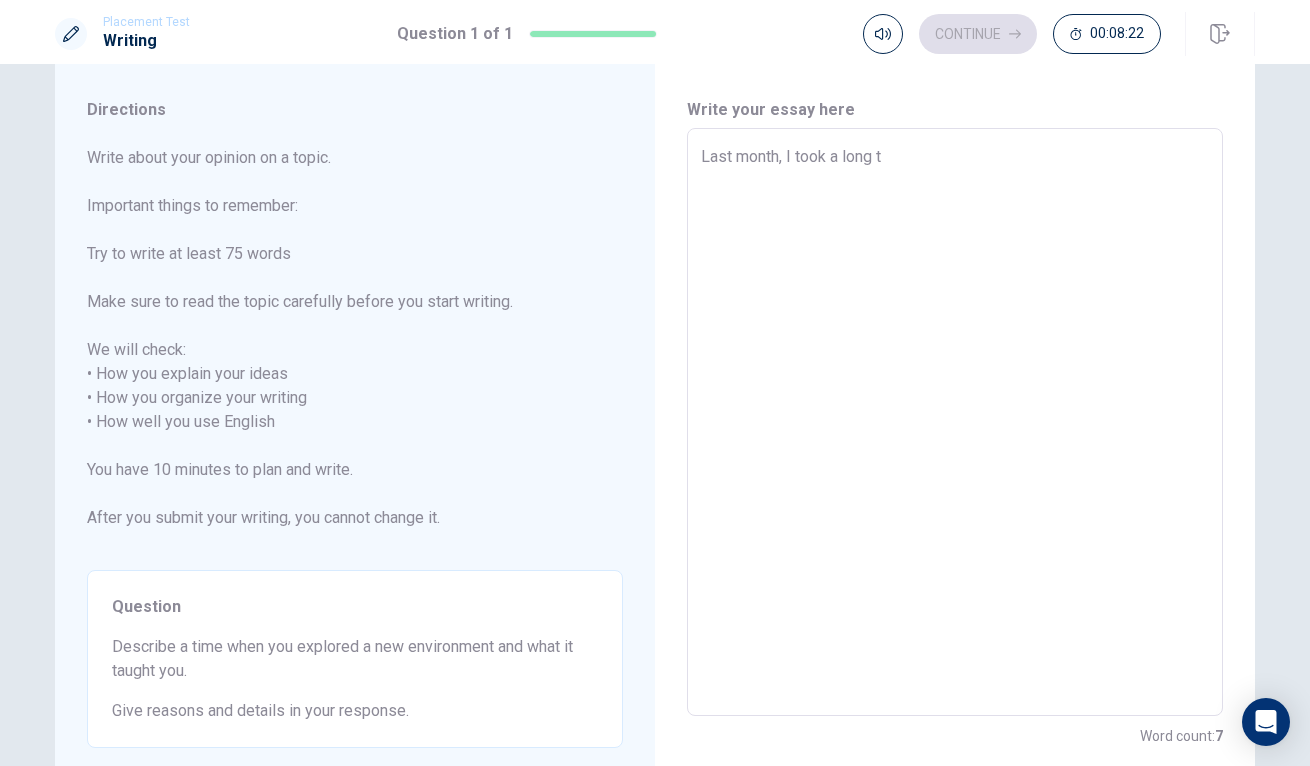 type on "Last month, I took a long tr" 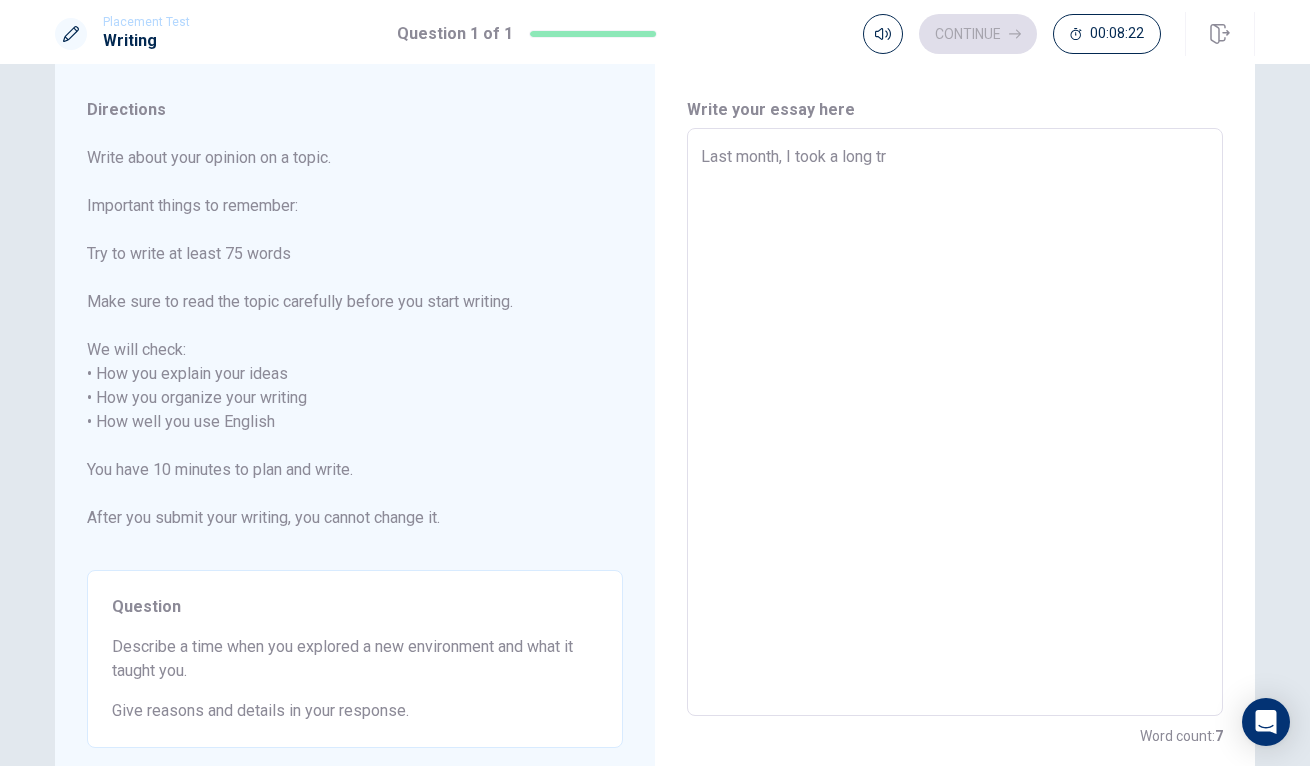 type on "x" 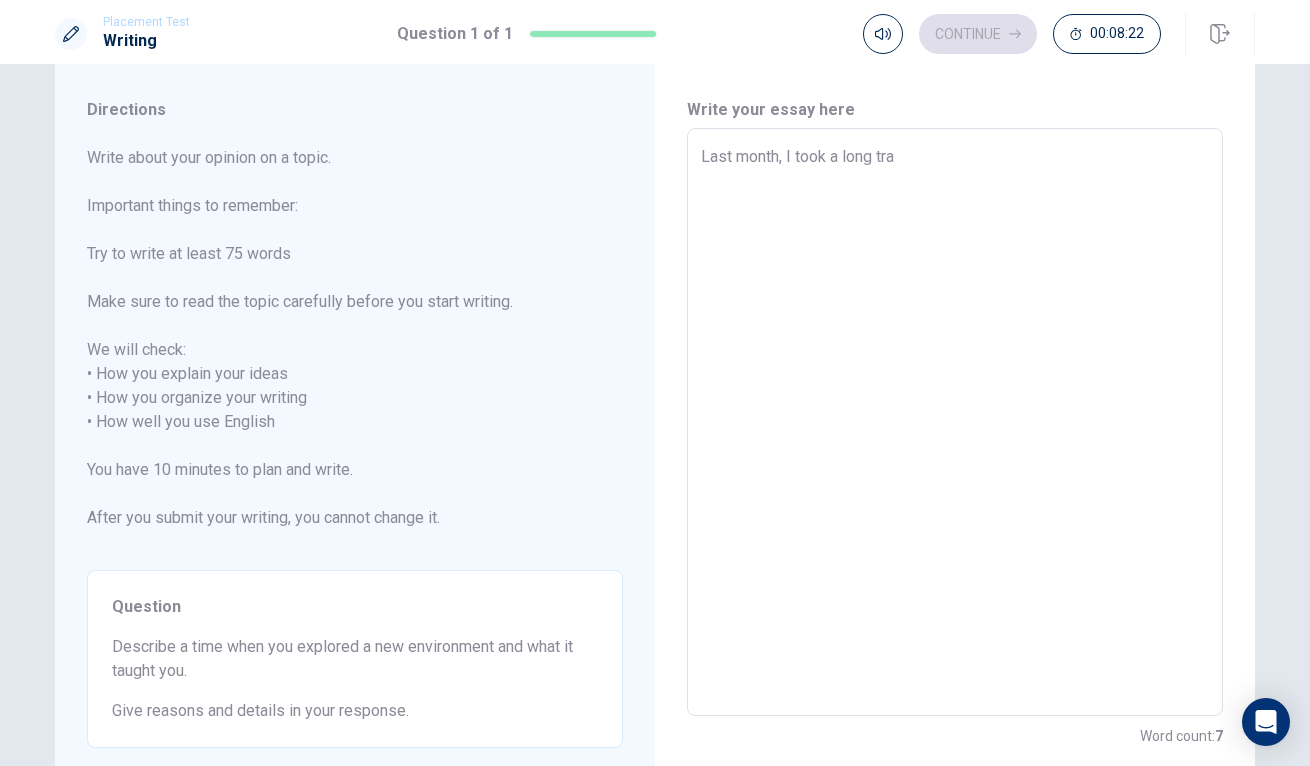 type on "x" 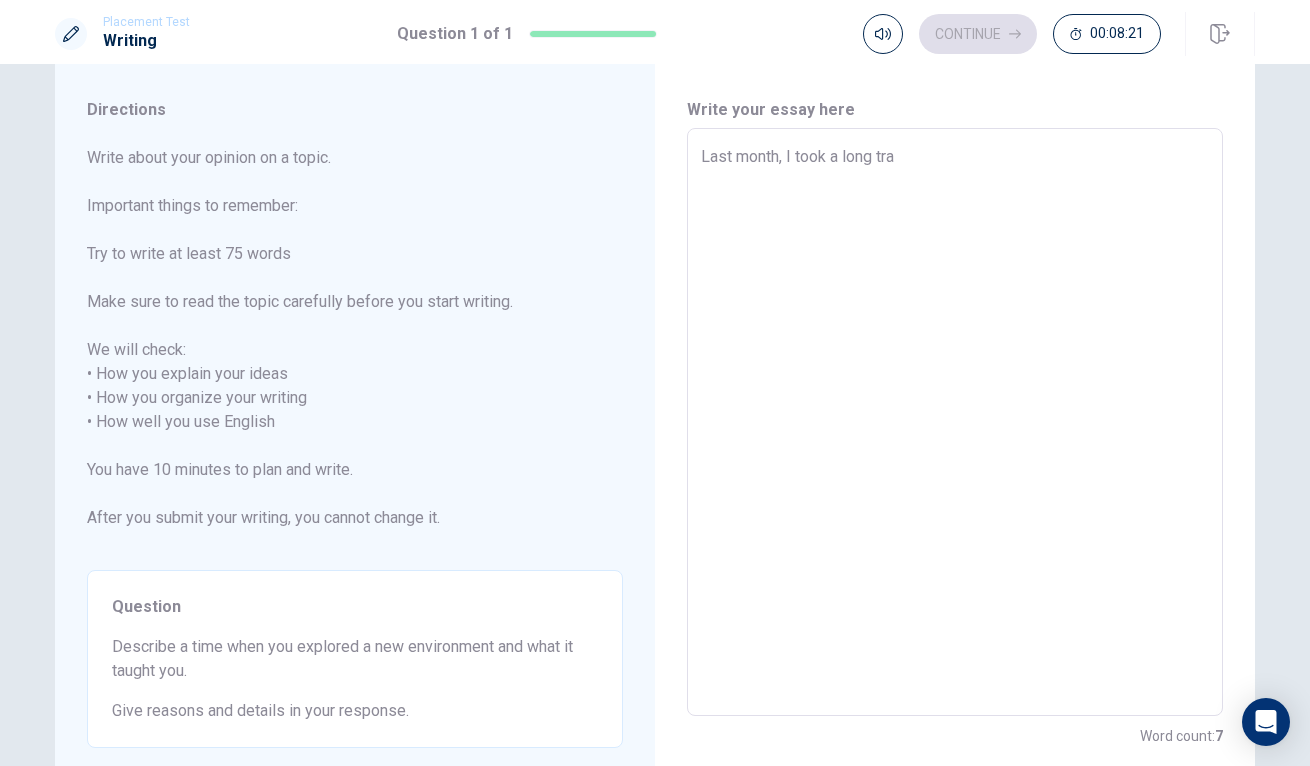 type on "Last month, I took a long trai" 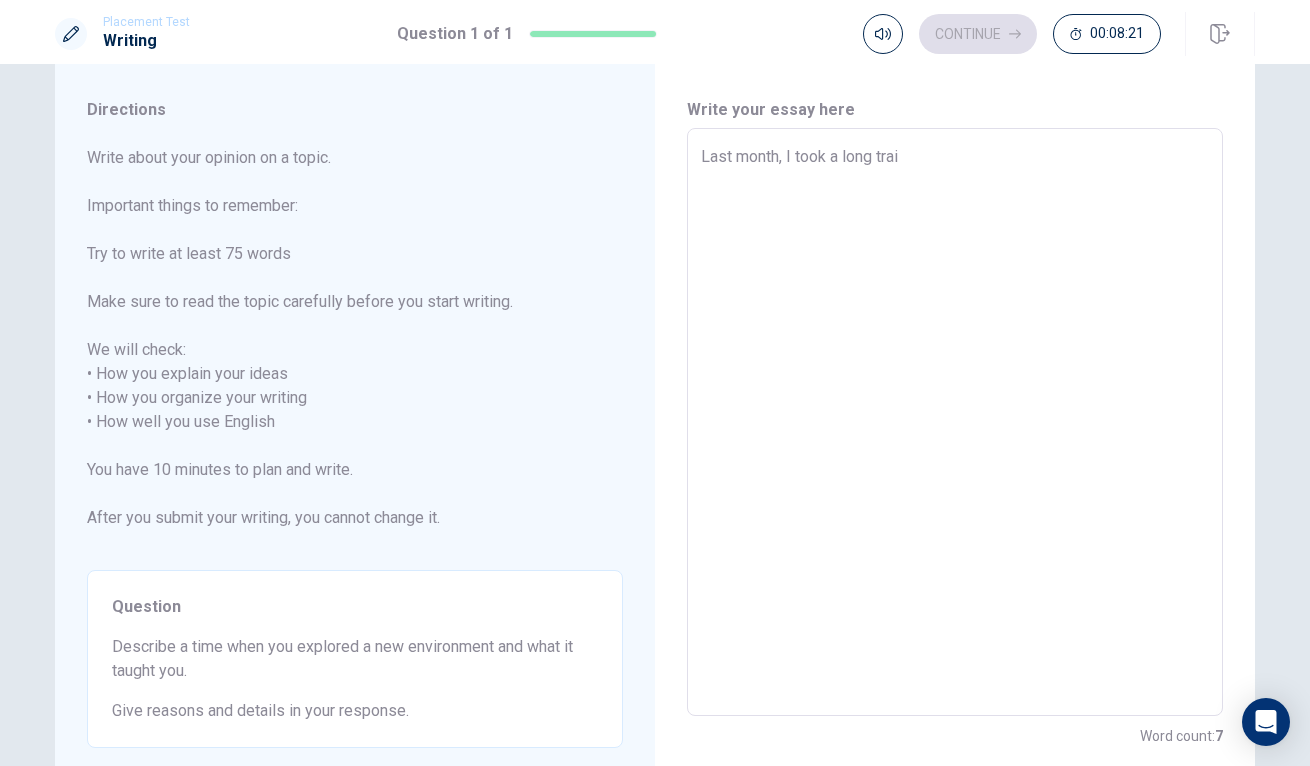 type on "x" 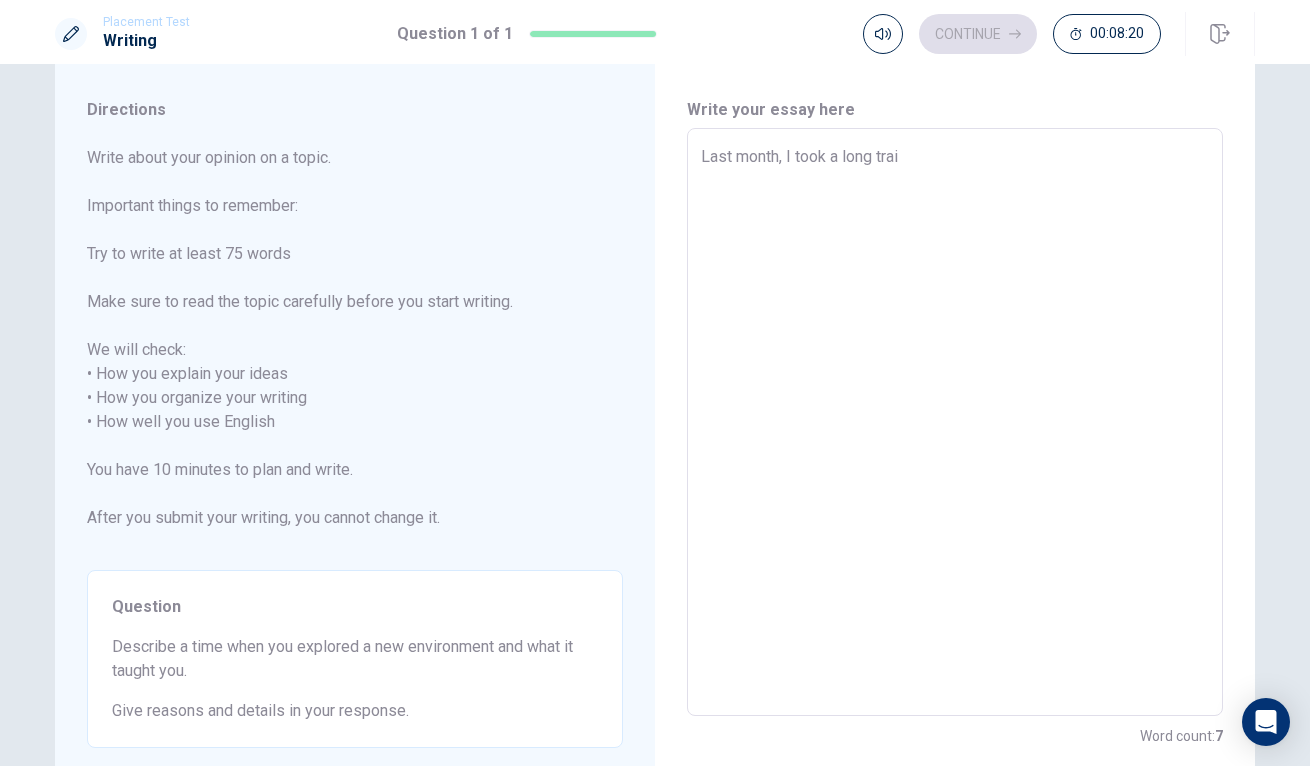type on "x" 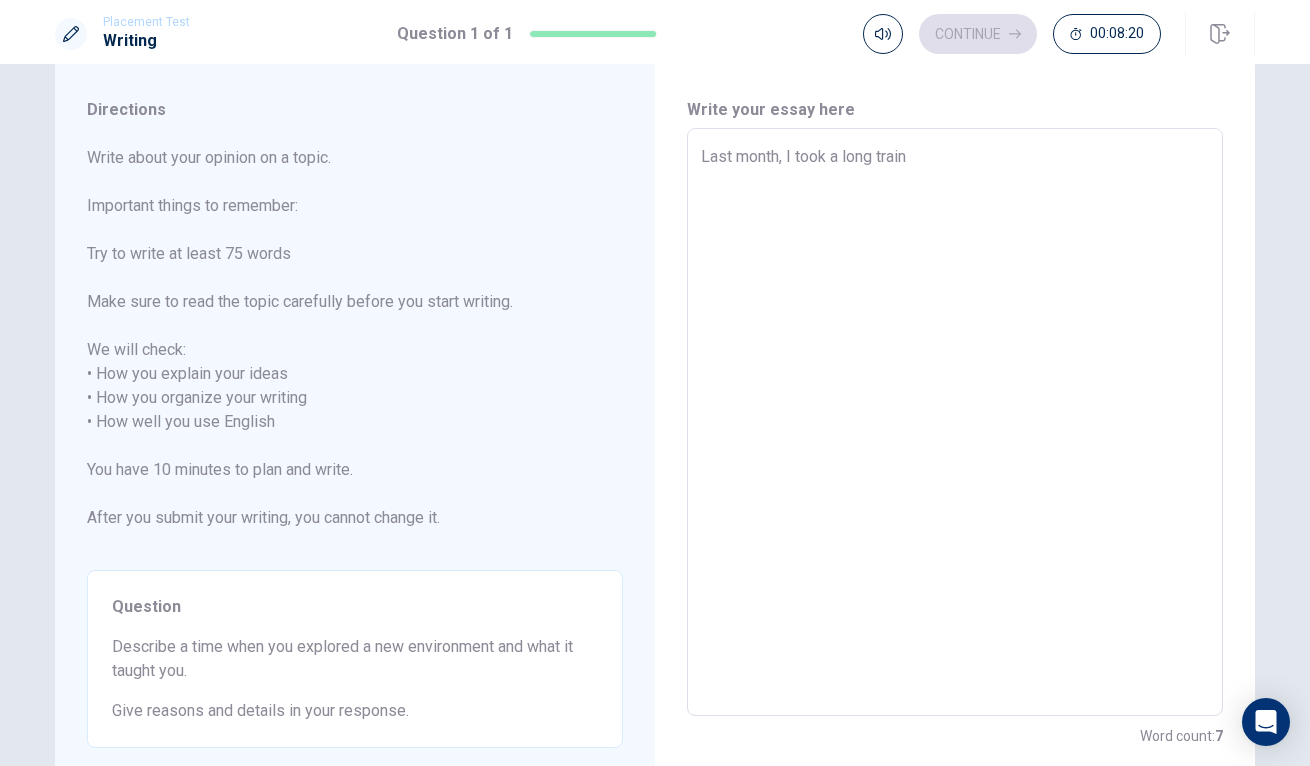 type on "x" 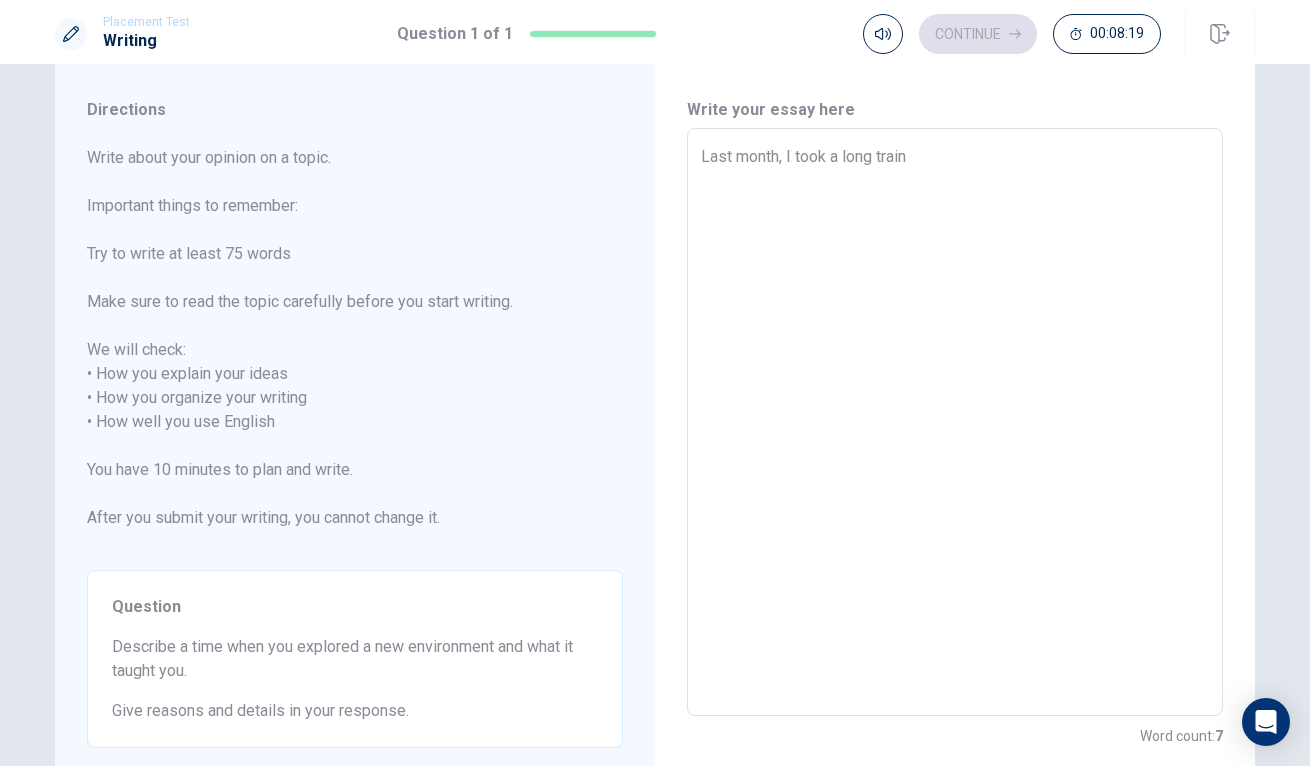 type on "Last month, I took a long train" 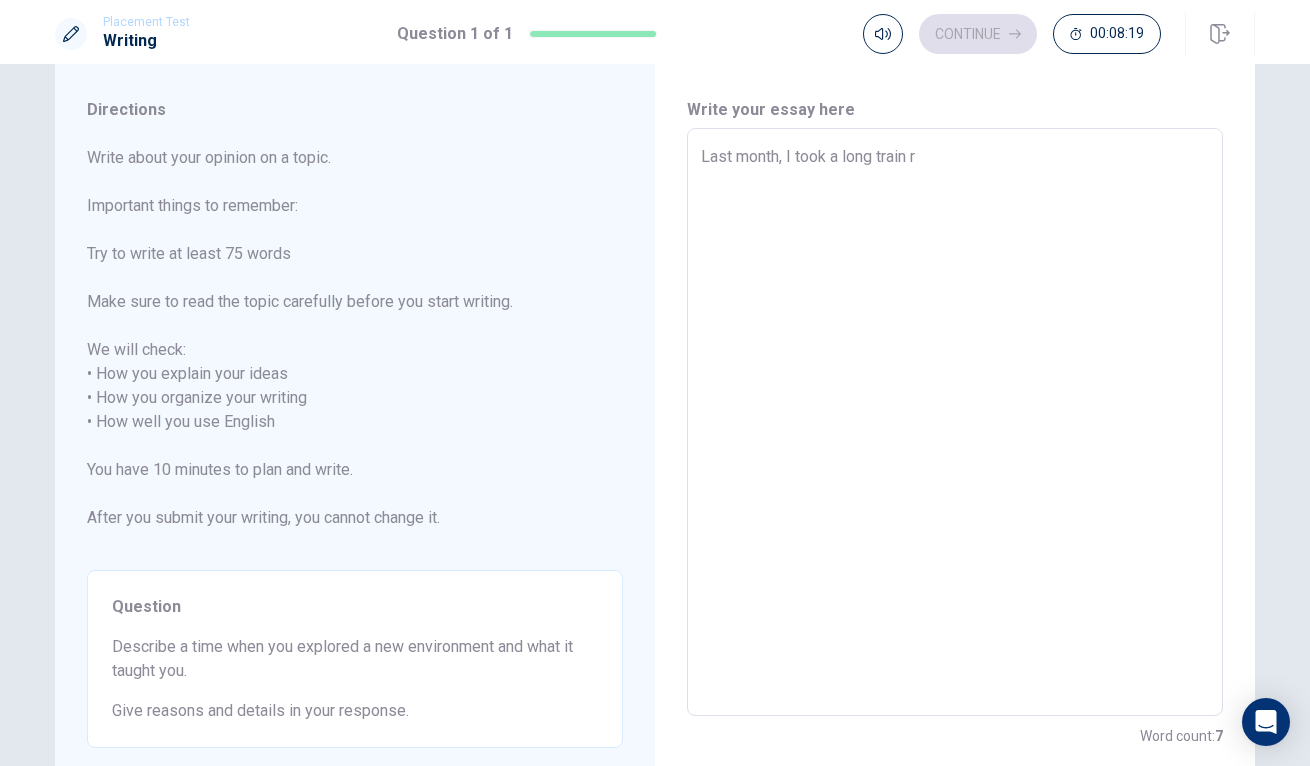 type on "x" 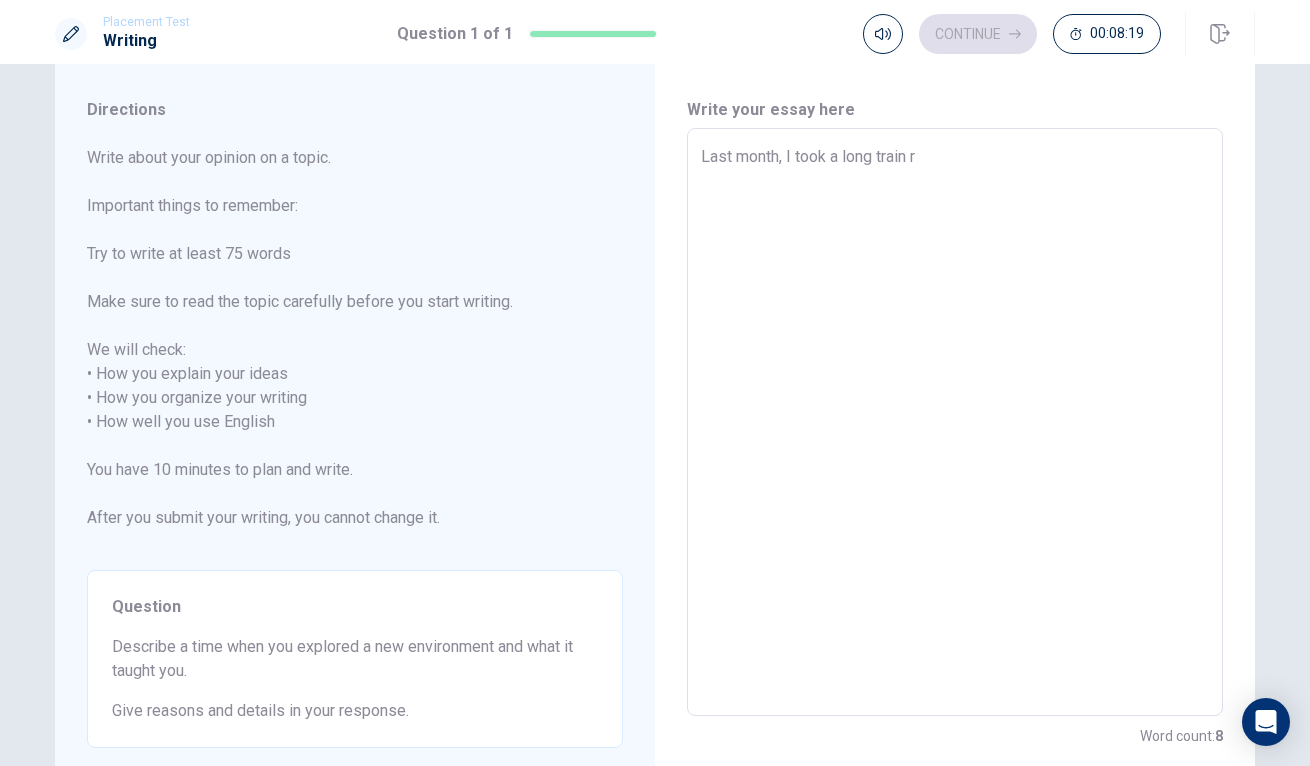 type on "Last month, I took a long train rd" 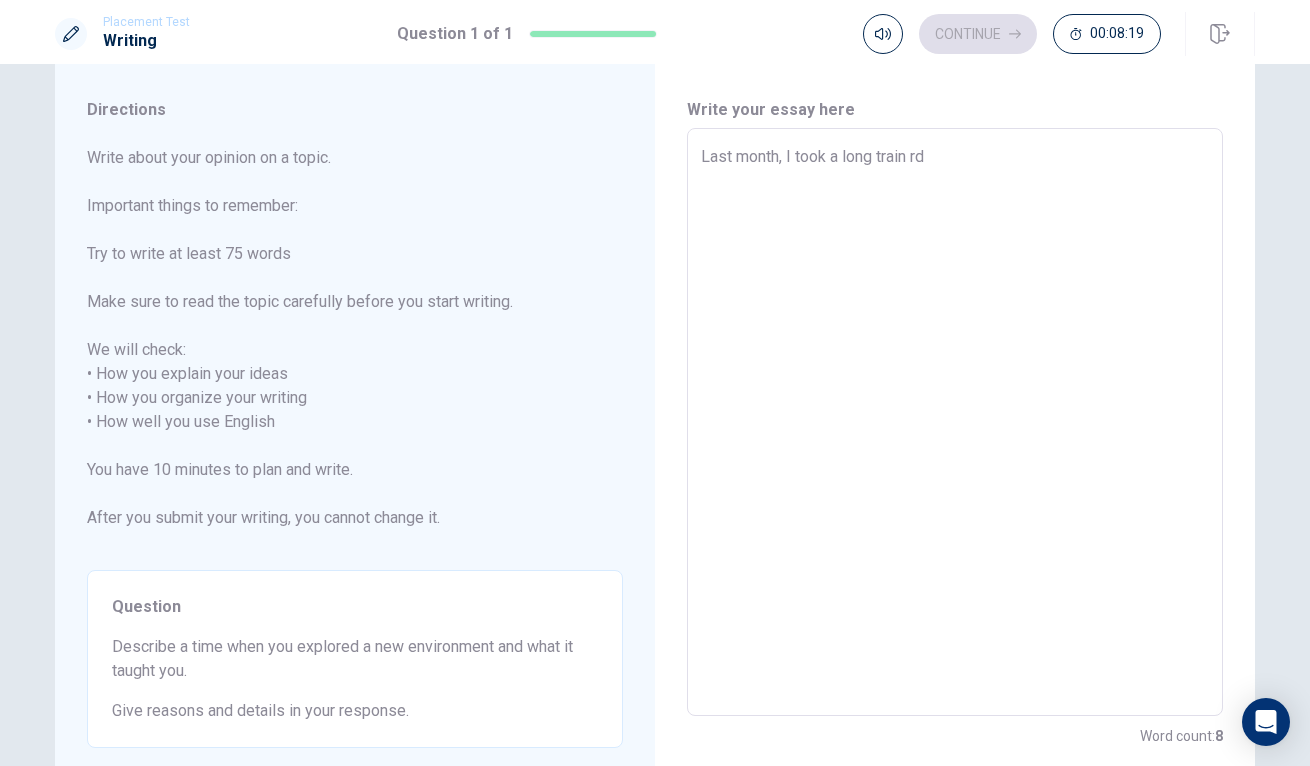 type on "x" 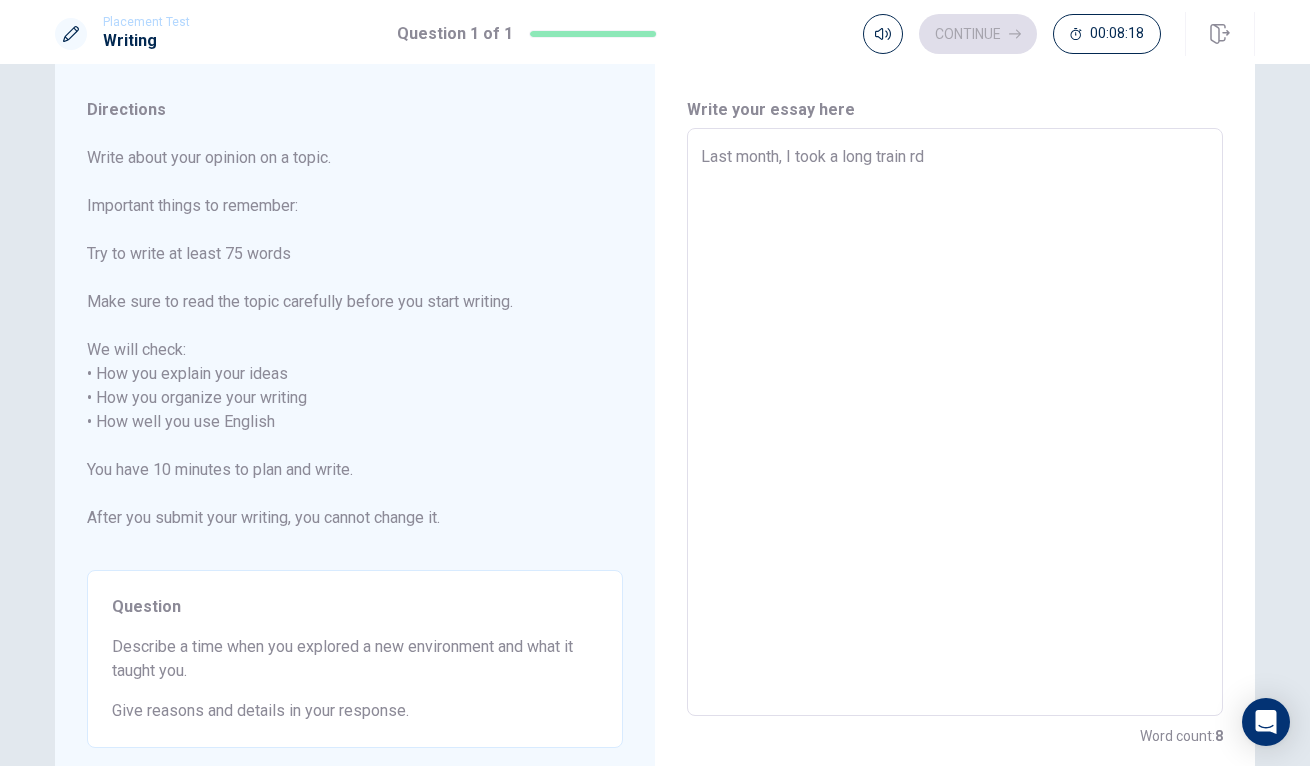 type on "Last month, I took a long train r" 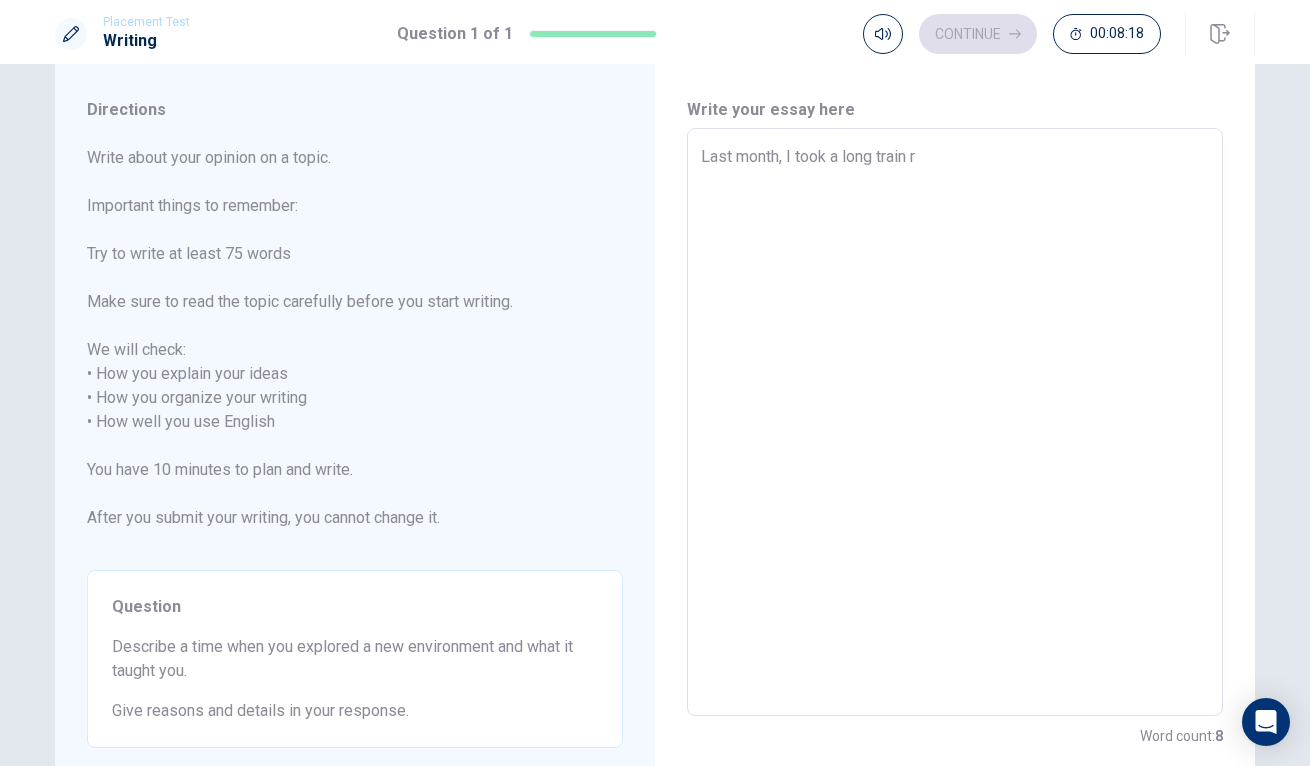 type on "x" 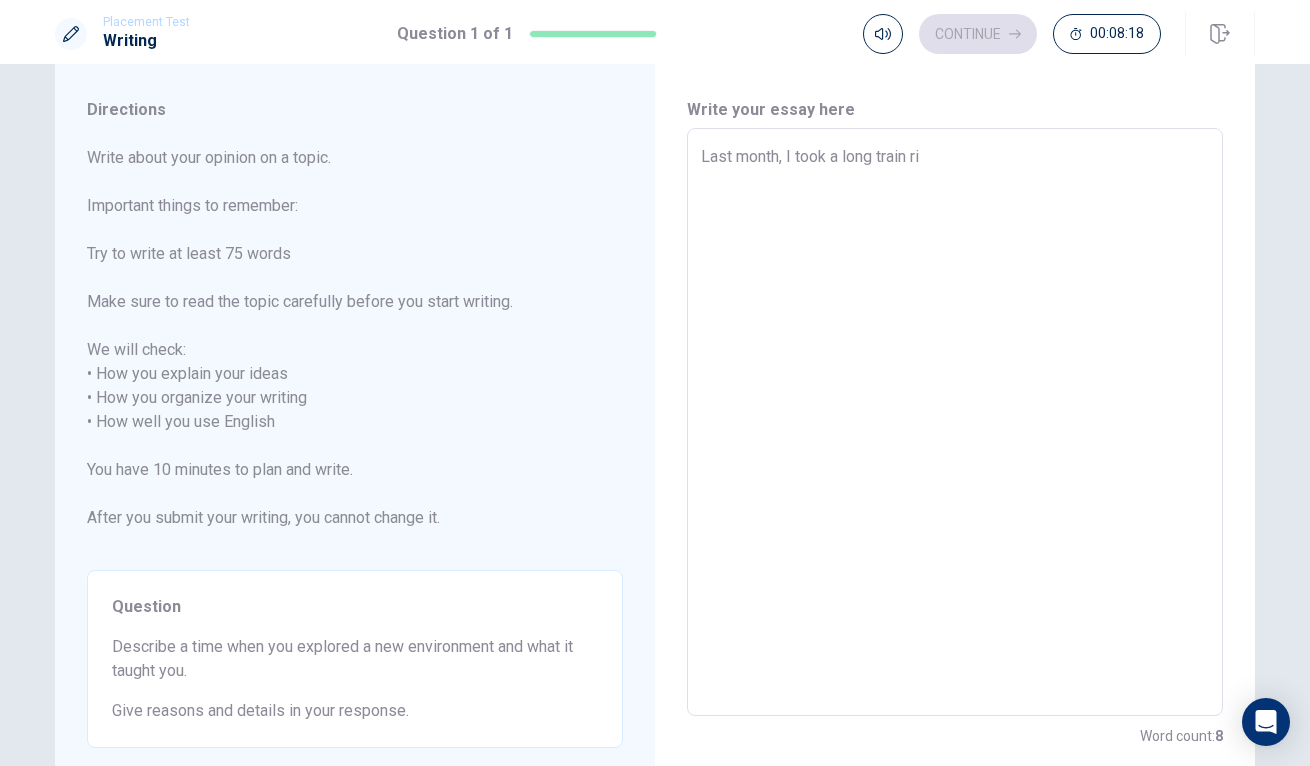 type on "x" 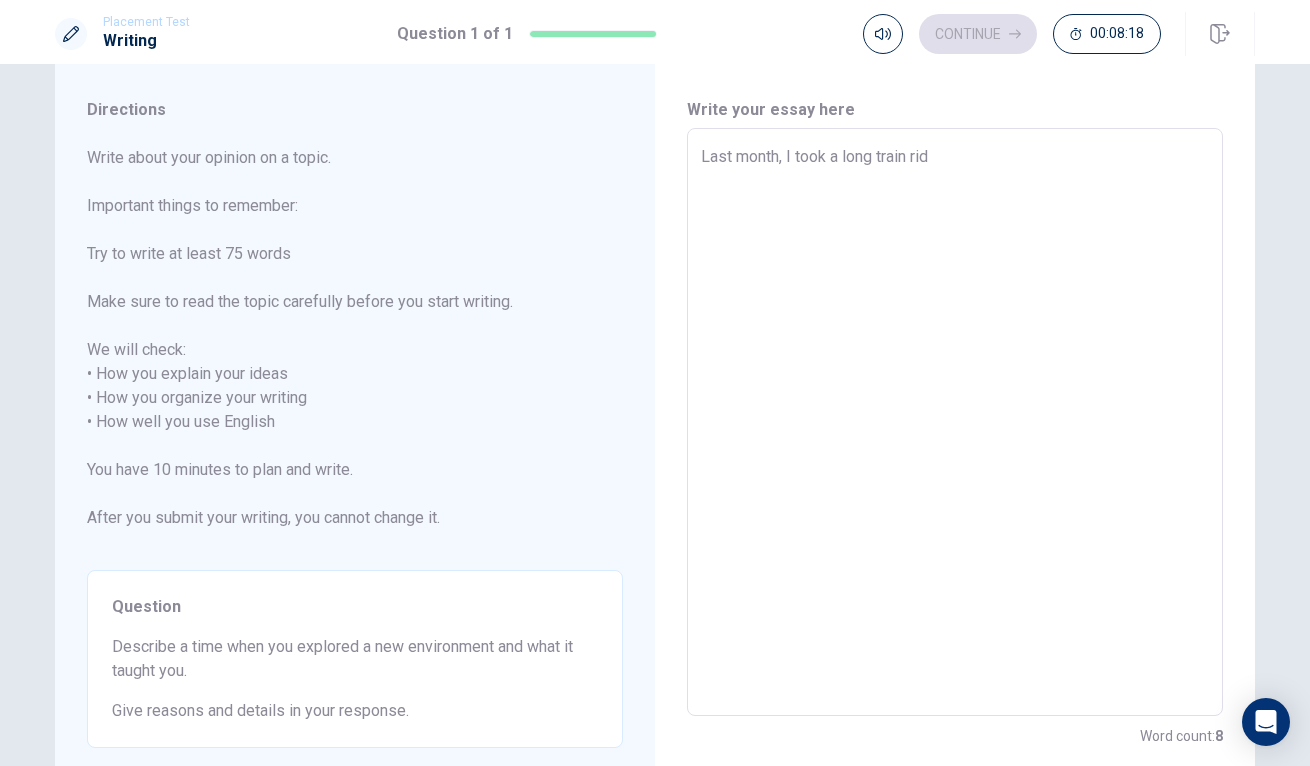 type on "x" 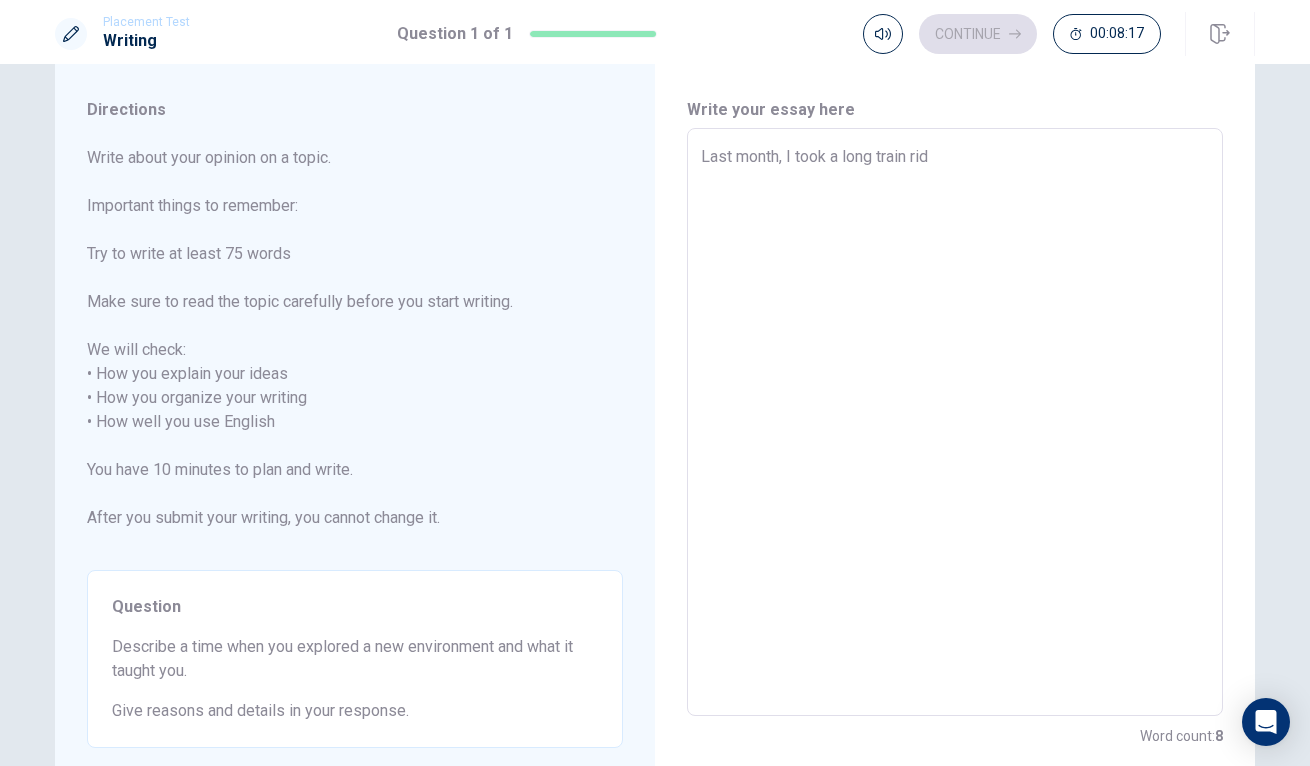 type on "Last month, I took a long train ride" 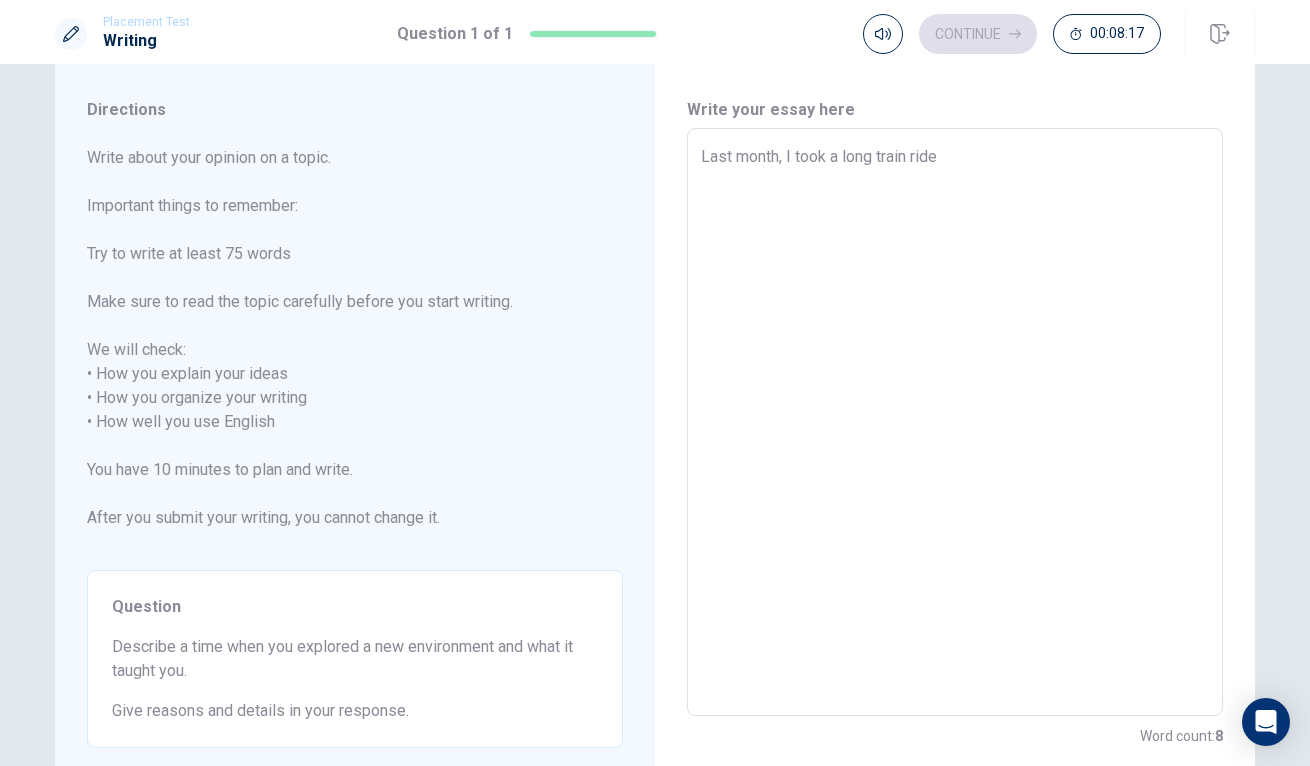 type on "x" 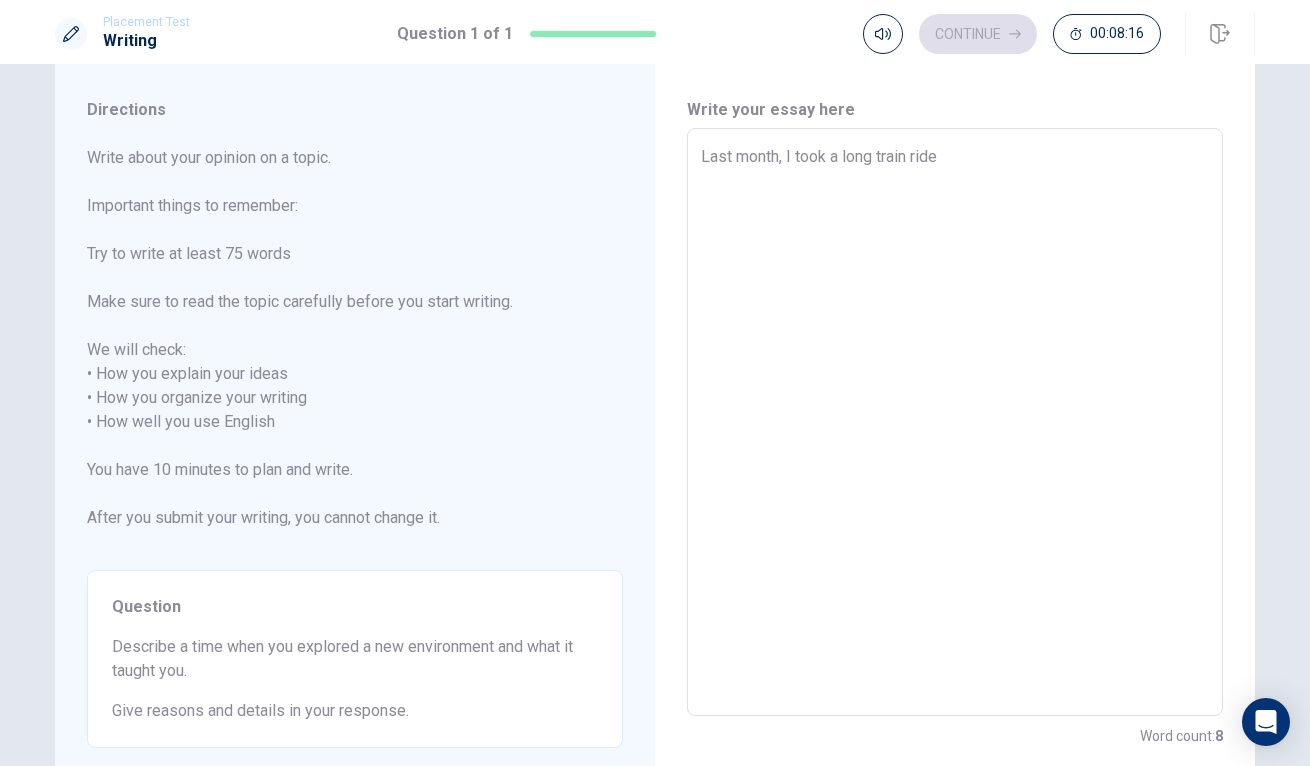 type on "Last month, I took a long train ride t" 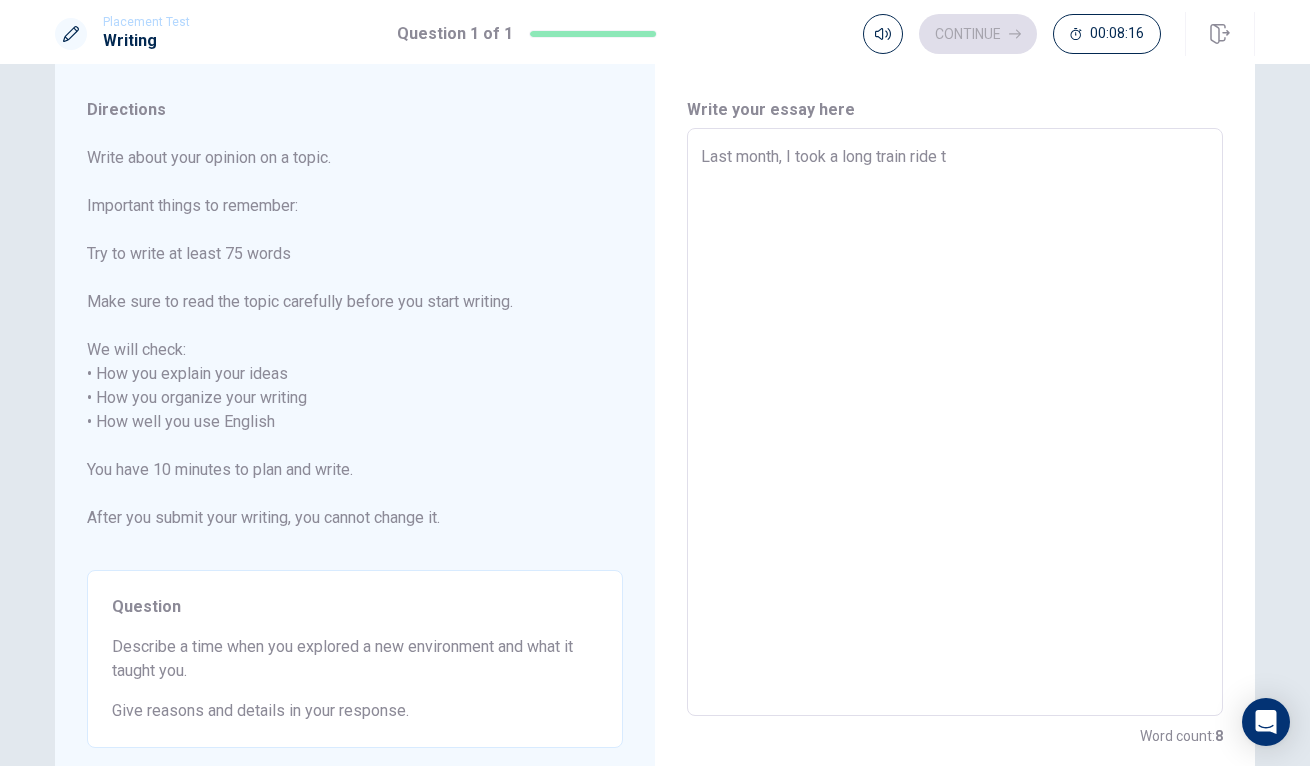 type on "x" 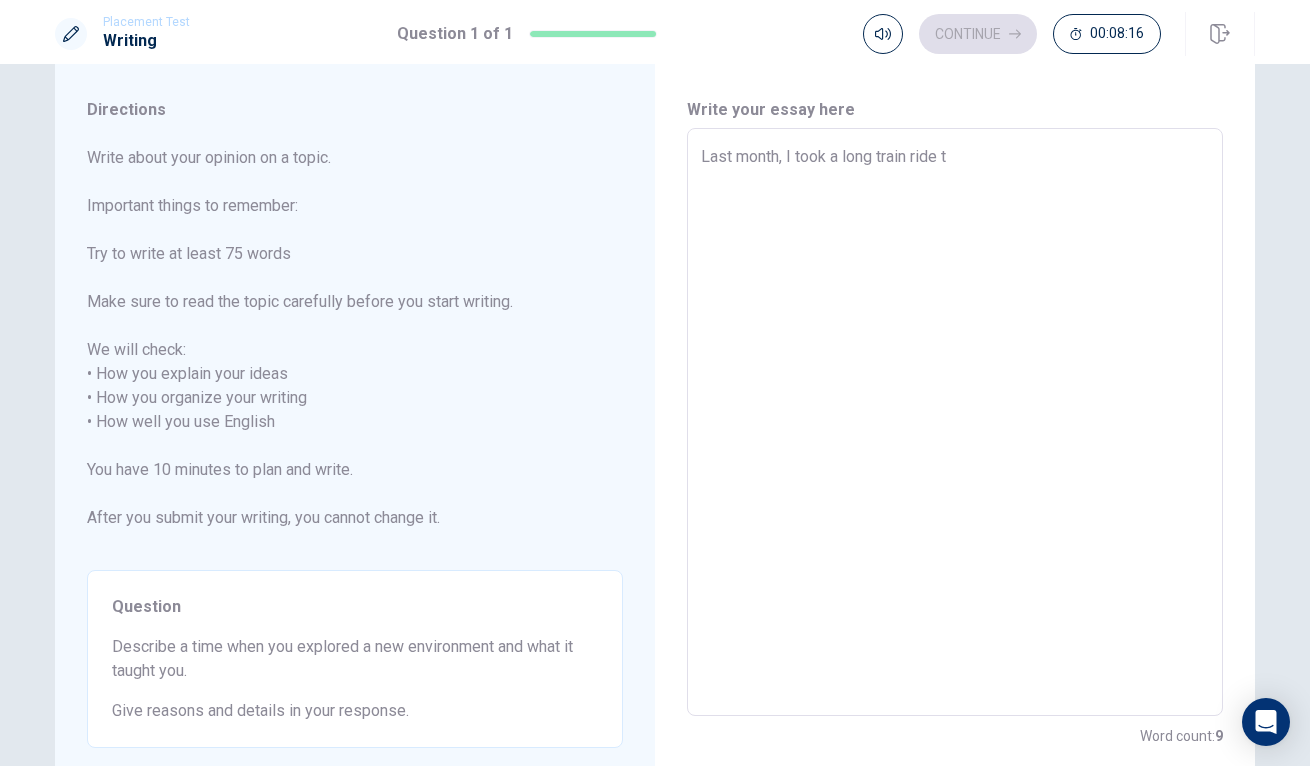 type on "Last month, I took a long train ride to" 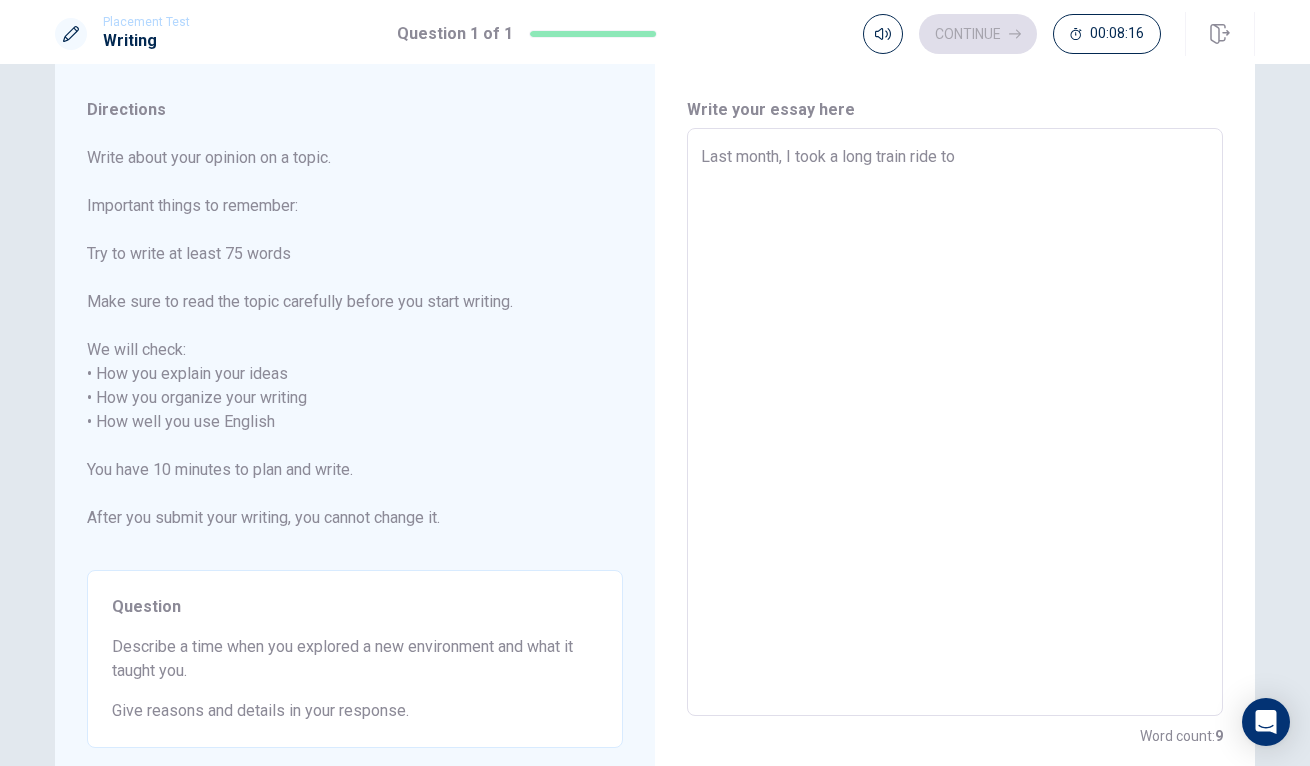 type on "x" 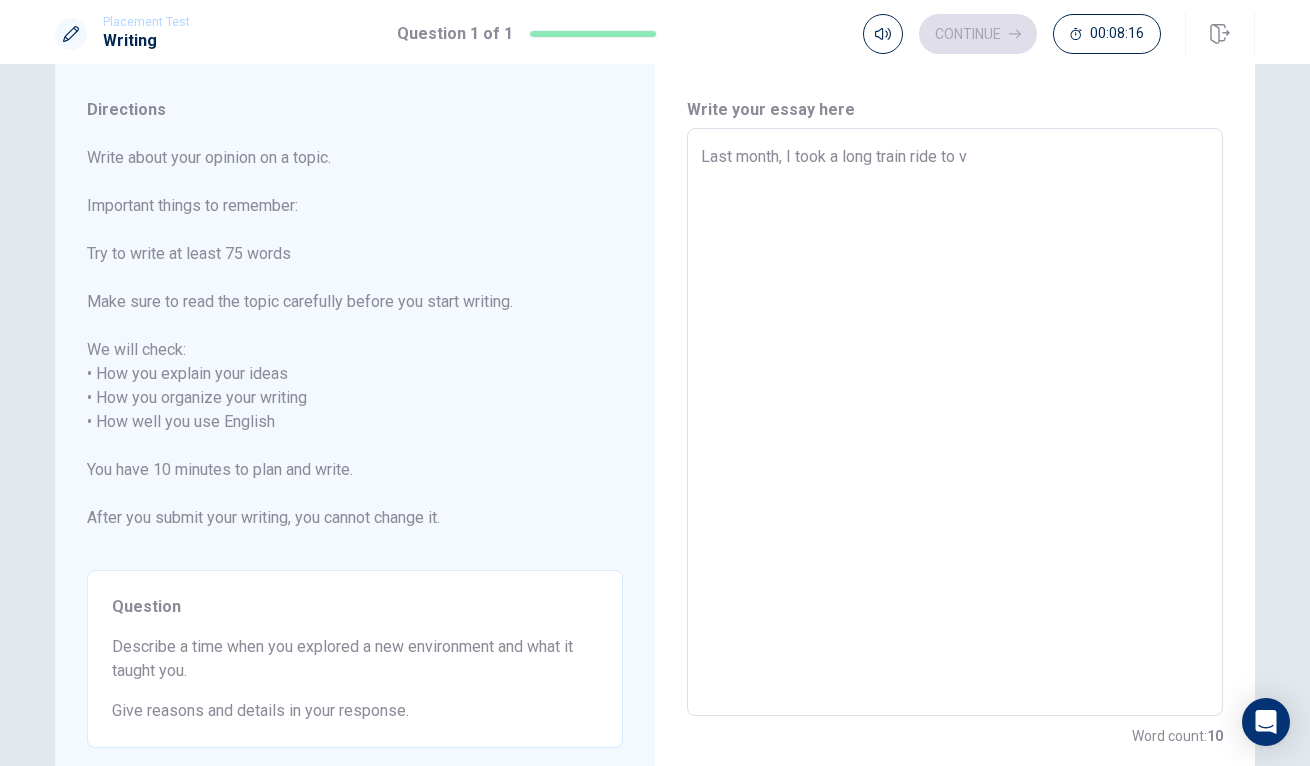 type on "x" 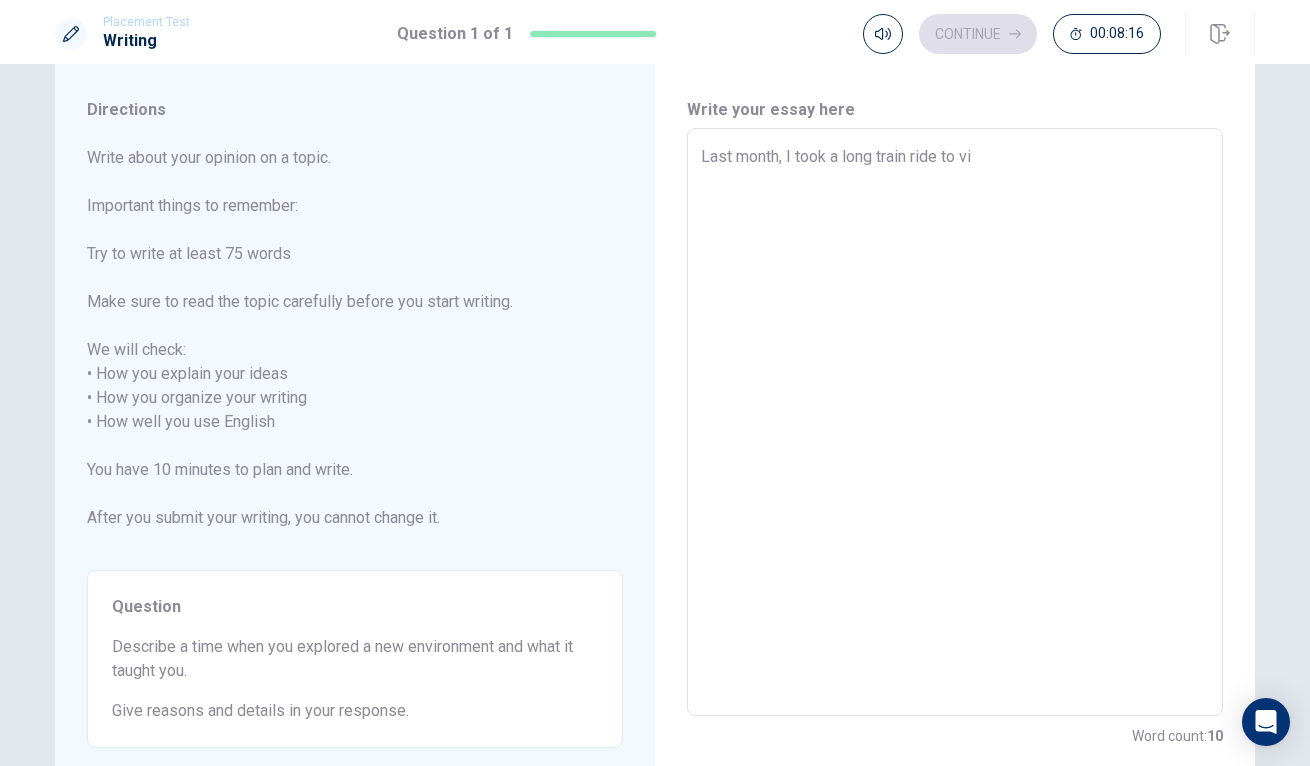 type on "x" 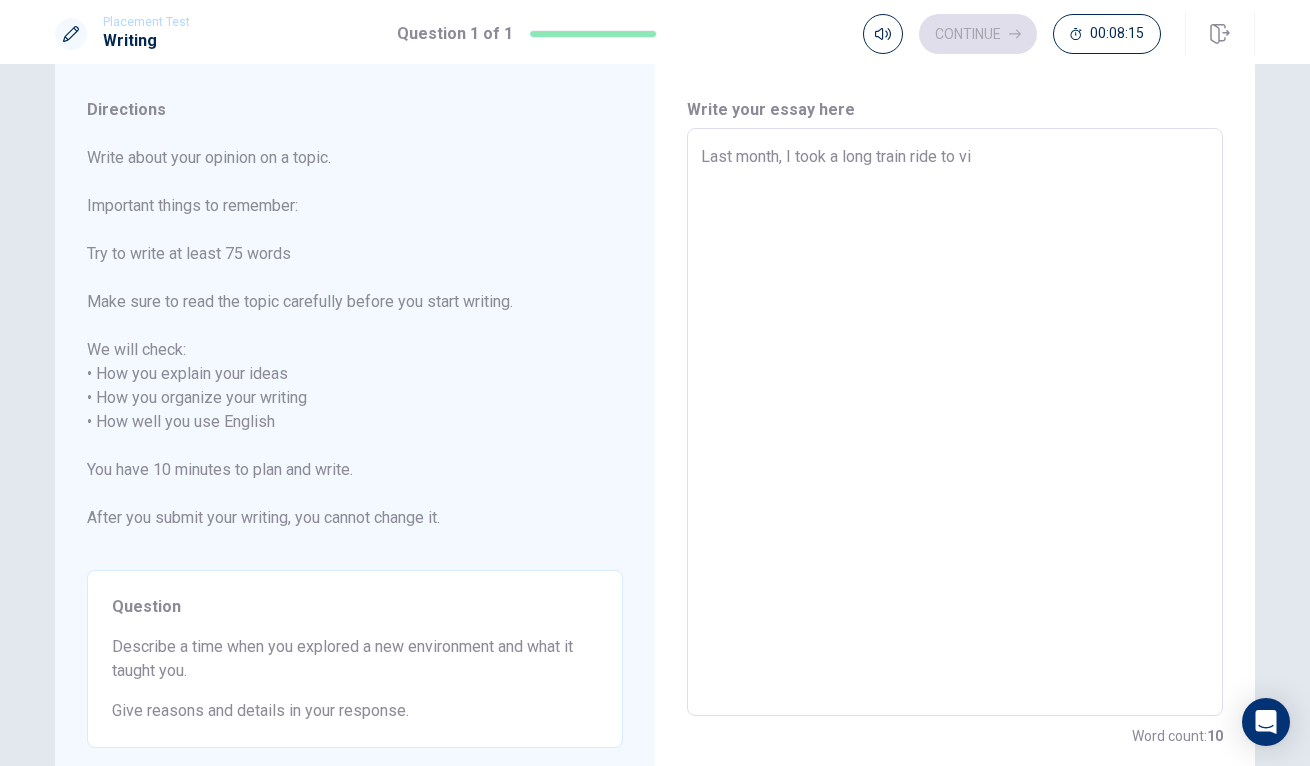 type on "Last month, I took a long train ride to vis" 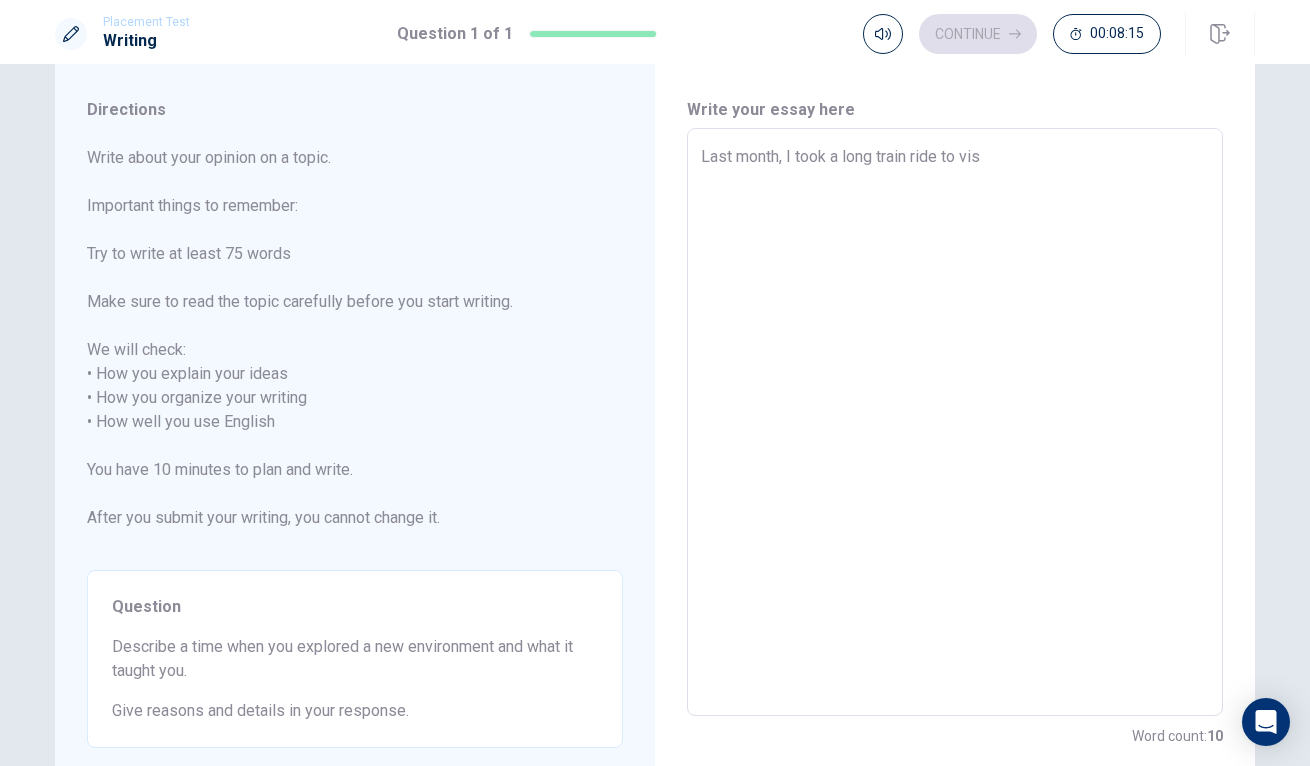 type on "x" 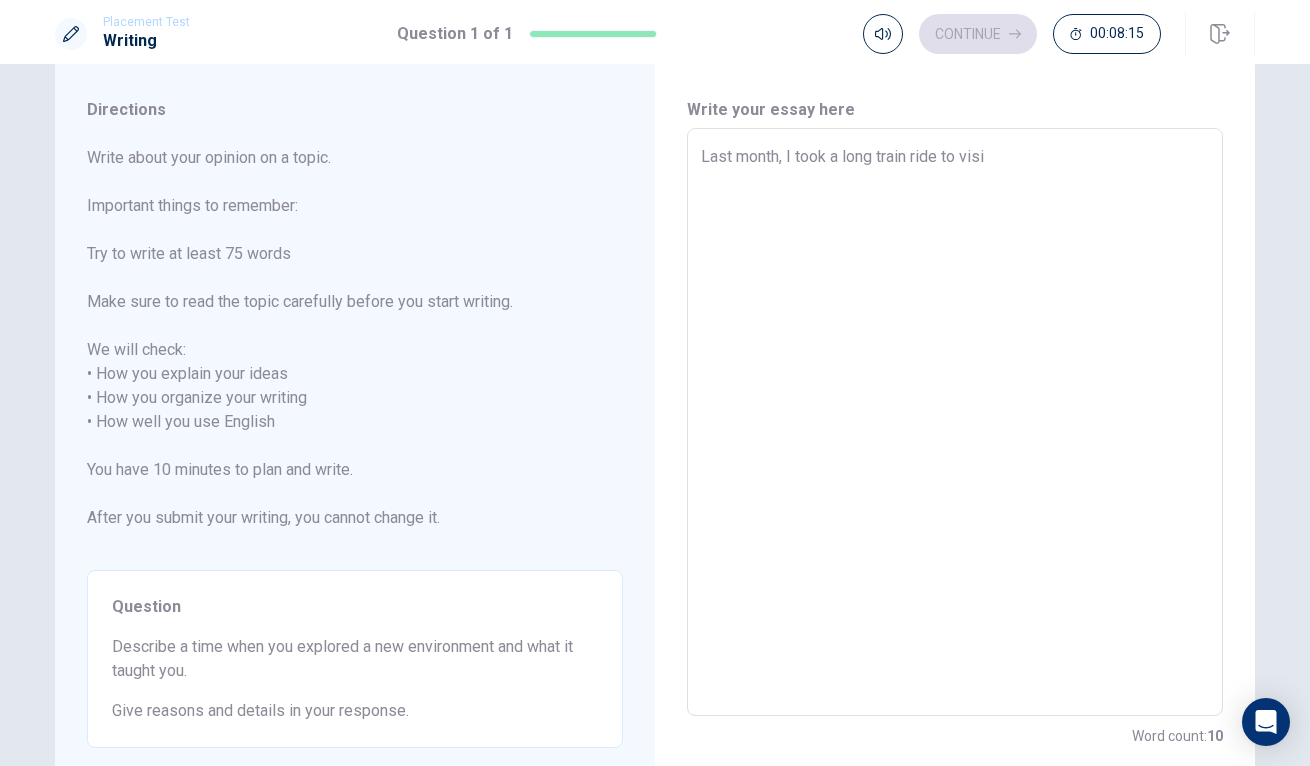 type on "x" 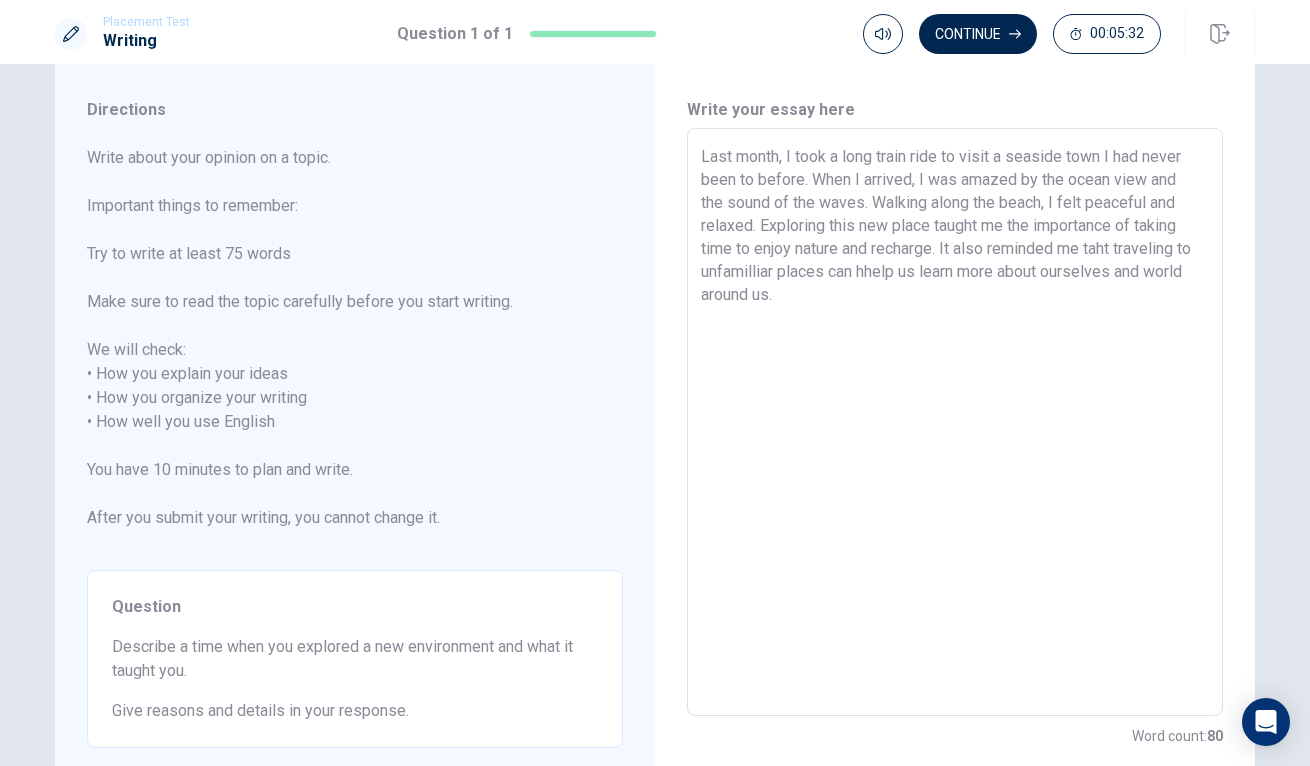 scroll, scrollTop: 28, scrollLeft: 0, axis: vertical 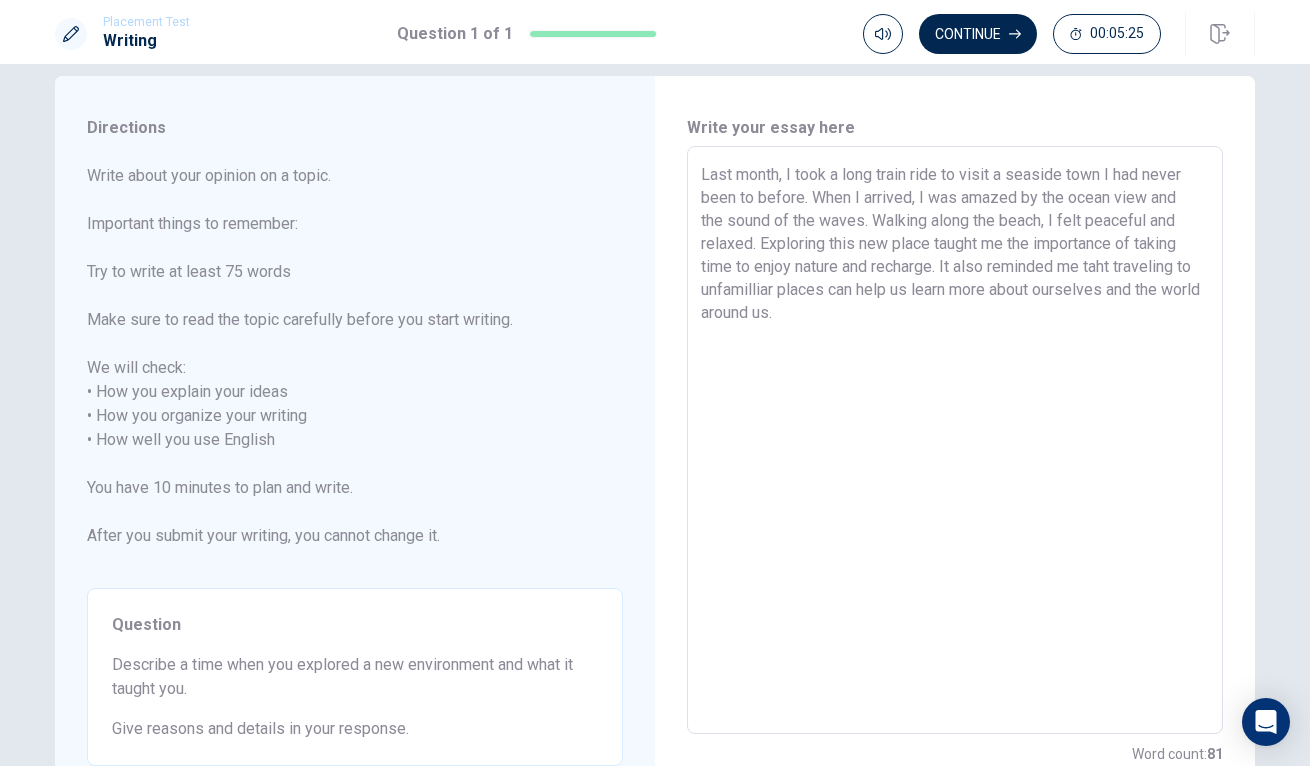 click on "Last month, I took a long train ride to visit a seaside town I had never been to before. When I arrived, I was amazed by the ocean view and the sound of the waves. Walking along the beach, I felt peaceful and relaxed. Exploring this new place taught me the importance of taking time to enjoy nature and recharge. It also reminded me taht traveling to unfamilliar places can help us learn more about ourselves and the world around us." at bounding box center [955, 440] 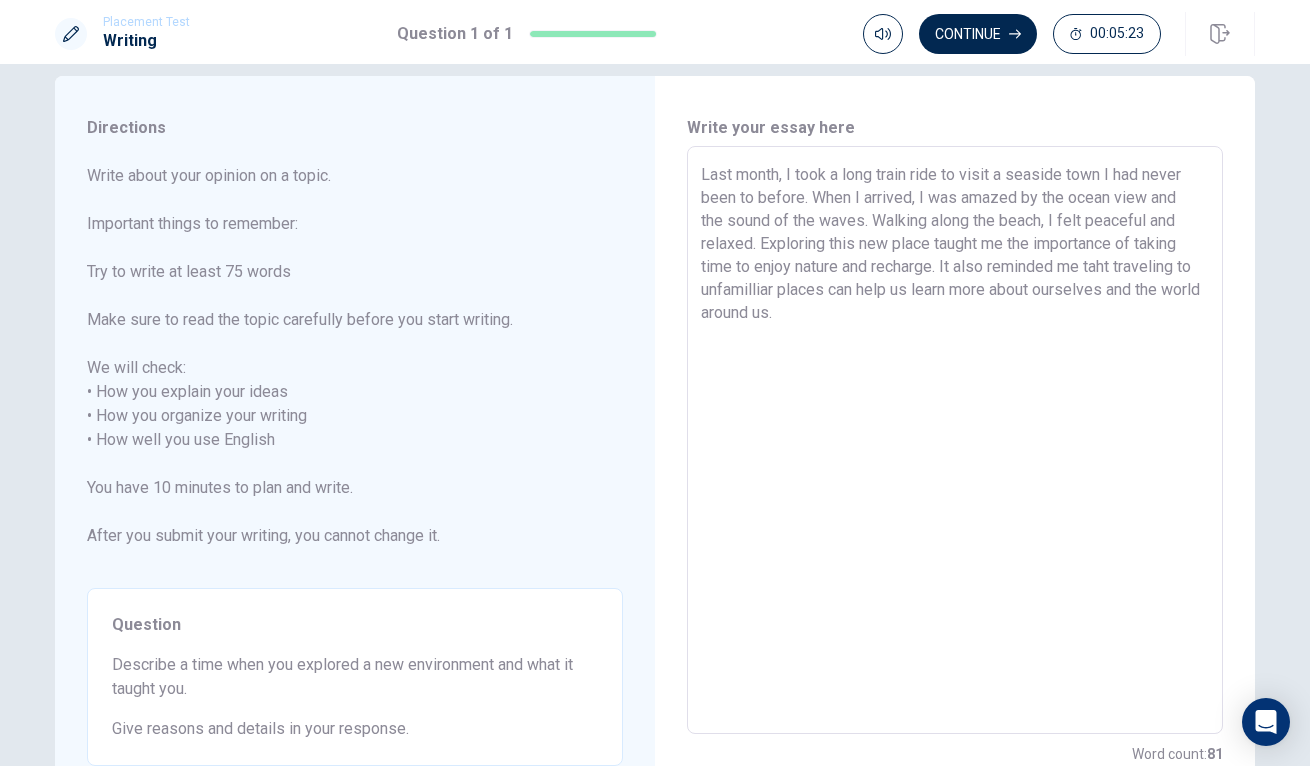 click on "Last month, I took a long train ride to visit a seaside town I had never been to before. When I arrived, I was amazed by the ocean view and the sound of the waves. Walking along the beach, I felt peaceful and relaxed. Exploring this new place taught me the importance of taking time to enjoy nature and recharge. It also reminded me taht traveling to unfamilliar places can help us learn more about ourselves and the world around us." at bounding box center (955, 440) 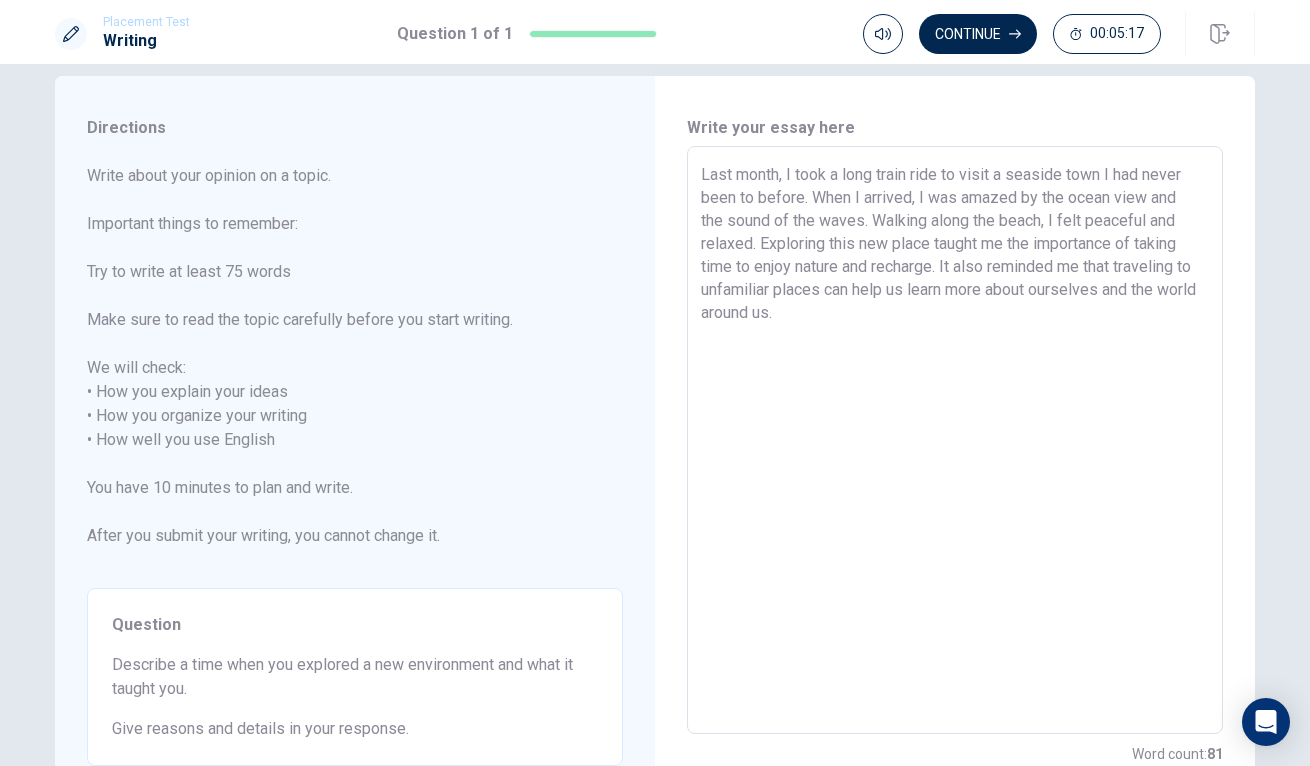 click on "Last month, I took a long train ride to visit a seaside town I had never been to before. When I arrived, I was amazed by the ocean view and the sound of the waves. Walking along the beach, I felt peaceful and relaxed. Exploring this new place taught me the importance of taking time to enjoy nature and recharge. It also reminded me that traveling to unfamiliar places can help us learn more about ourselves and the world around us." at bounding box center (955, 440) 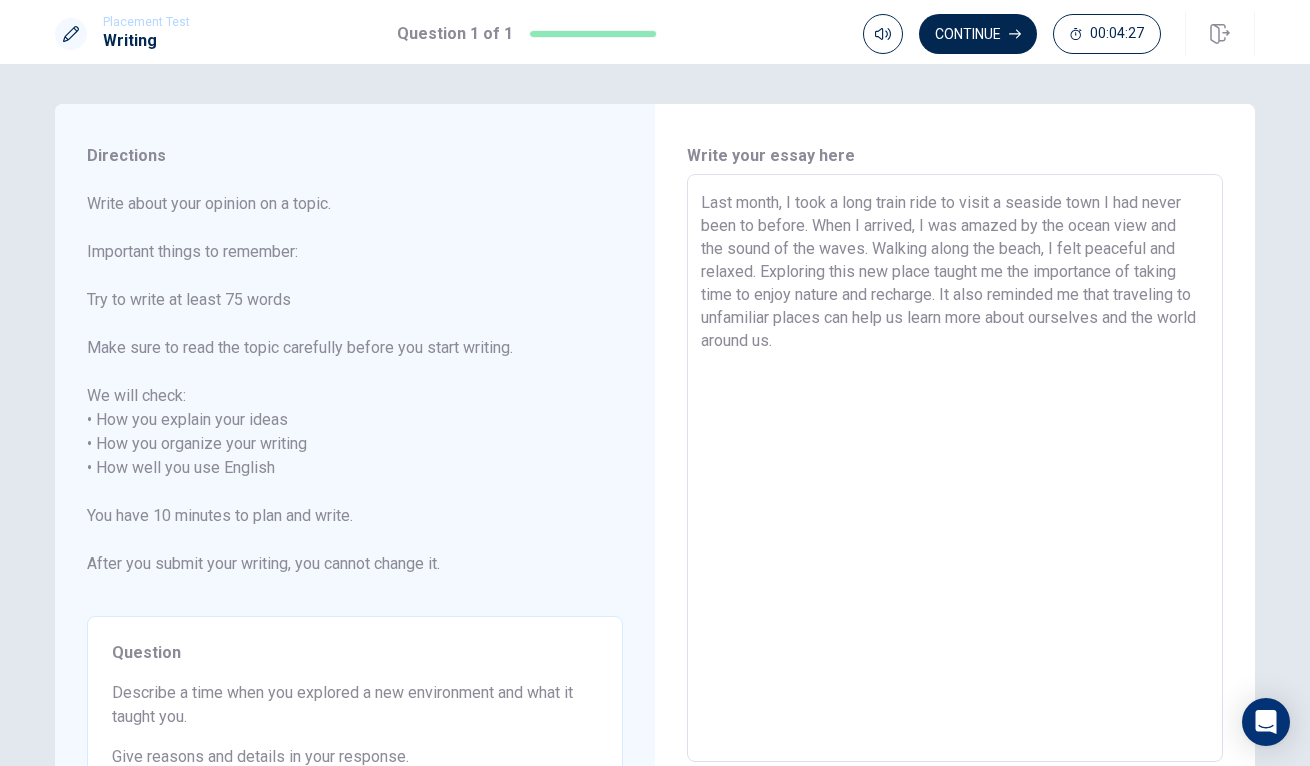 scroll, scrollTop: 0, scrollLeft: 0, axis: both 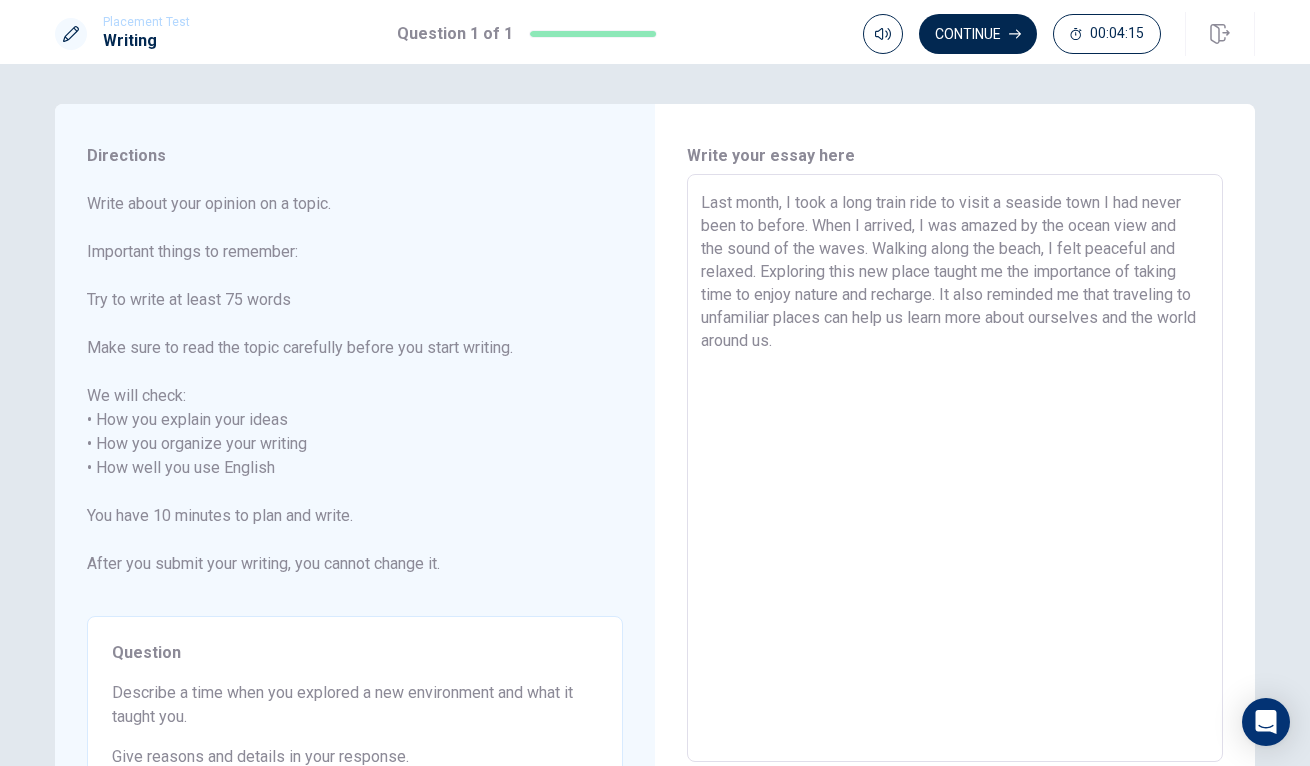 click on "Last month, I took a long train ride to visit a seaside town I had never been to before. When I arrived, I was amazed by the ocean view and the sound of the waves. Walking along the beach, I felt peaceful and relaxed. Exploring this new place taught me the importance of taking time to enjoy nature and recharge. It also reminded me that traveling to unfamiliar places can help us learn more about ourselves and the world around us." at bounding box center [955, 468] 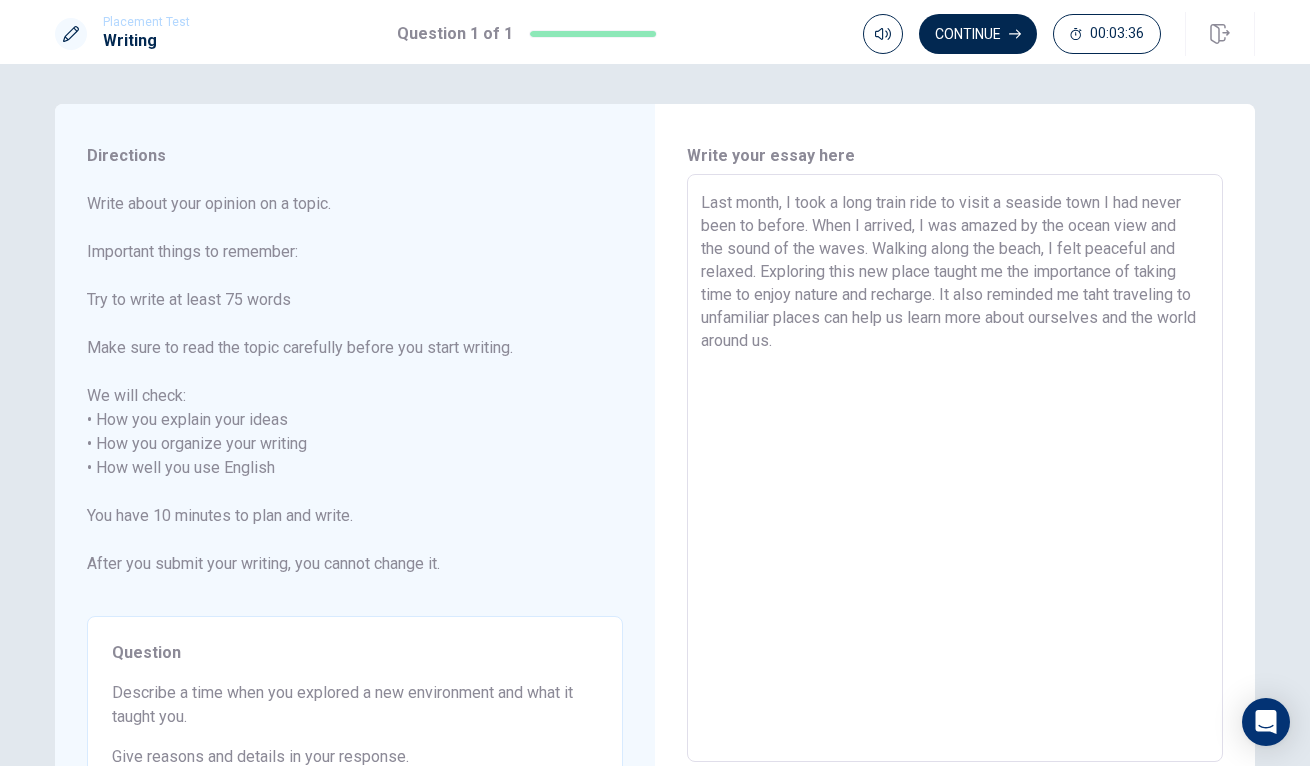 click on "Last month, I took a long train ride to visit a seaside town I had never been to before. When I arrived, I was amazed by the ocean view and the sound of the waves. Walking along the beach, I felt peaceful and relaxed. Exploring this new place taught me the importance of taking time to enjoy nature and recharge. It also reminded me taht traveling to unfamiliar places can help us learn more about ourselves and the world around us." at bounding box center (955, 468) 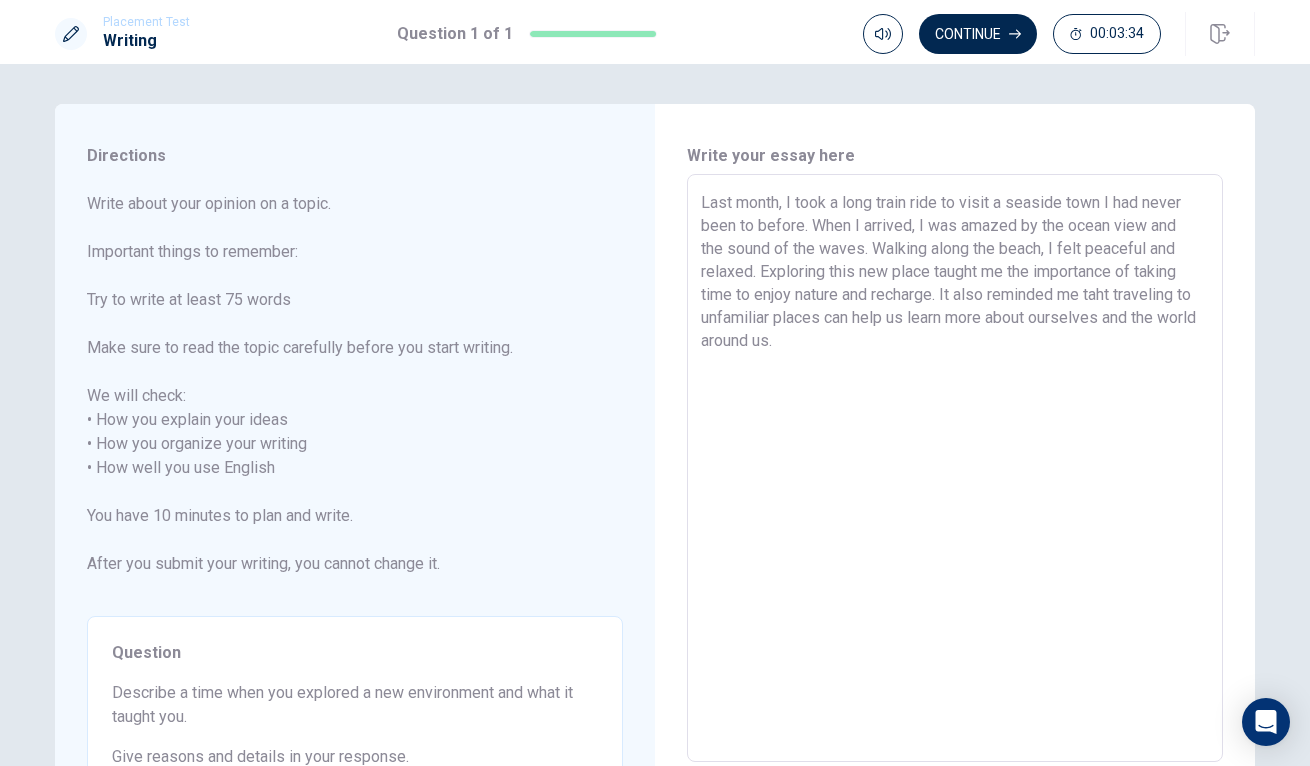 click on "Last month, I took a long train ride to visit a seaside town I had never been to before. When I arrived, I was amazed by the ocean view and the sound of the waves. Walking along the beach, I felt peaceful and relaxed. Exploring this new place taught me the importance of taking time to enjoy nature and recharge. It also reminded me taht traveling to unfamiliar places can help us learn more about ourselves and the world around us." at bounding box center [955, 468] 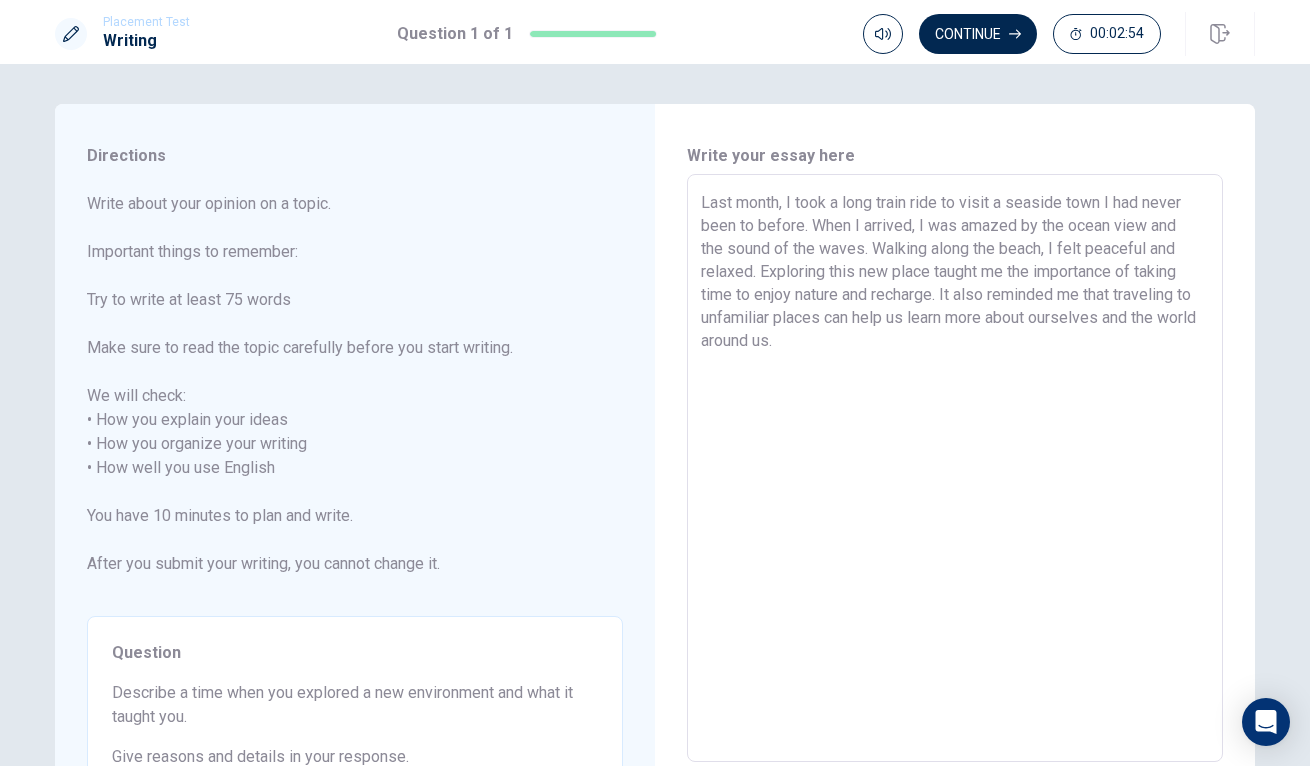 click on "Last month, I took a long train ride to visit a seaside town I had never been to before. When I arrived, I was amazed by the ocean view and the sound of the waves. Walking along the beach, I felt peaceful and relaxed. Exploring this new place taught me the importance of taking time to enjoy nature and recharge. It also reminded me that traveling to unfamiliar places can help us learn more about ourselves and the world around us." at bounding box center [955, 468] 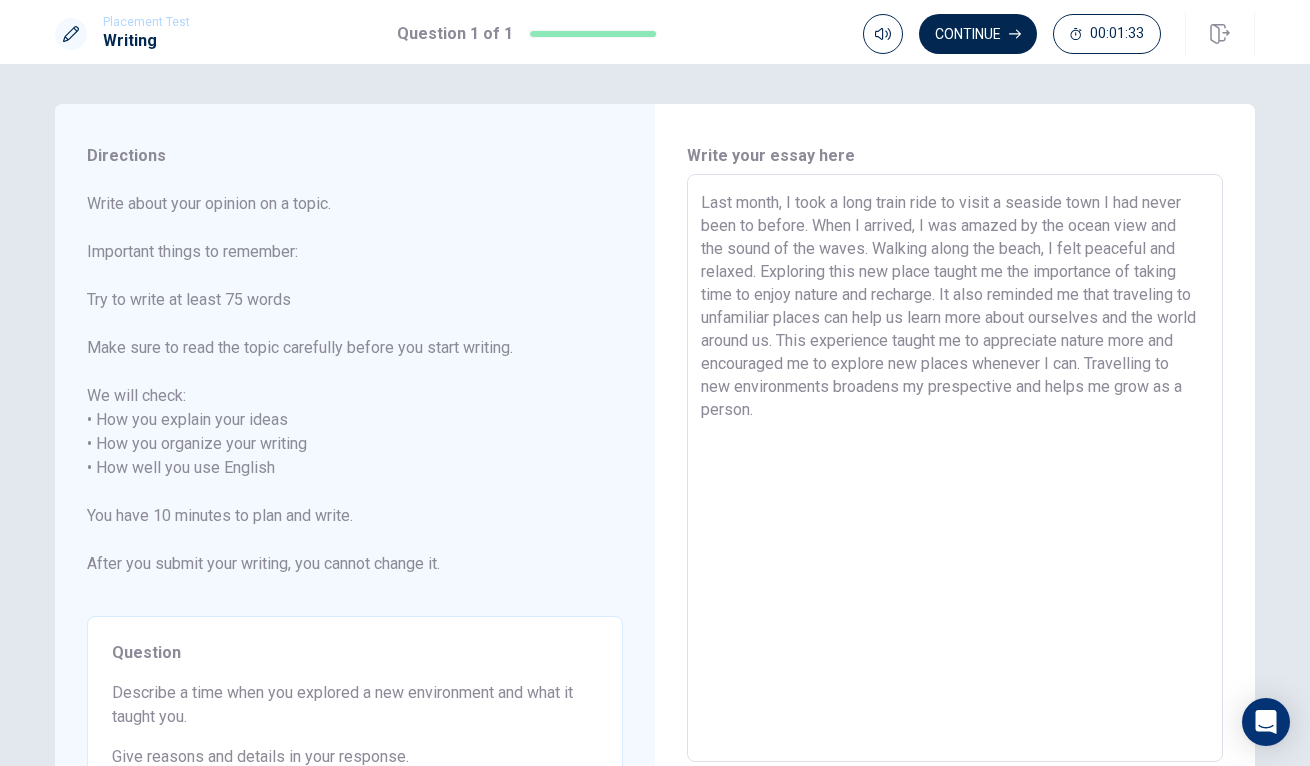 click on "Last month, I took a long train ride to visit a seaside town I had never been to before. When I arrived, I was amazed by the ocean view and the sound of the waves. Walking along the beach, I felt peaceful and relaxed. Exploring this new place taught me the importance of taking time to enjoy nature and recharge. It also reminded me that traveling to unfamiliar places can help us learn more about ourselves and the world around us. This experience taught me to appreciate nature more and encouraged me to explore new places whenever I can. Travelling to new environments broadens my prespective and helps me grow as a person." at bounding box center [955, 468] 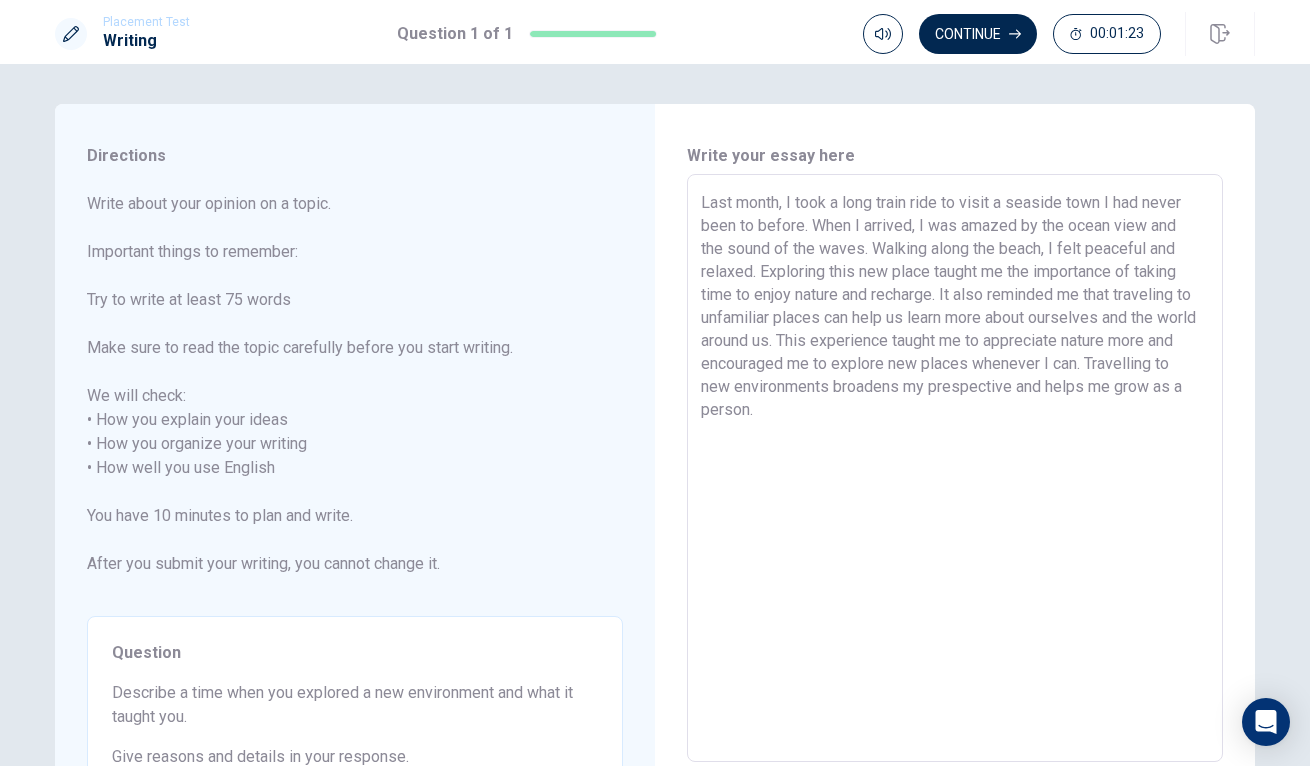 drag, startPoint x: 823, startPoint y: 341, endPoint x: 762, endPoint y: 269, distance: 94.36631 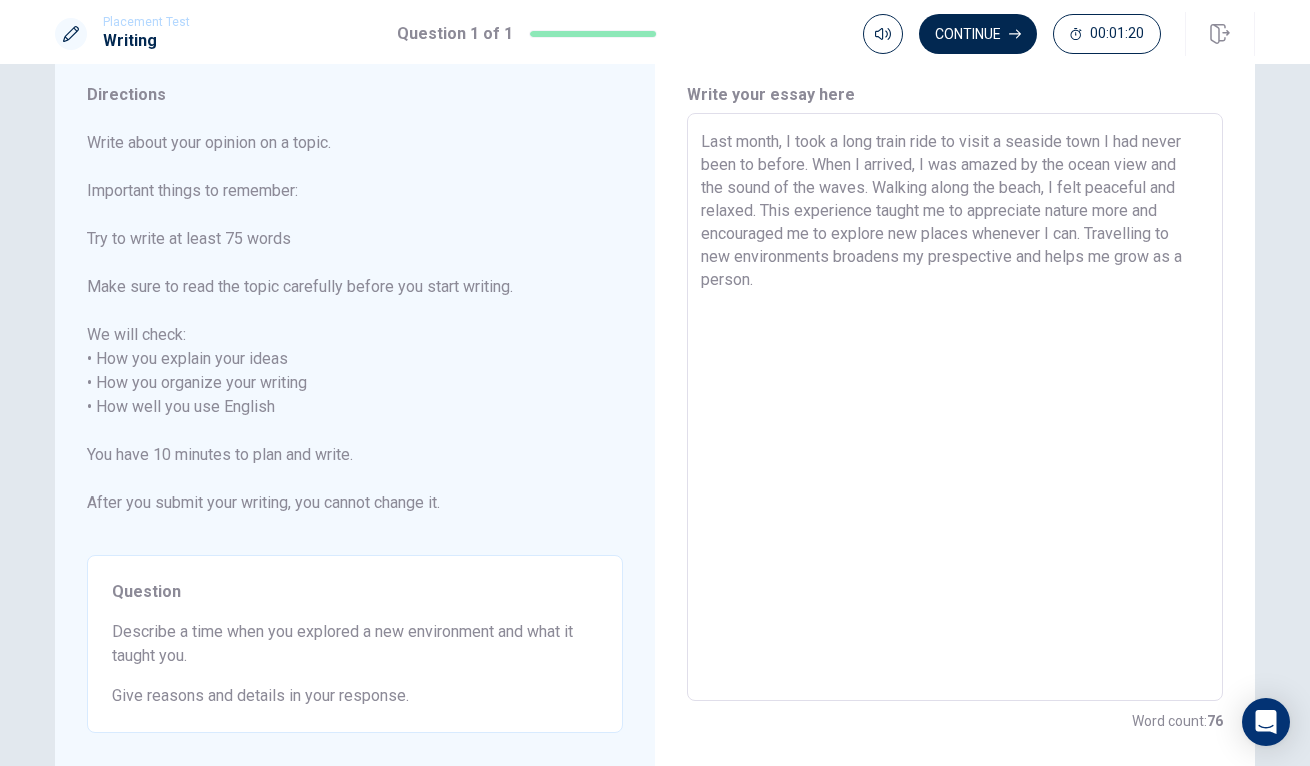 scroll, scrollTop: 52, scrollLeft: 0, axis: vertical 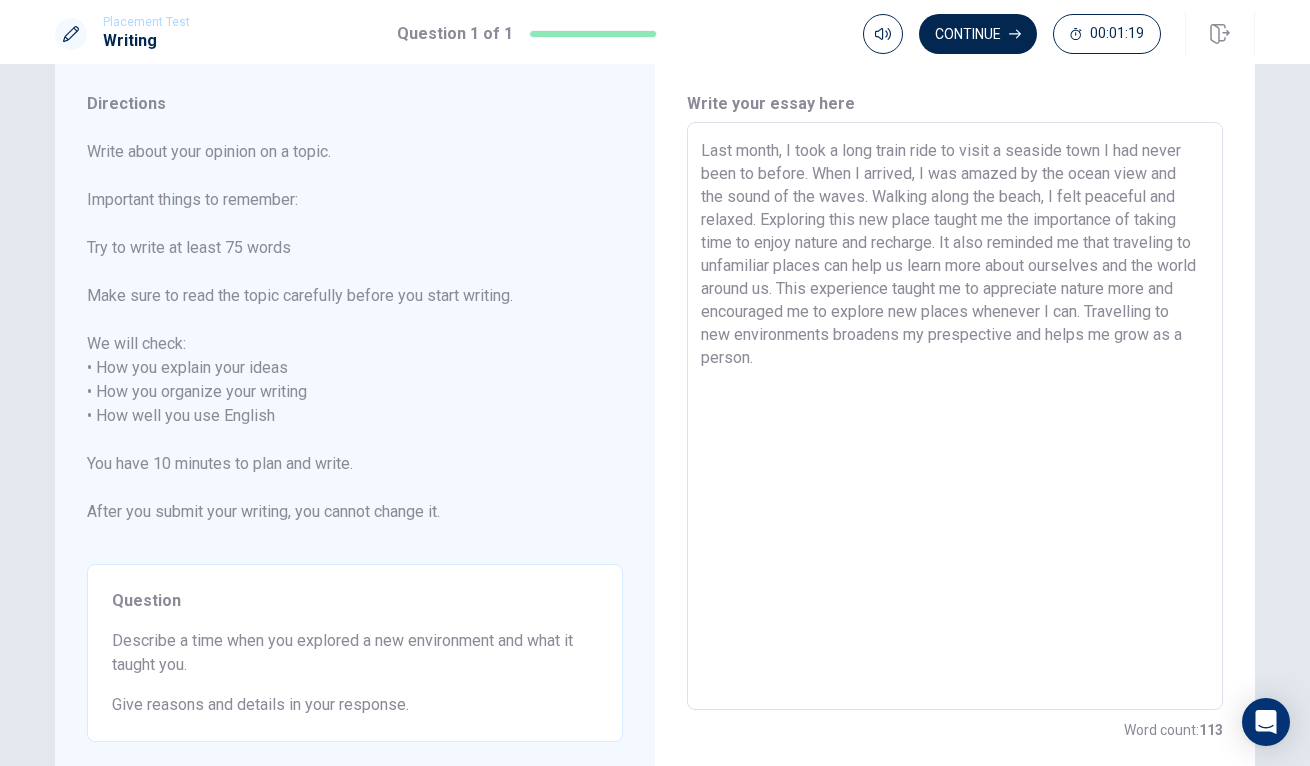 click on "Last month, I took a long train ride to visit a seaside town I had never been to before. When I arrived, I was amazed by the ocean view and the sound of the waves. Walking along the beach, I felt peaceful and relaxed. Exploring this new place taught me the importance of taking time to enjoy nature and recharge. It also reminded me that traveling to unfamiliar places can help us learn more about ourselves and the world around us. This experience taught me to appreciate nature more and encouraged me to explore new places whenever I can. Travelling to new environments broadens my prespective and helps me grow as a person." at bounding box center [955, 416] 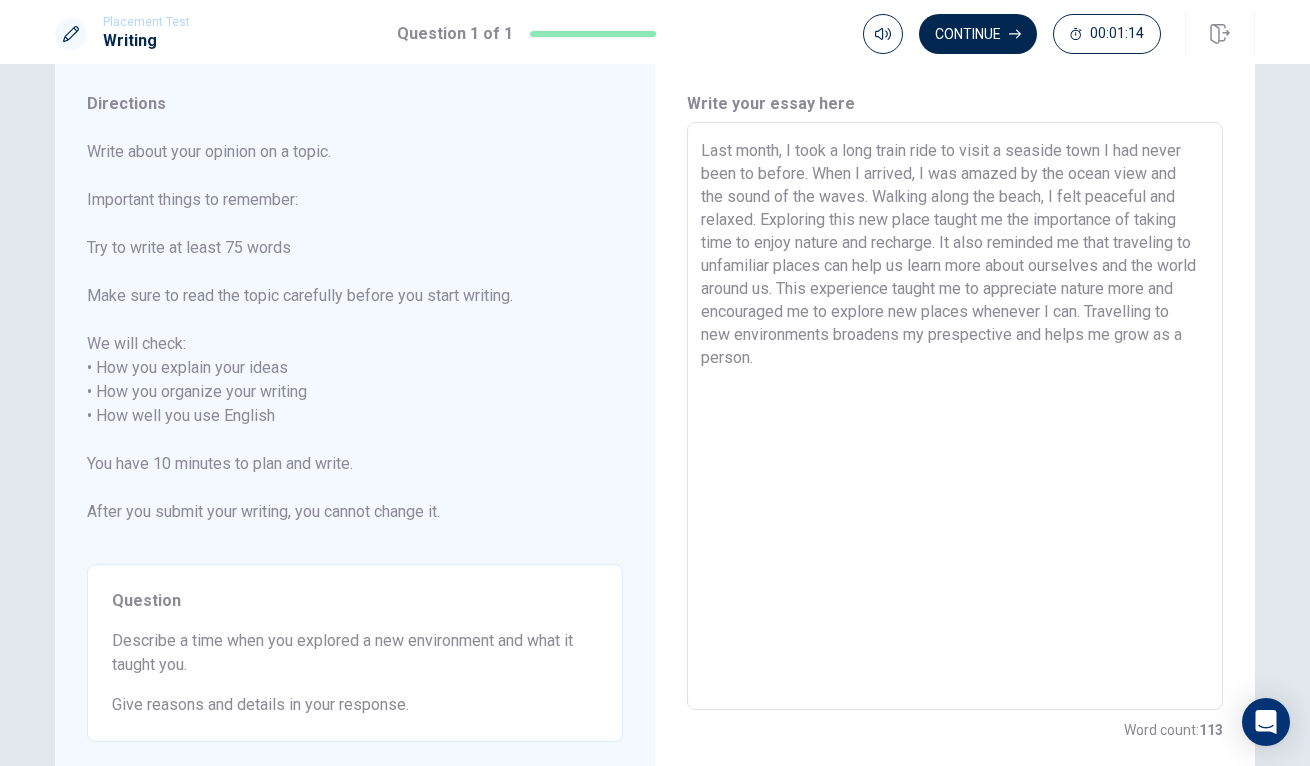 drag, startPoint x: 826, startPoint y: 285, endPoint x: 834, endPoint y: 355, distance: 70.45566 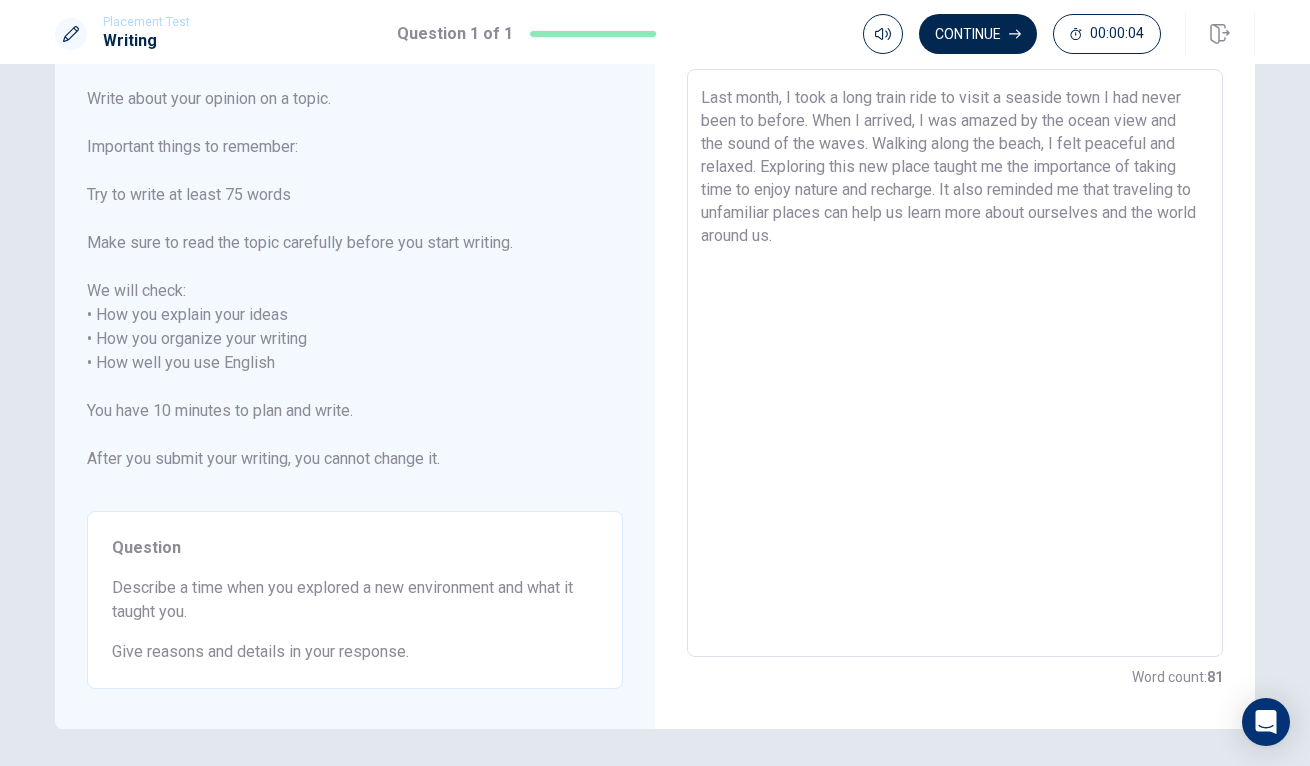 scroll, scrollTop: 103, scrollLeft: 0, axis: vertical 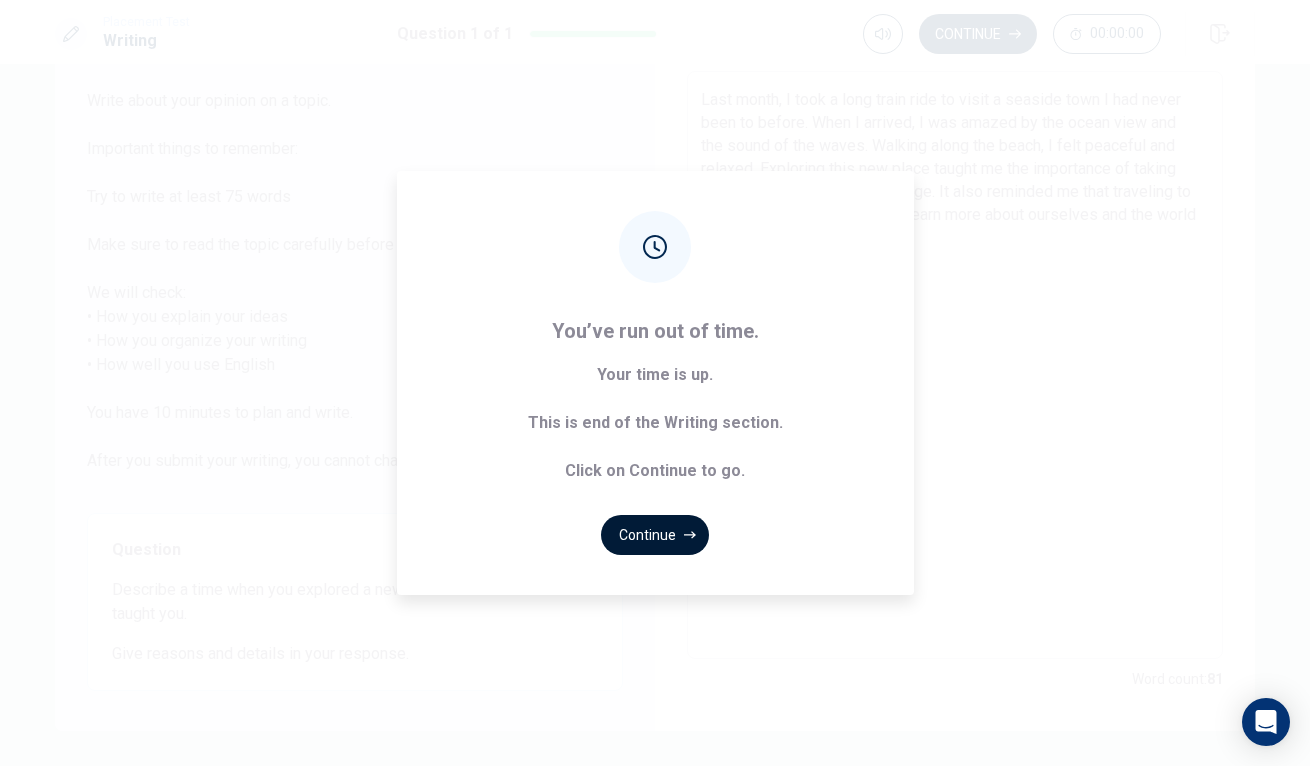 click on "Continue" at bounding box center (655, 535) 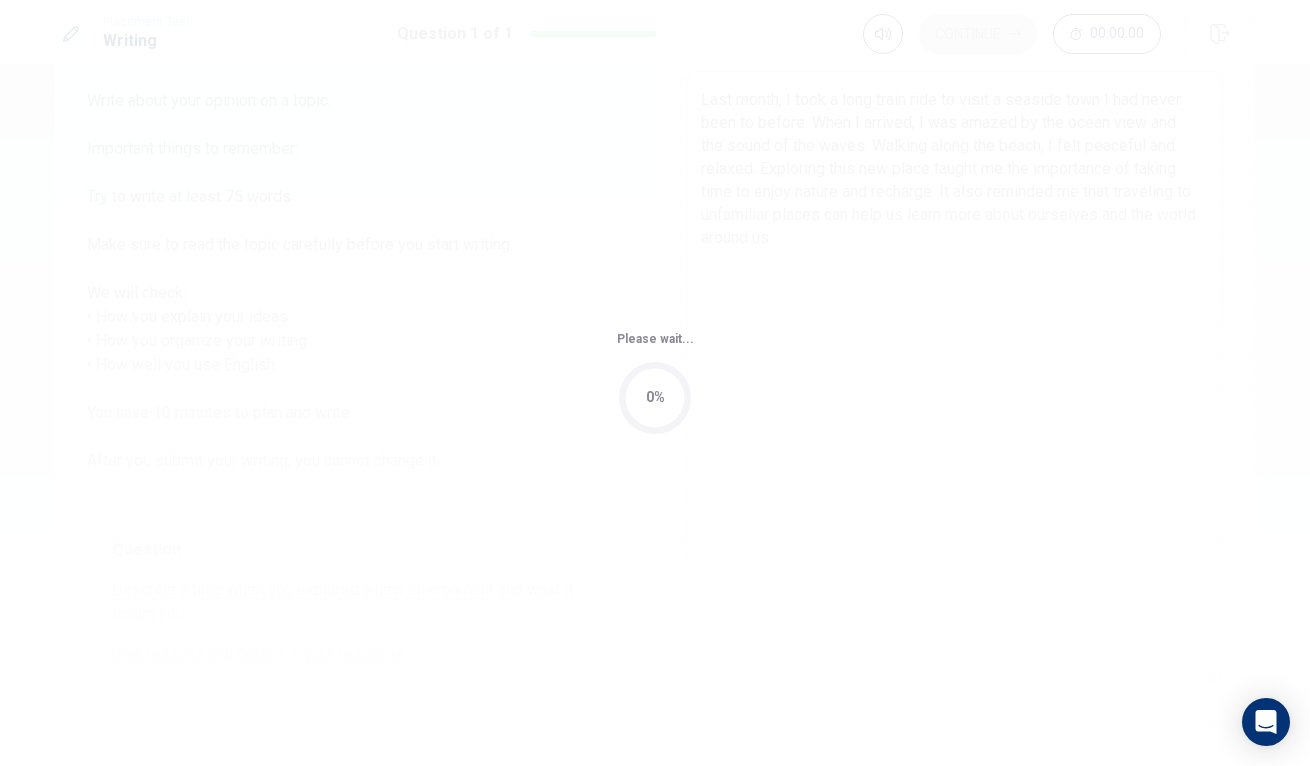 scroll, scrollTop: 0, scrollLeft: 0, axis: both 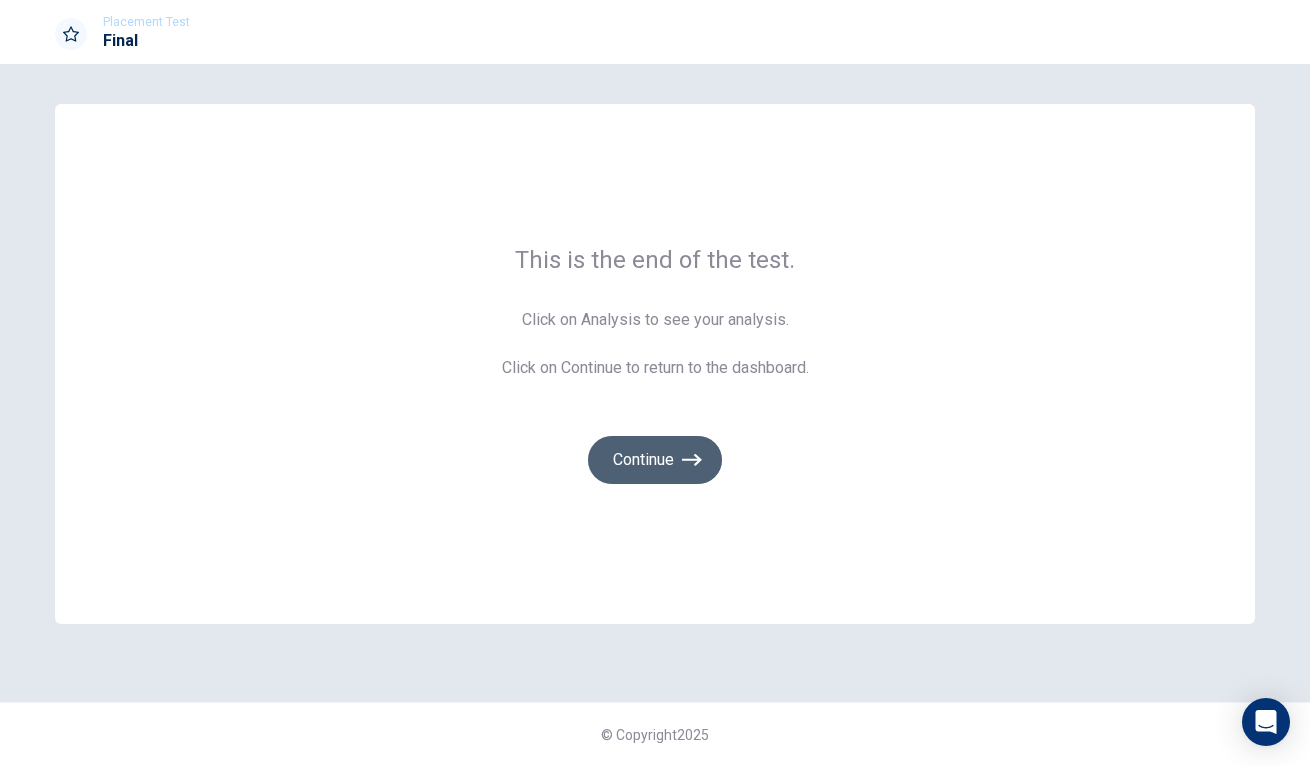 click on "Continue" at bounding box center (655, 460) 